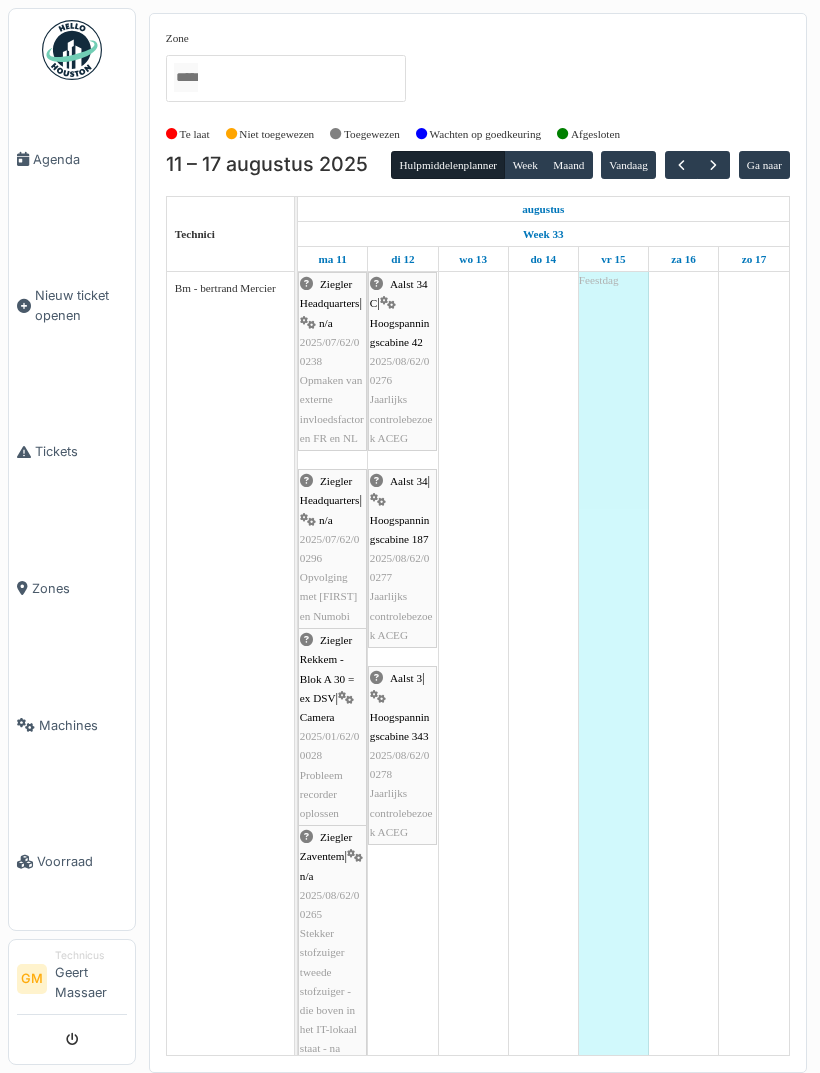 scroll, scrollTop: 0, scrollLeft: 0, axis: both 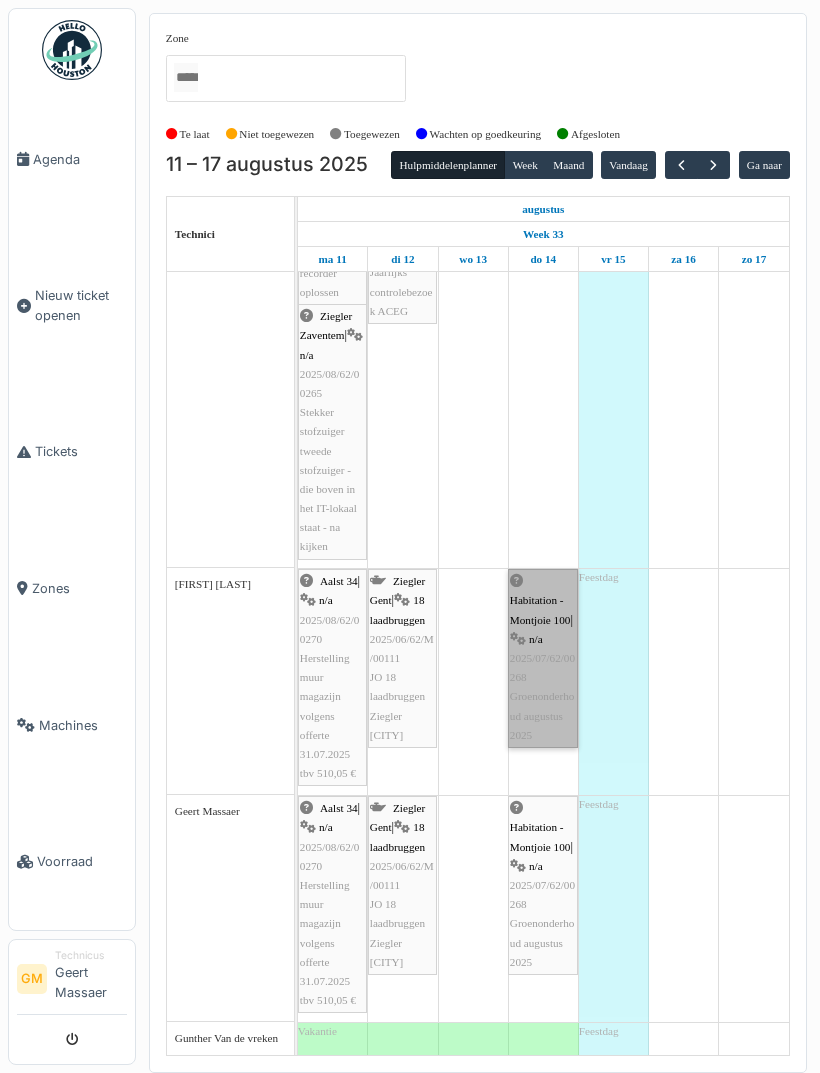 click on "Habitation - Montjoie 100
|     n/a
2025/07/62/00268
Groenonderhoud augustus 2025" at bounding box center (543, 658) 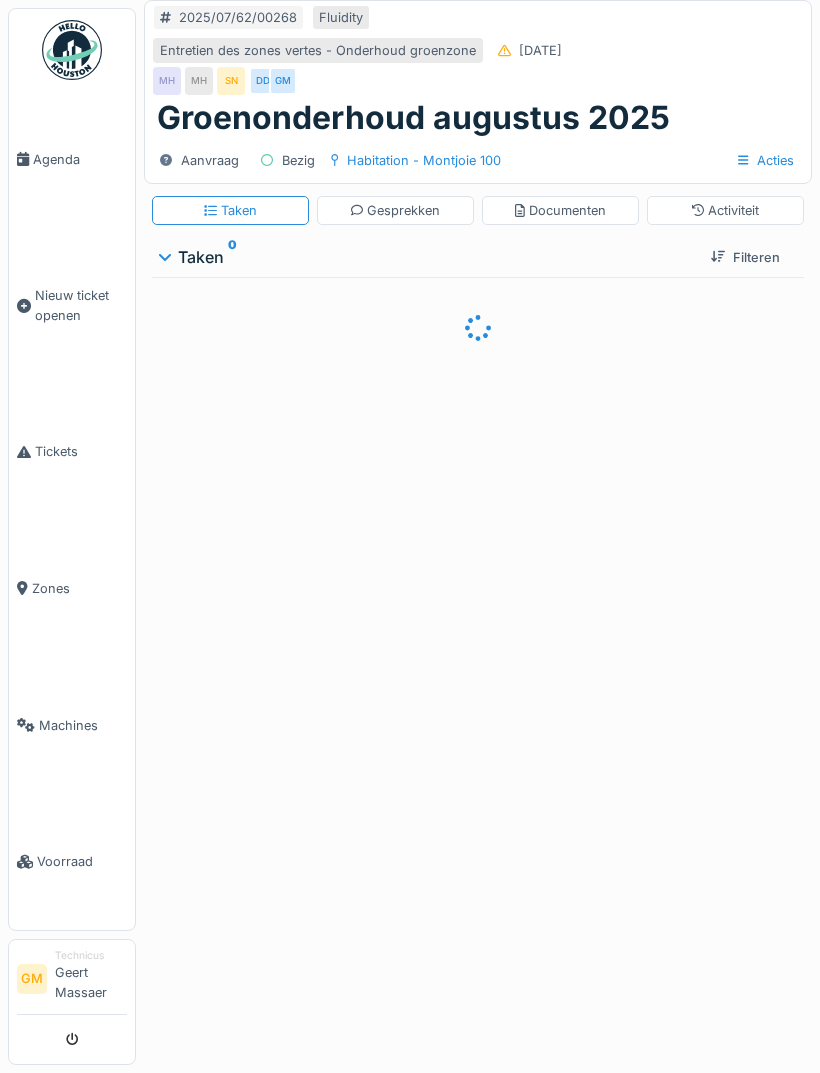 scroll, scrollTop: 0, scrollLeft: 0, axis: both 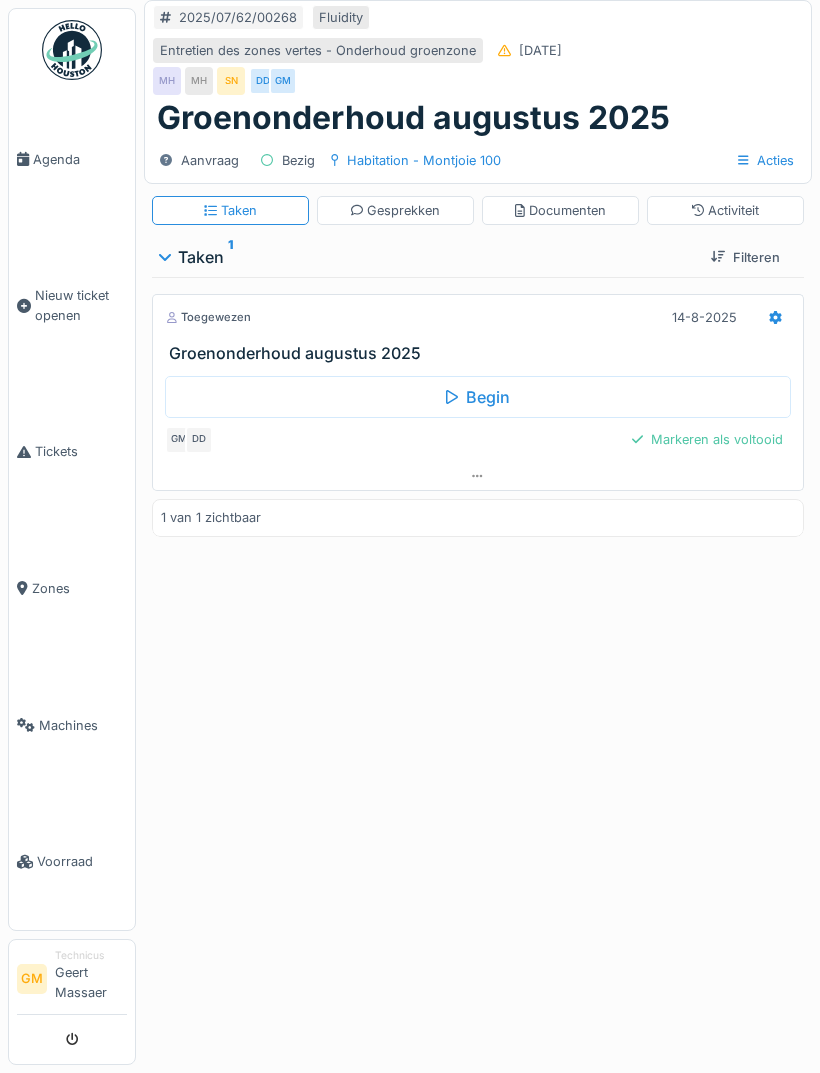 click on "Activiteit" at bounding box center (725, 210) 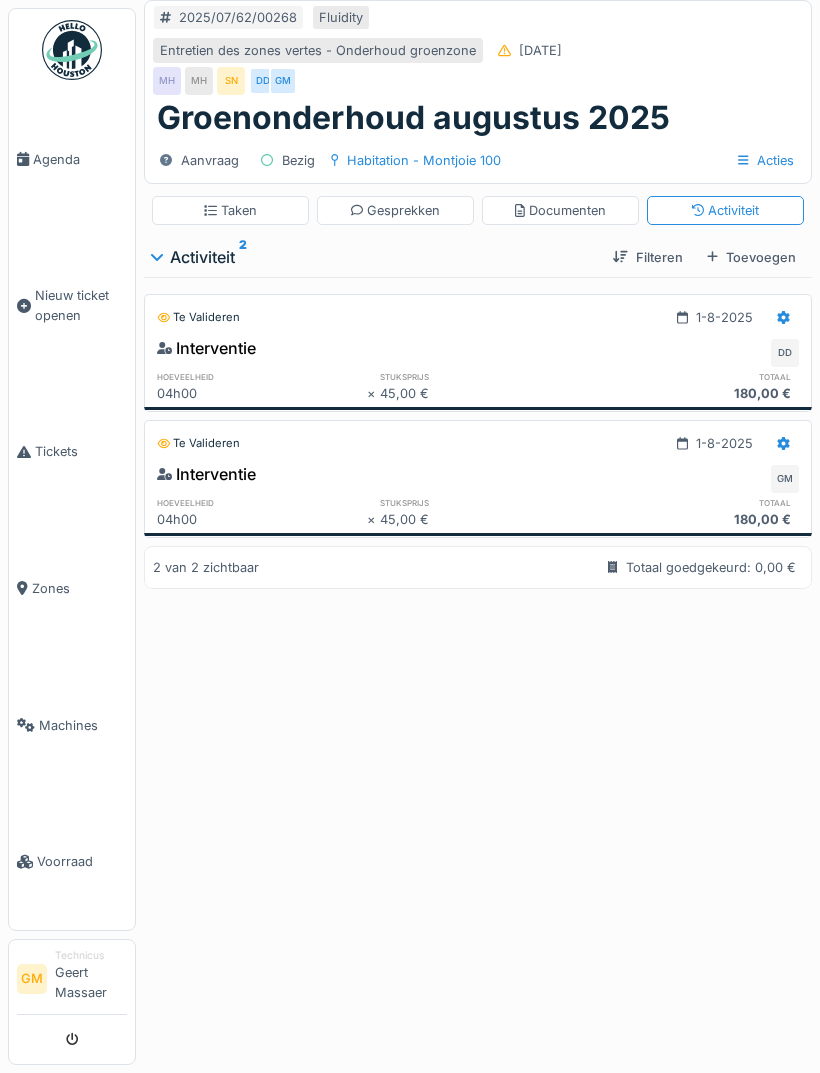 click on "Toevoegen" at bounding box center [751, 257] 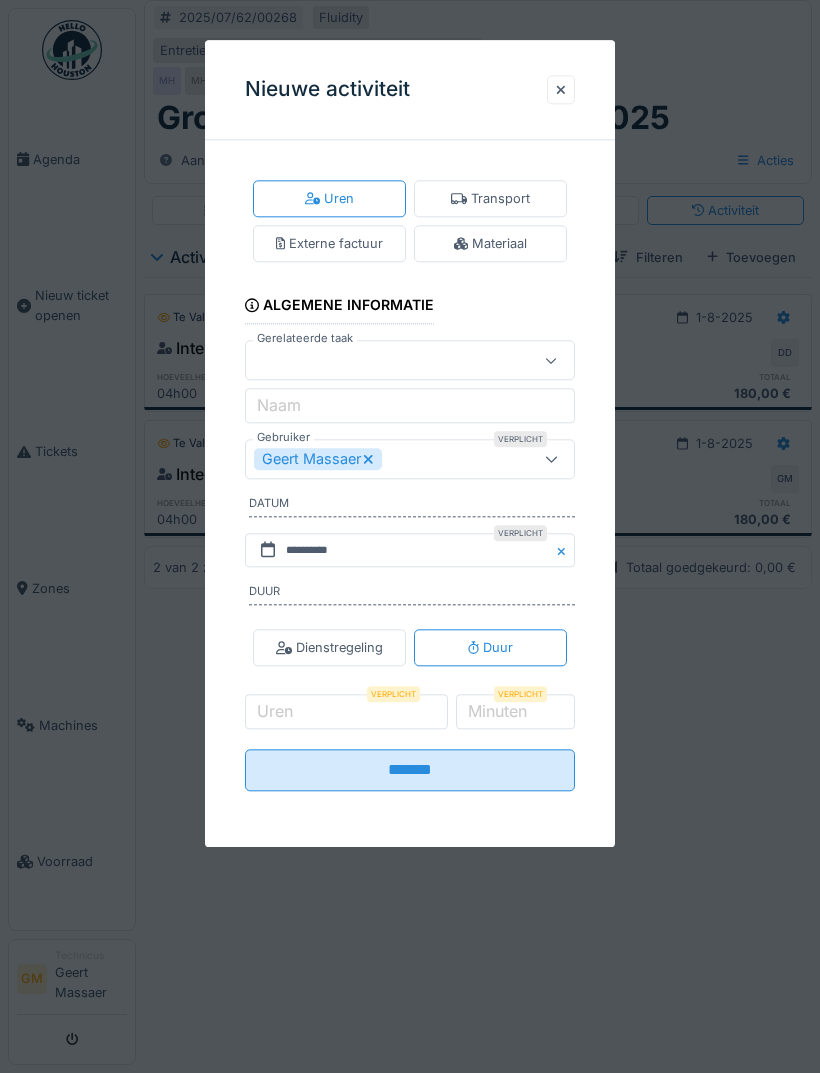 click on "Geert Massaer" at bounding box center (386, 459) 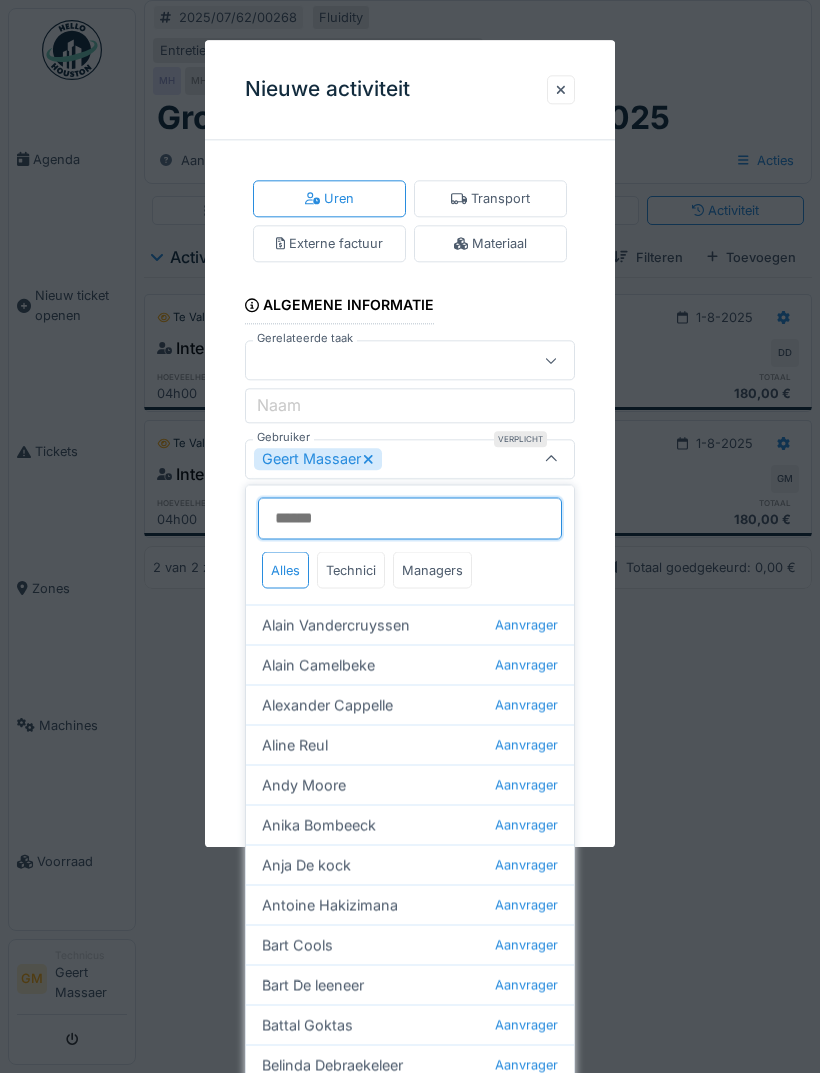 click on "Gebruiker" at bounding box center [410, 519] 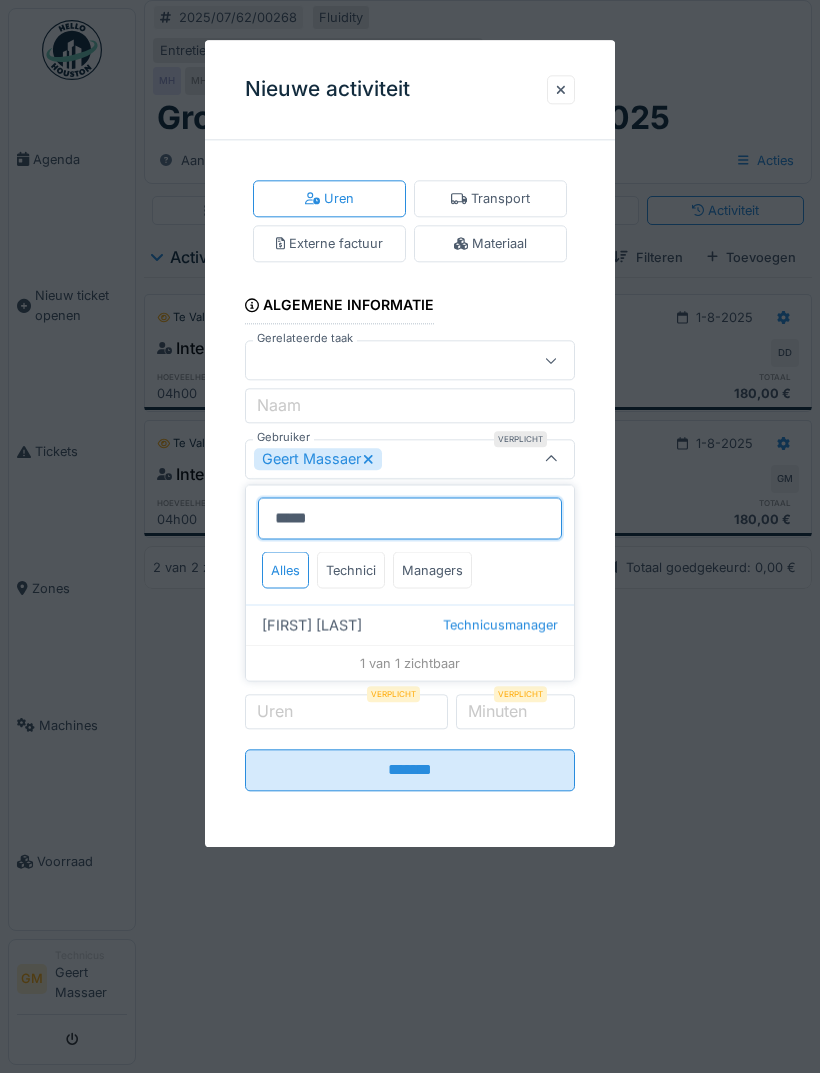 type on "*****" 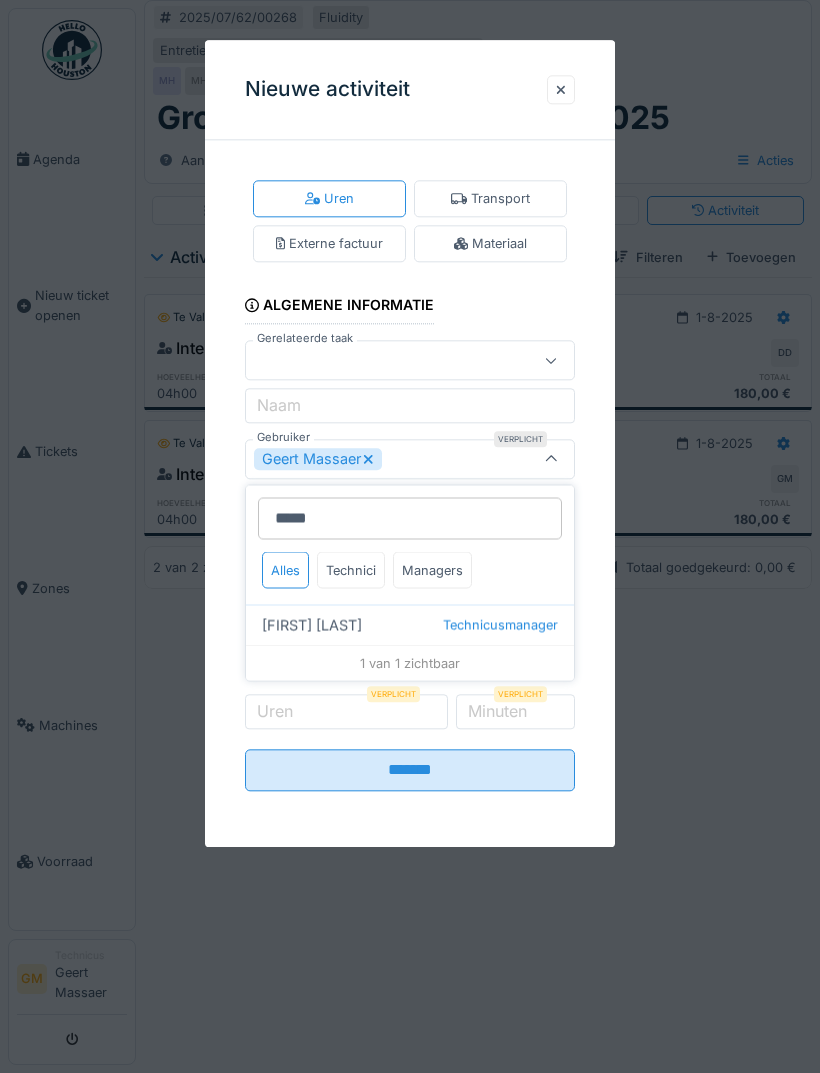 click on "Technicusmanager" at bounding box center (500, 625) 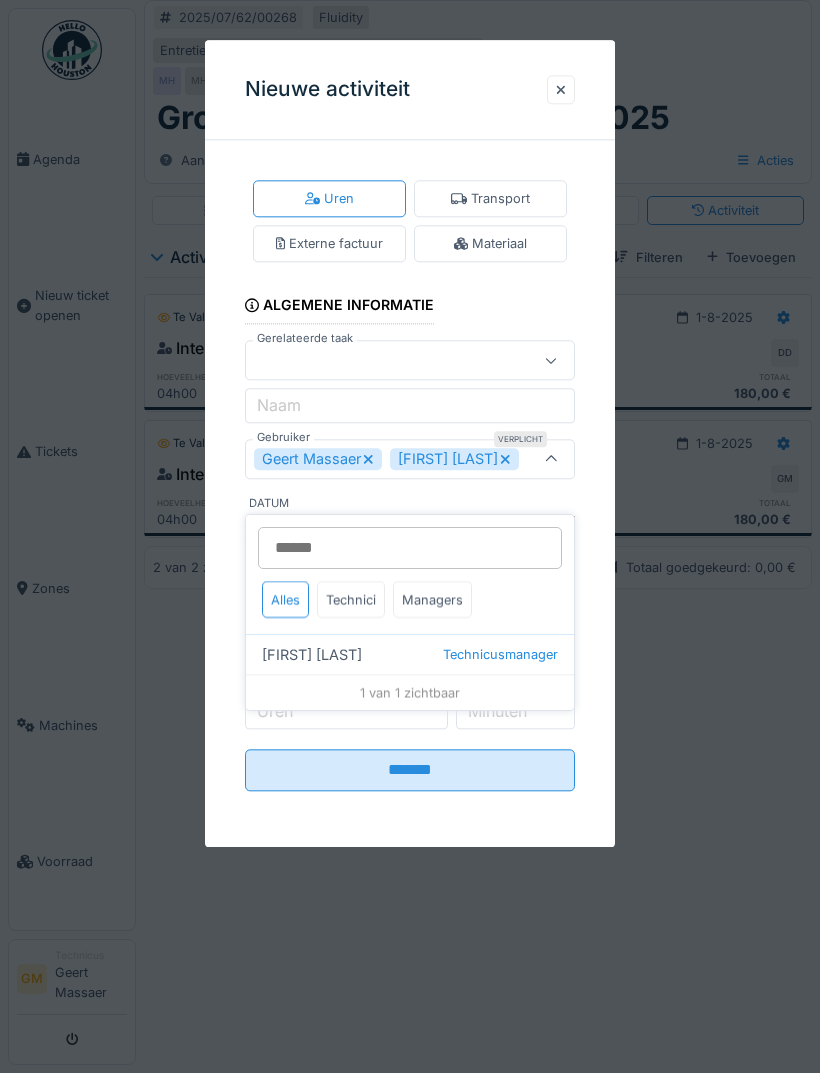 click 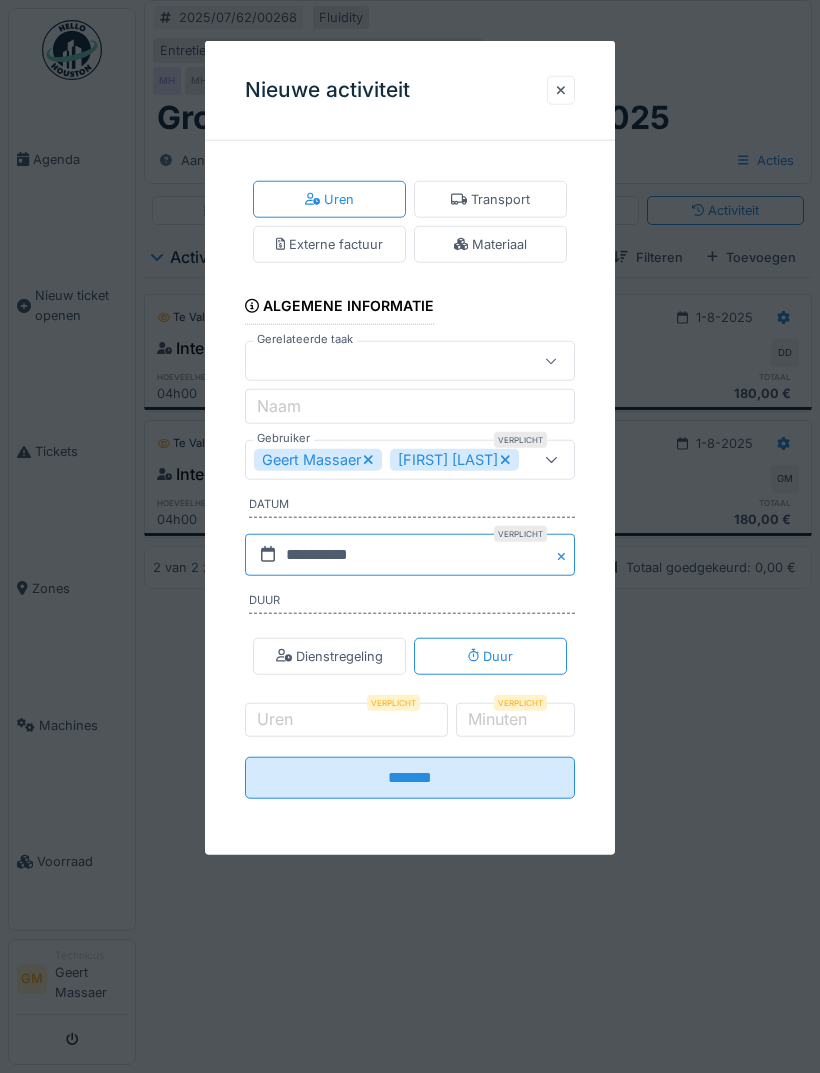 click on "**********" at bounding box center [410, 554] 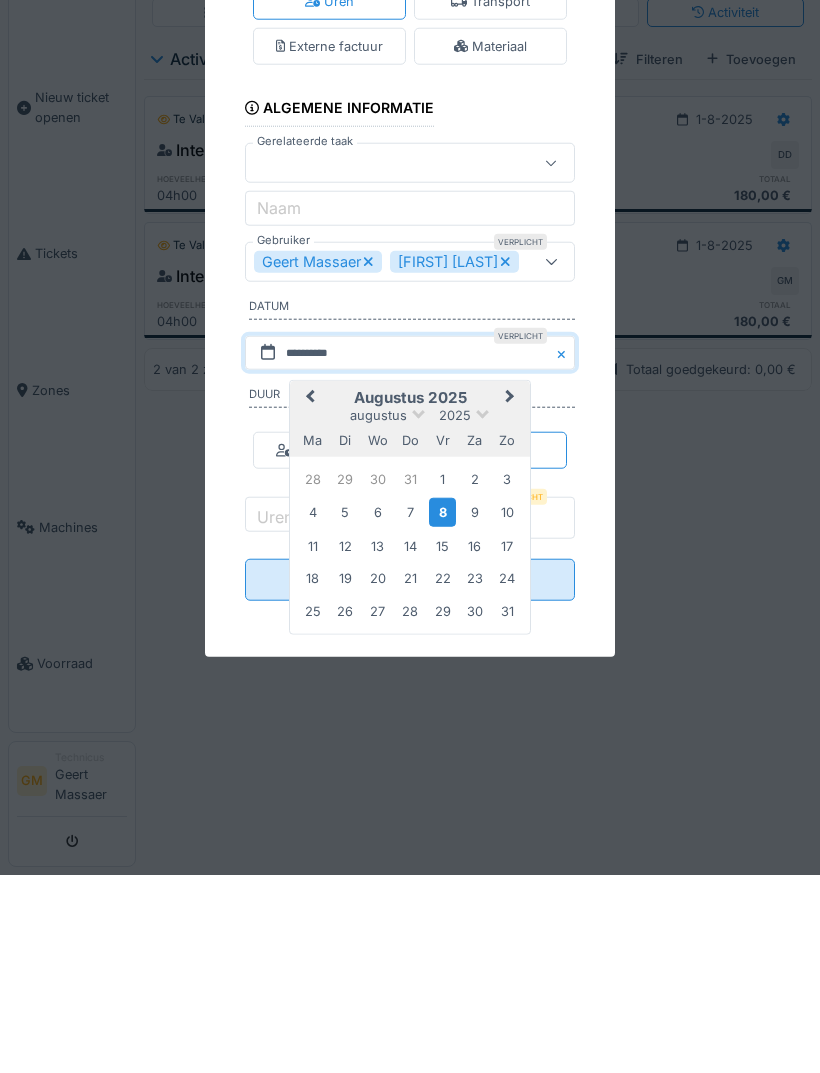 click on "*" at bounding box center (515, 716) 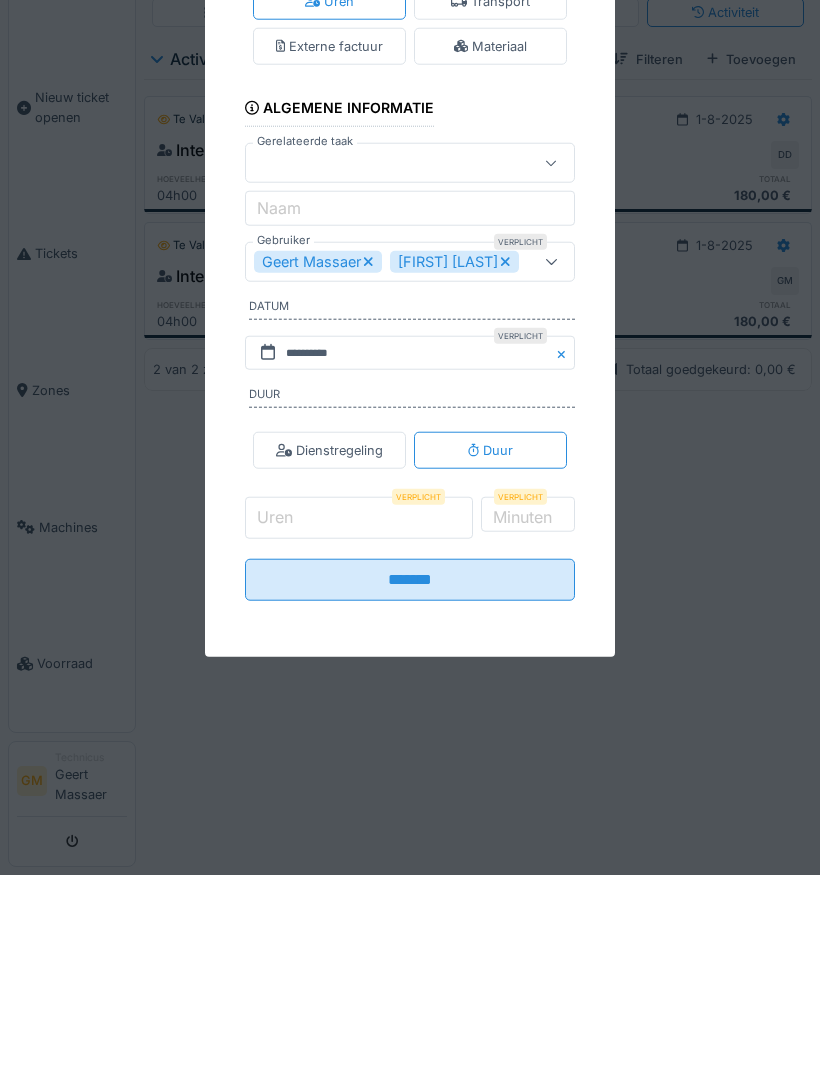 click on "Uren" at bounding box center (359, 716) 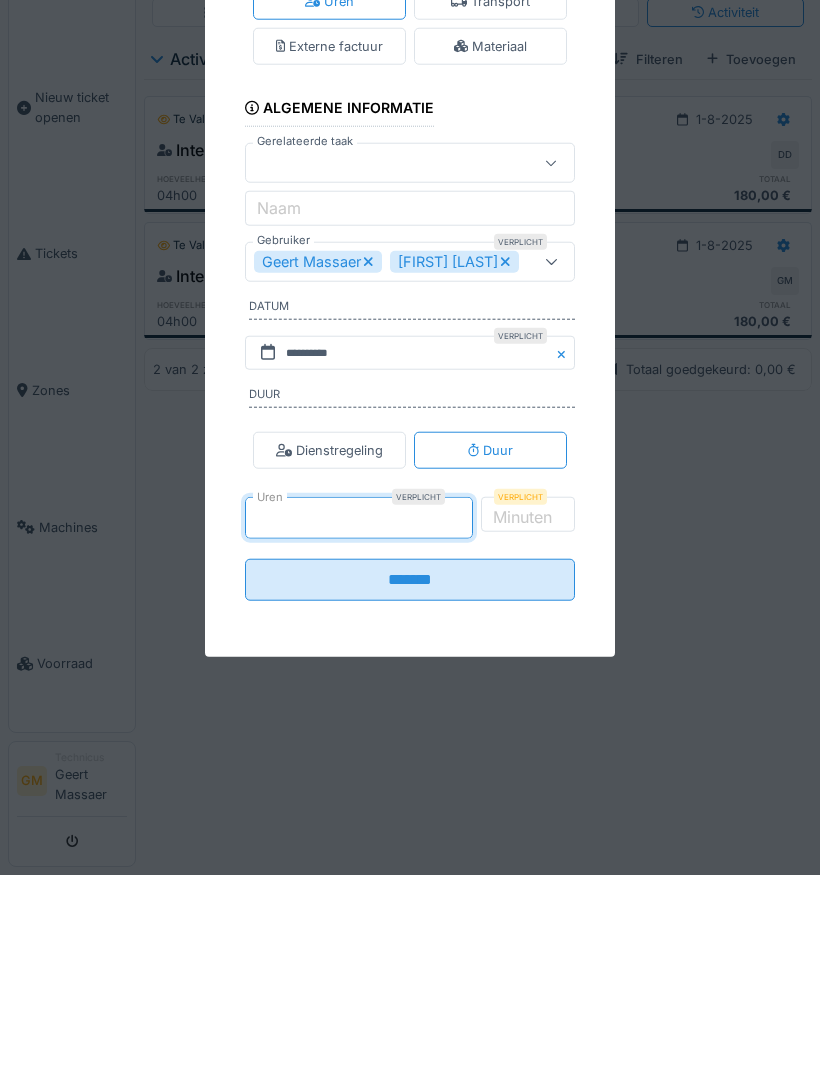 type on "*" 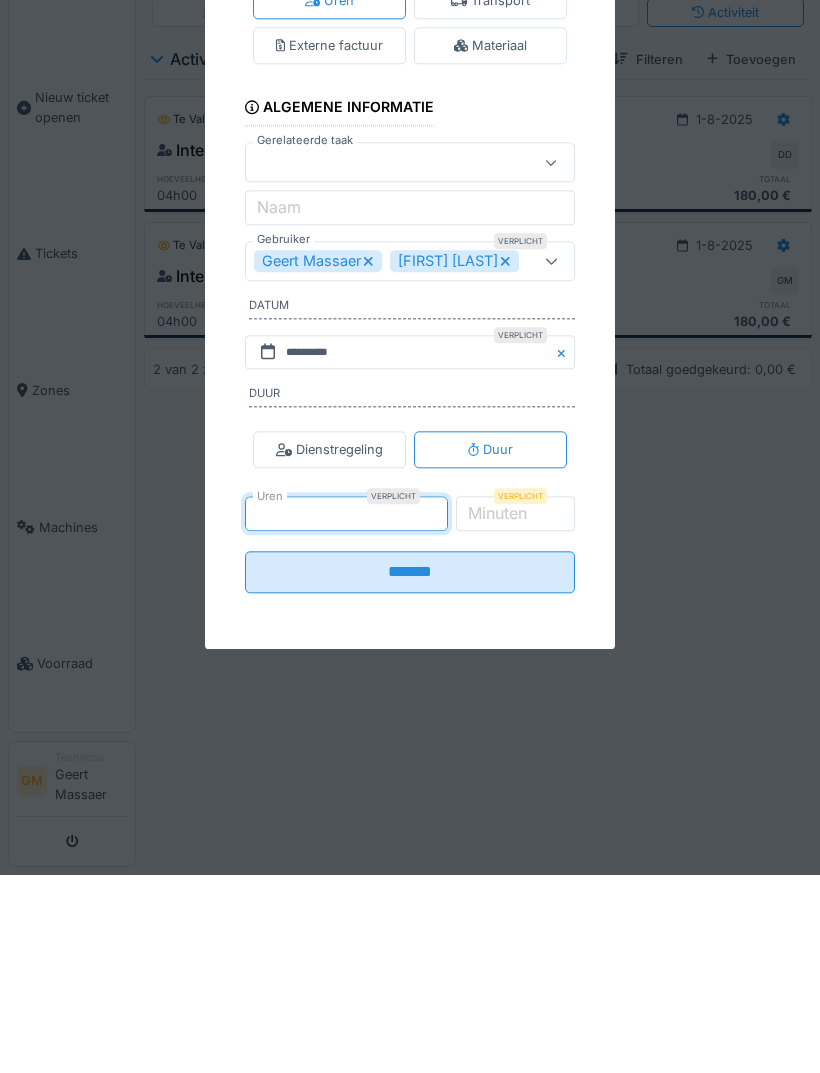 click at bounding box center (551, 360) 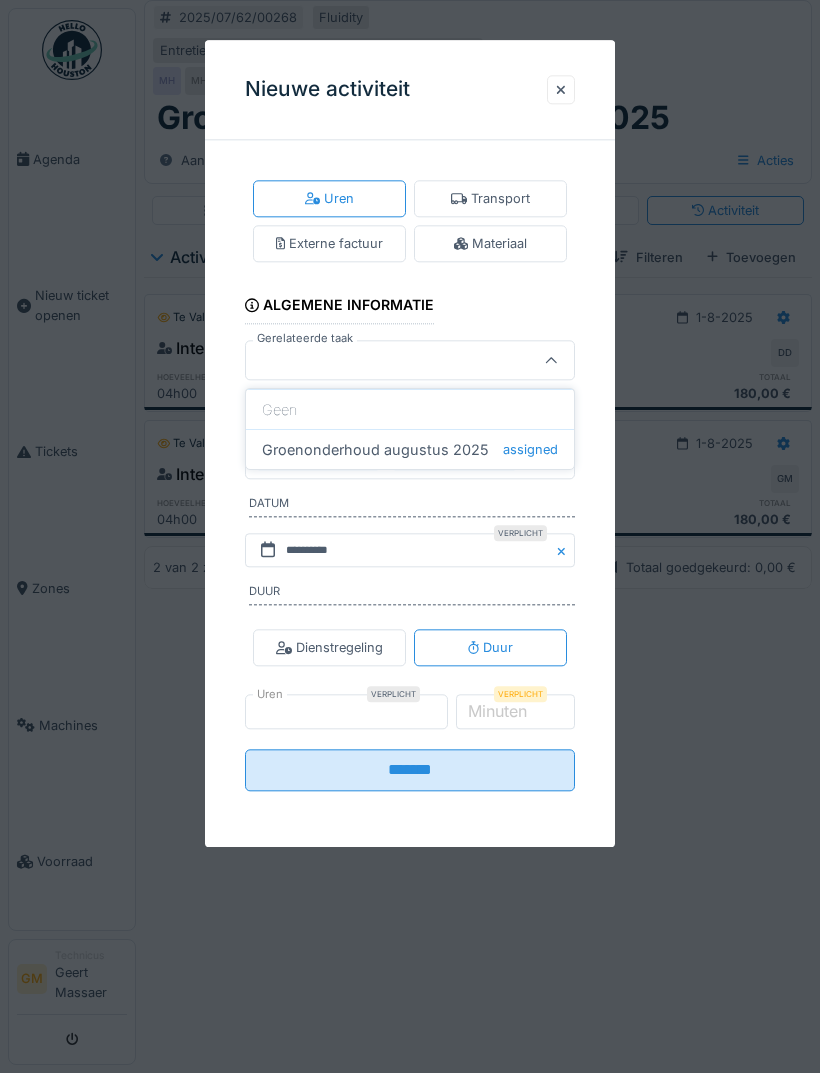 click on "Groenonderhoud augustus 2025 assigned" at bounding box center (410, 449) 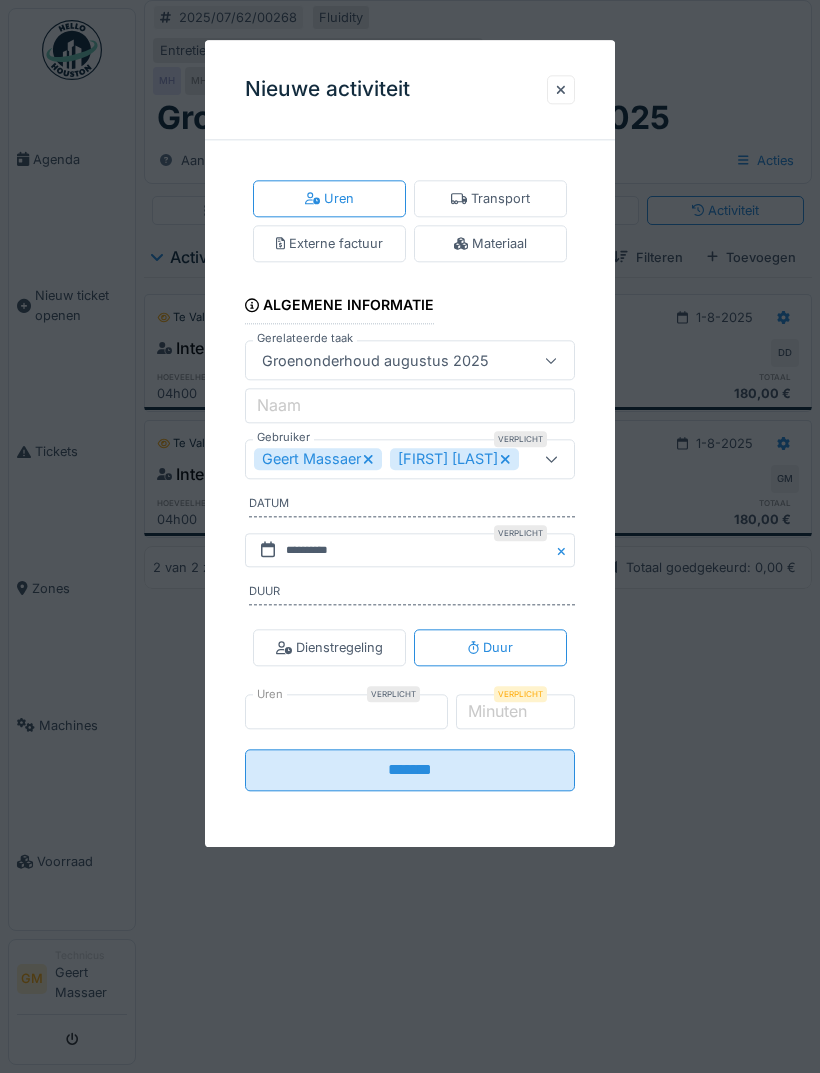 type on "******" 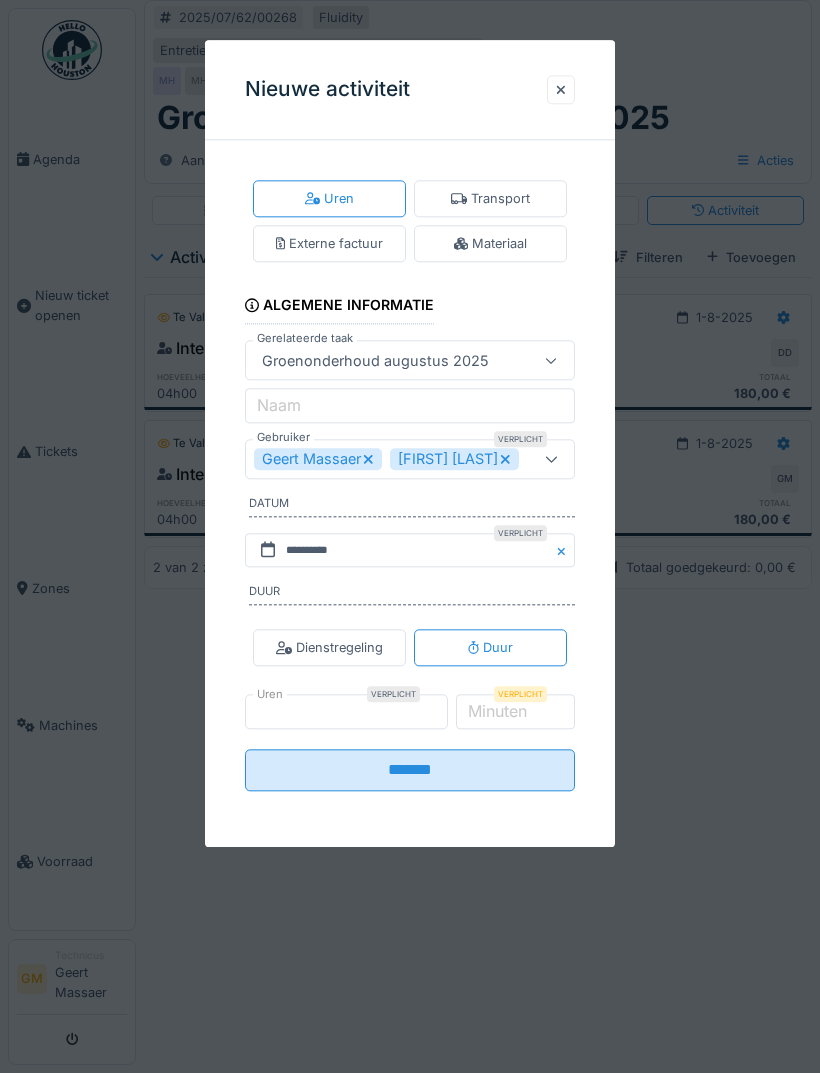 click on "*******" at bounding box center [410, 770] 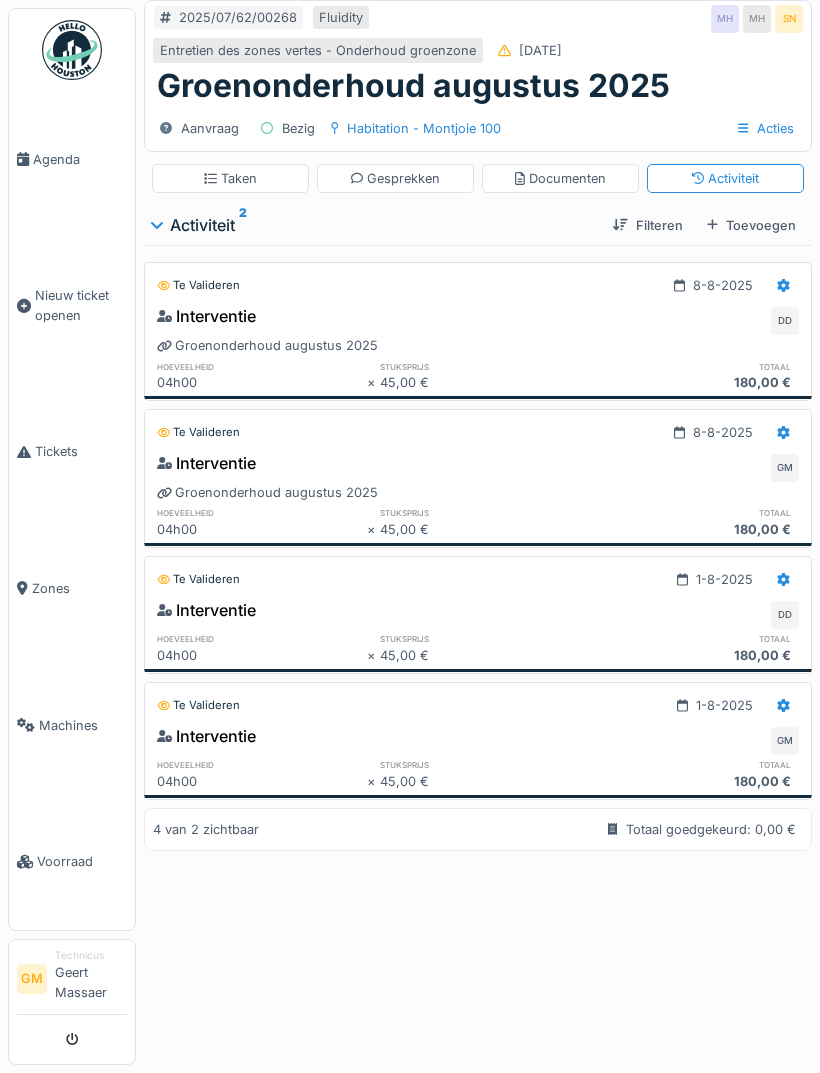 click on "Agenda" at bounding box center [80, 159] 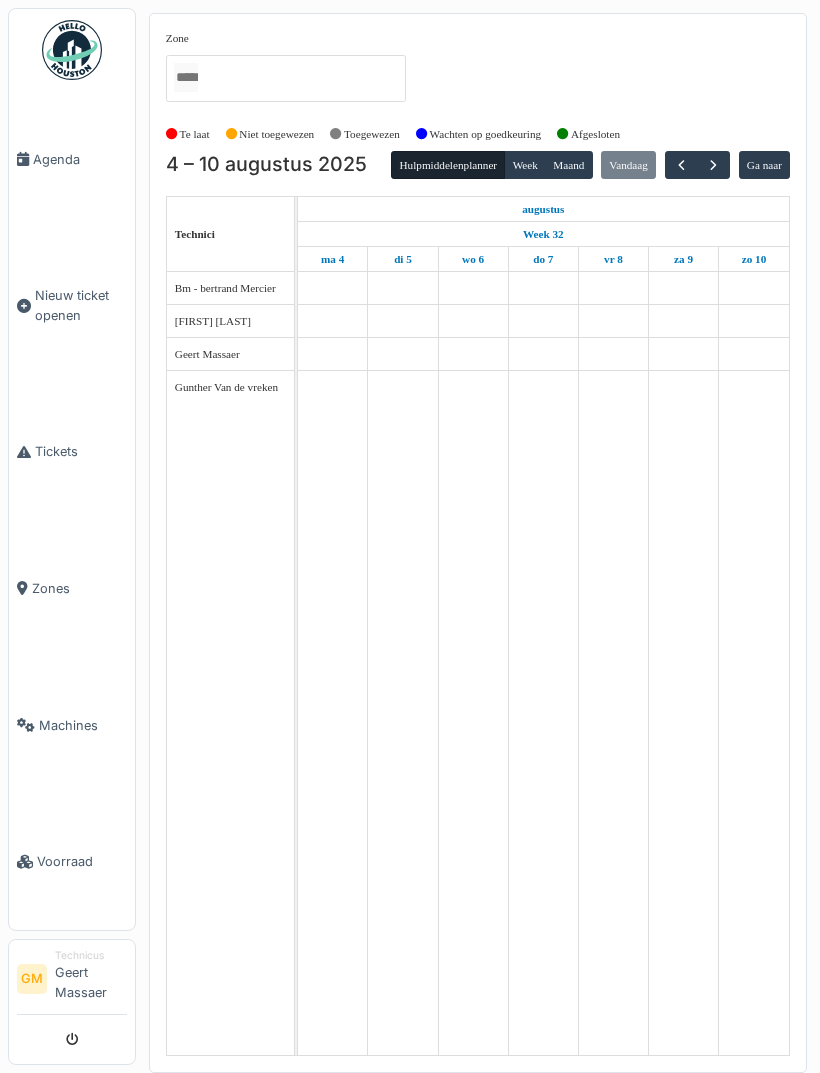 scroll, scrollTop: 0, scrollLeft: 0, axis: both 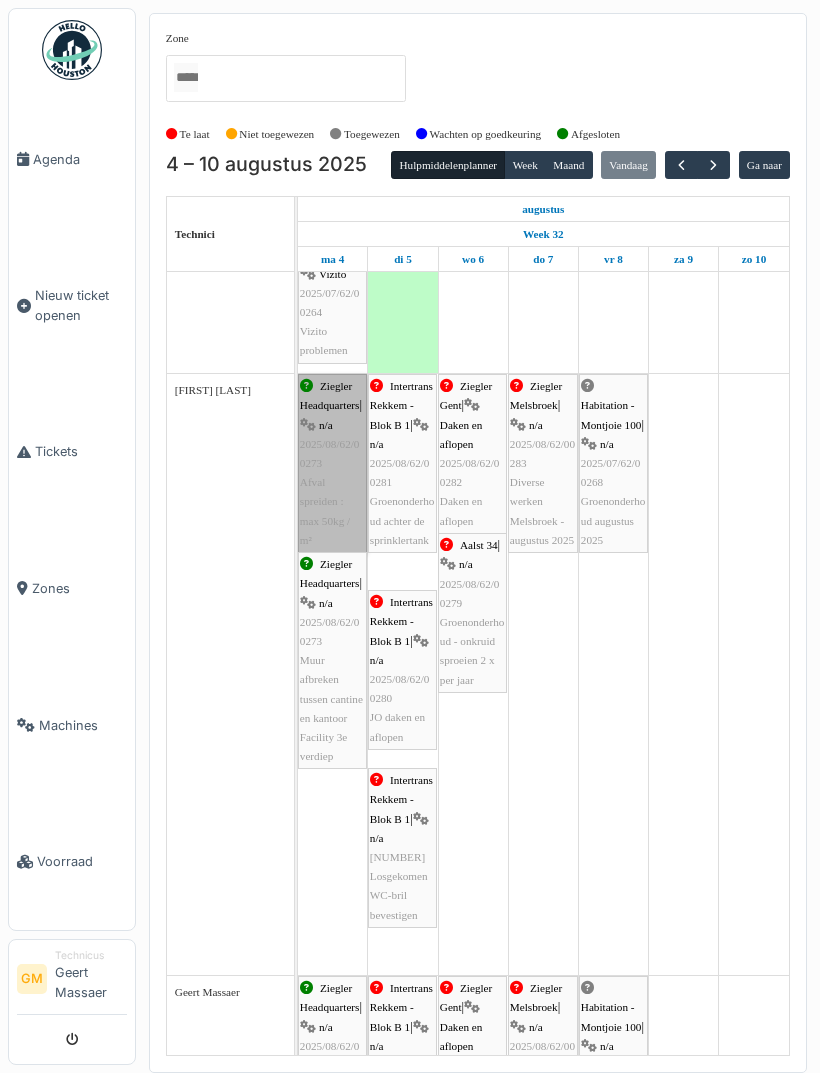 click on "Ziegler Headquarters
|     n/a
2025/08/62/00273
Afval spreiden : max 50kg / m²" at bounding box center (332, 463) 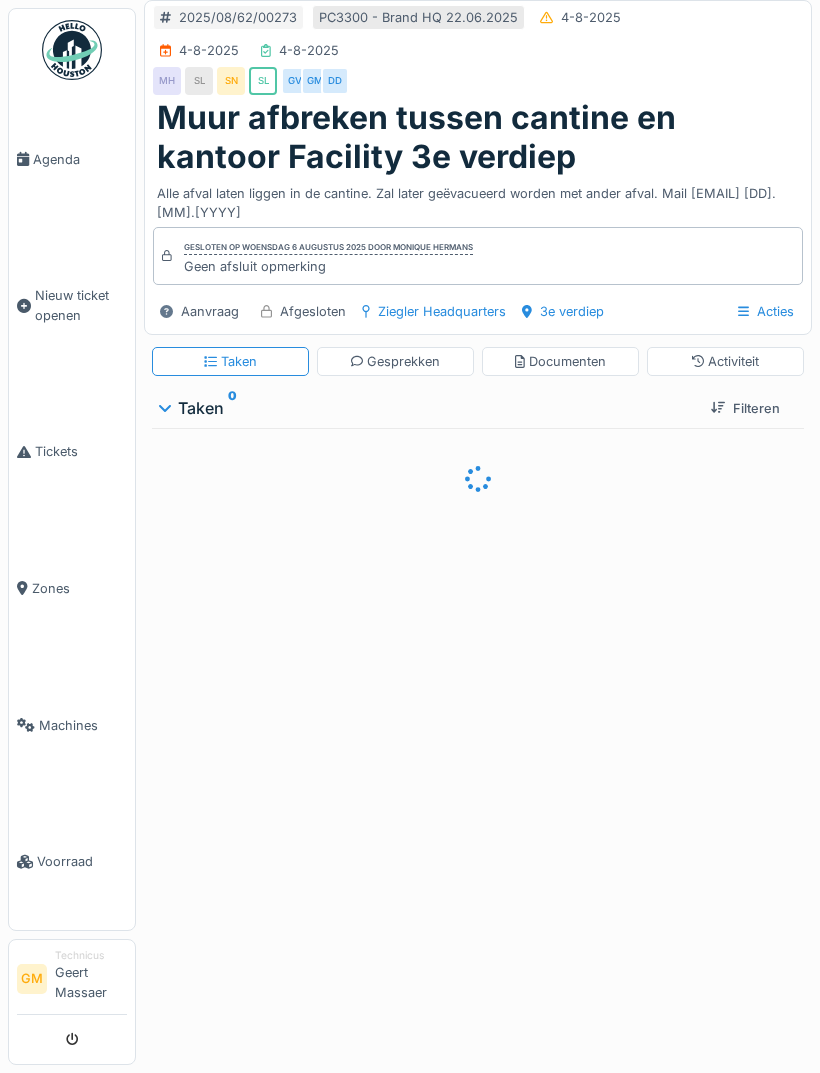 scroll, scrollTop: 0, scrollLeft: 0, axis: both 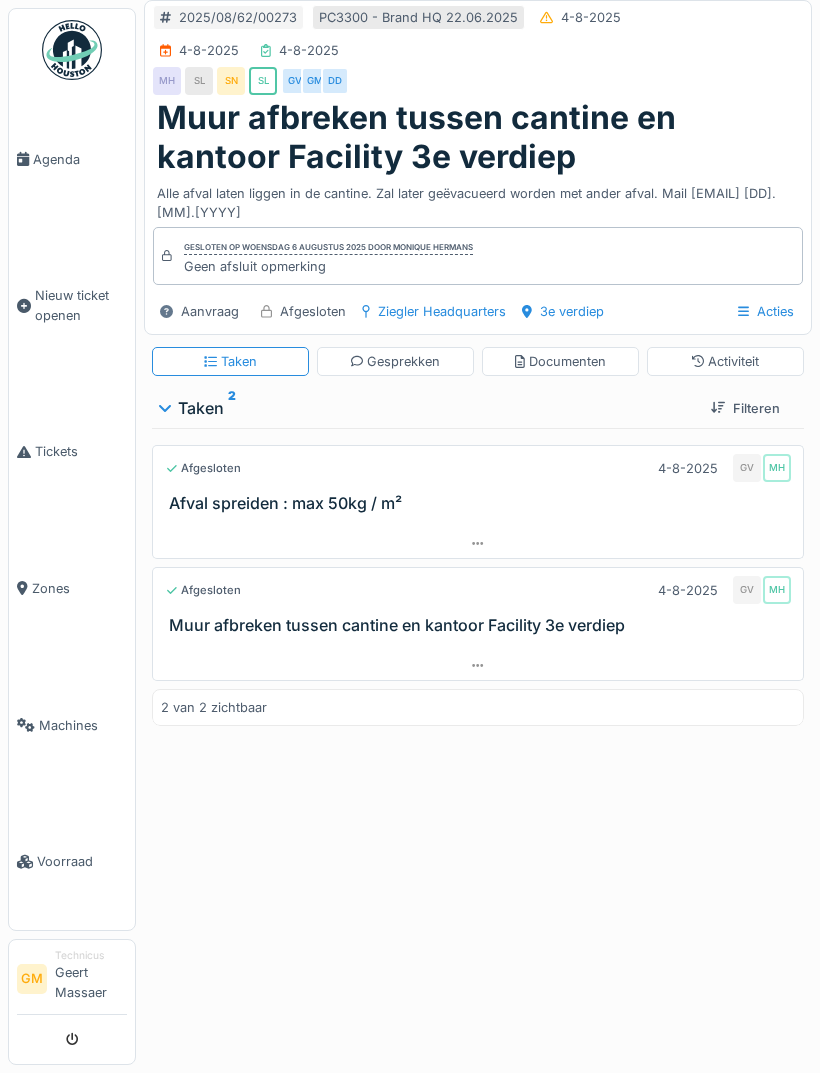 click on "Activiteit" at bounding box center [726, 361] 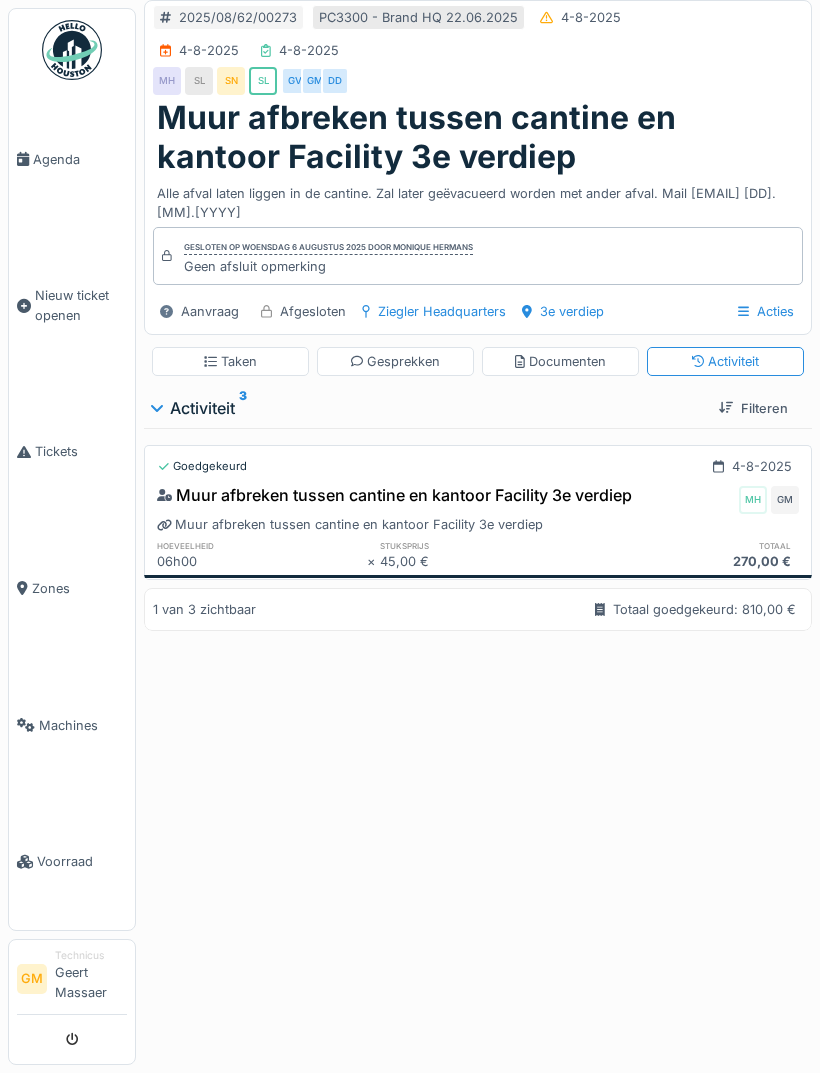 click on "Agenda" at bounding box center (80, 159) 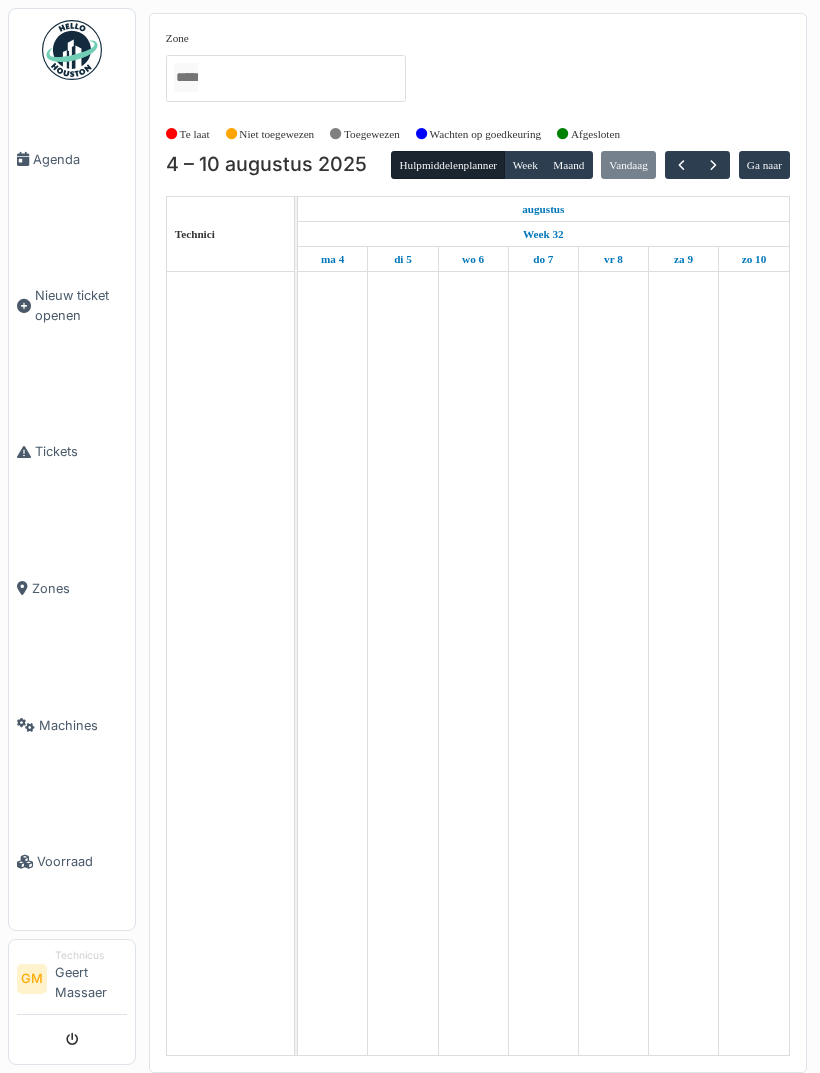scroll, scrollTop: 0, scrollLeft: 0, axis: both 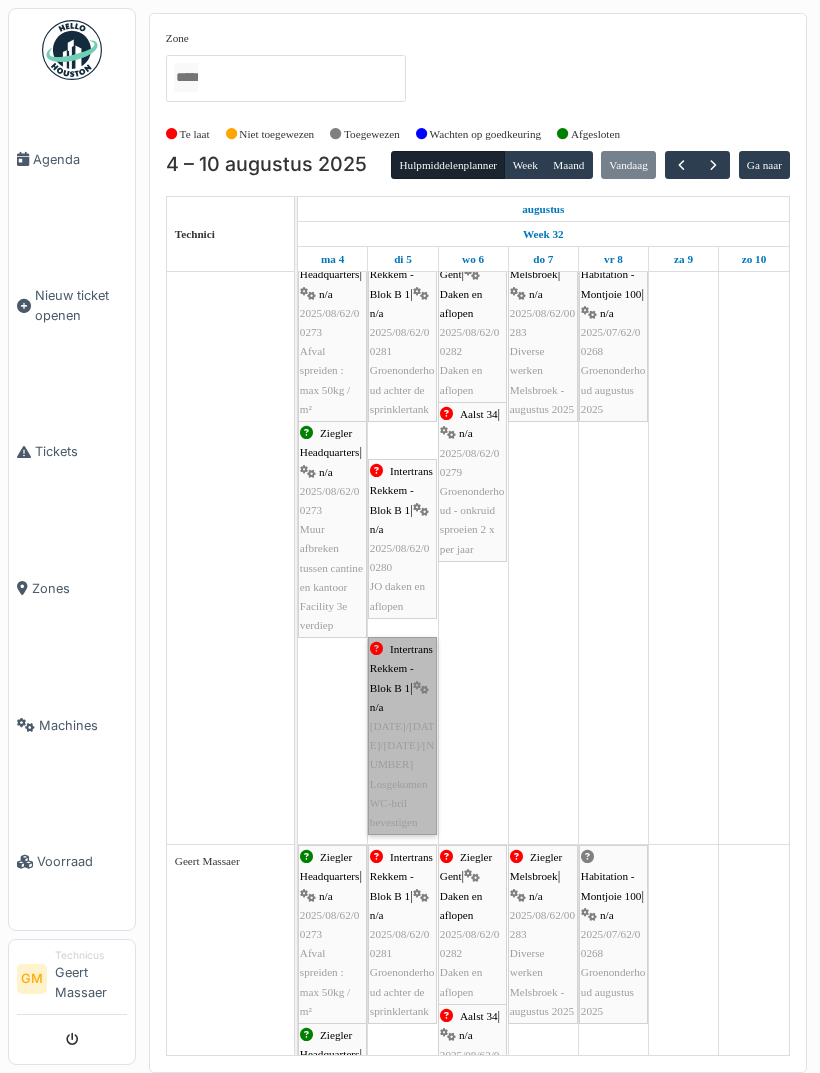 click on "Intertrans Rekkem - Blok B 1
|     n/a
2025/06/62/00203
Losgekomen WC-bril bevestigen" at bounding box center [402, 736] 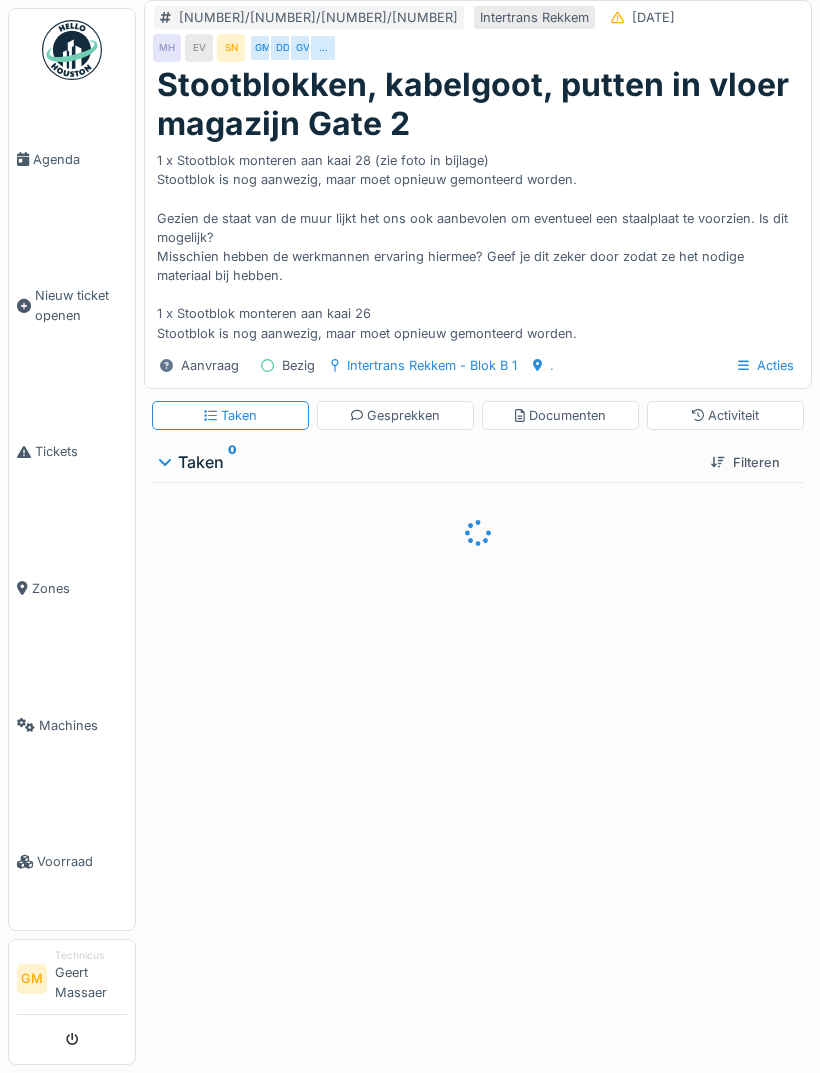 scroll, scrollTop: 0, scrollLeft: 0, axis: both 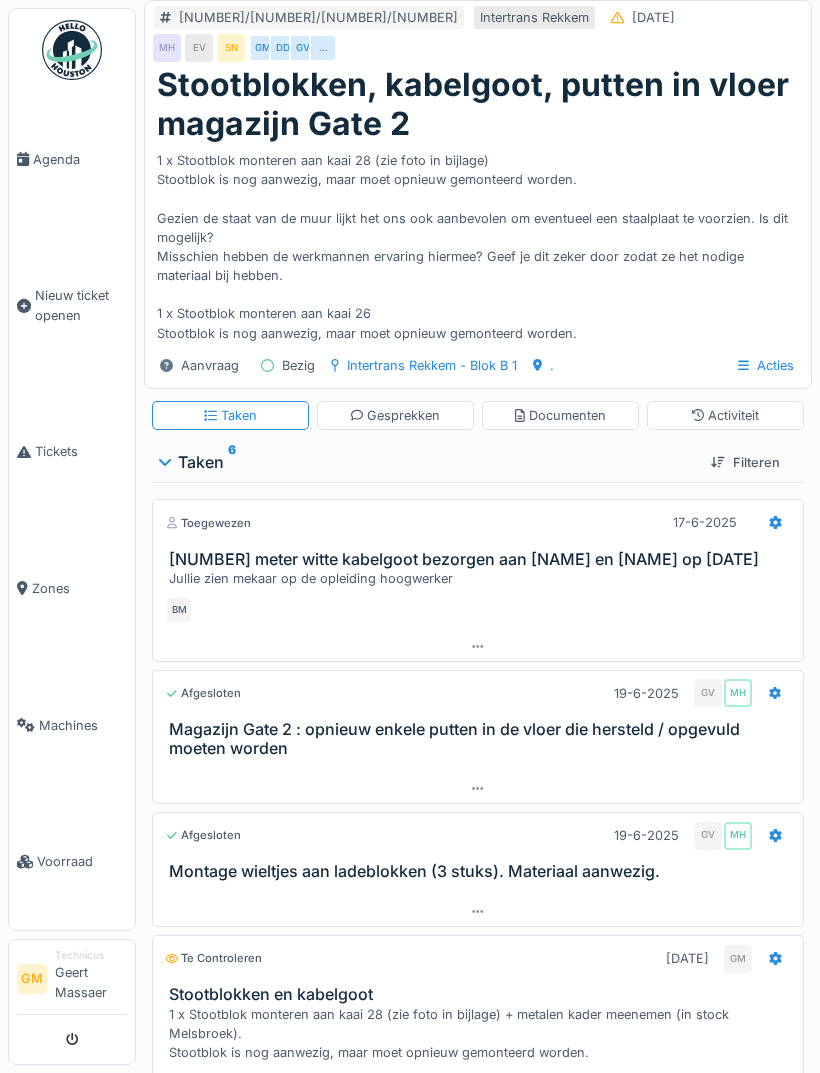 click on "Agenda" at bounding box center (80, 159) 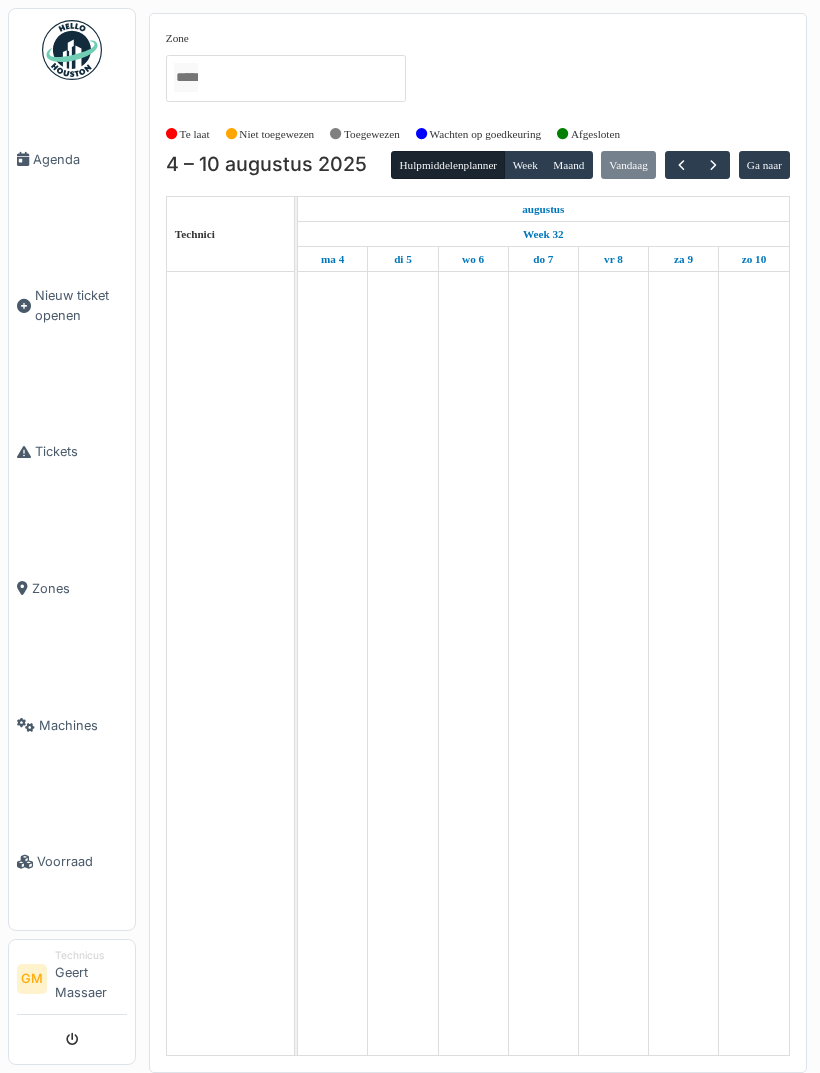 scroll, scrollTop: 0, scrollLeft: 0, axis: both 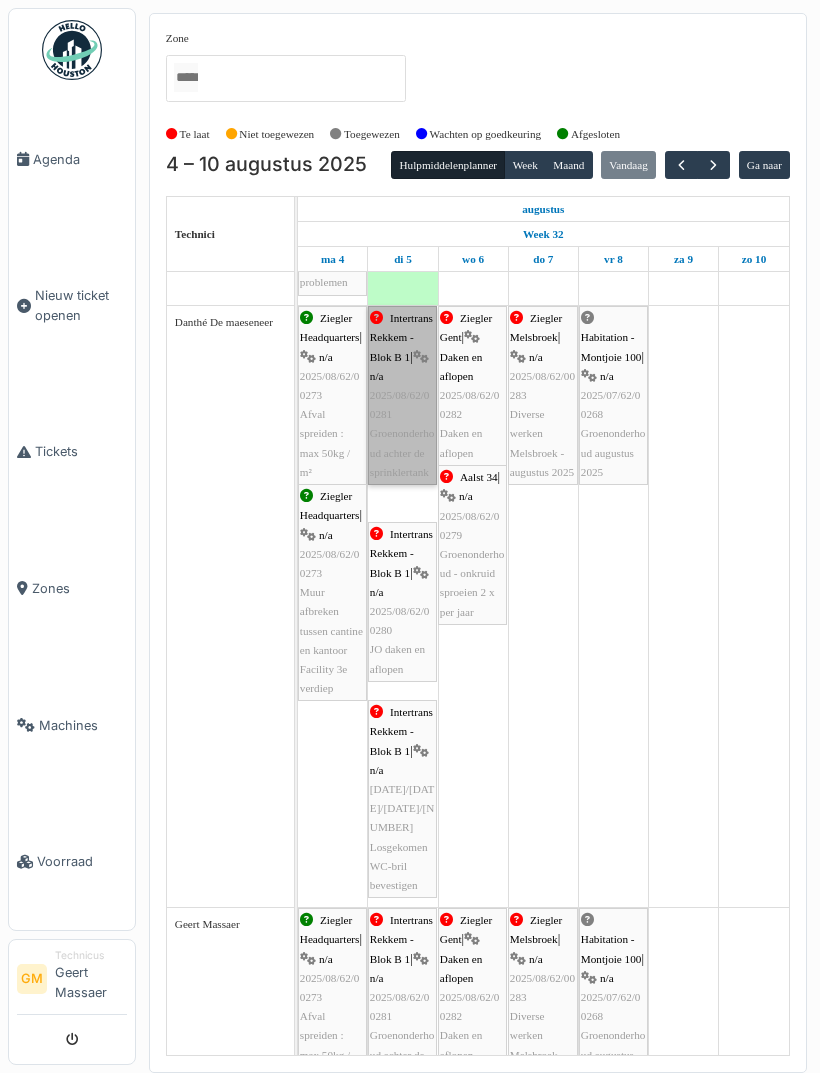 click on "Intertrans Rekkem - Blok B 1
|     n/a
2025/08/62/00281
Groenonderhoud achter de sprinklertank" at bounding box center (402, 395) 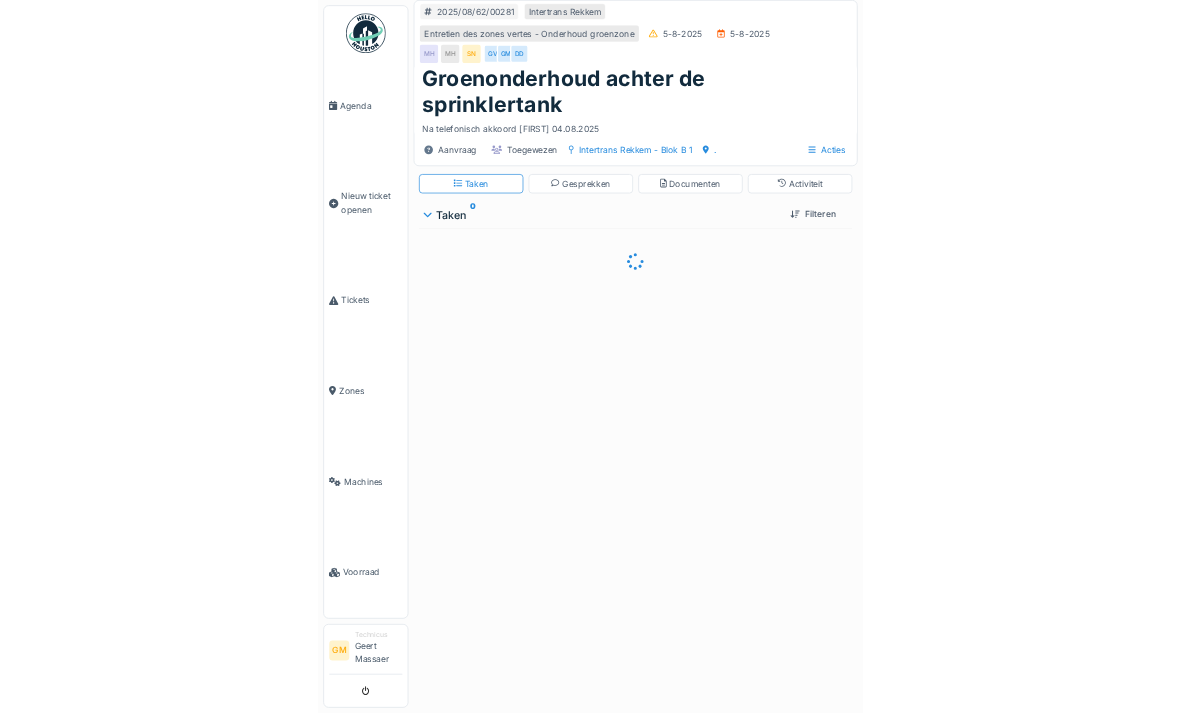 scroll, scrollTop: 0, scrollLeft: 0, axis: both 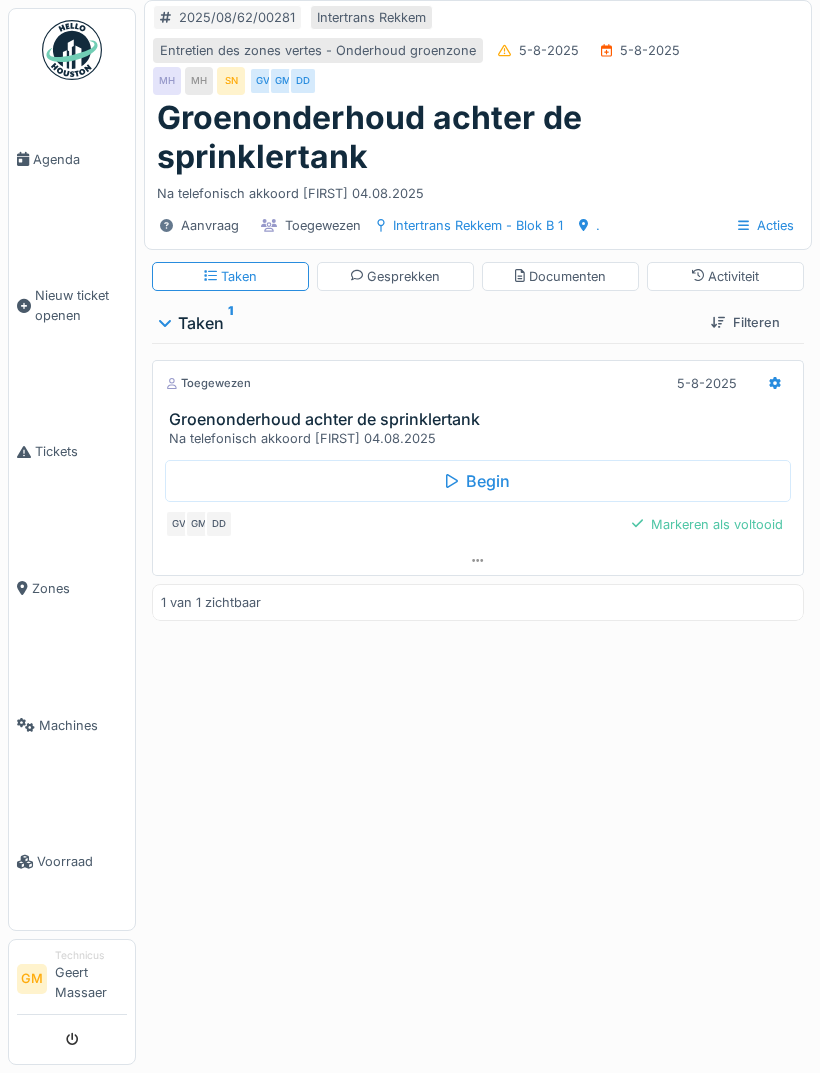 click on "Activiteit" at bounding box center [726, 276] 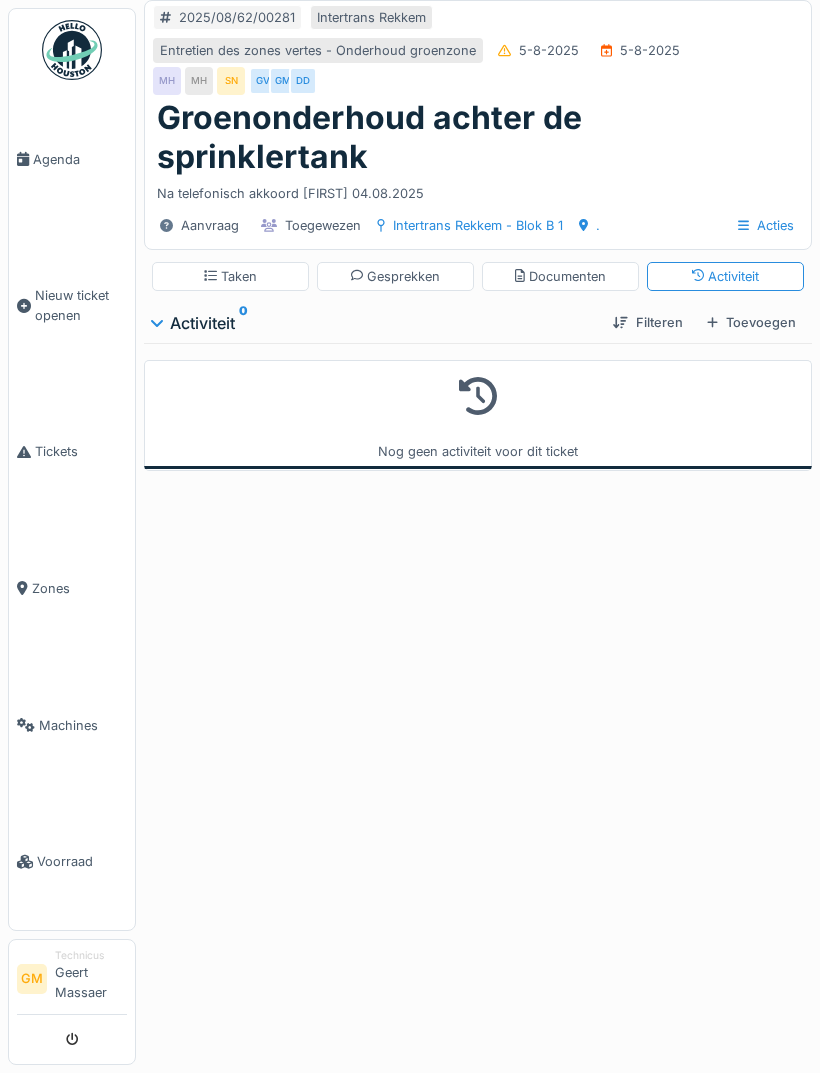 click on "Toevoegen" at bounding box center (751, 322) 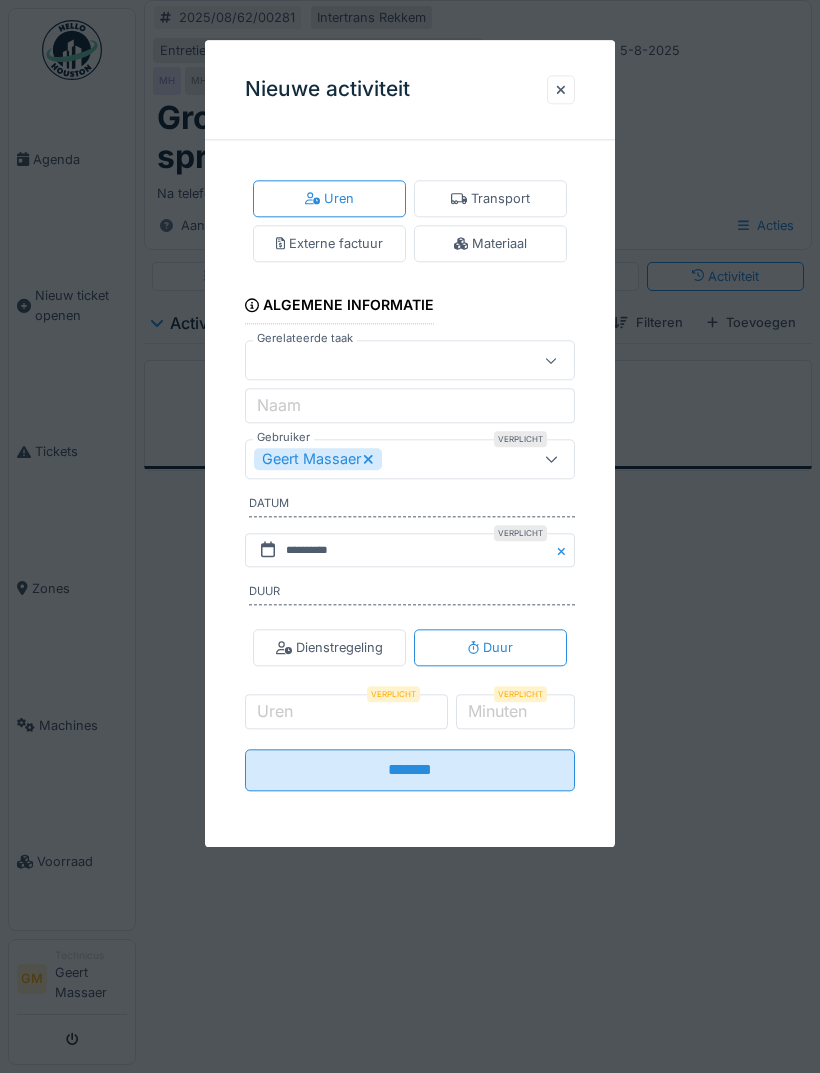 click on "Geert Massaer" at bounding box center (386, 459) 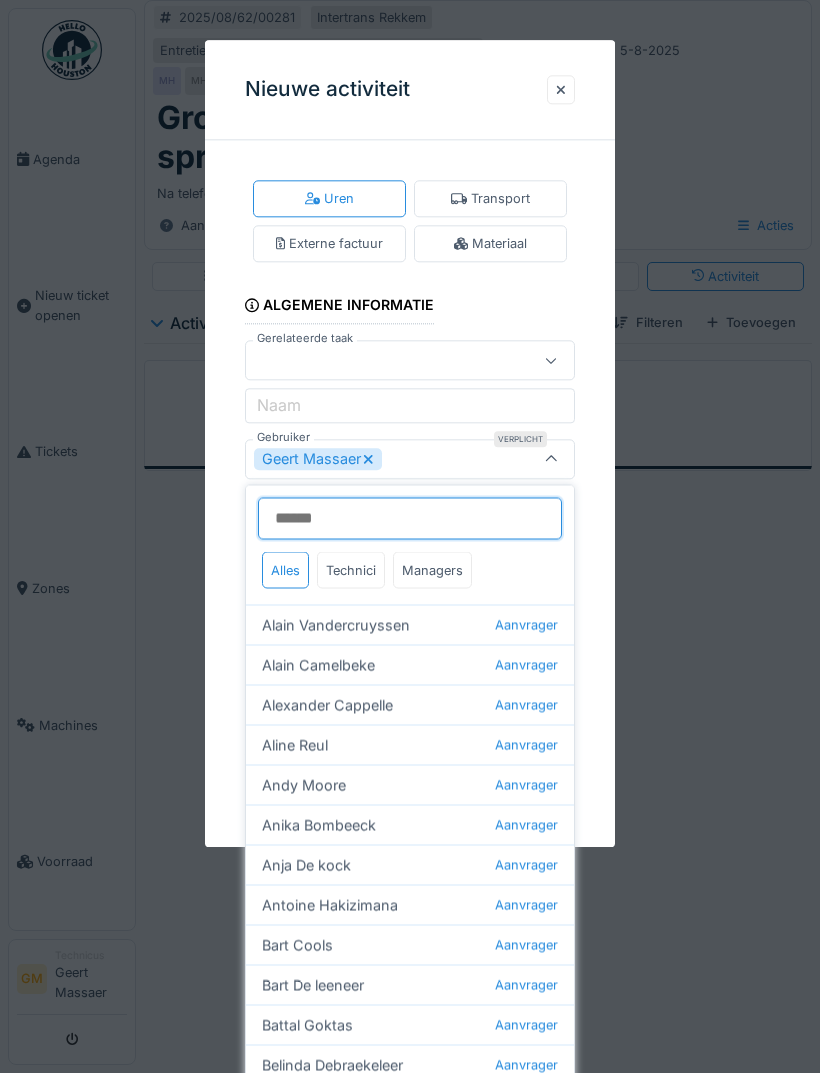 click on "Gebruiker" at bounding box center (410, 519) 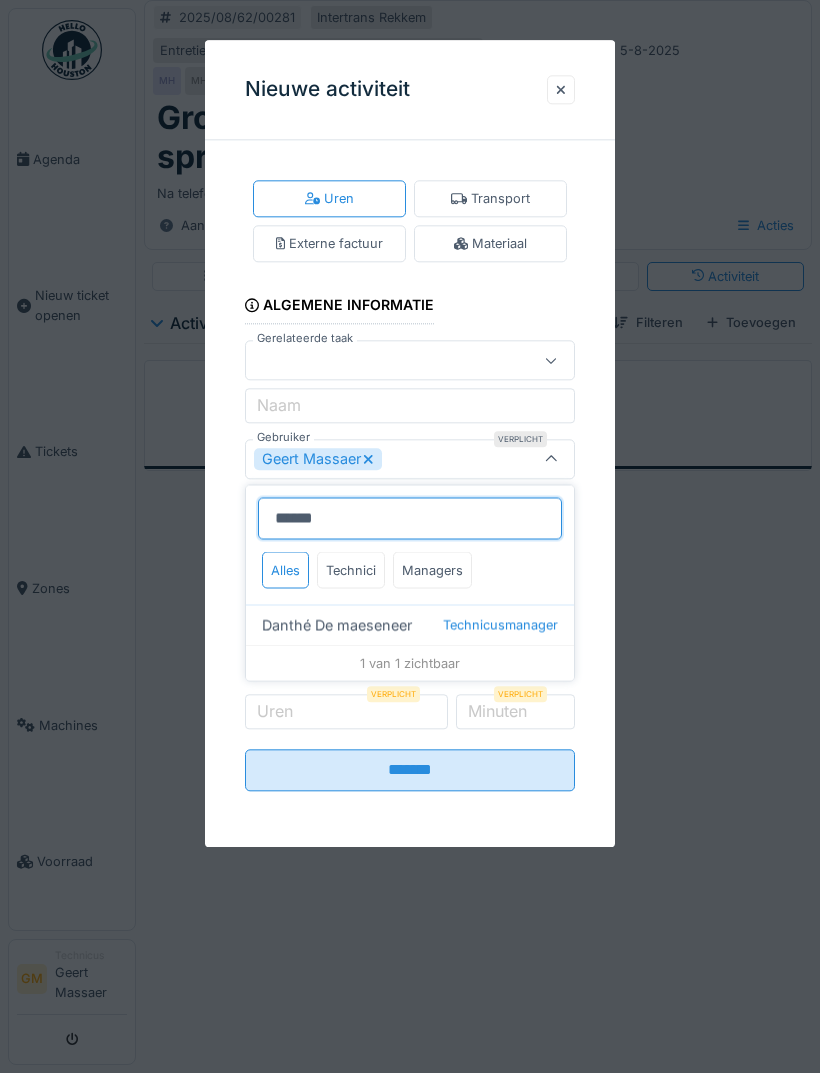 type on "******" 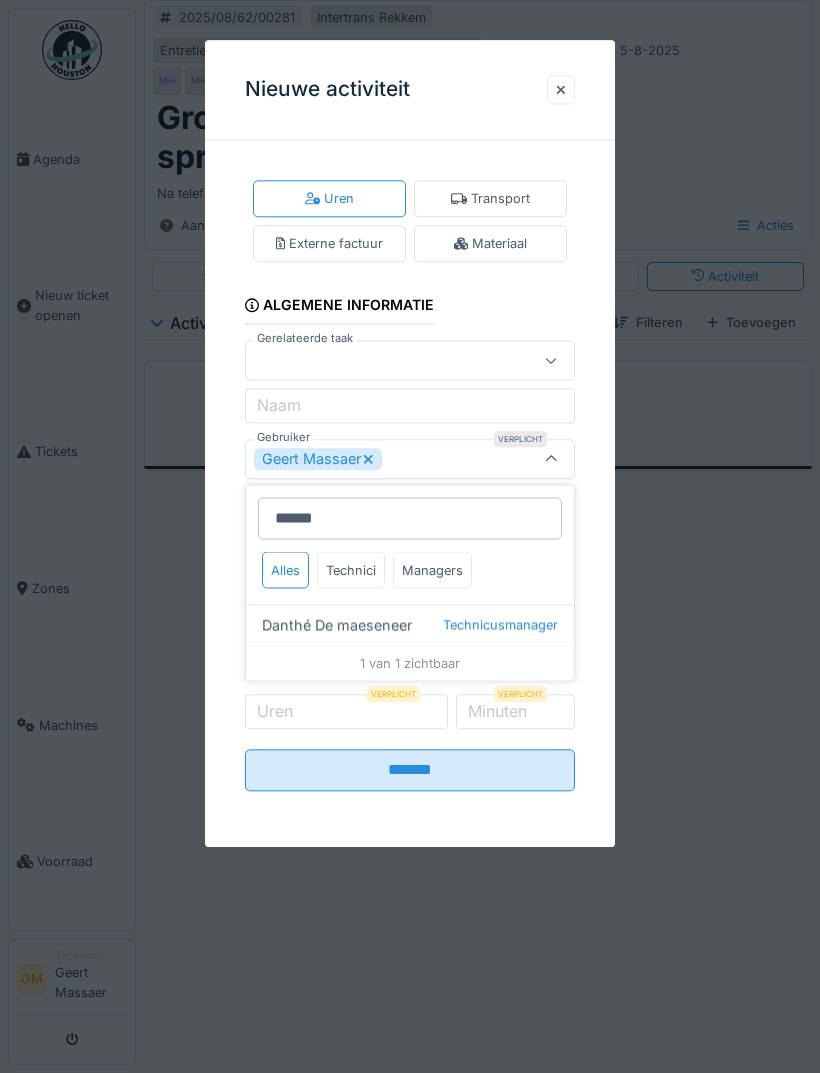 click on "Technicusmanager" at bounding box center [500, 625] 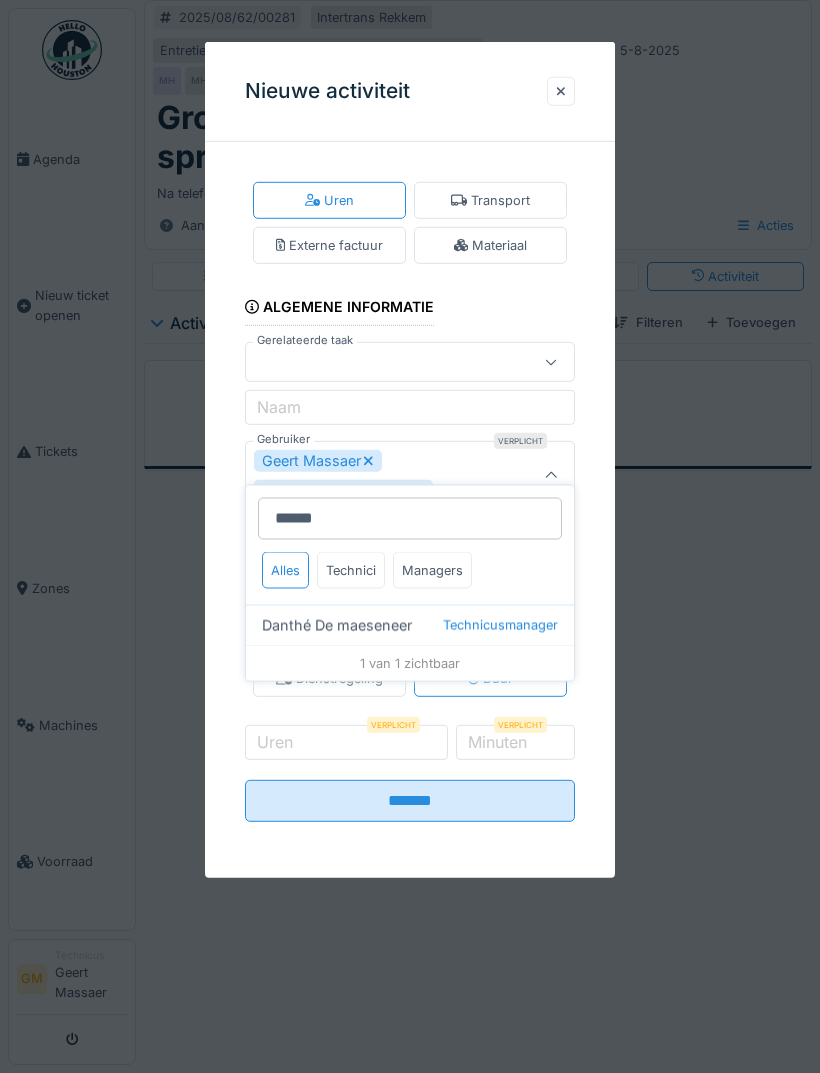 type on "*********" 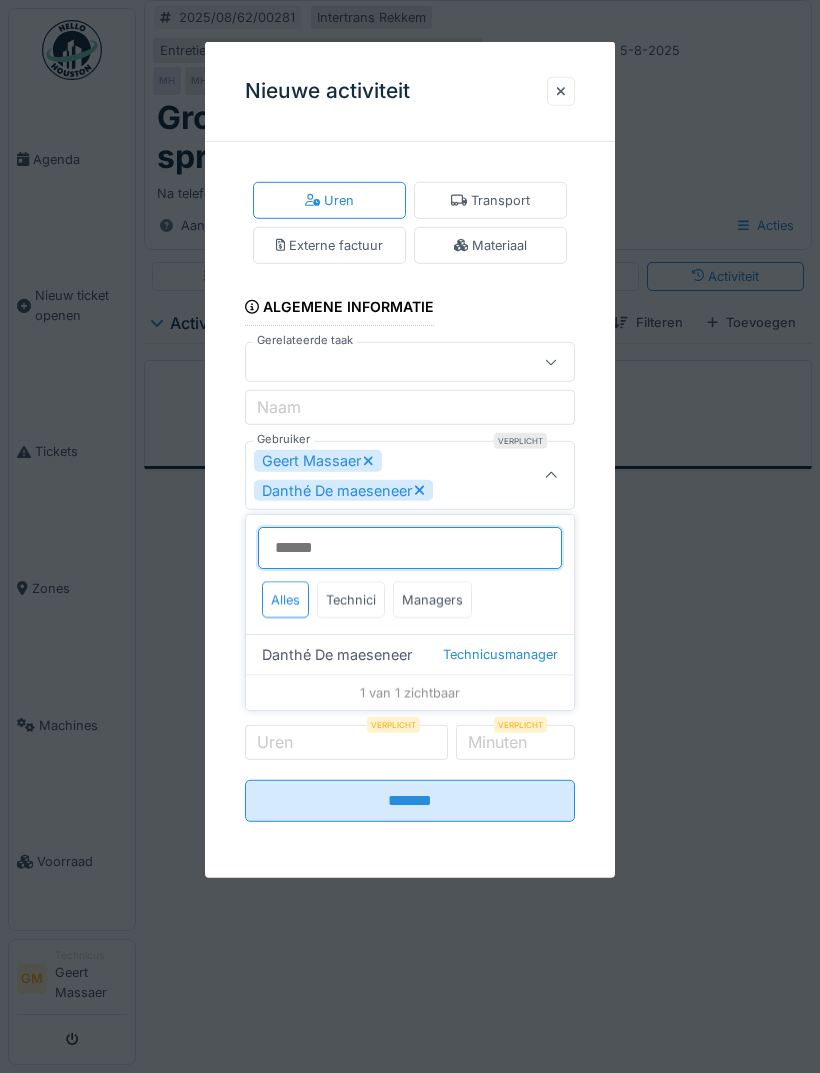 click on "Gebruiker" at bounding box center (410, 548) 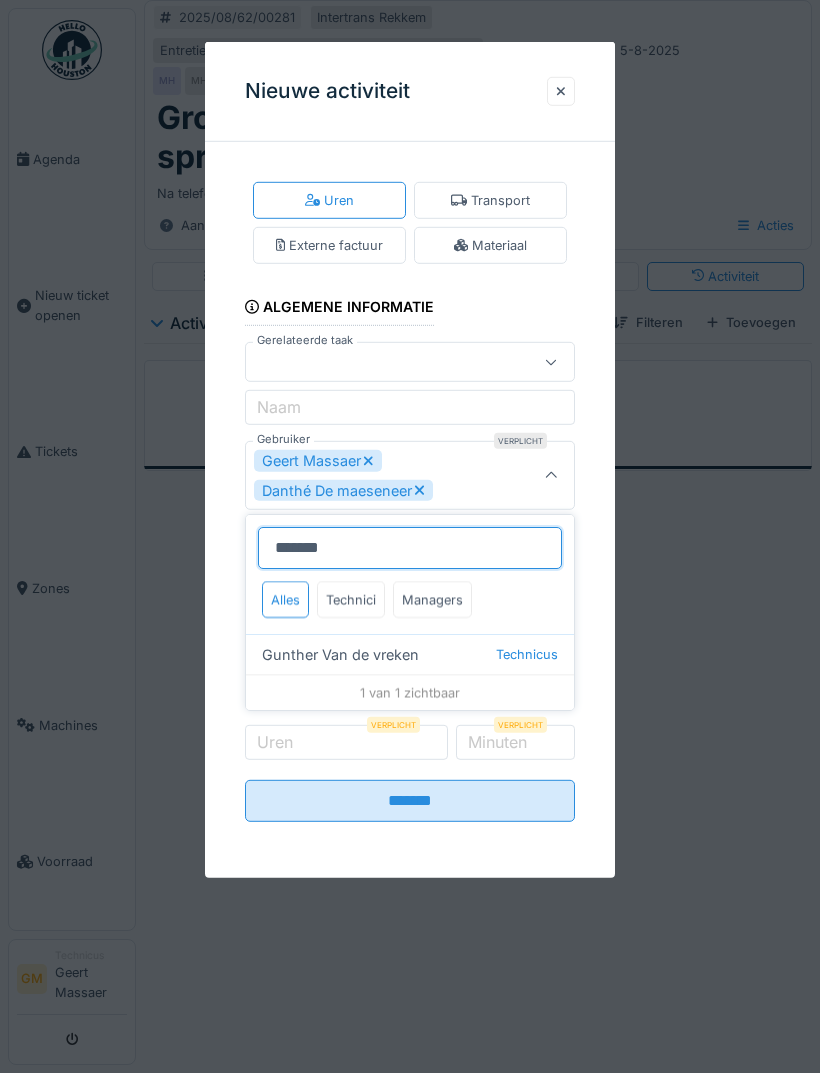type on "*******" 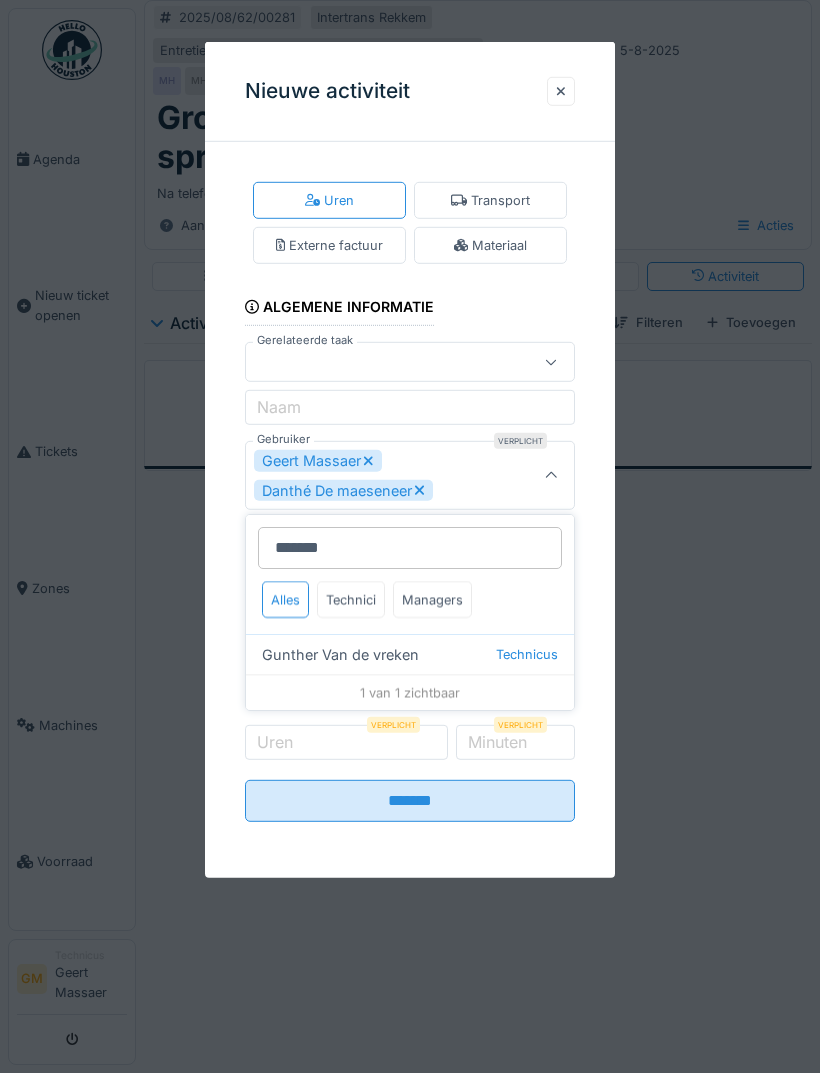 click on "[FIRST] [LAST] Technicus" at bounding box center (410, 654) 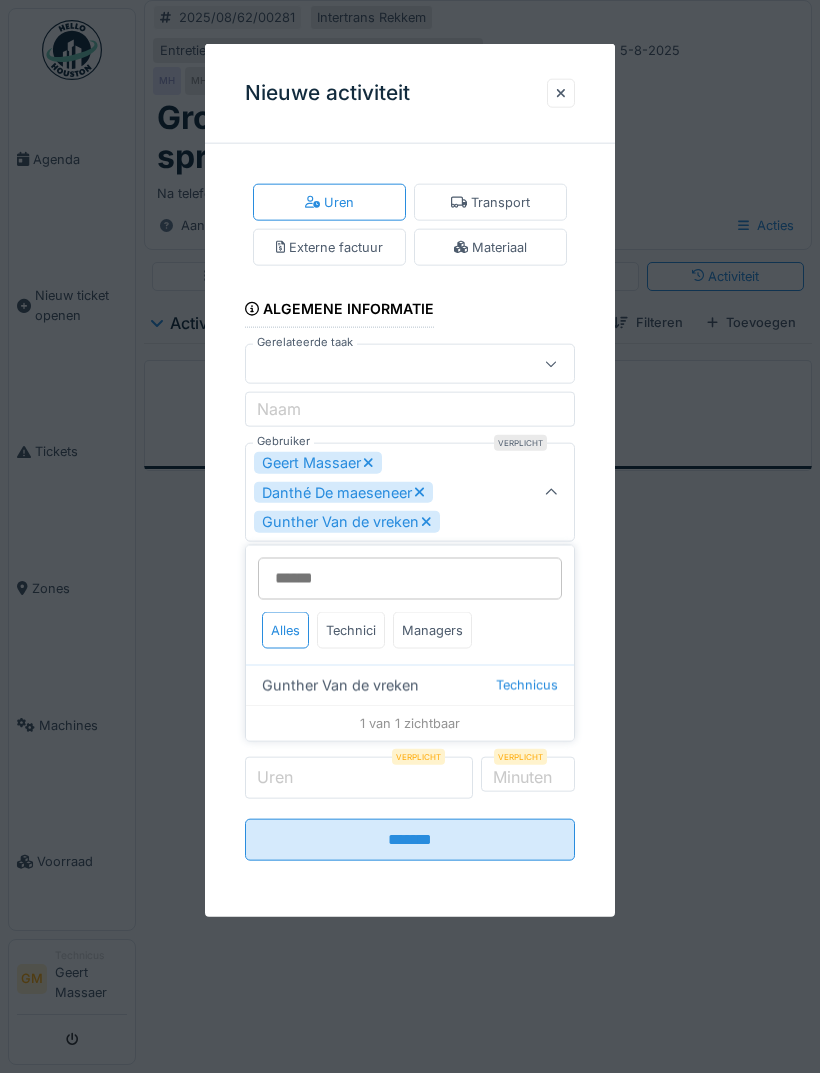 click on "Uren" at bounding box center [359, 778] 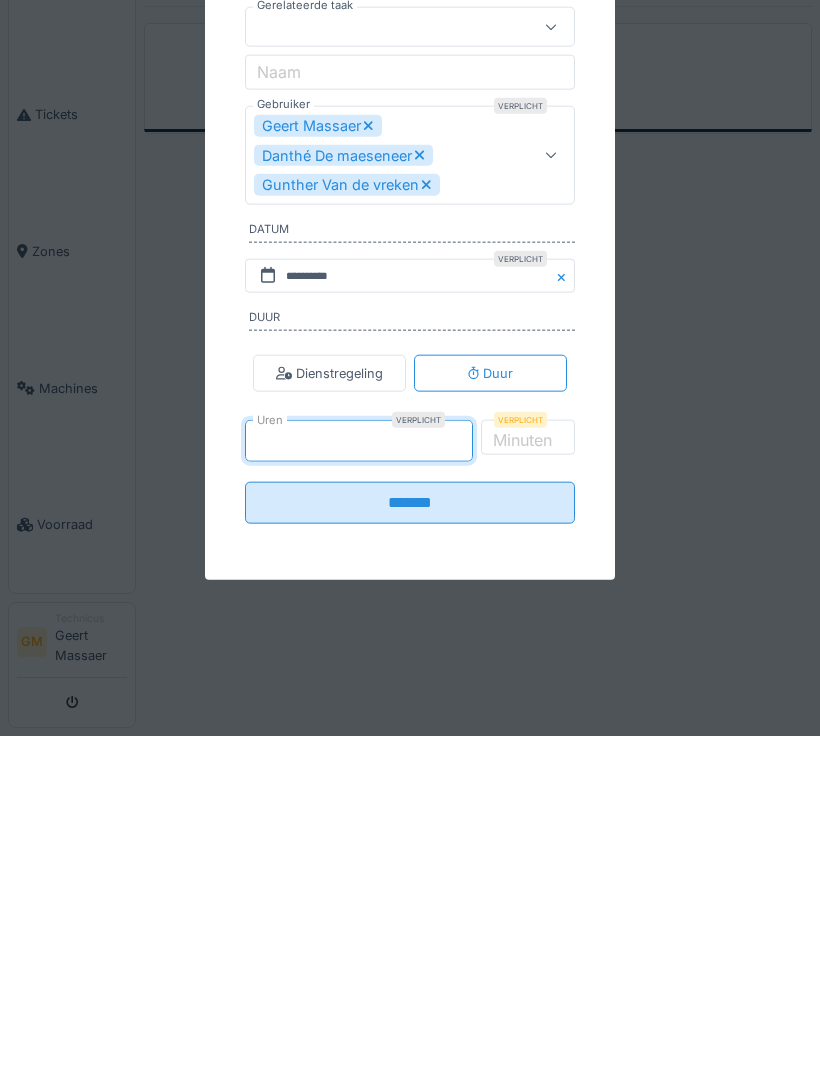 type on "*" 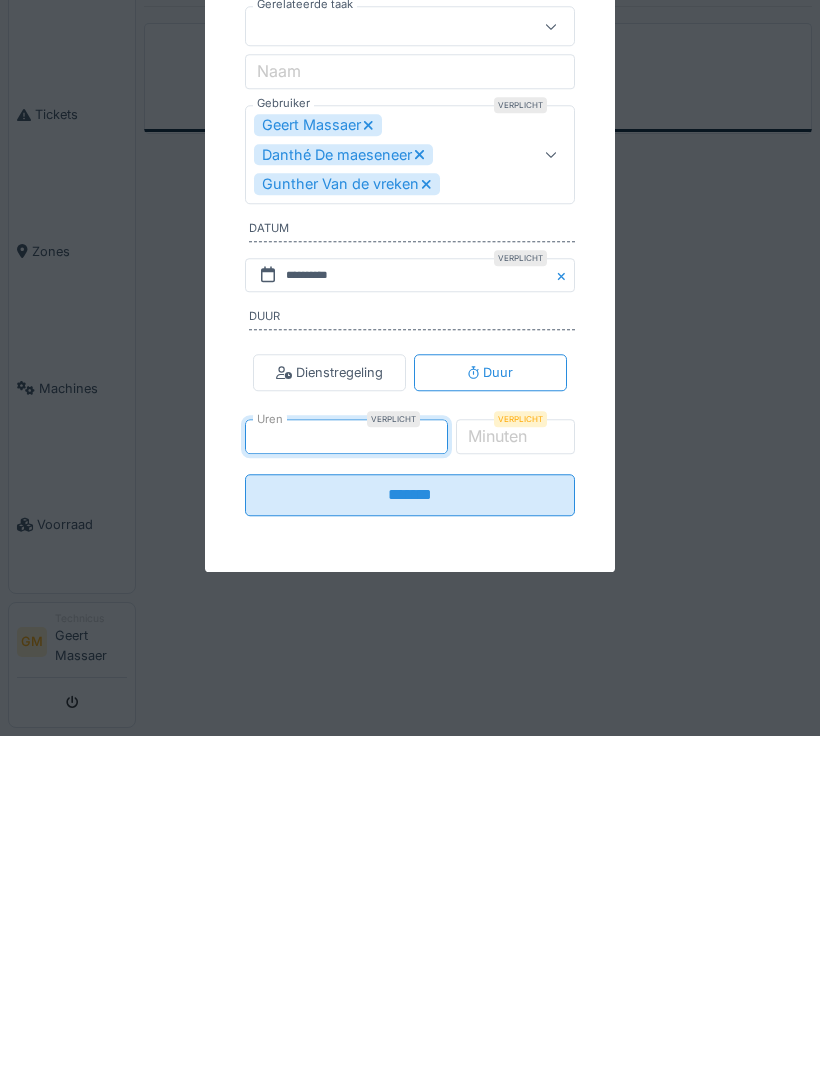 click on "Gunther Van de vreken" at bounding box center [347, 521] 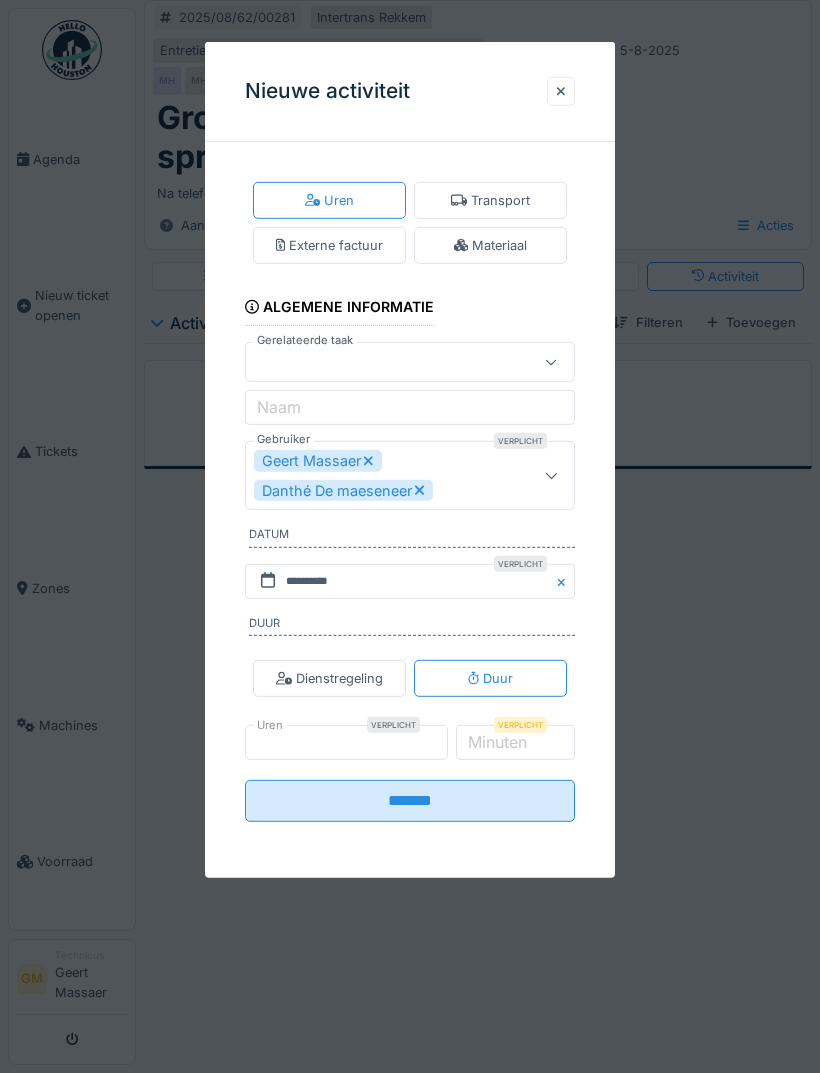 click 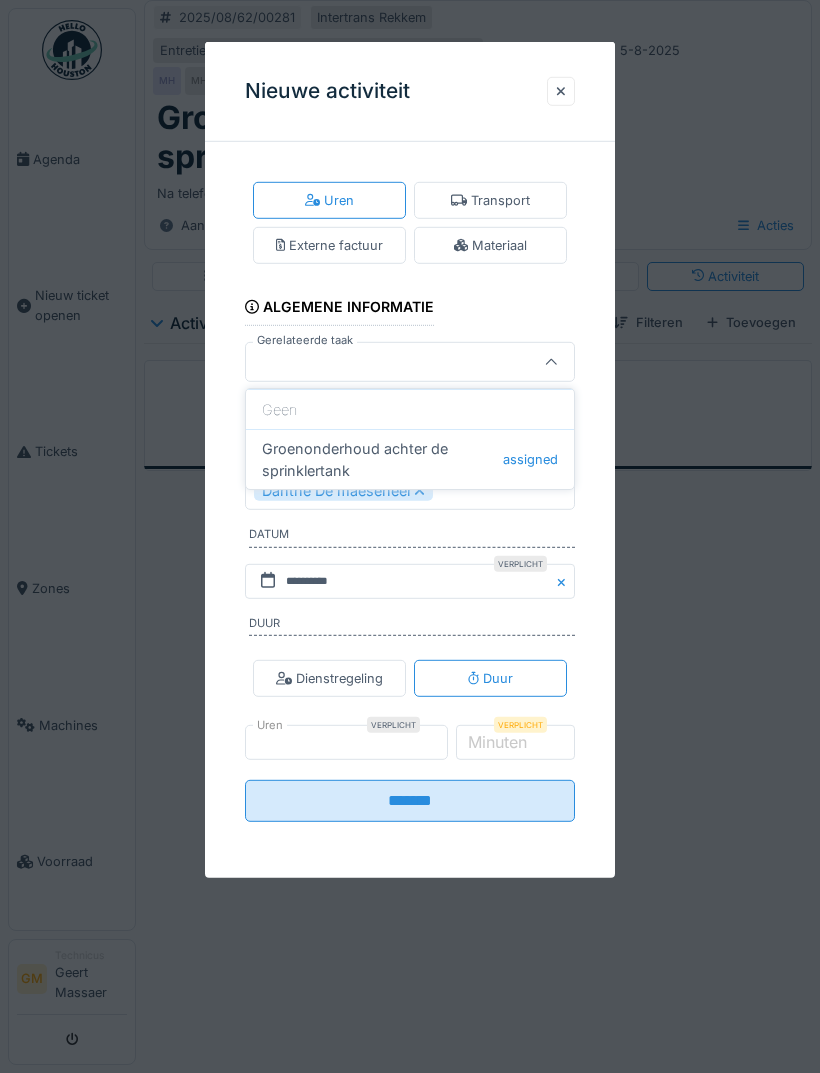click on "Groenonderhoud achter de sprinklertank assigned" at bounding box center [410, 459] 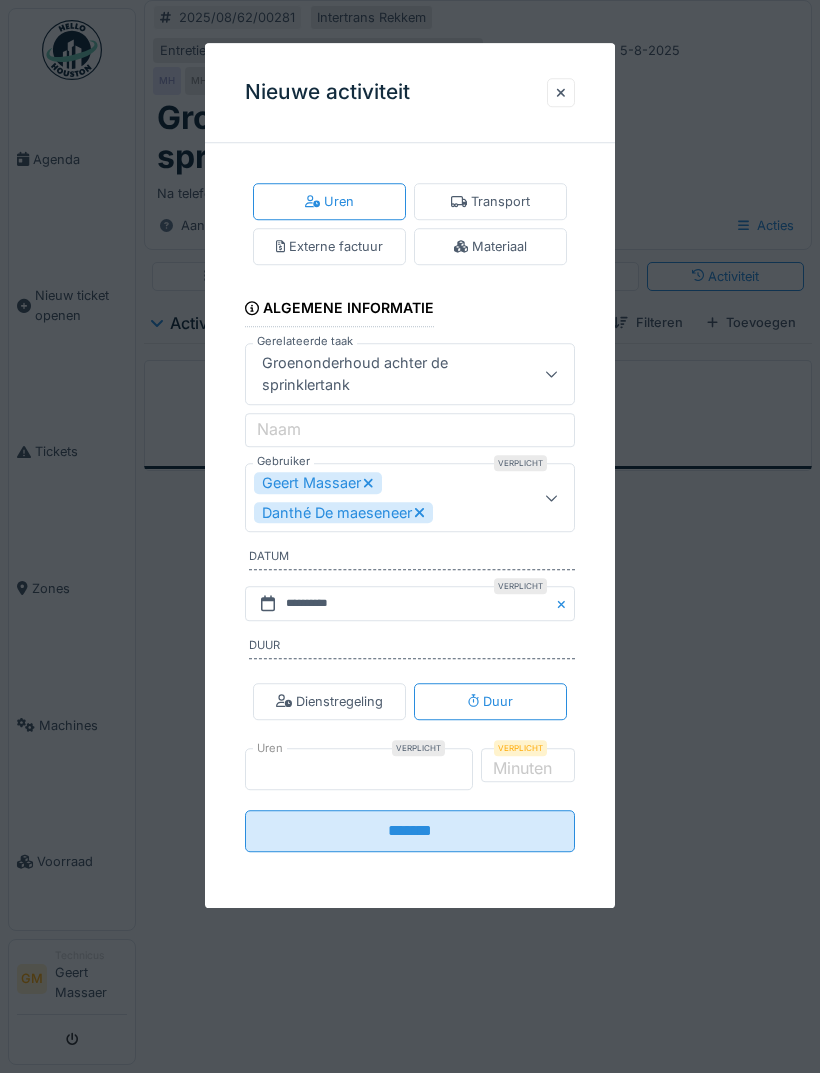 click on "*" at bounding box center [359, 769] 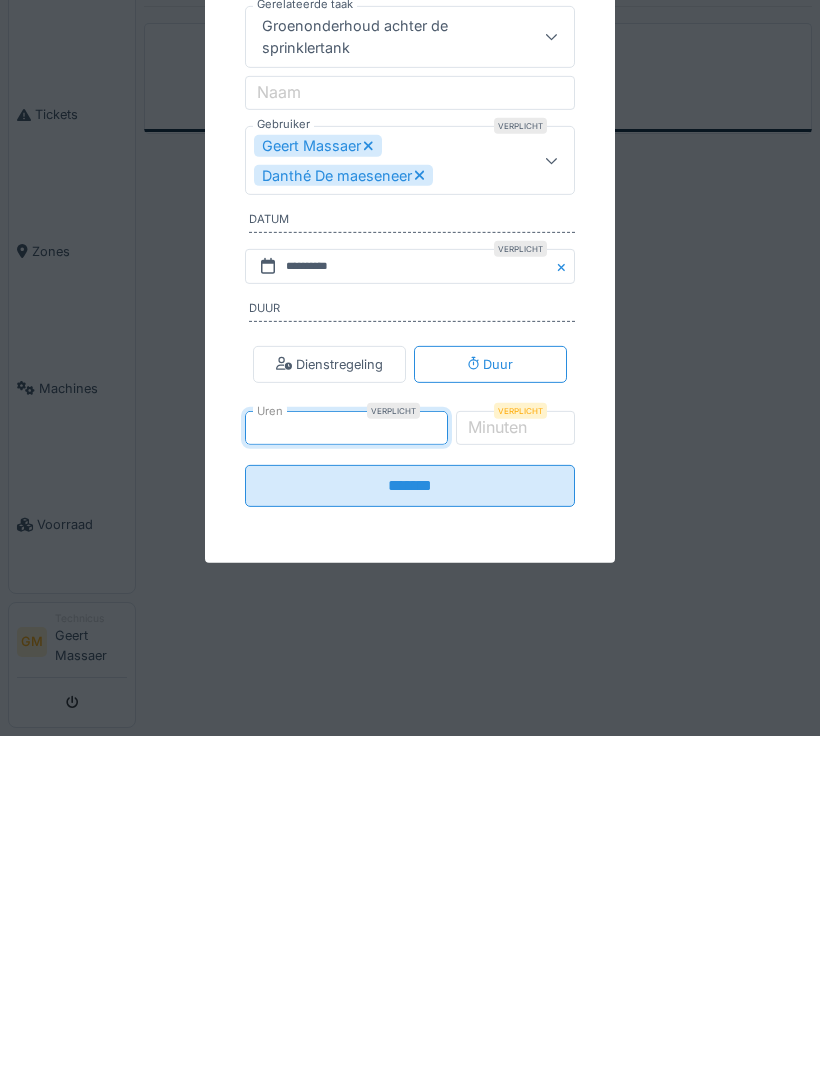 click on "*******" at bounding box center [410, 823] 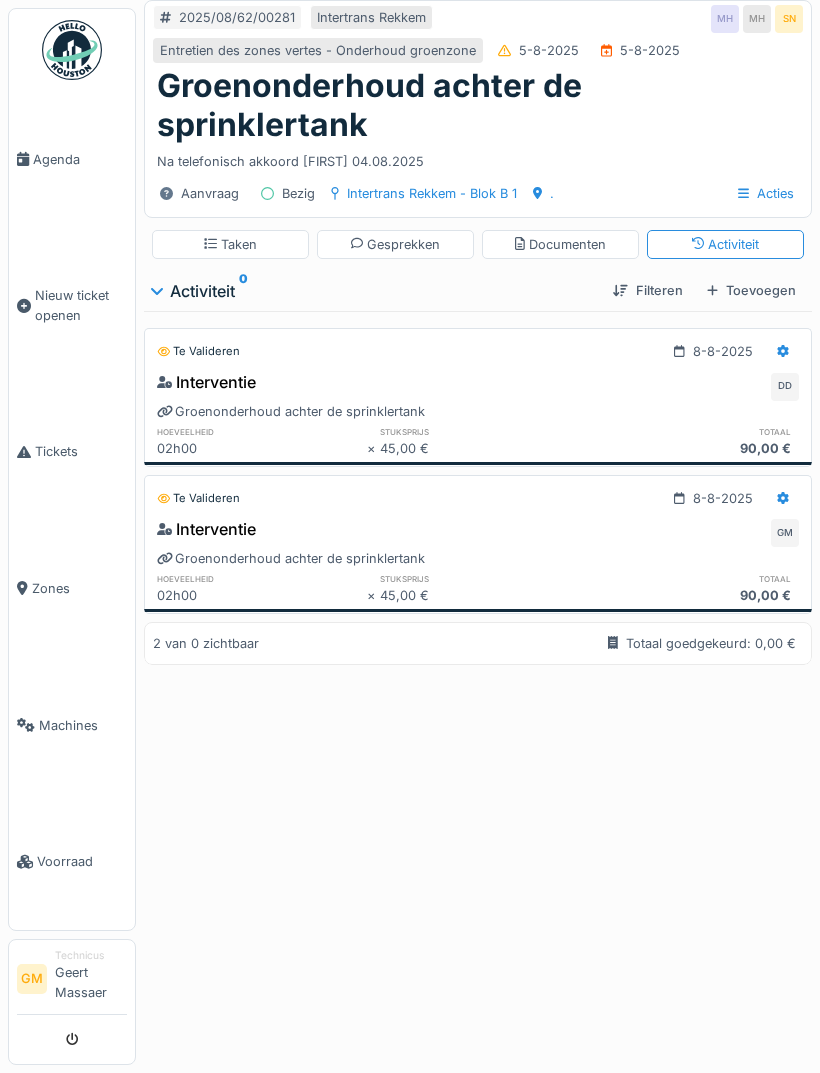 click on "Taken" at bounding box center [230, 244] 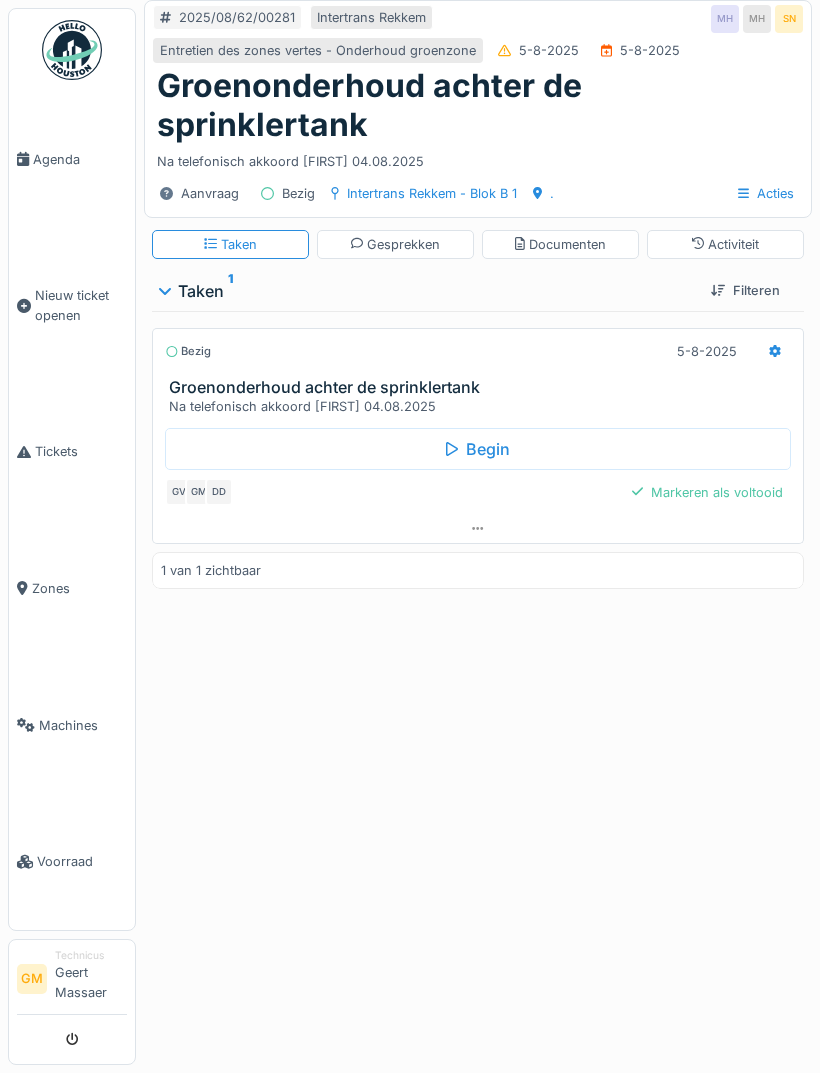 click 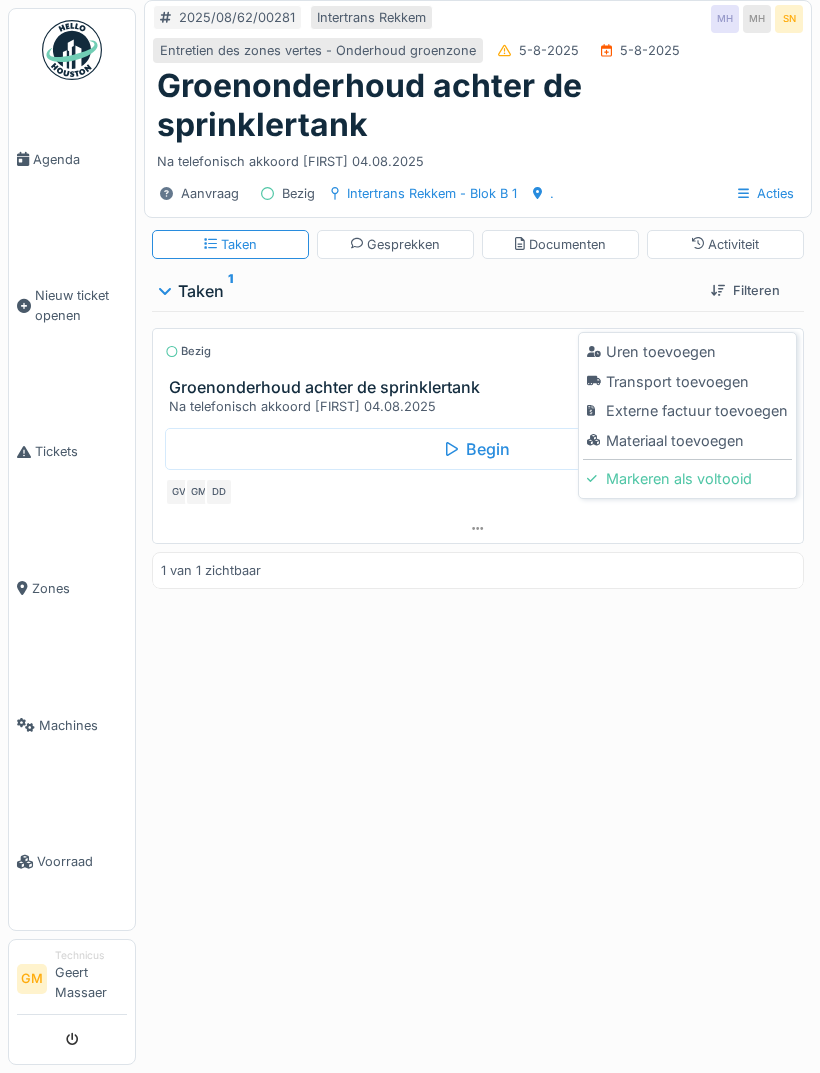 click on "Uren toevoegen" at bounding box center [687, 352] 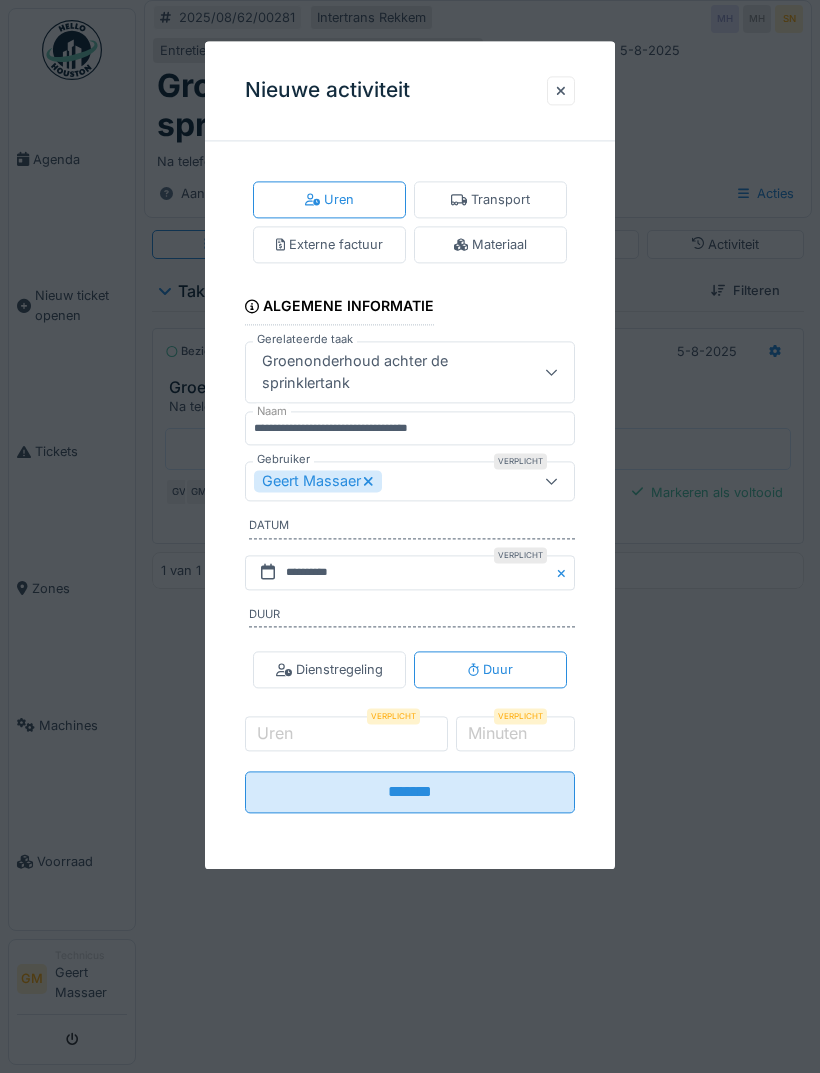 click on "Geert Massaer" at bounding box center (386, 482) 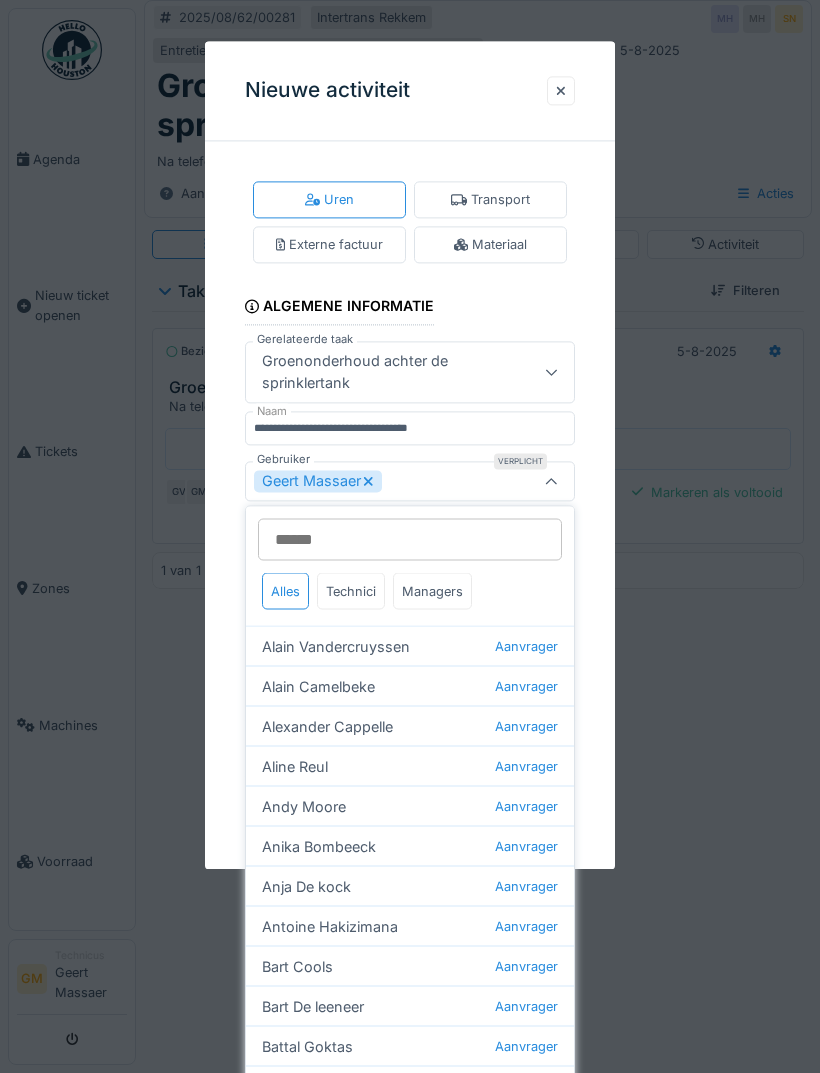 click on "Geert Massaer" at bounding box center [318, 482] 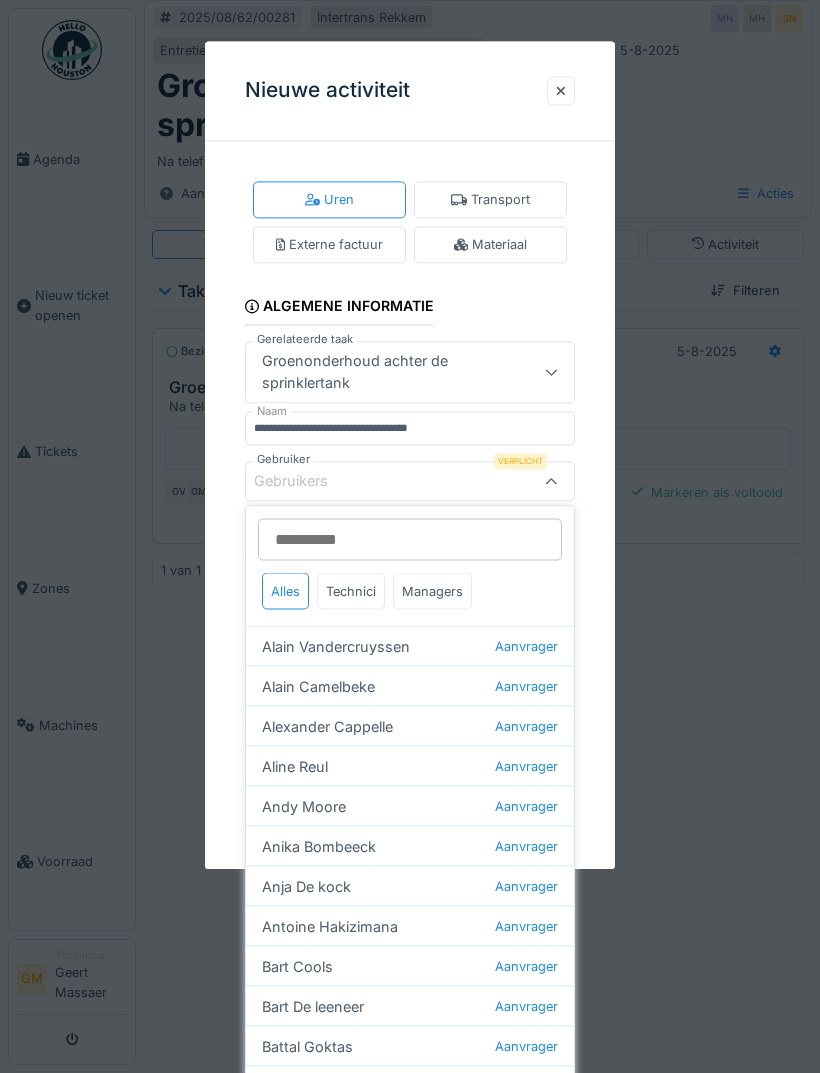 click on "Gebruikers" at bounding box center (386, 482) 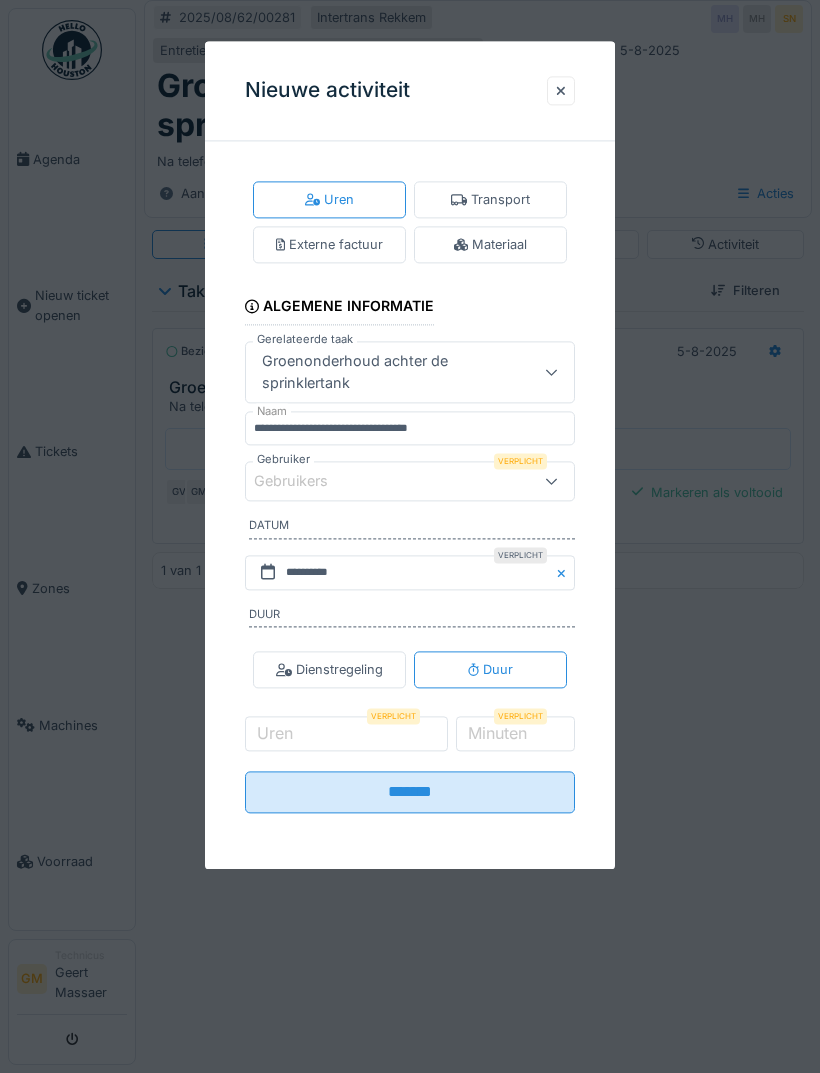 click on "Gebruikers" at bounding box center [386, 482] 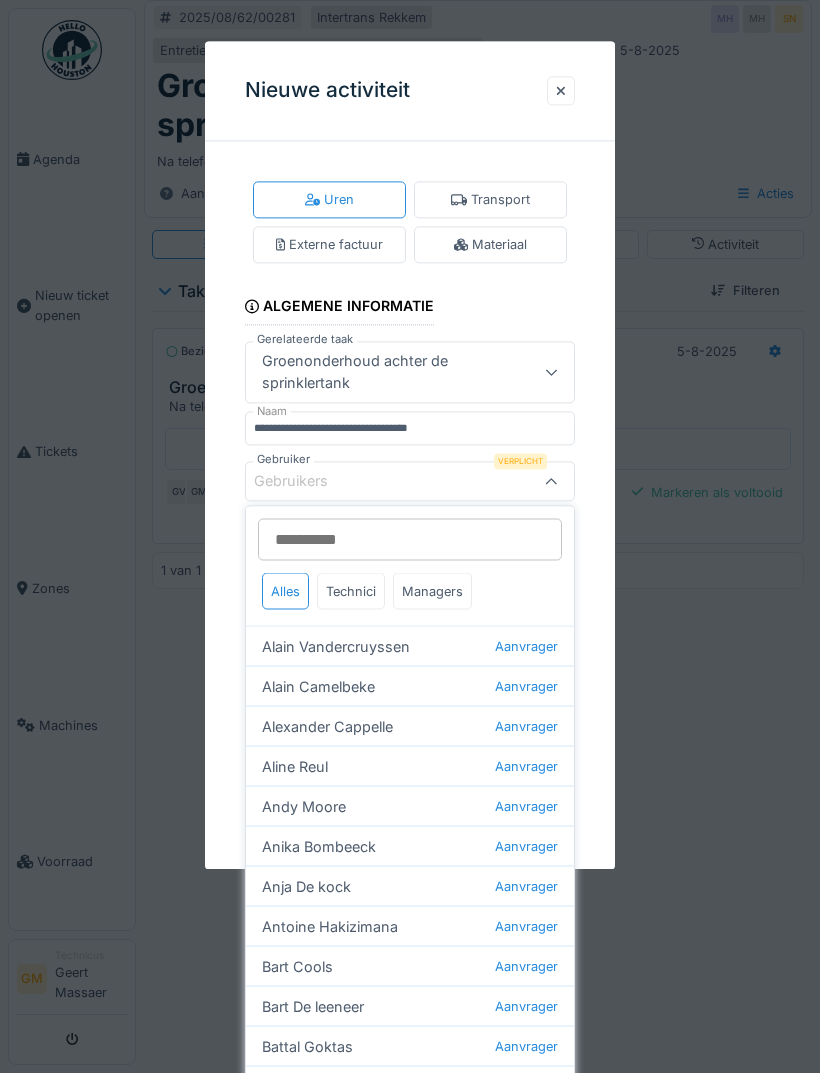 click on "Gebruiker" at bounding box center (410, 540) 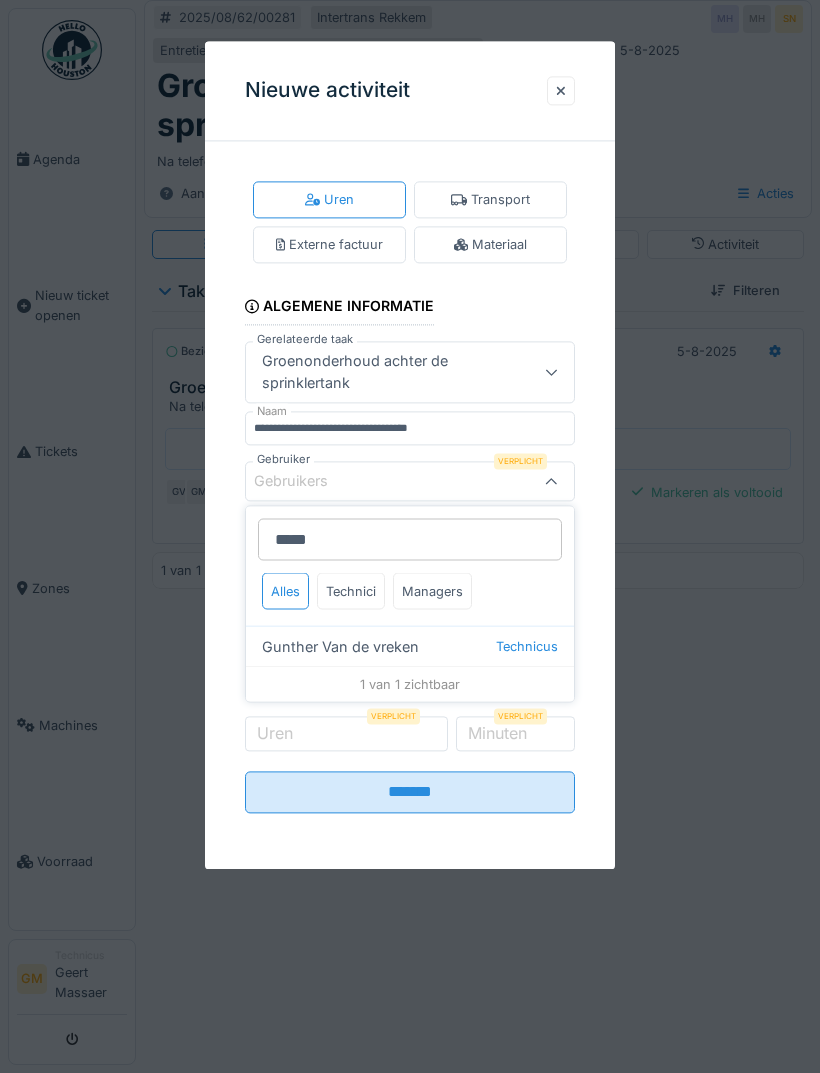 type on "*****" 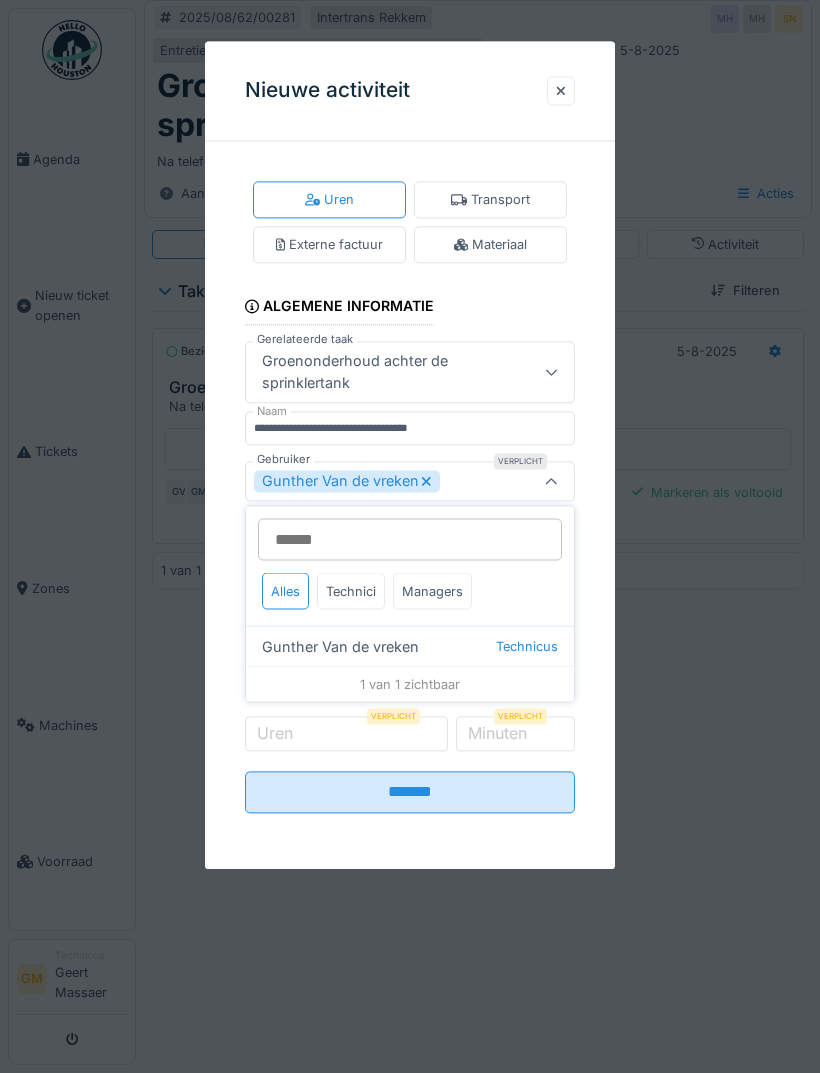 click 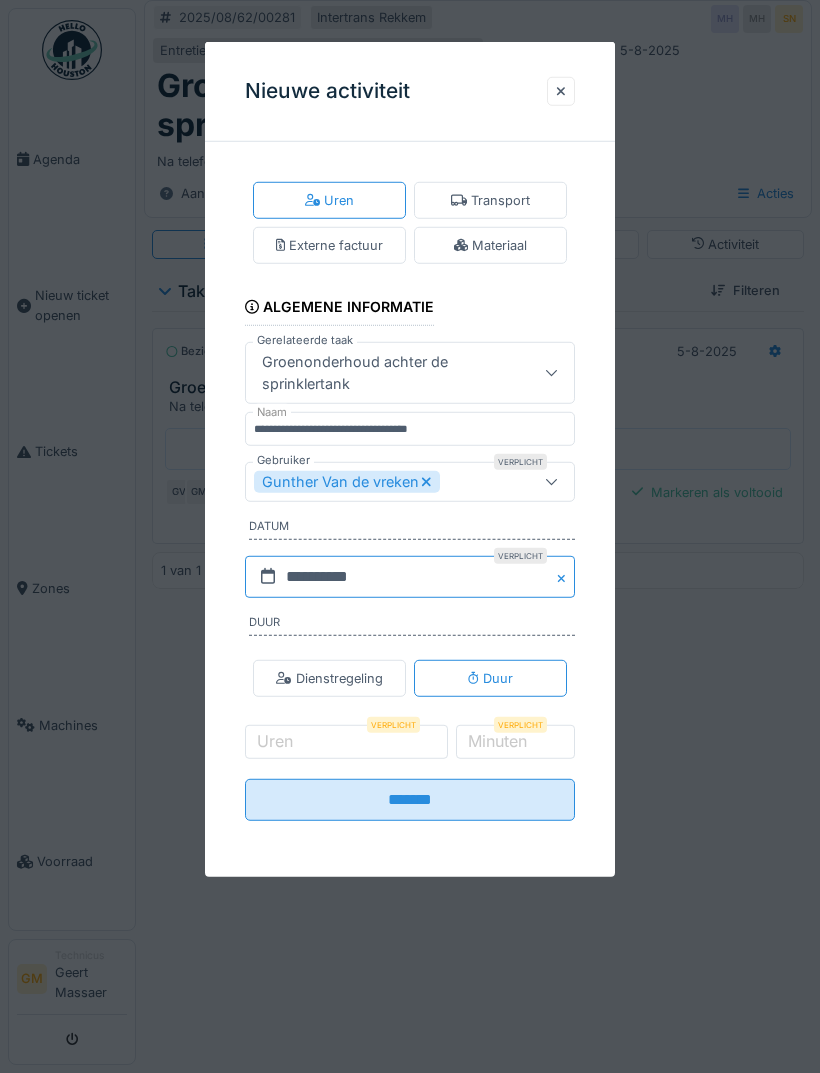 click on "**********" at bounding box center (410, 577) 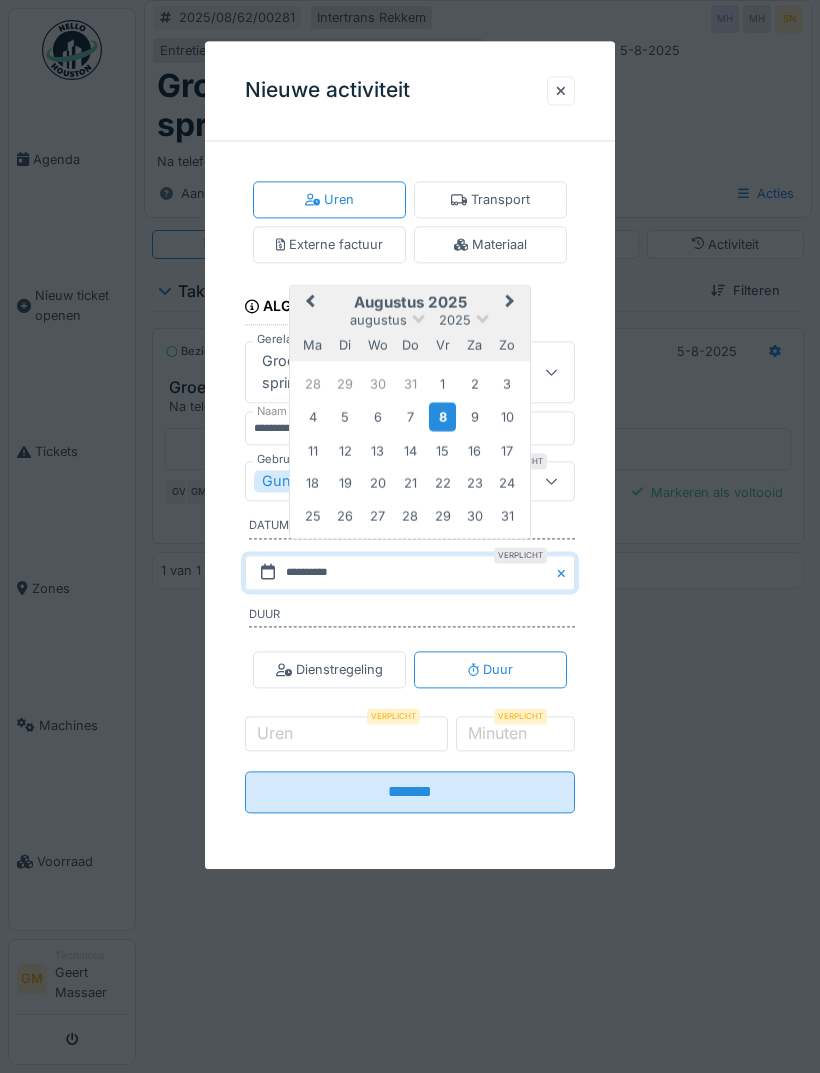 click on "5" at bounding box center [345, 416] 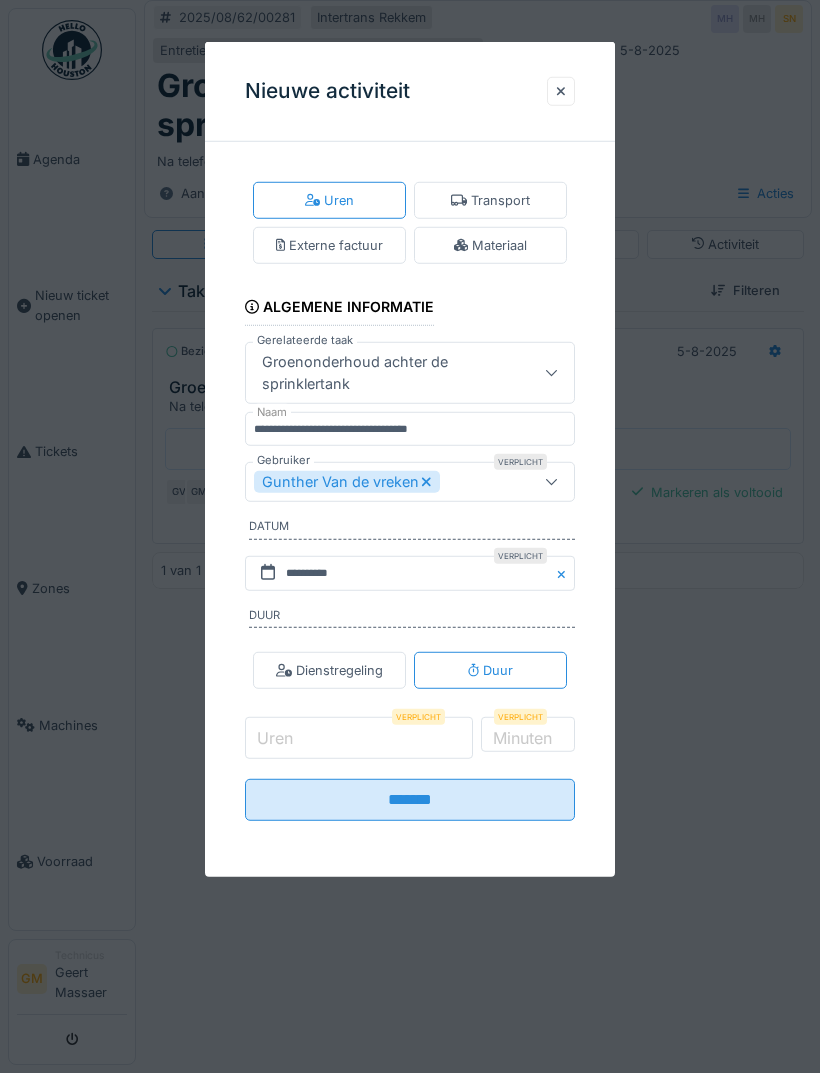 click on "Uren" at bounding box center (359, 738) 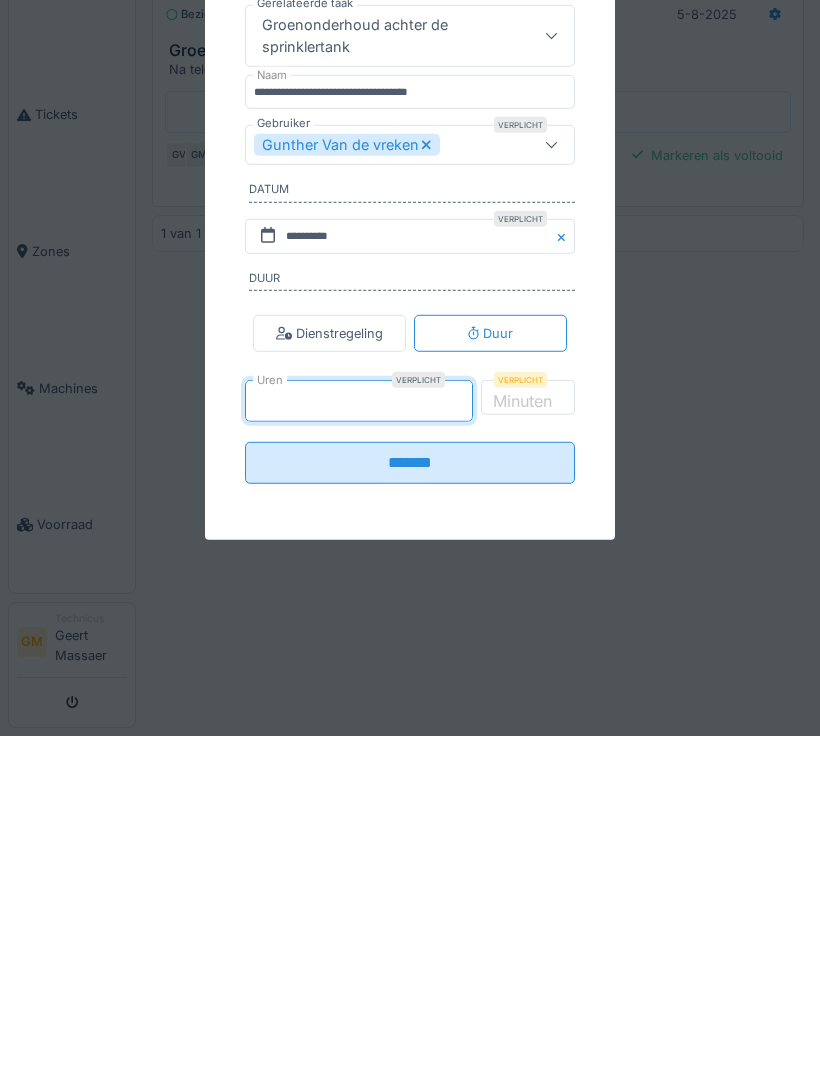 type on "*" 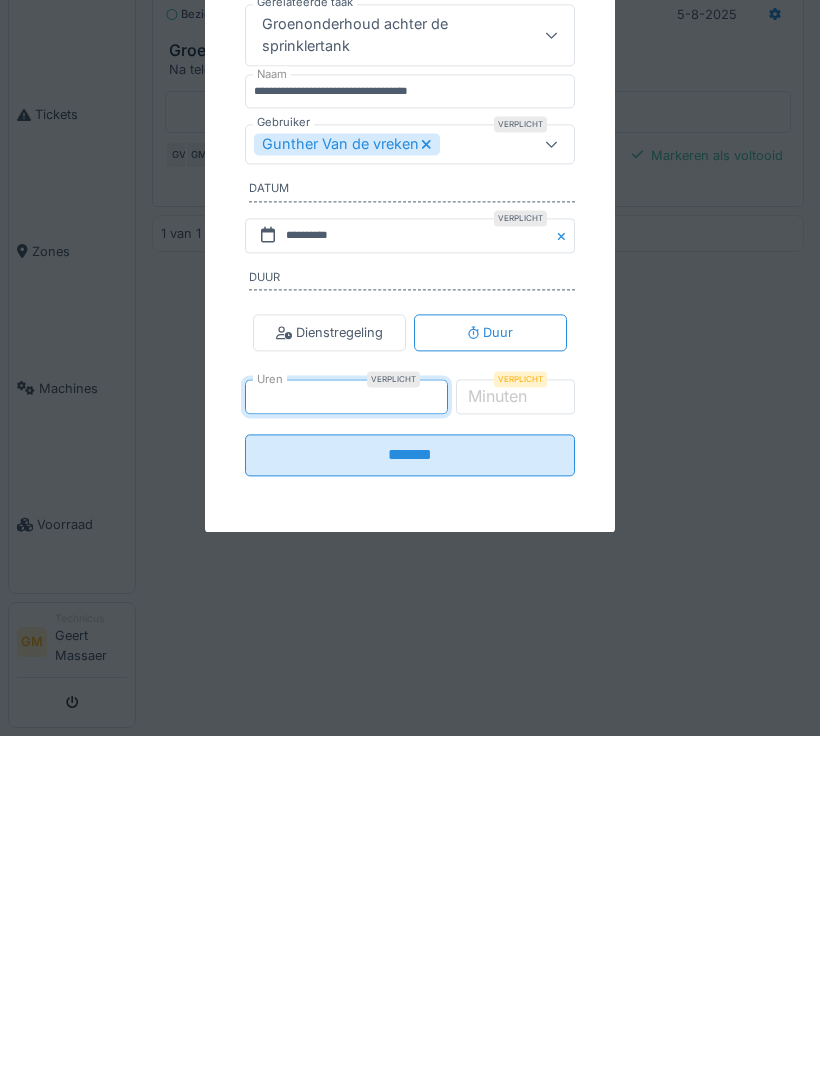 click on "Minuten" at bounding box center (497, 733) 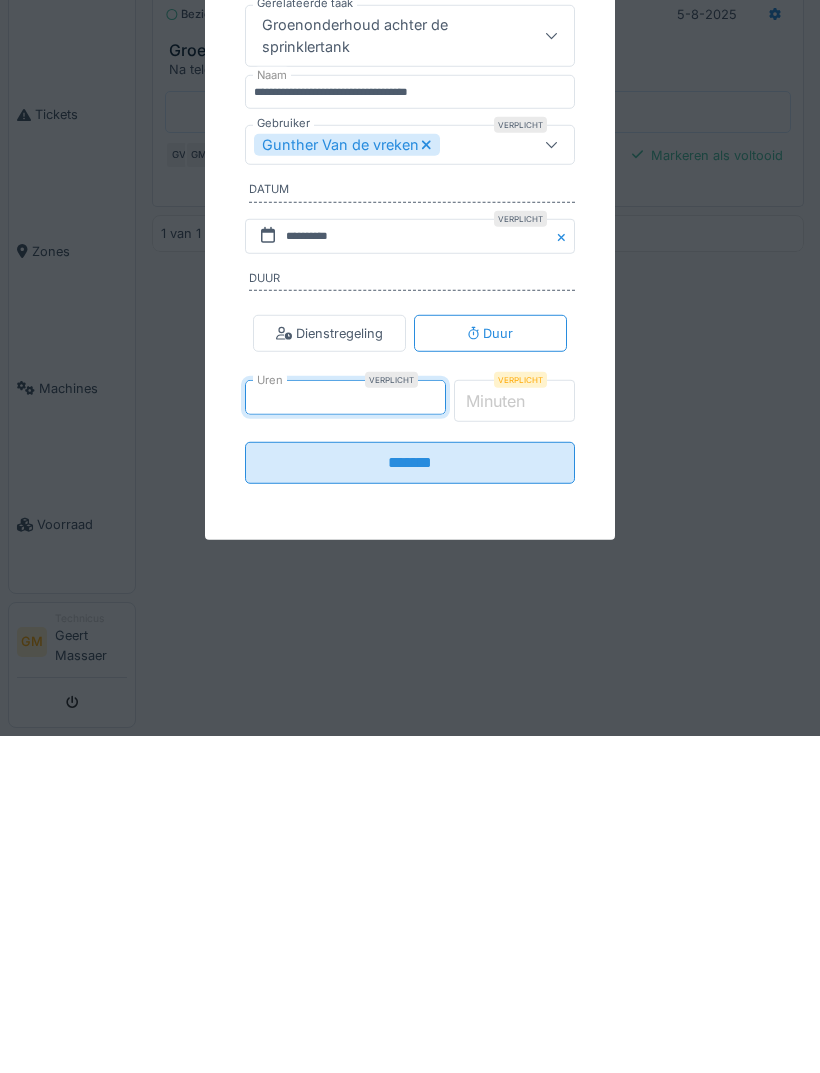 click on "*" at bounding box center (515, 738) 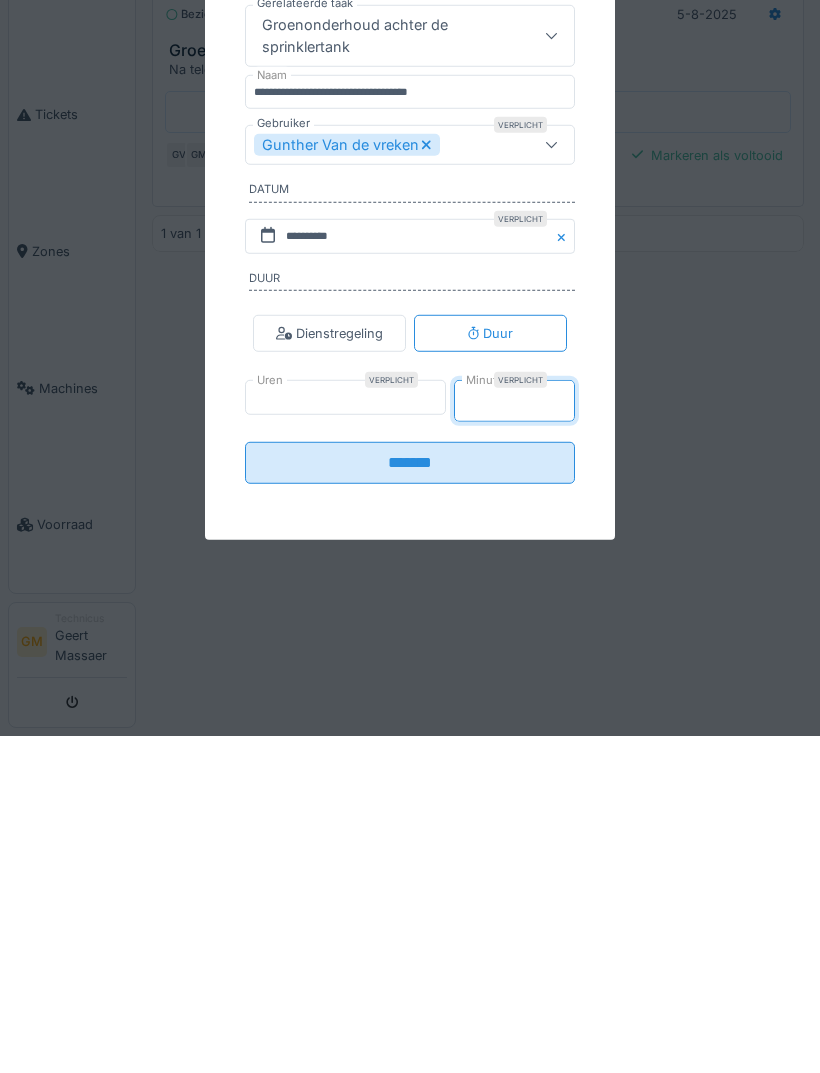 type on "**" 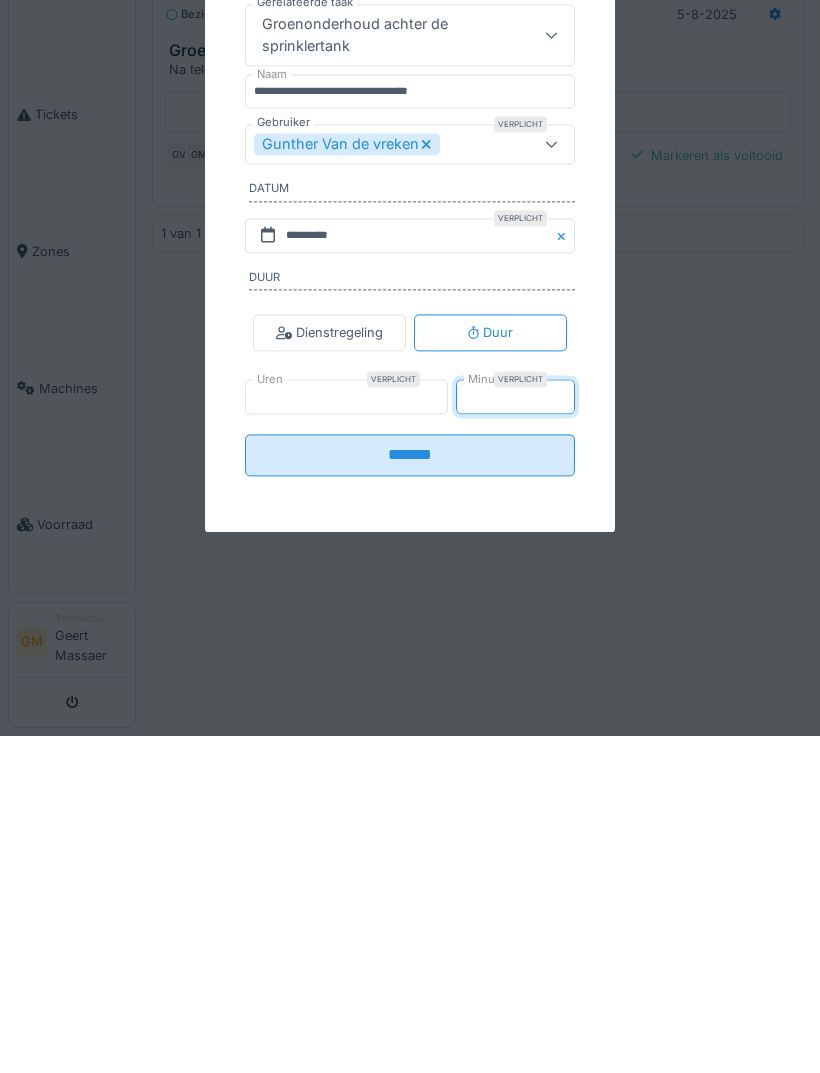 click on "*******" at bounding box center [410, 792] 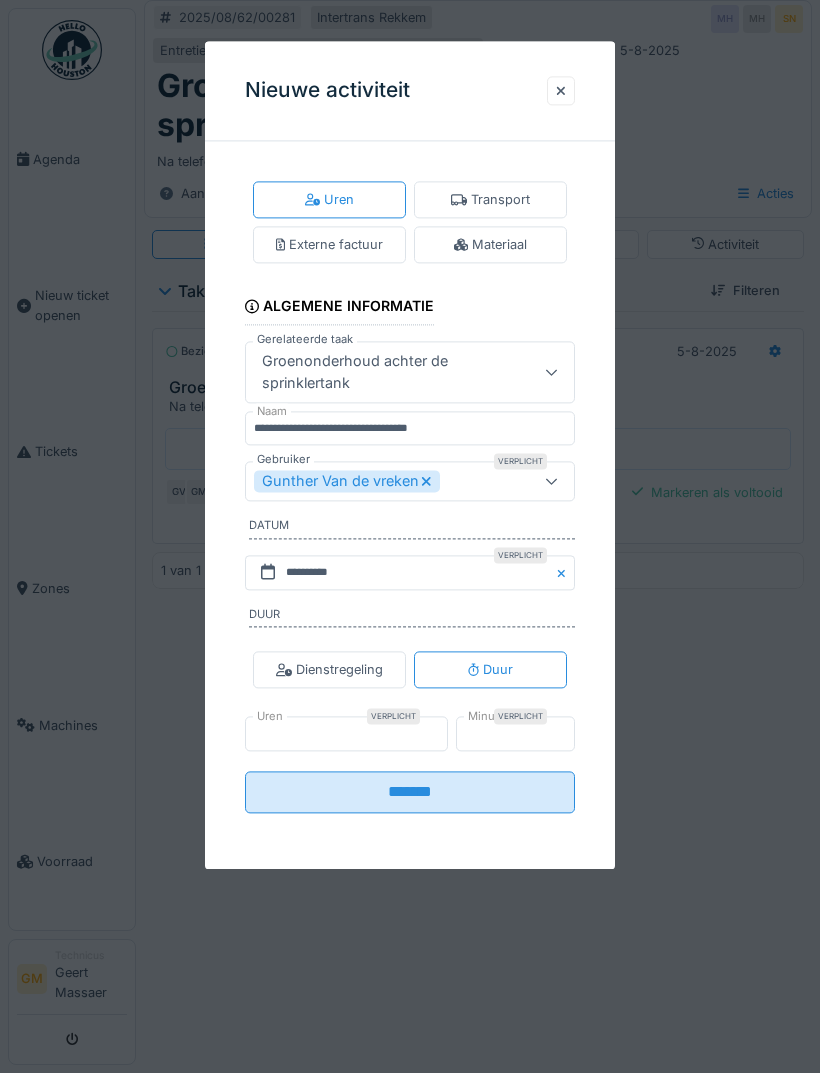 click on "*******" at bounding box center [410, 792] 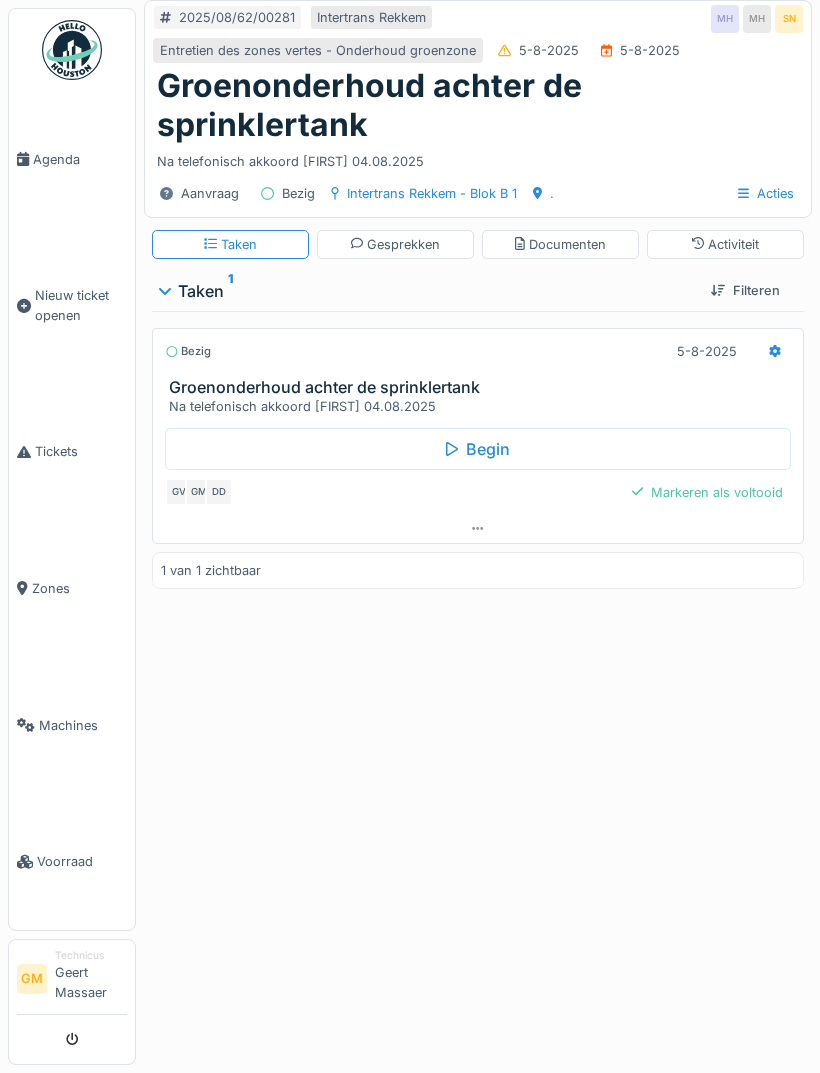 click on "Activiteit" at bounding box center [725, 244] 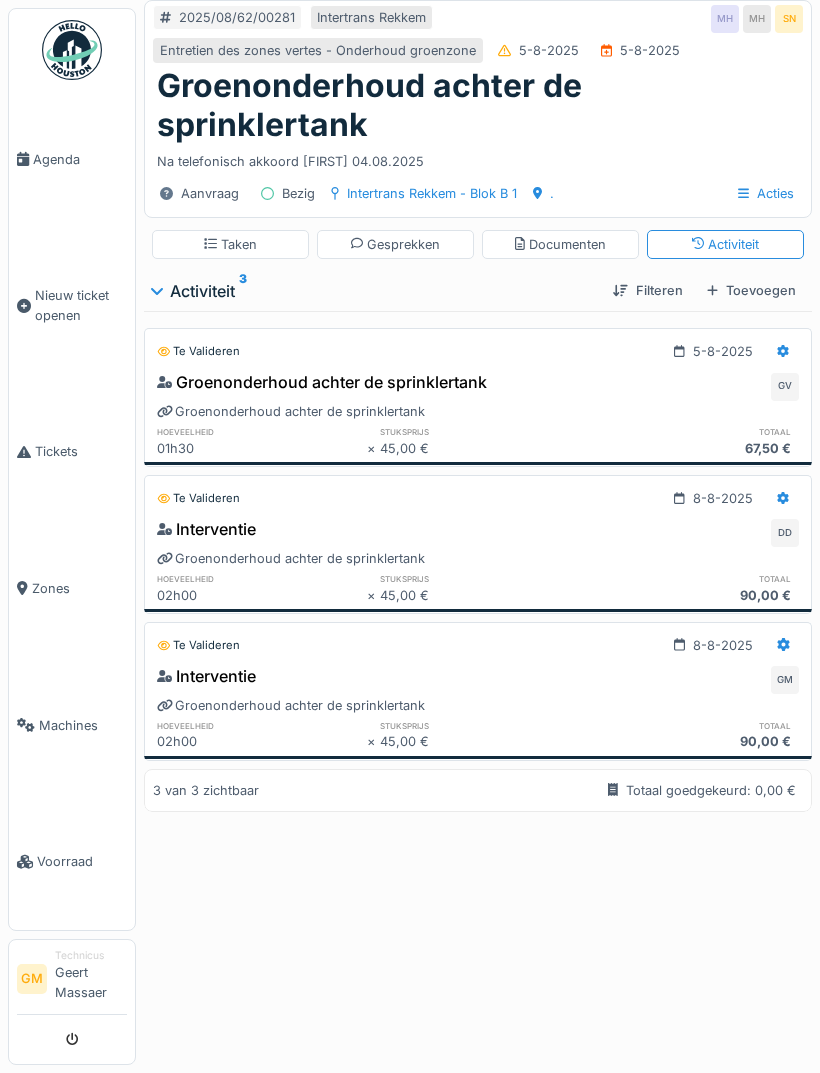 click 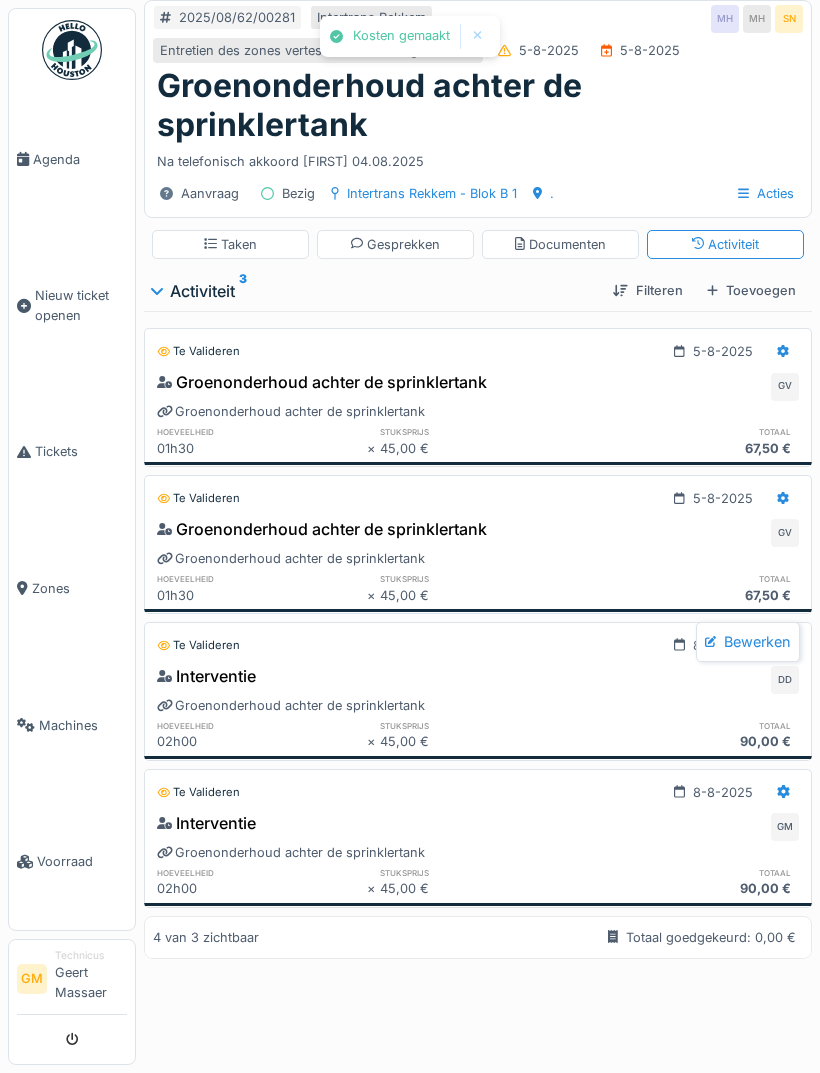 click on "Bewerken" at bounding box center [748, 642] 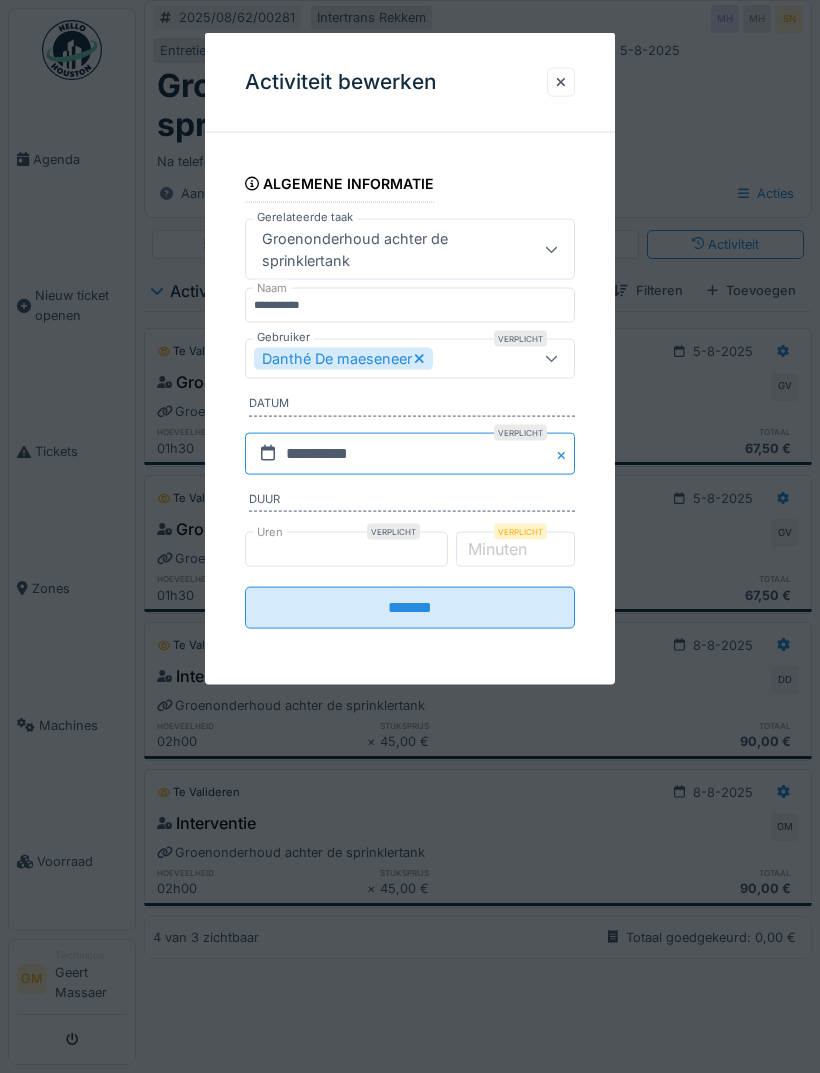 click on "**********" at bounding box center (410, 453) 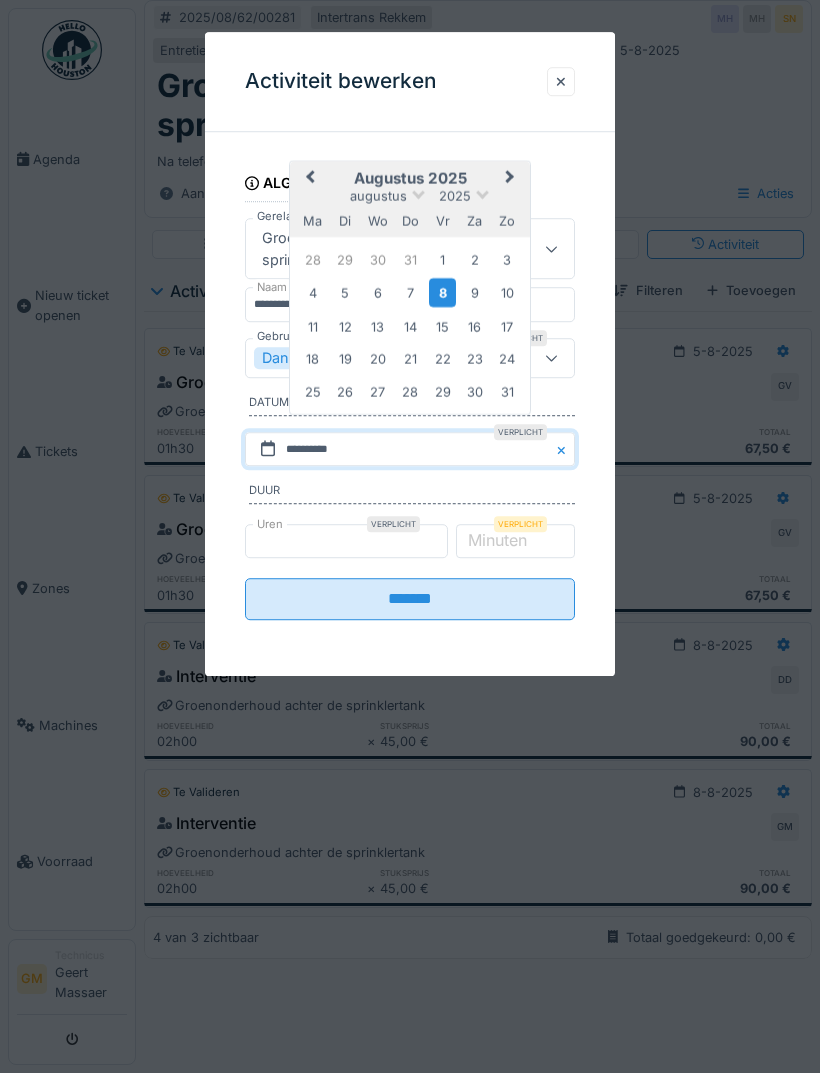 click on "5" at bounding box center (345, 292) 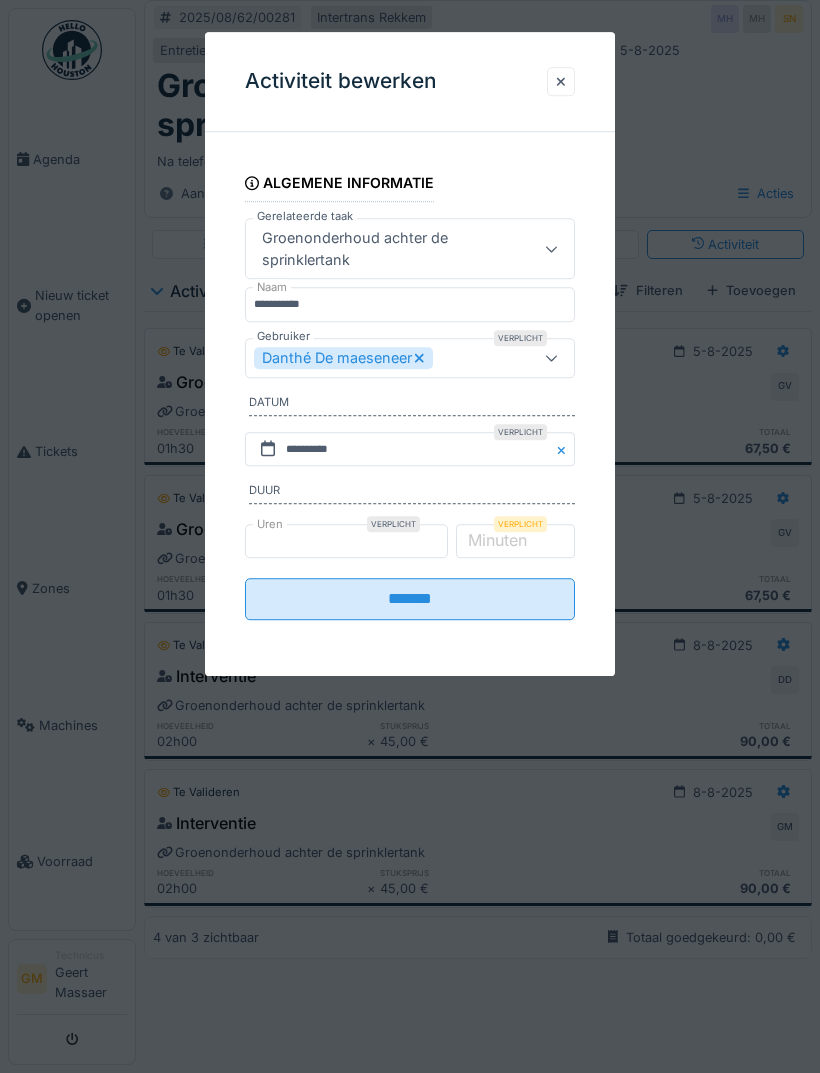 click on "*******" at bounding box center [410, 600] 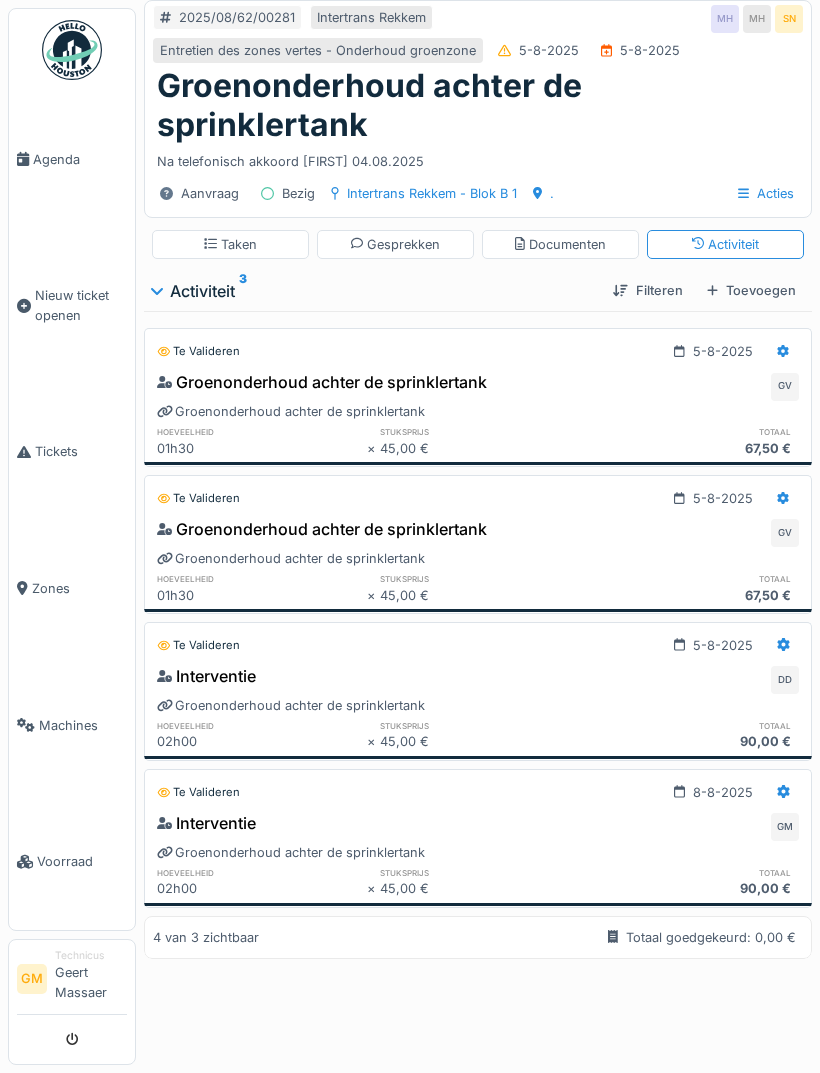 click 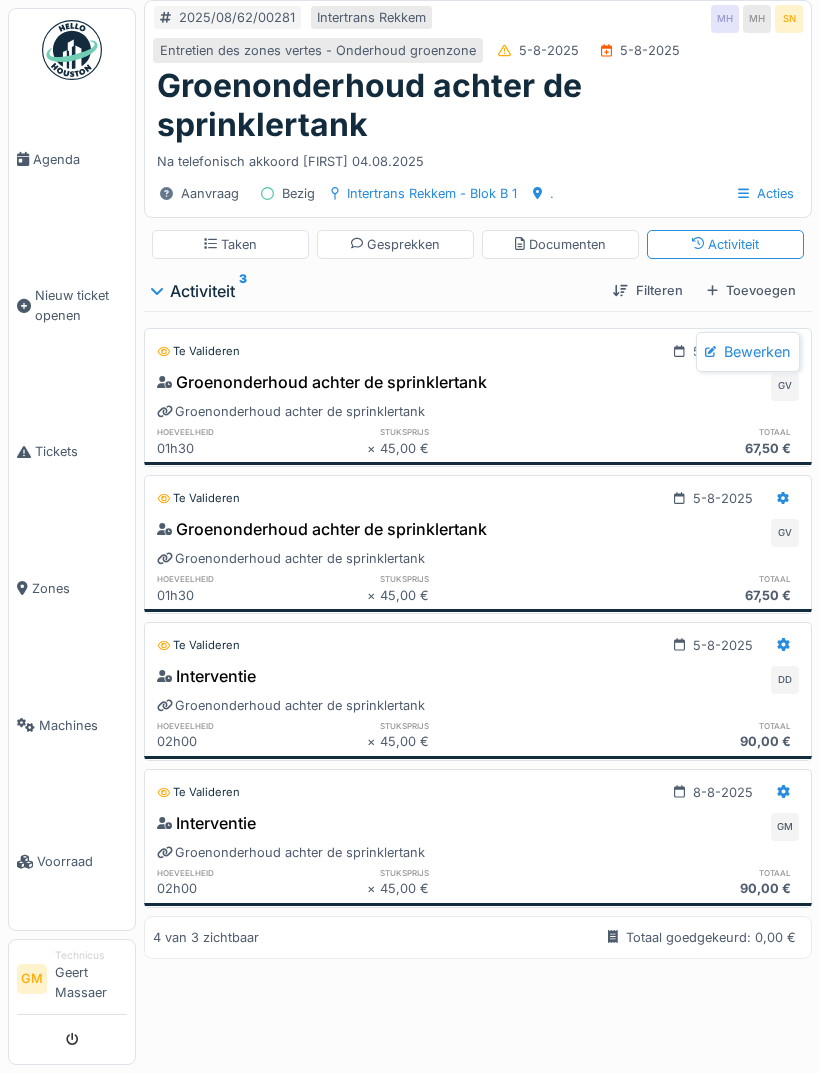click on "Bewerken" at bounding box center [748, 352] 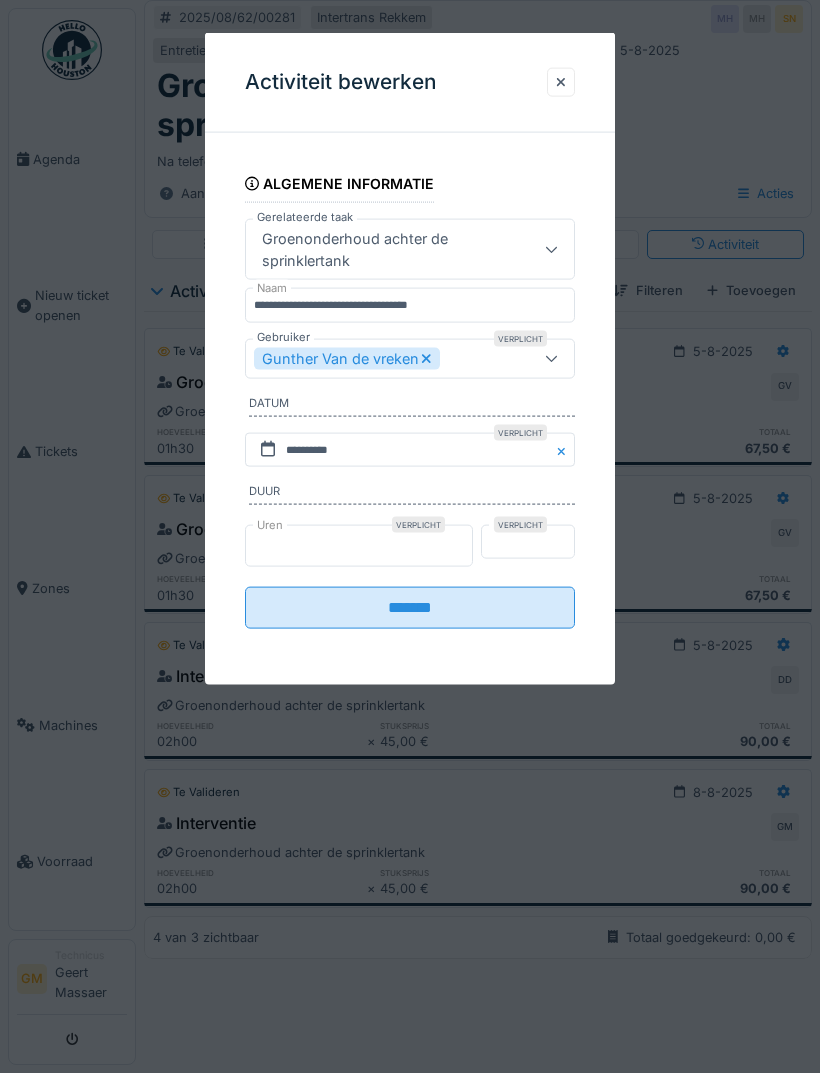 click on "*" at bounding box center [359, 546] 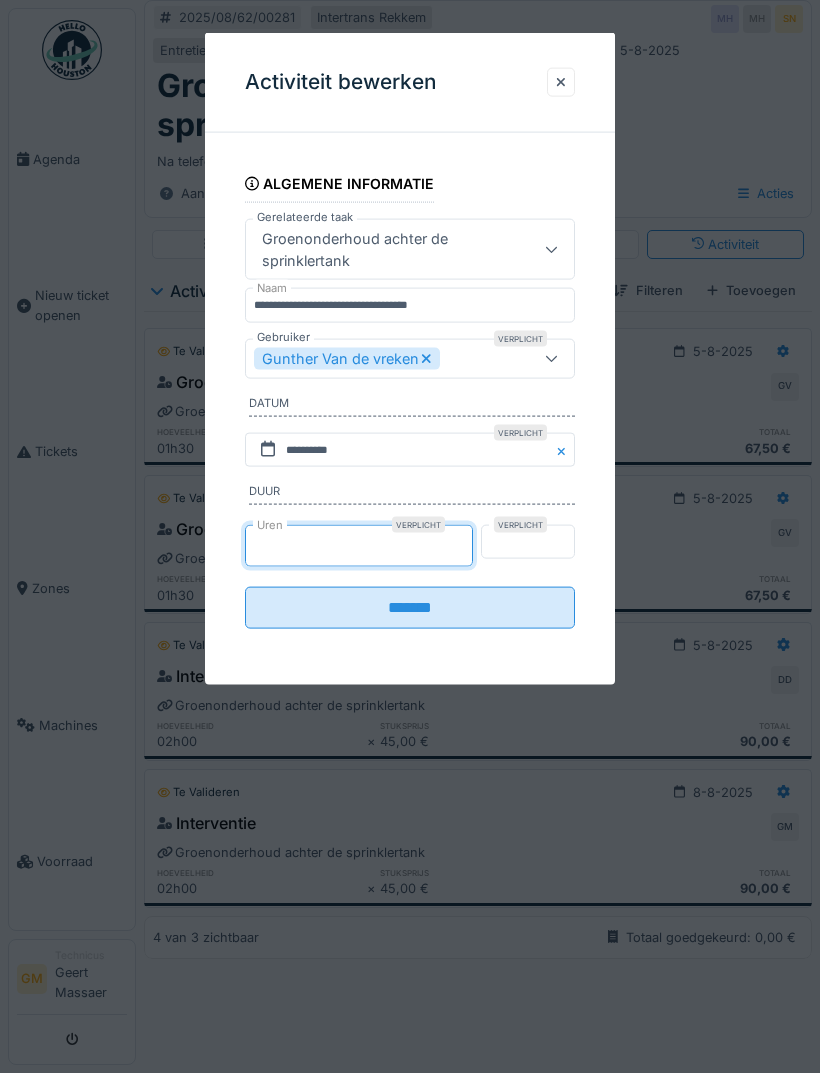 click on "*" at bounding box center [359, 546] 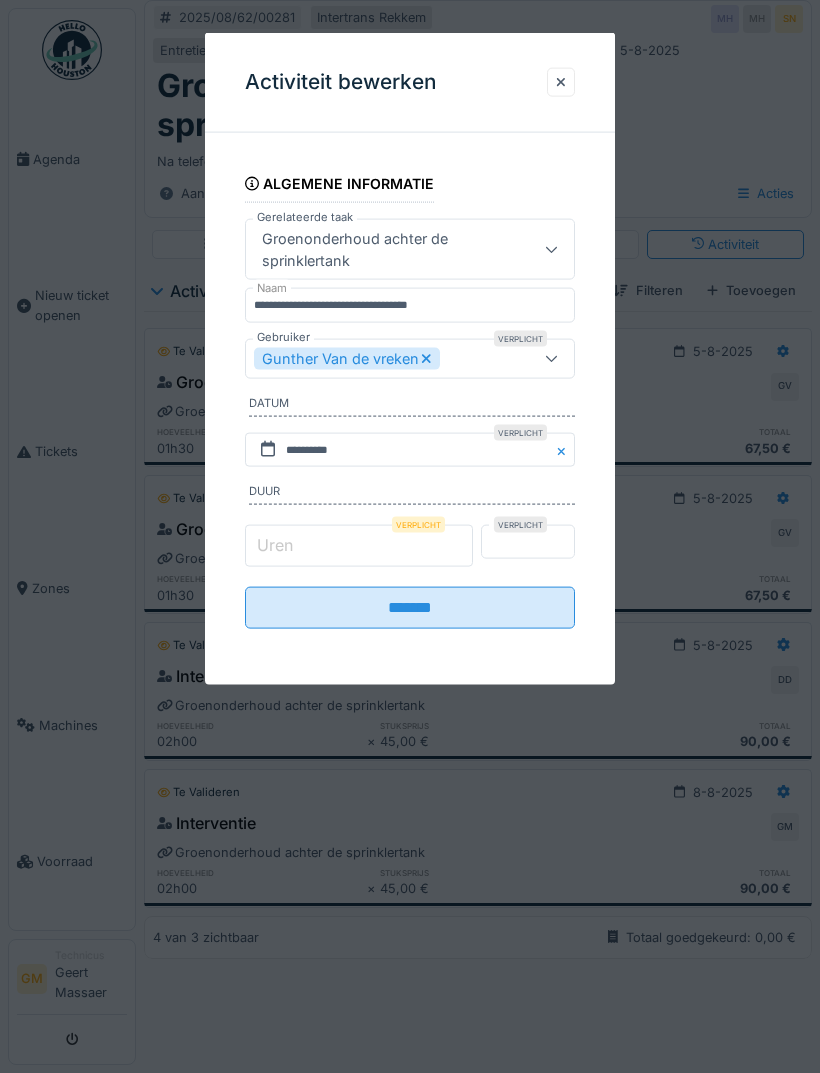 type 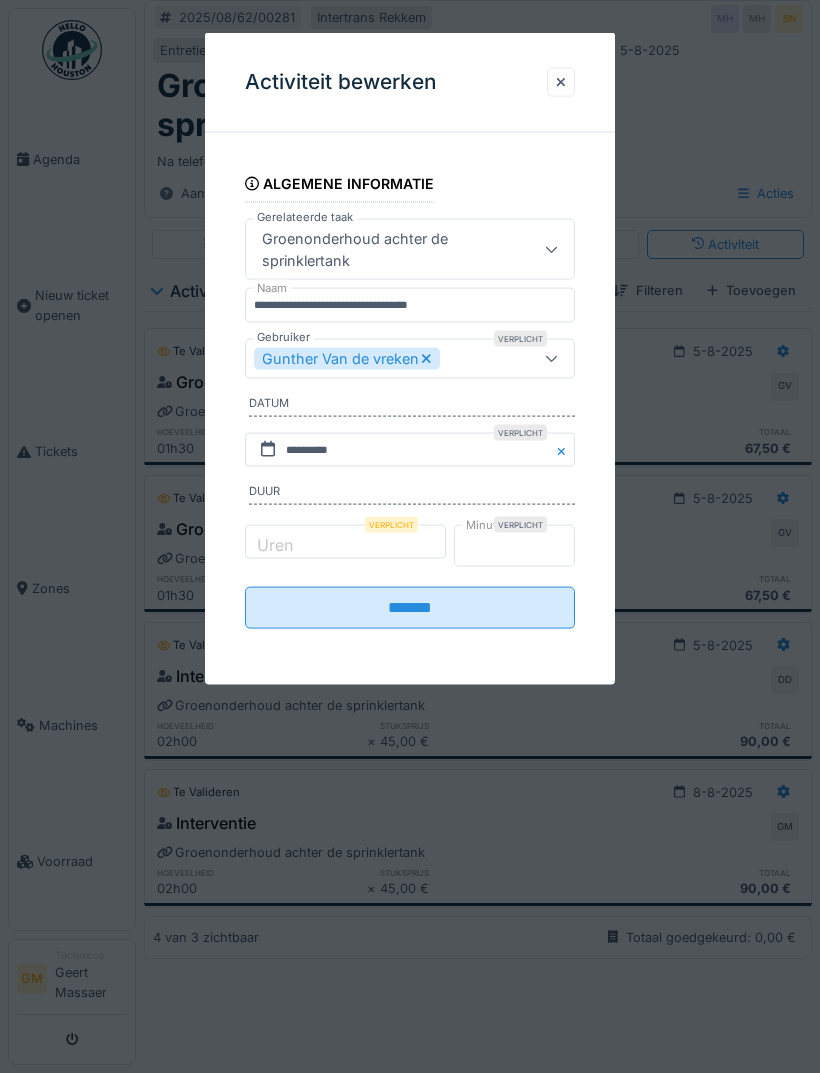 click on "**" at bounding box center [515, 546] 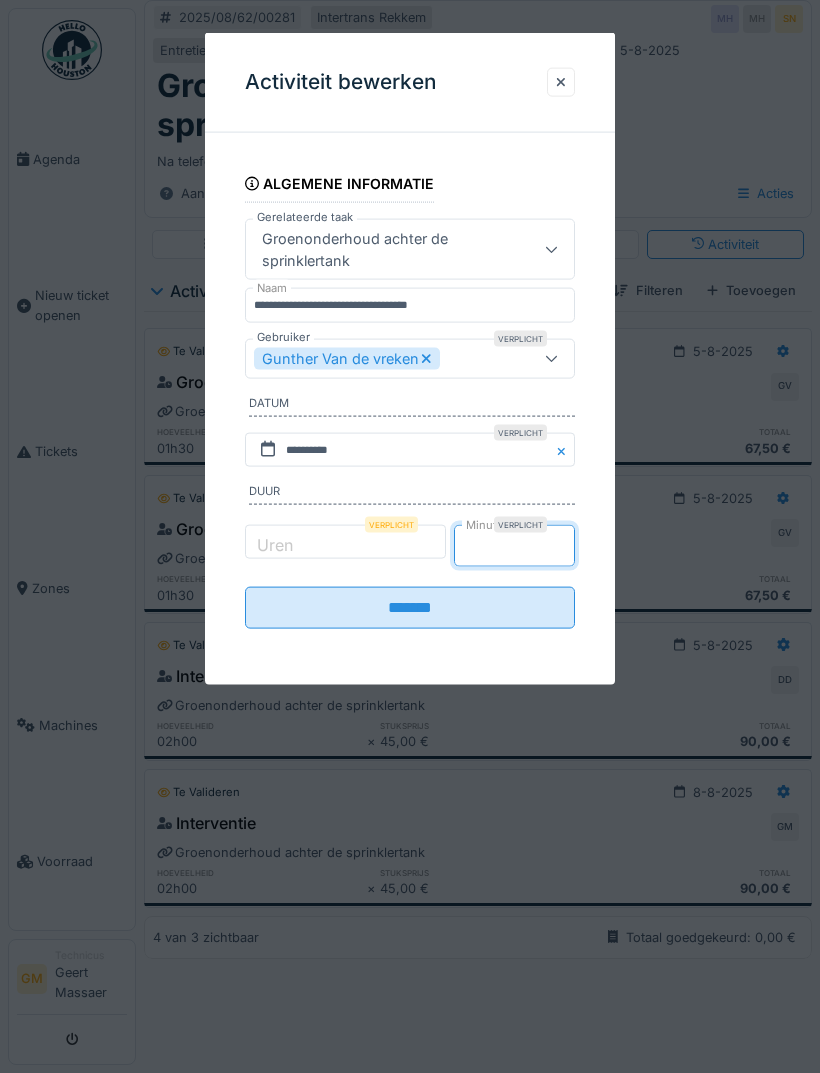 type on "*" 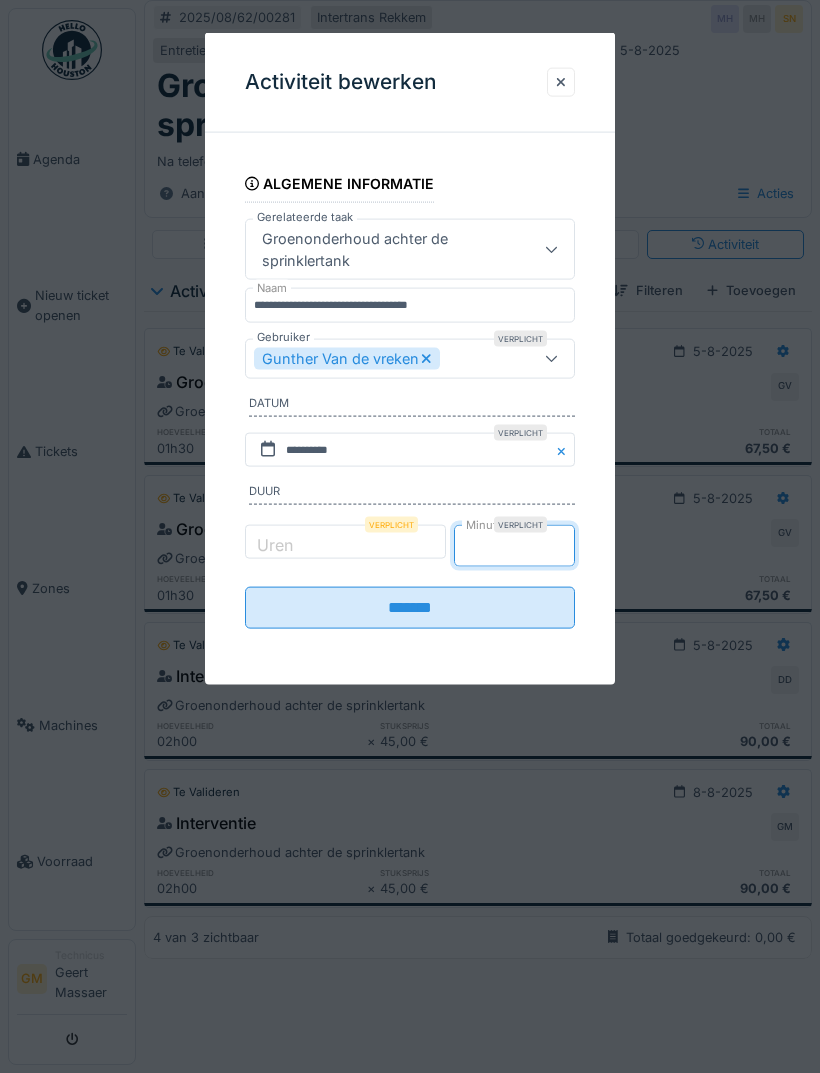 type on "*" 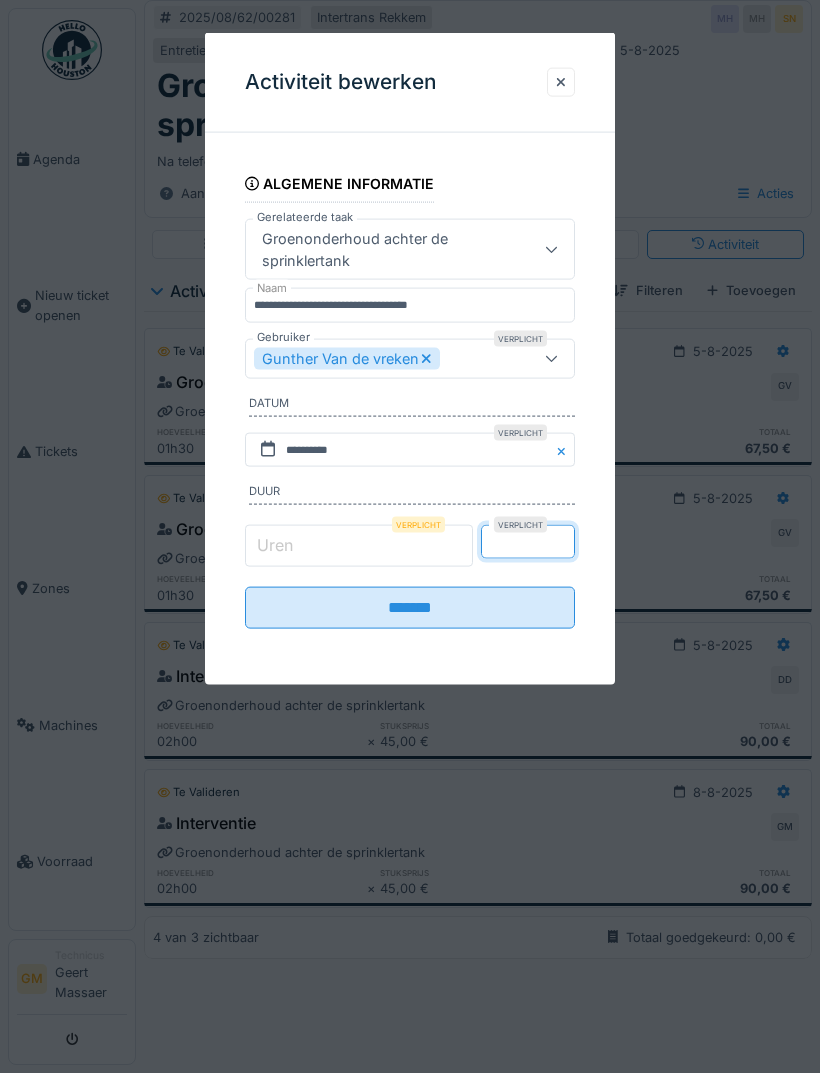 click on "Uren" at bounding box center (359, 546) 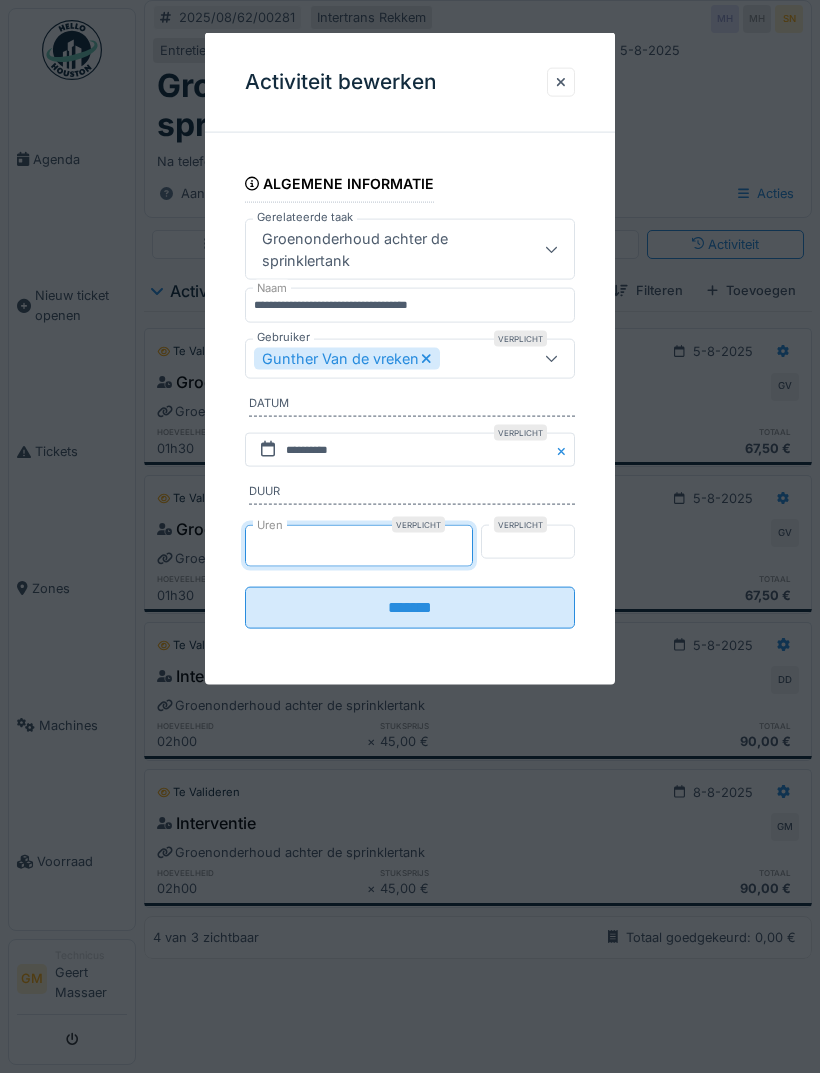 type on "*" 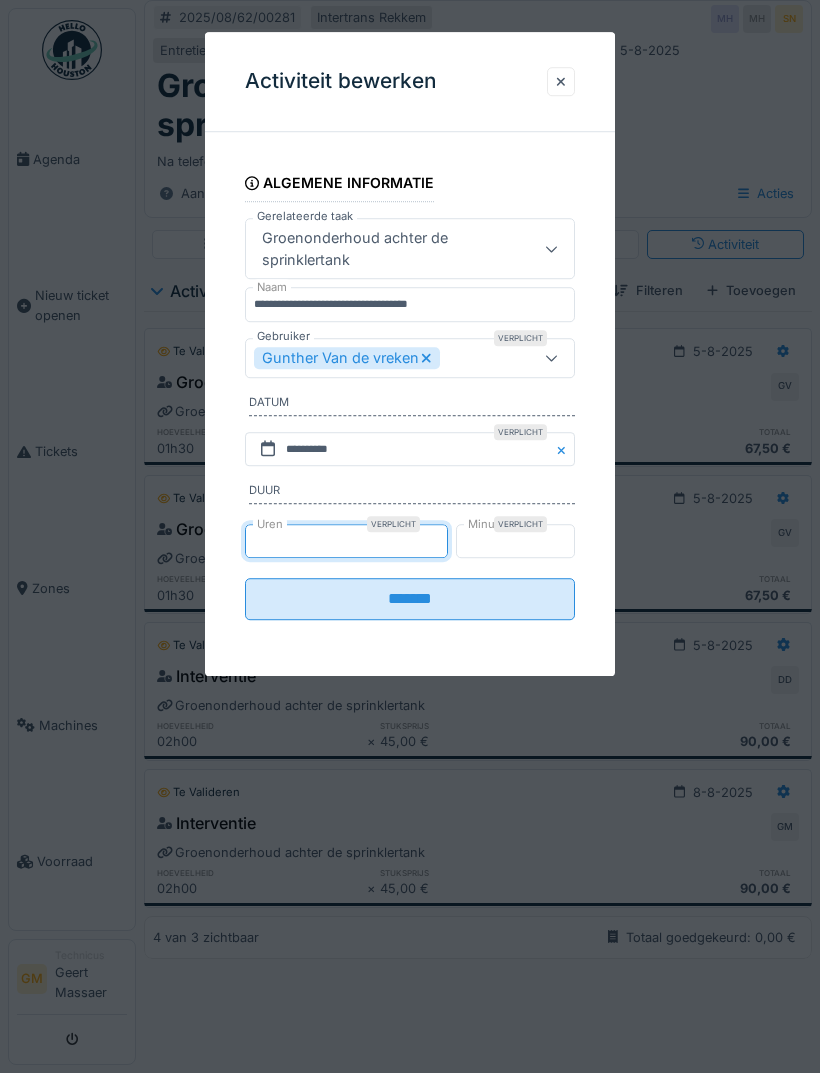 click on "*******" at bounding box center (410, 600) 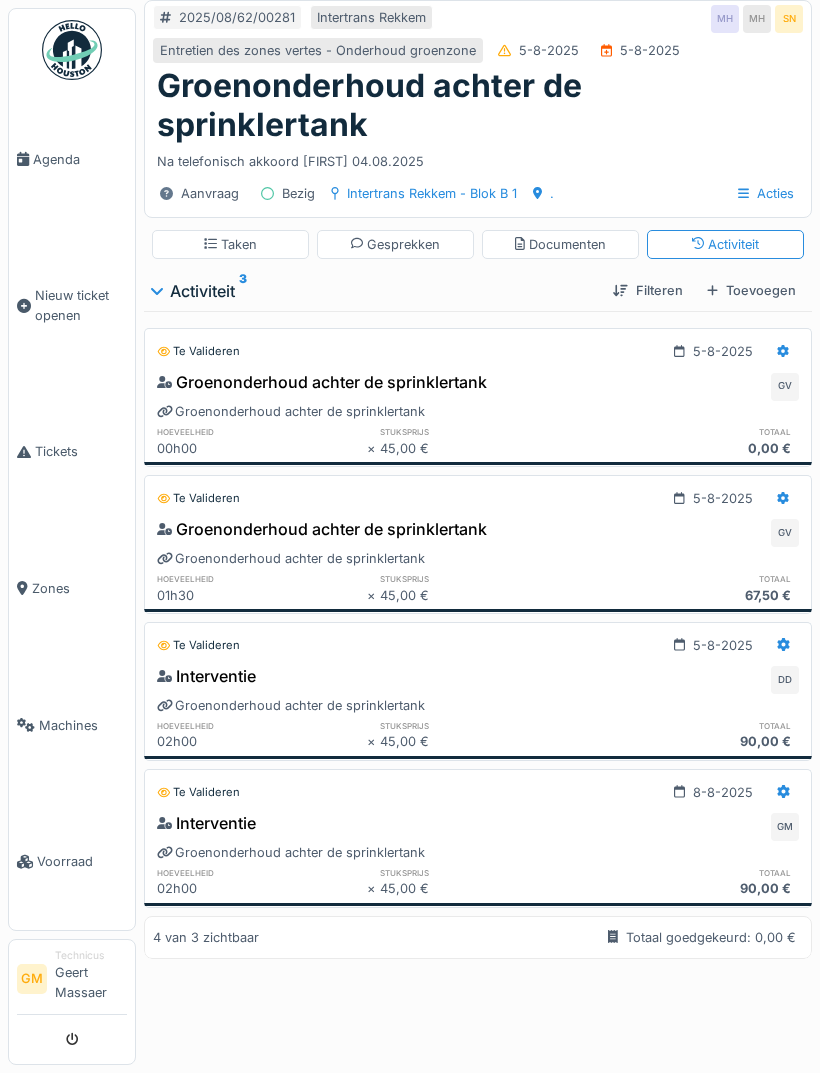click 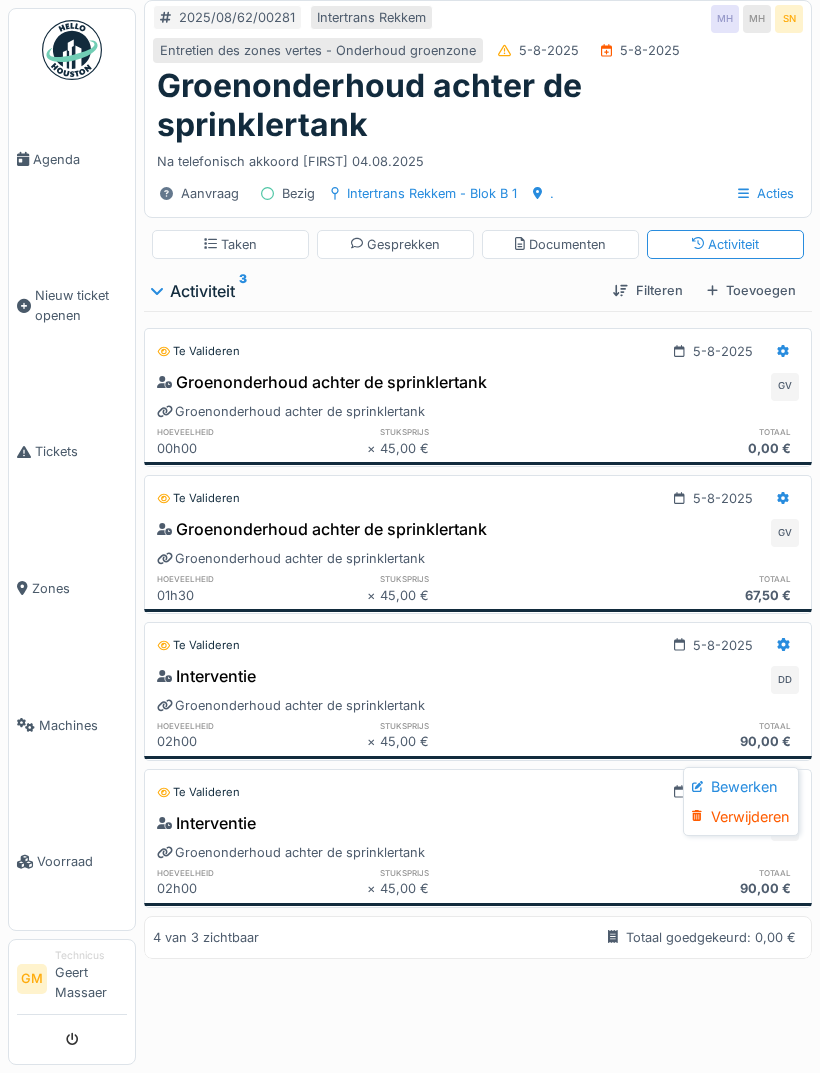 click on "Bewerken" at bounding box center [741, 787] 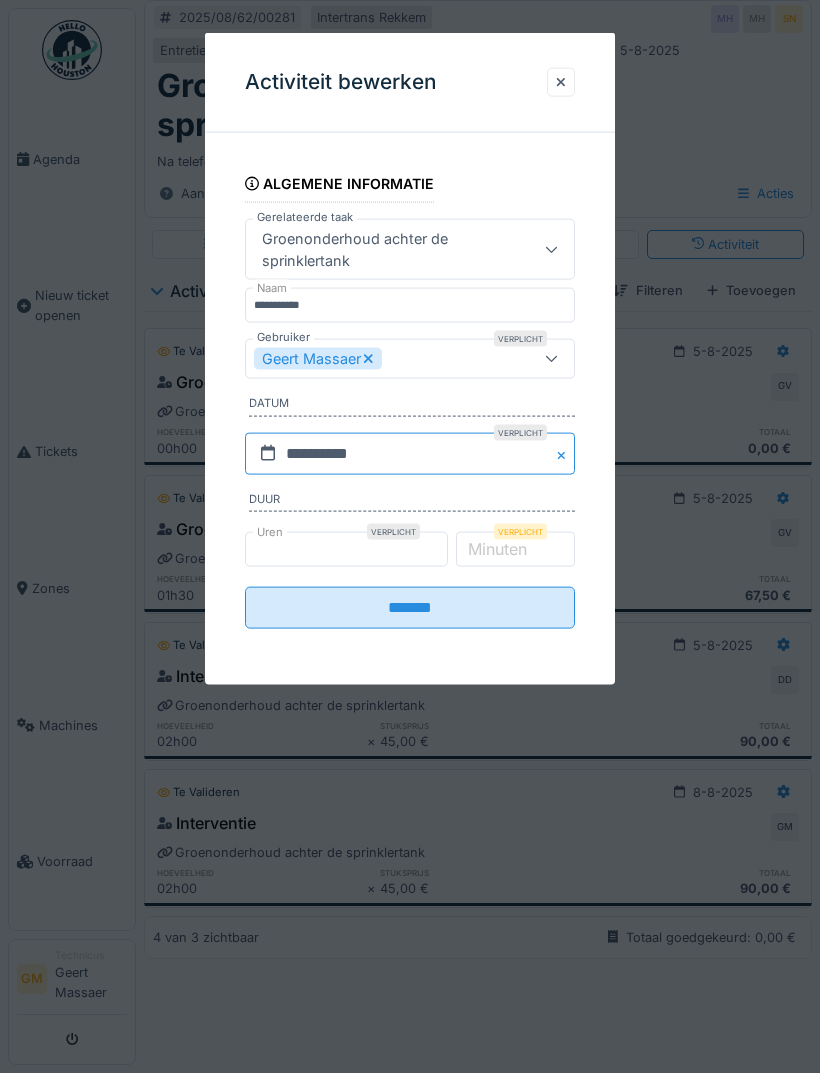 click on "**********" at bounding box center [410, 453] 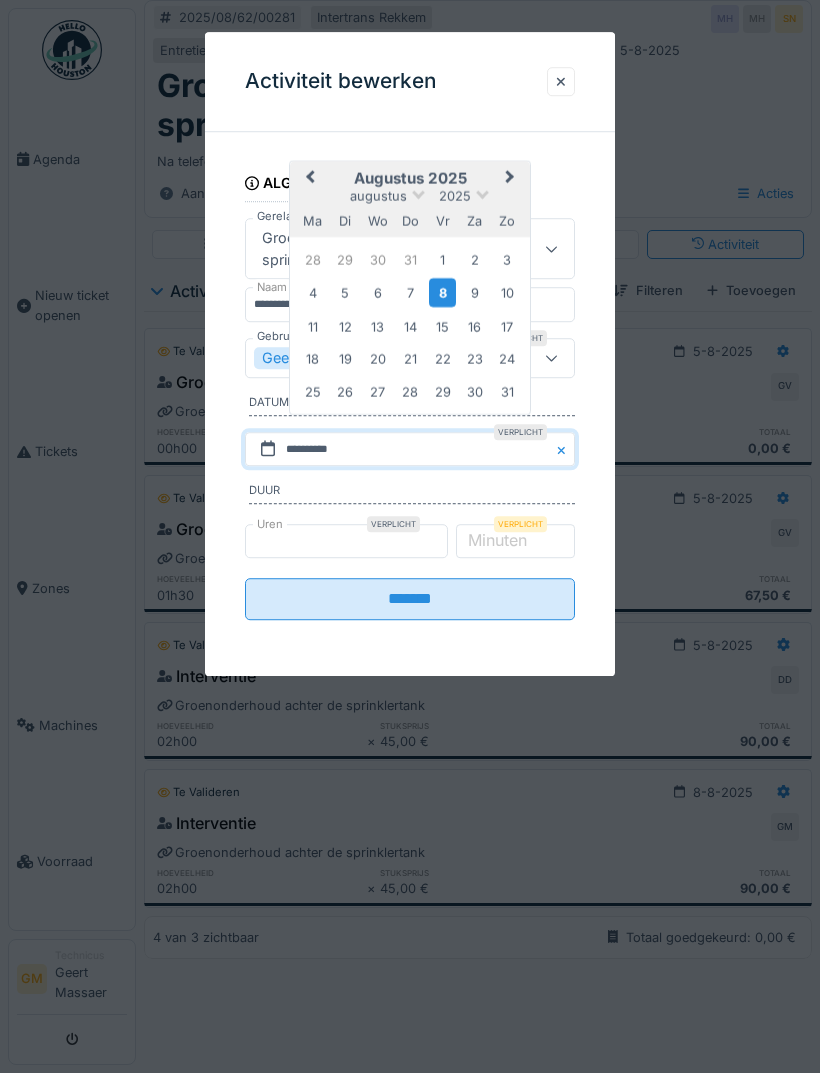 click on "29" at bounding box center (345, 259) 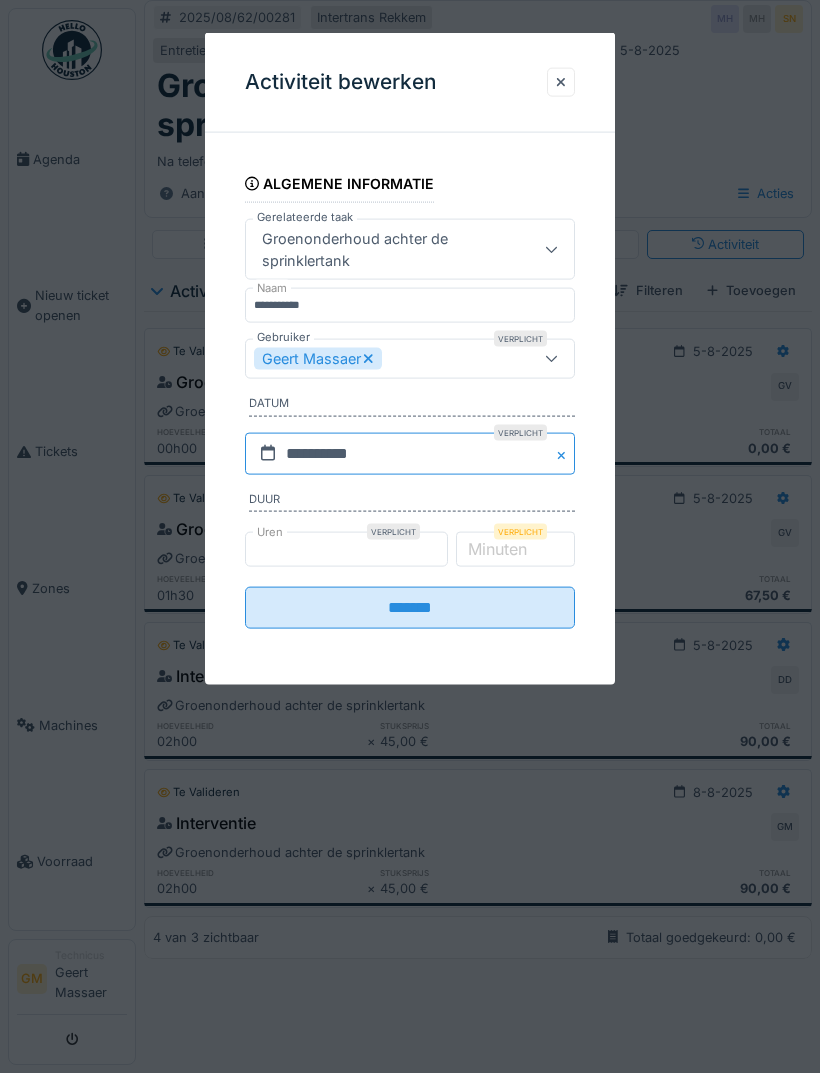 click on "**********" at bounding box center [410, 453] 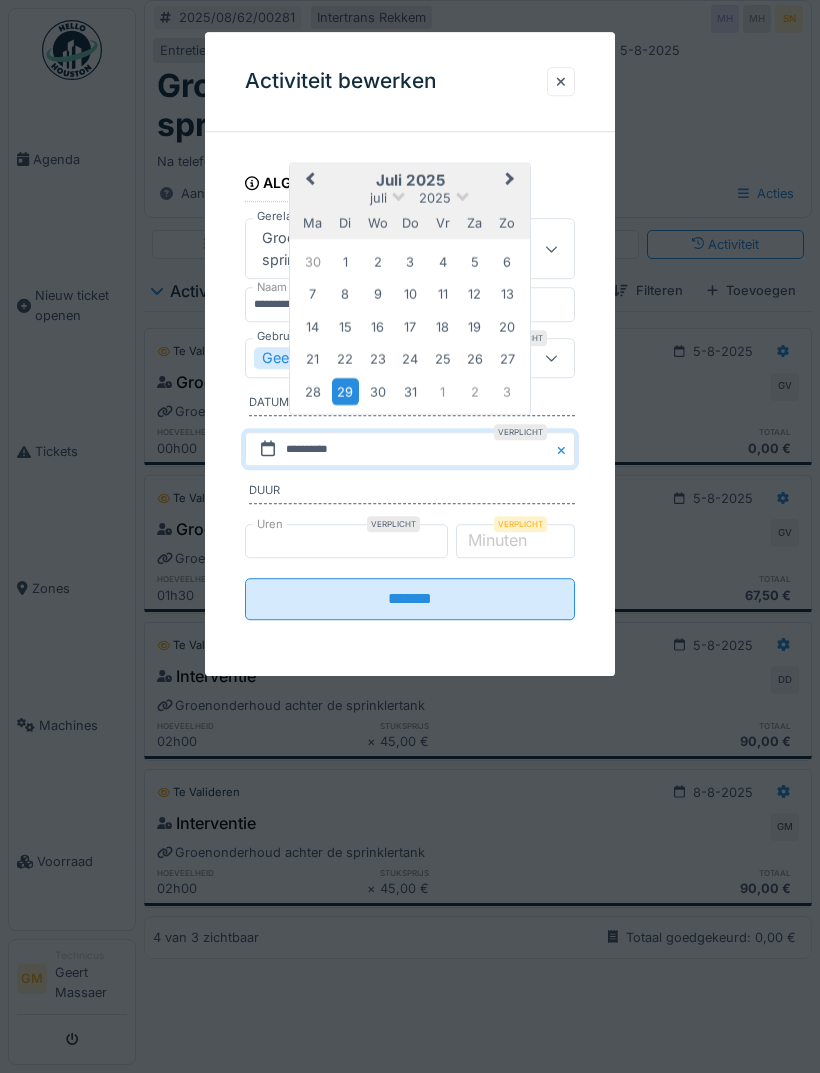 click on "Next Month" at bounding box center (512, 181) 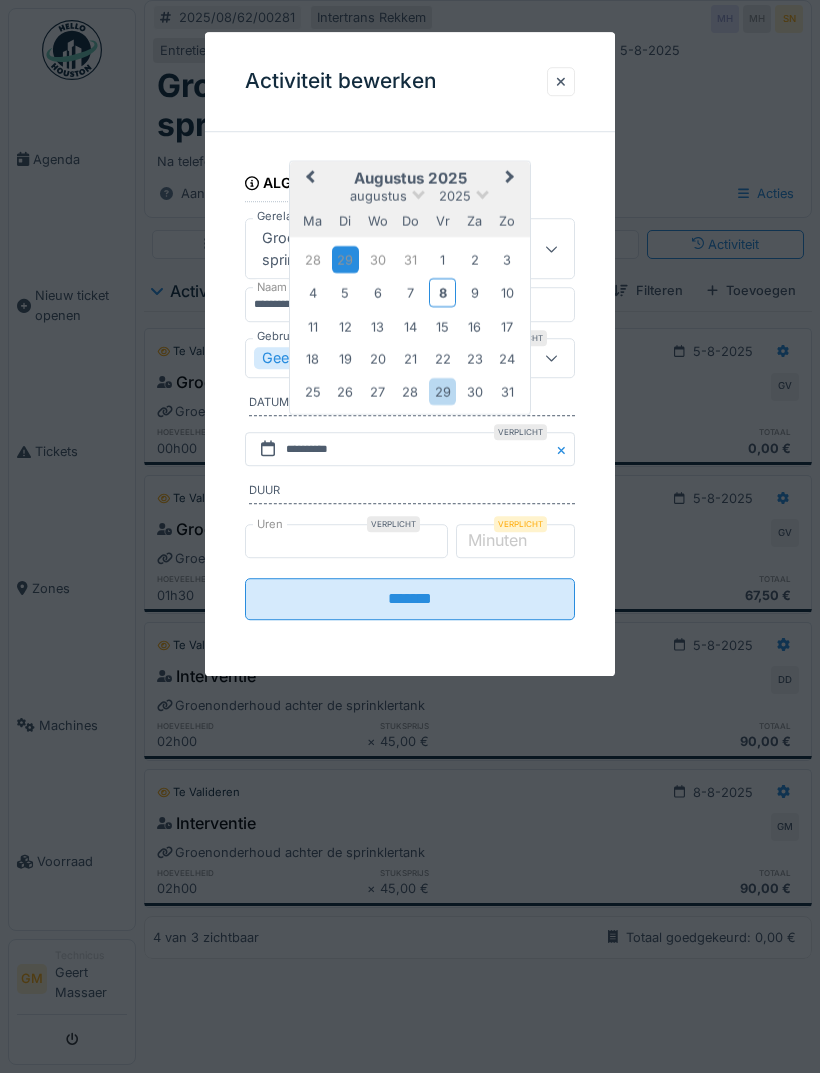 click on "5" at bounding box center [345, 292] 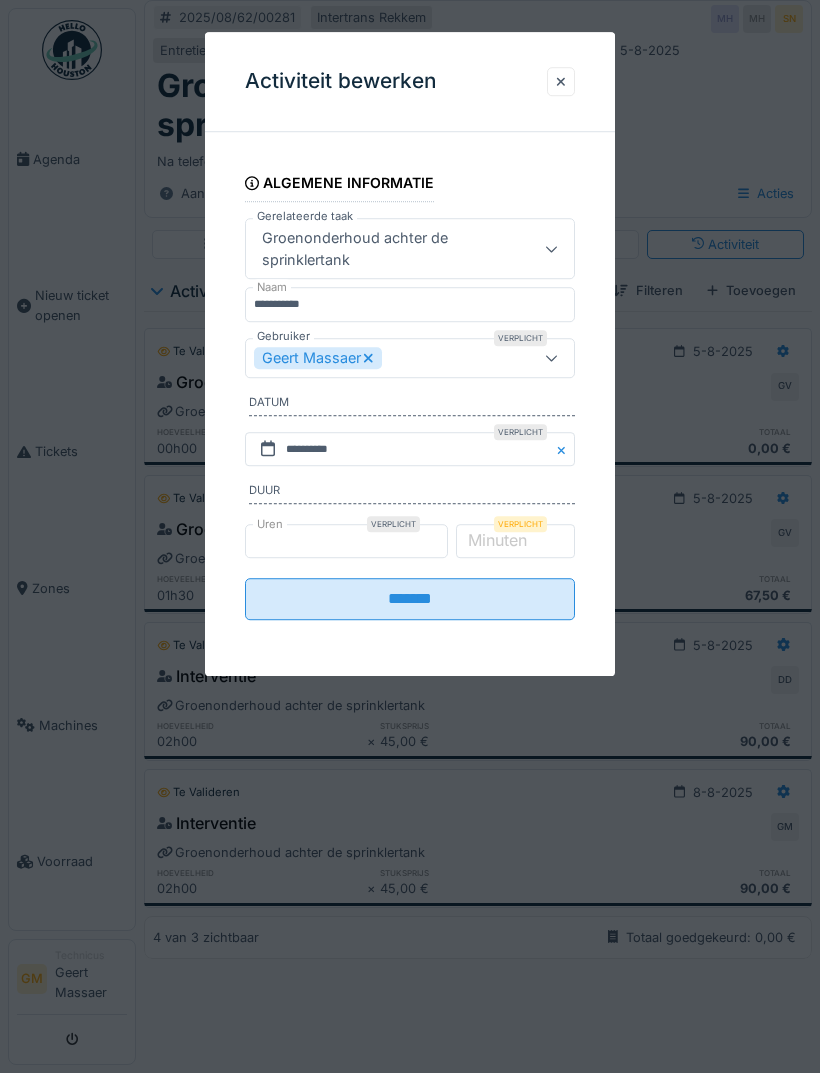 click on "*******" at bounding box center (410, 600) 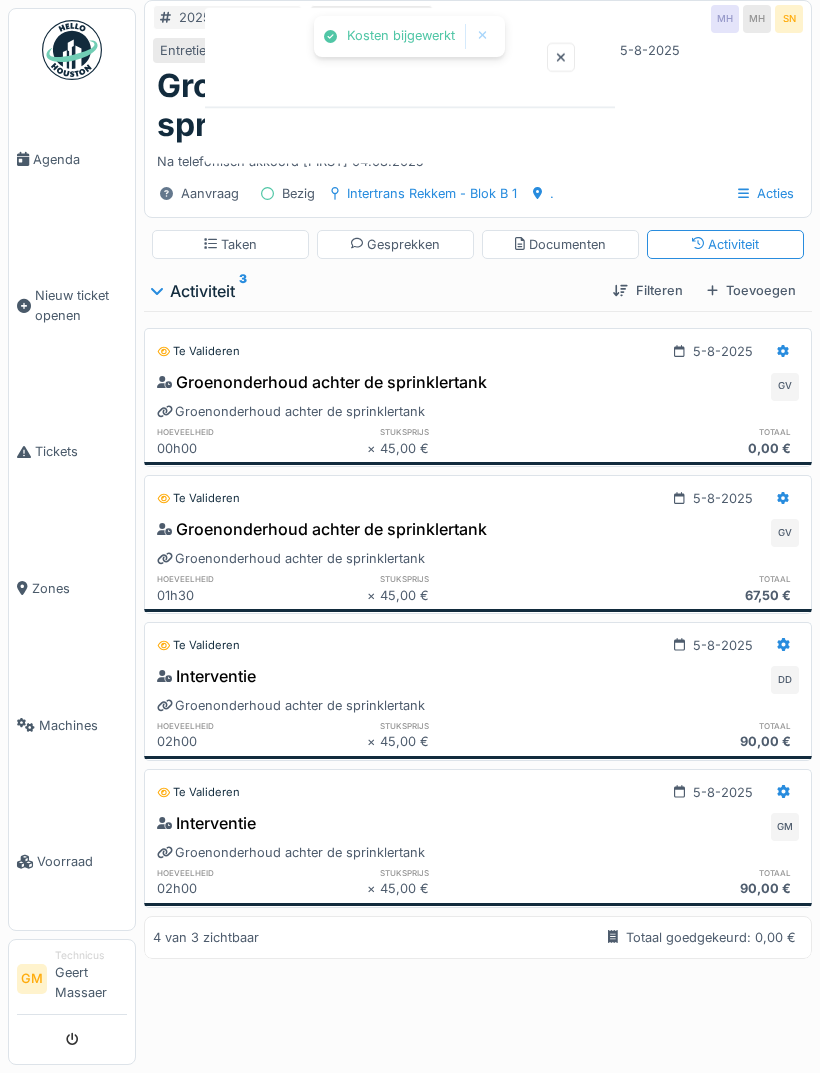 click at bounding box center (410, 536) 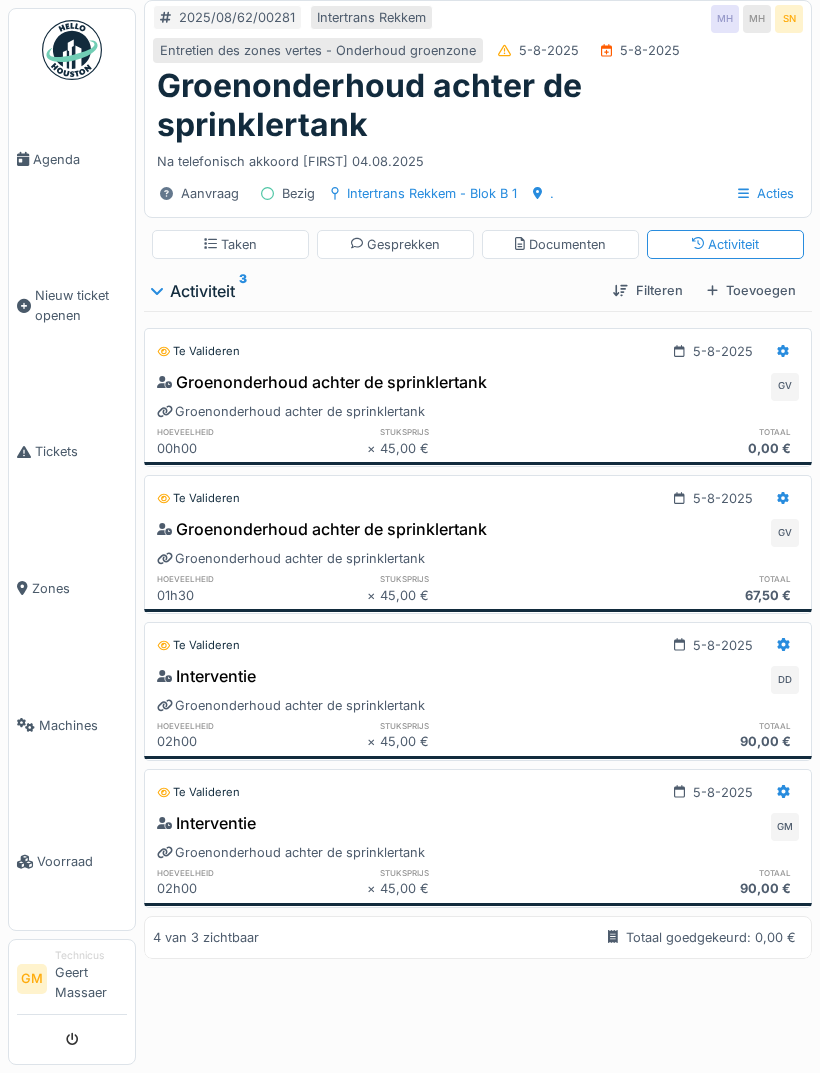 click on "Taken" at bounding box center (230, 244) 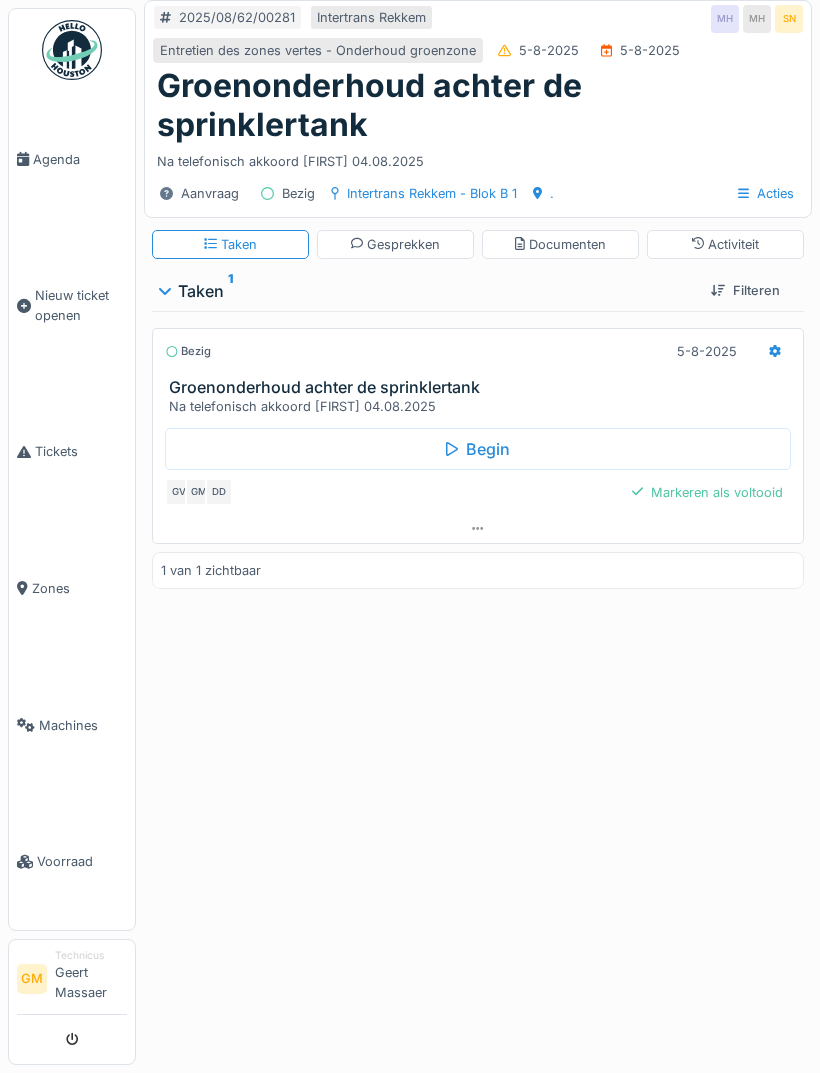 click at bounding box center [775, 351] 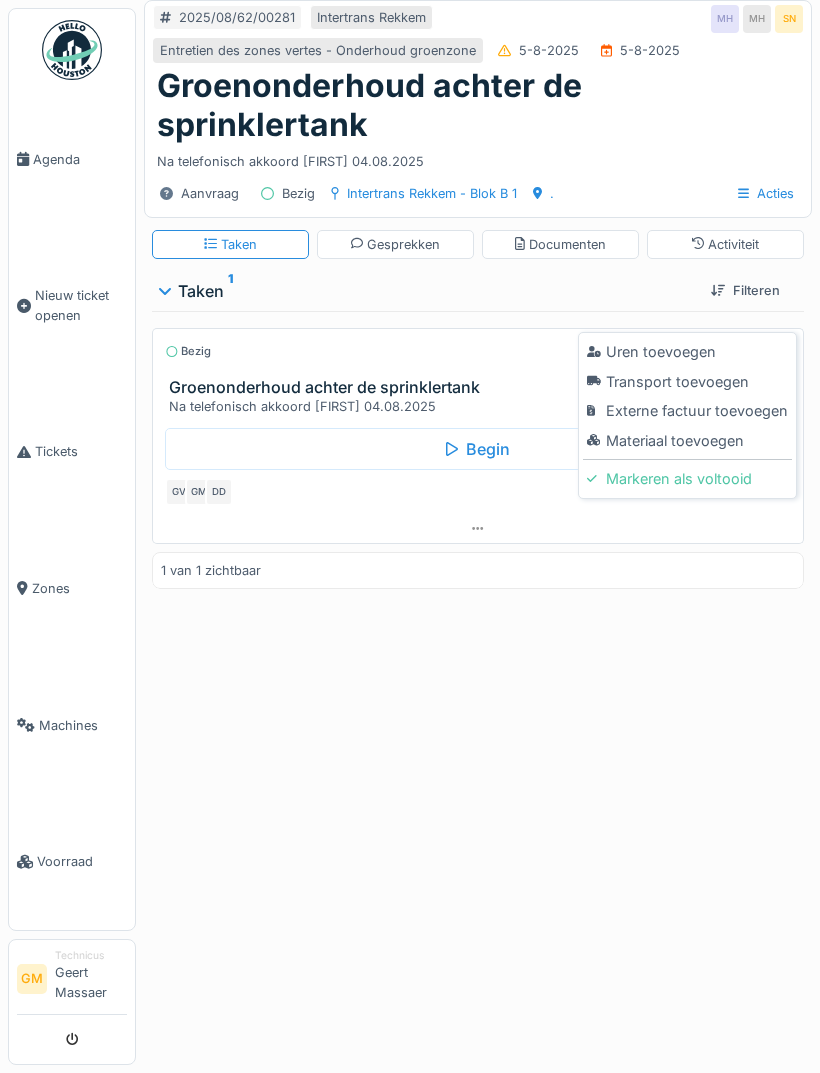 click on "Materiaal toevoegen" at bounding box center (687, 441) 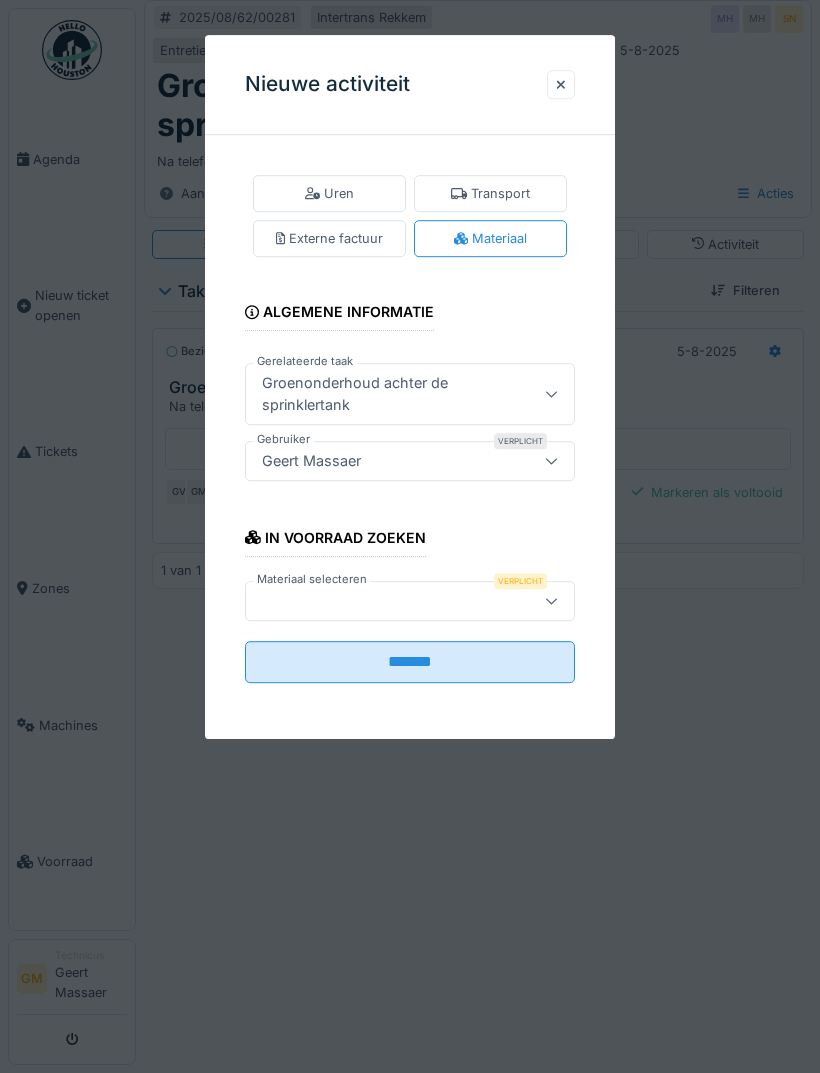 click at bounding box center (386, 601) 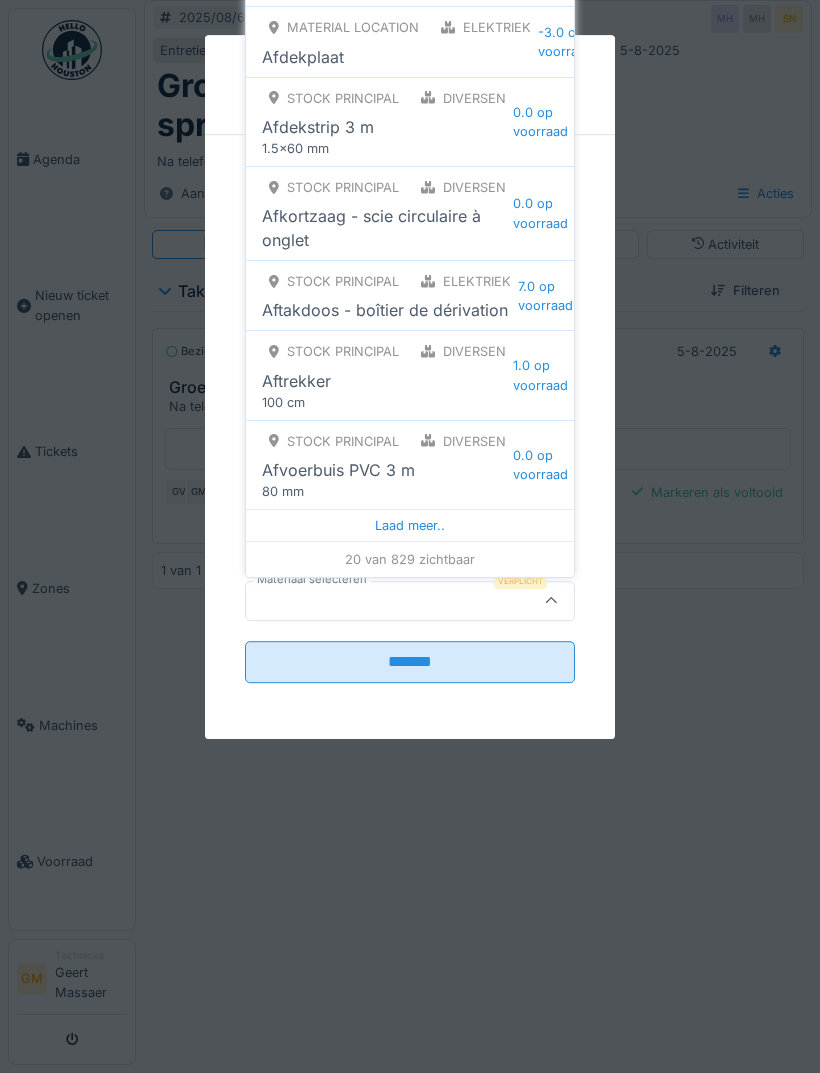 click at bounding box center [386, 601] 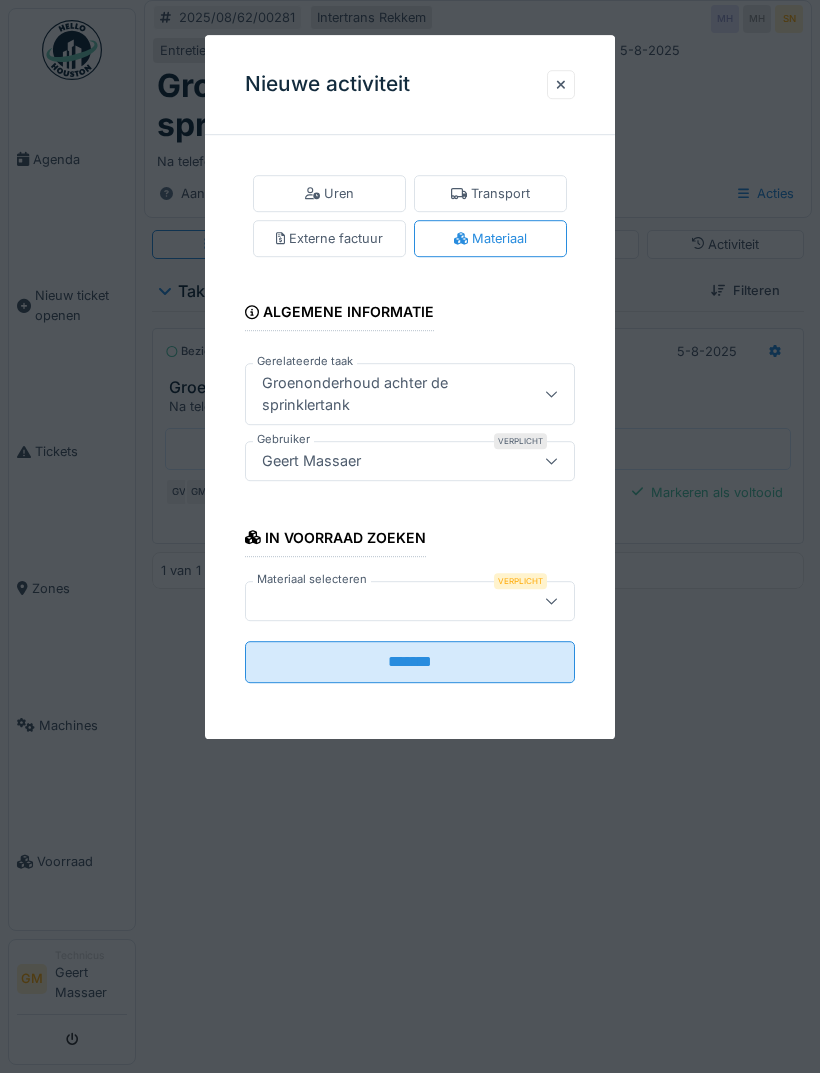 click at bounding box center (386, 601) 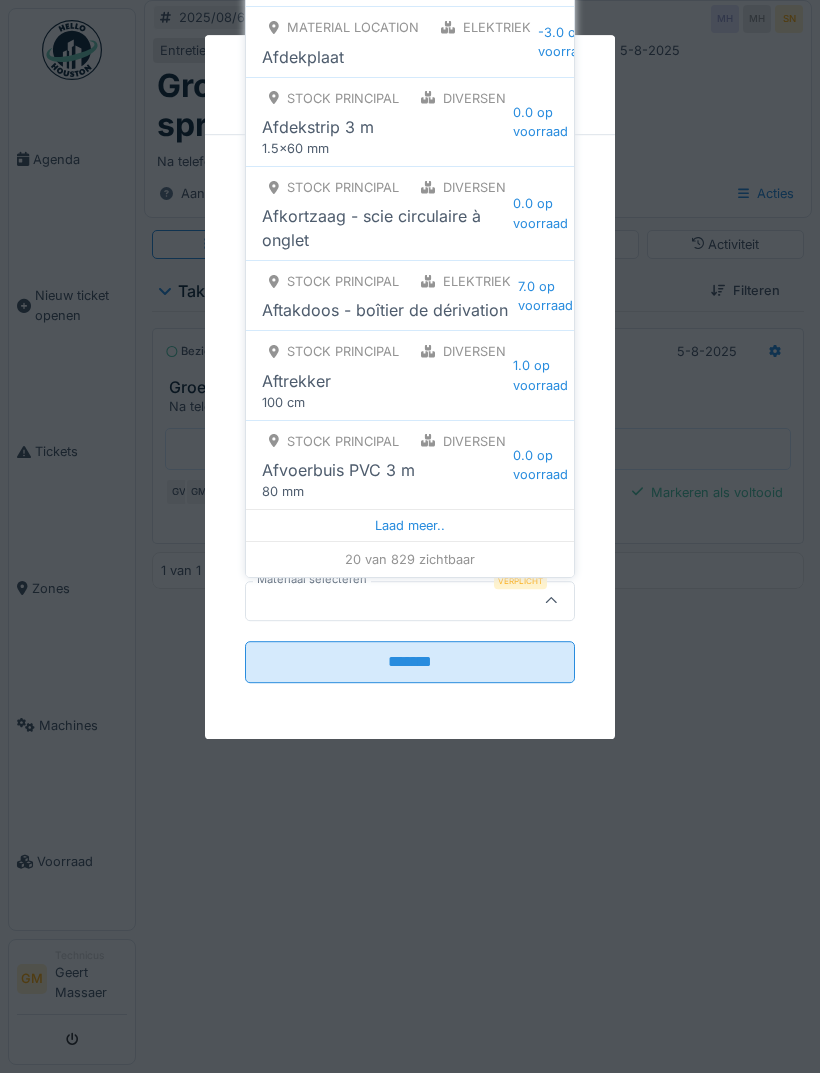 click at bounding box center (386, 601) 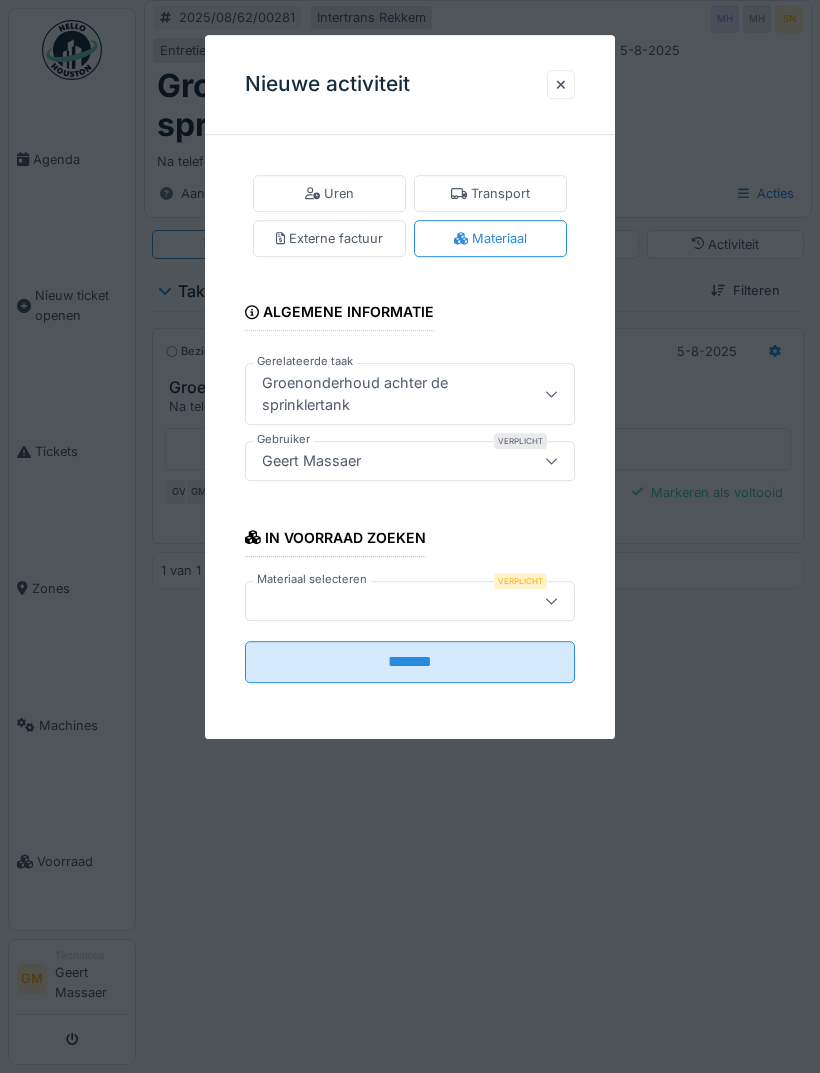 click at bounding box center [386, 601] 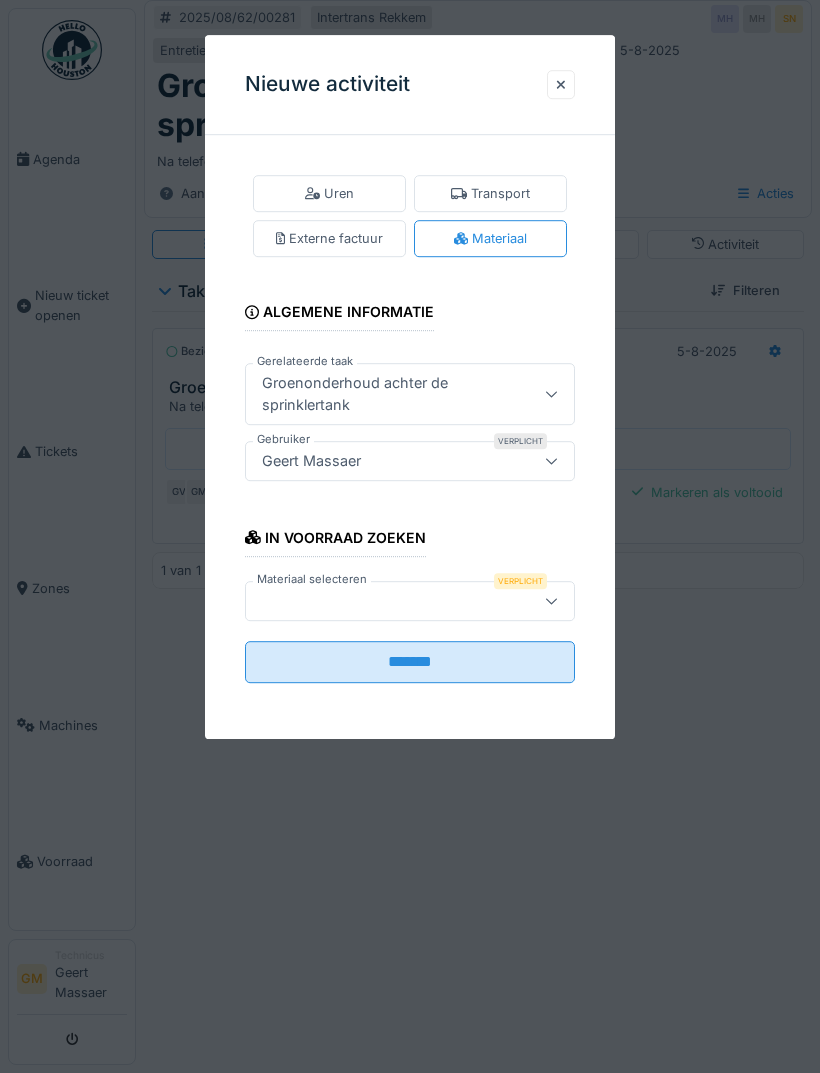 click at bounding box center (410, 536) 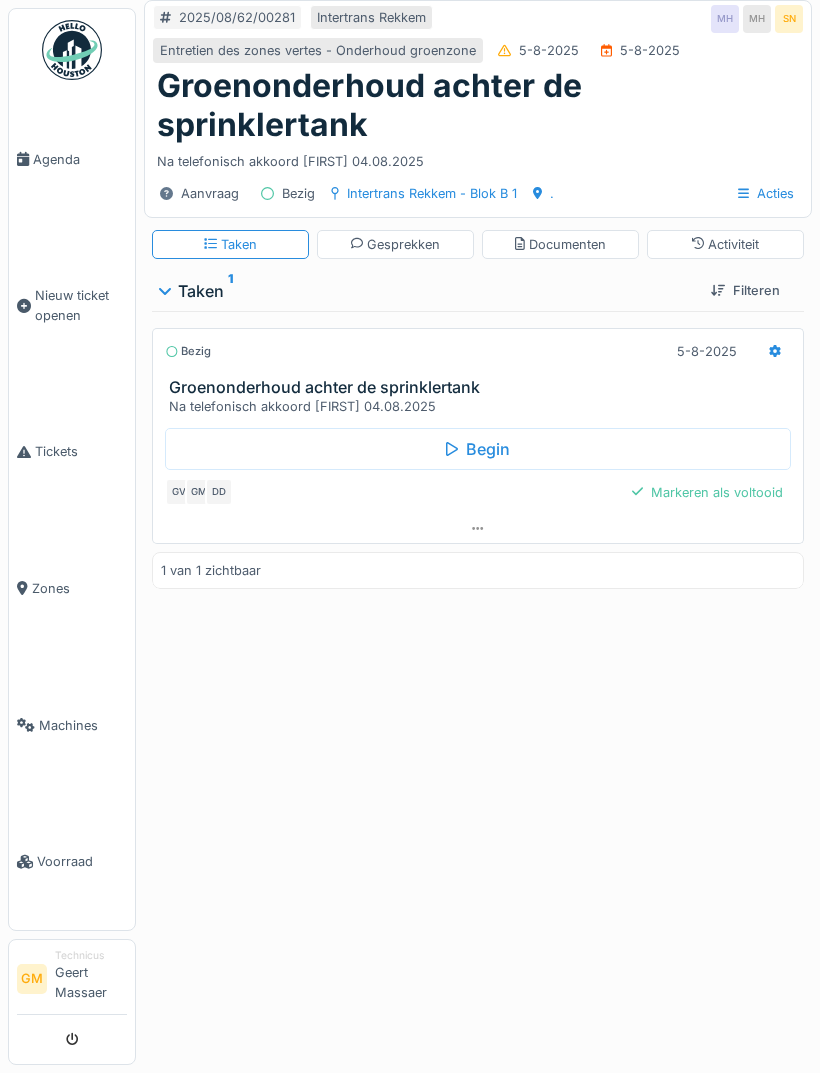 click on "Activiteit" at bounding box center [726, 244] 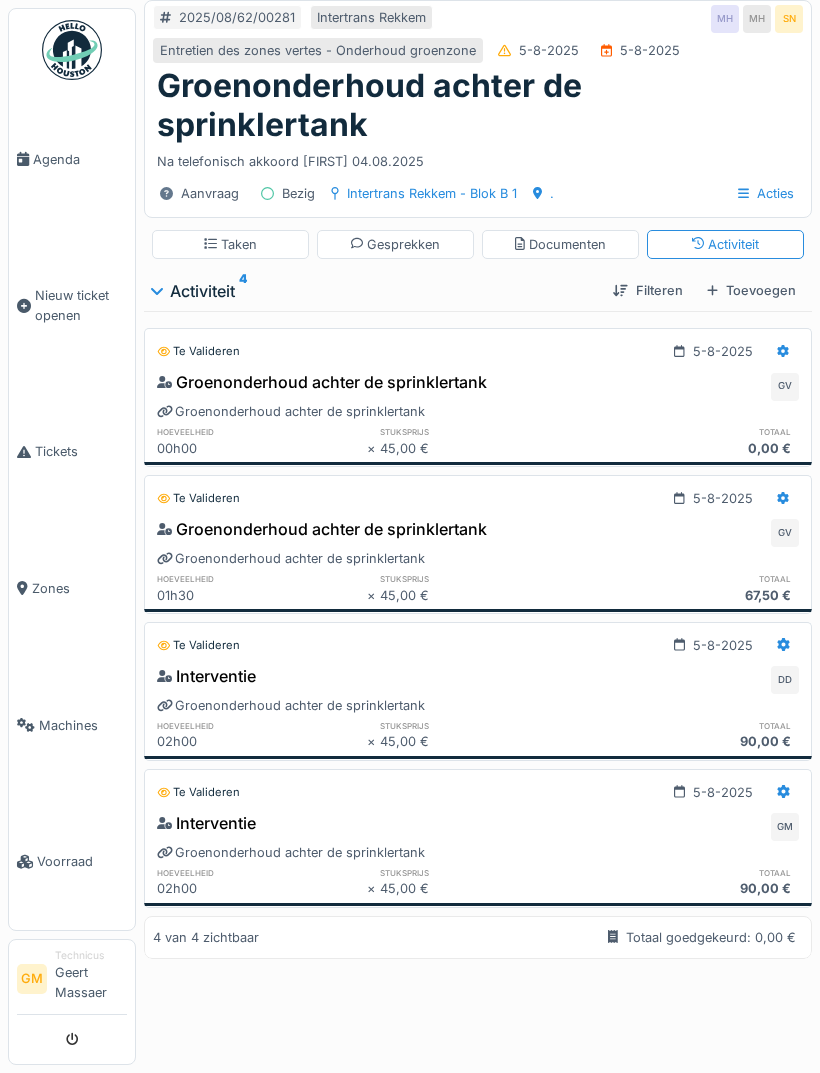 click on "Toevoegen" at bounding box center (751, 290) 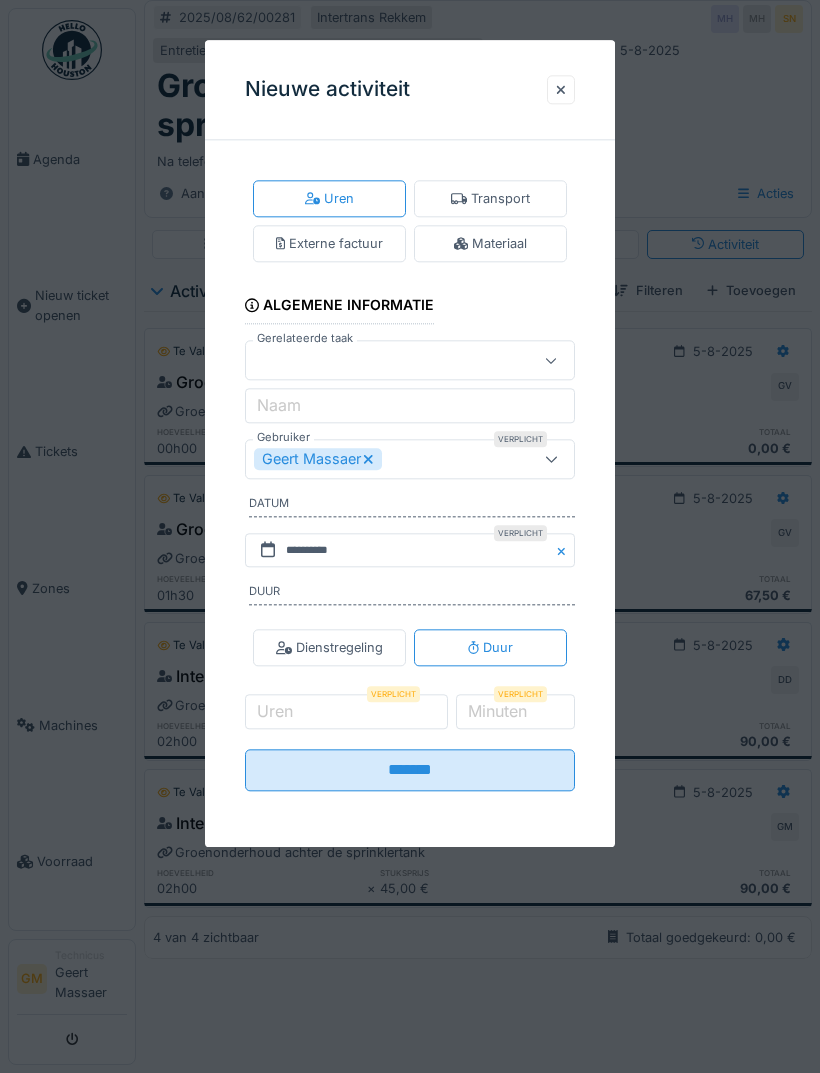click on "Materiaal" at bounding box center [490, 244] 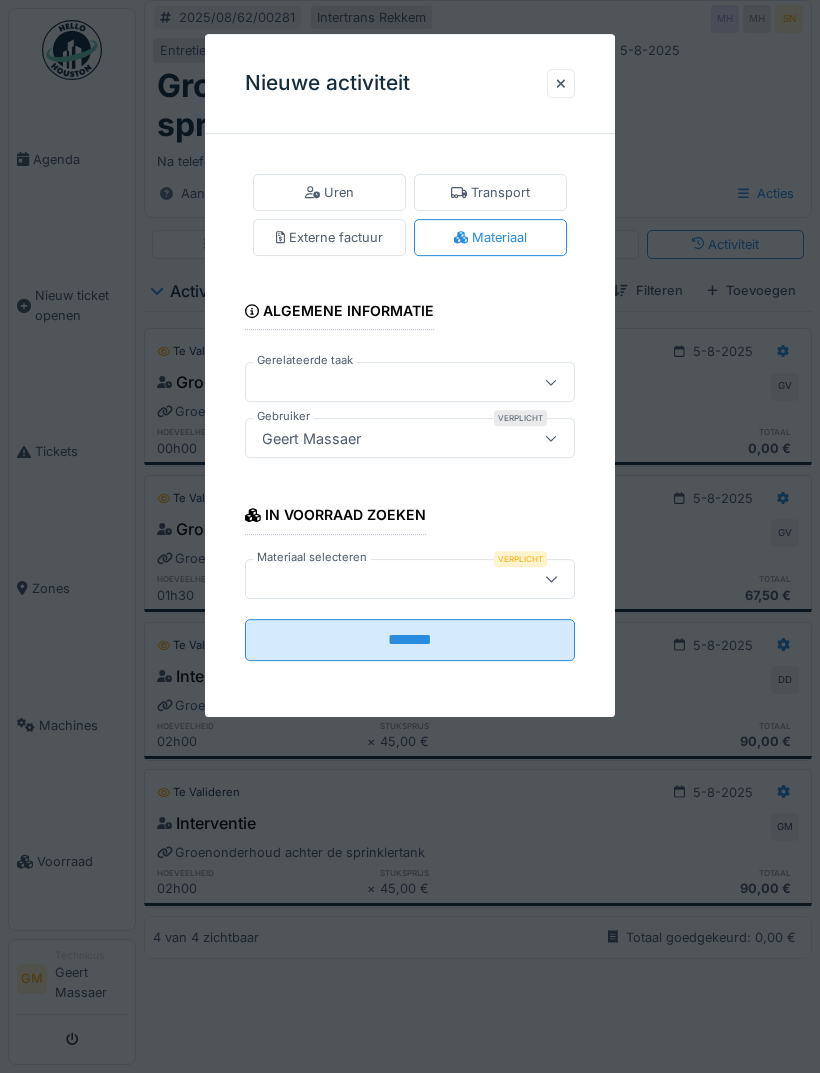 click at bounding box center [386, 579] 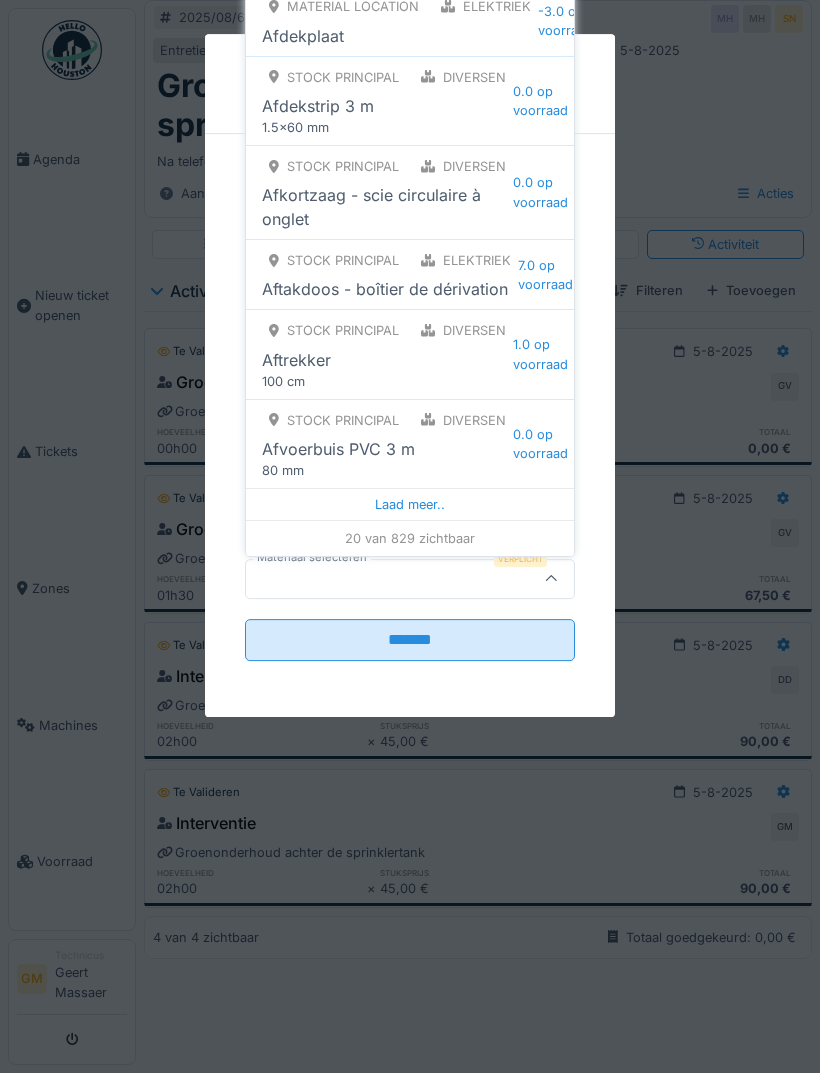 click at bounding box center (386, 579) 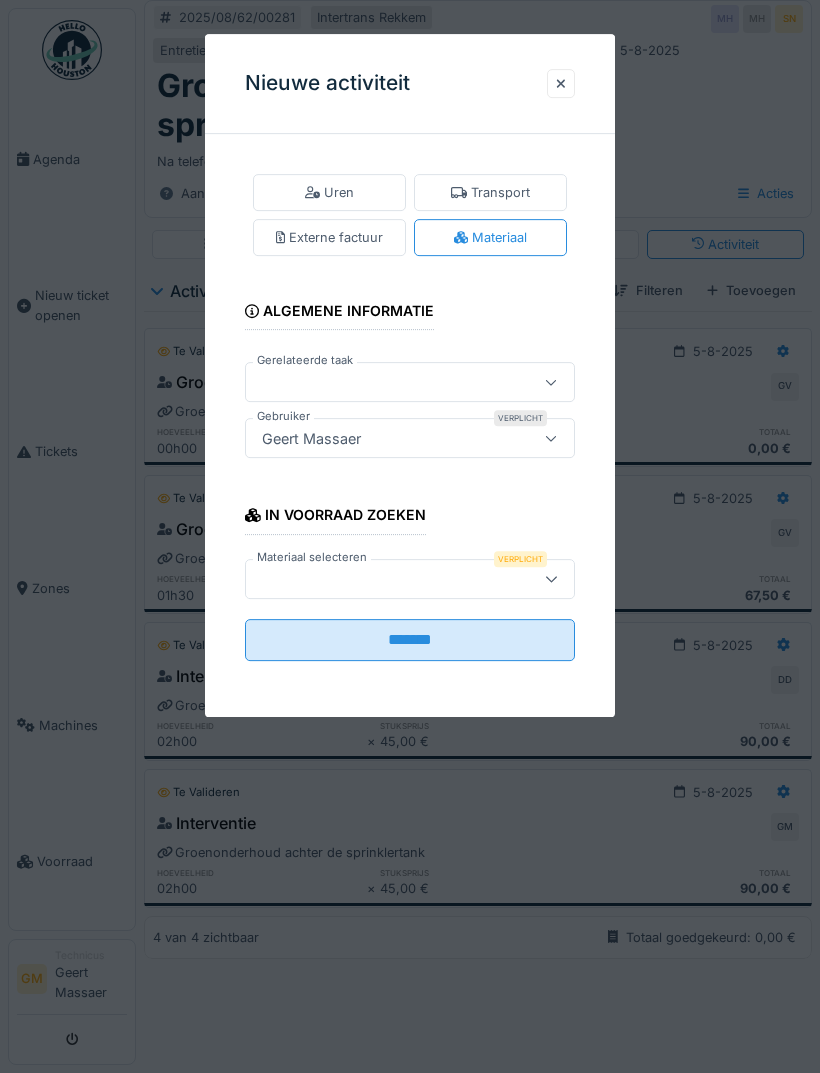 click at bounding box center [386, 579] 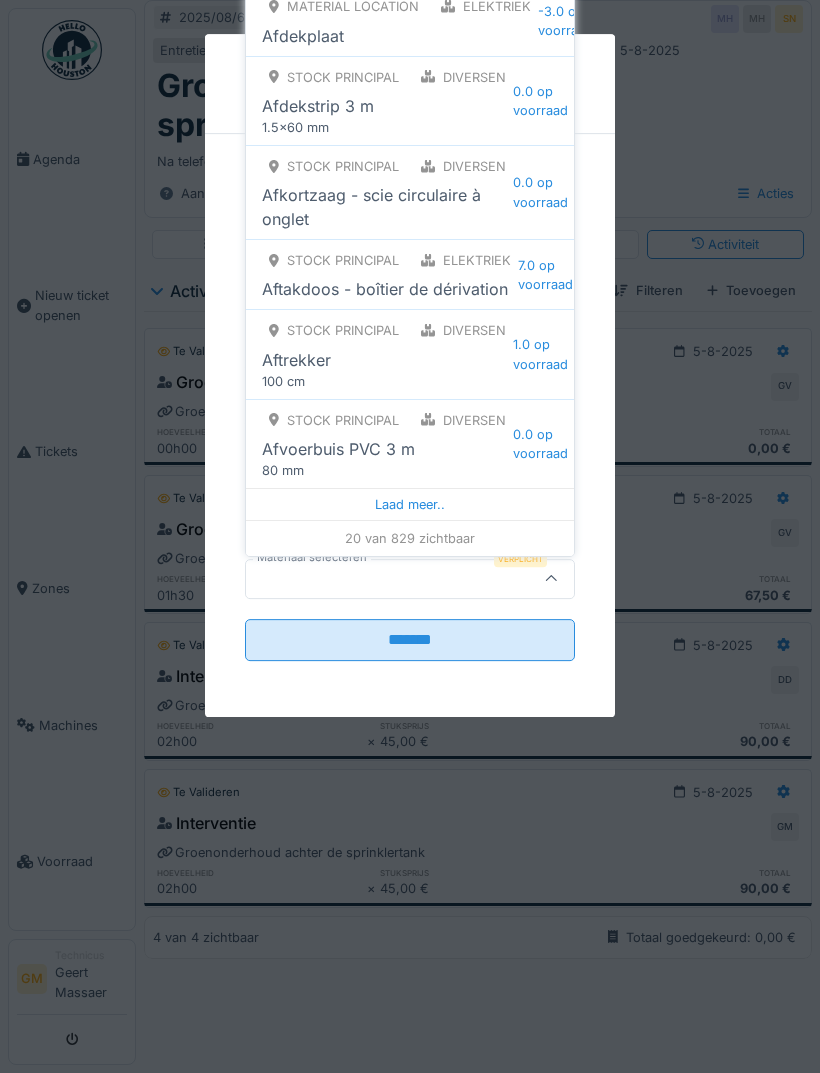 click 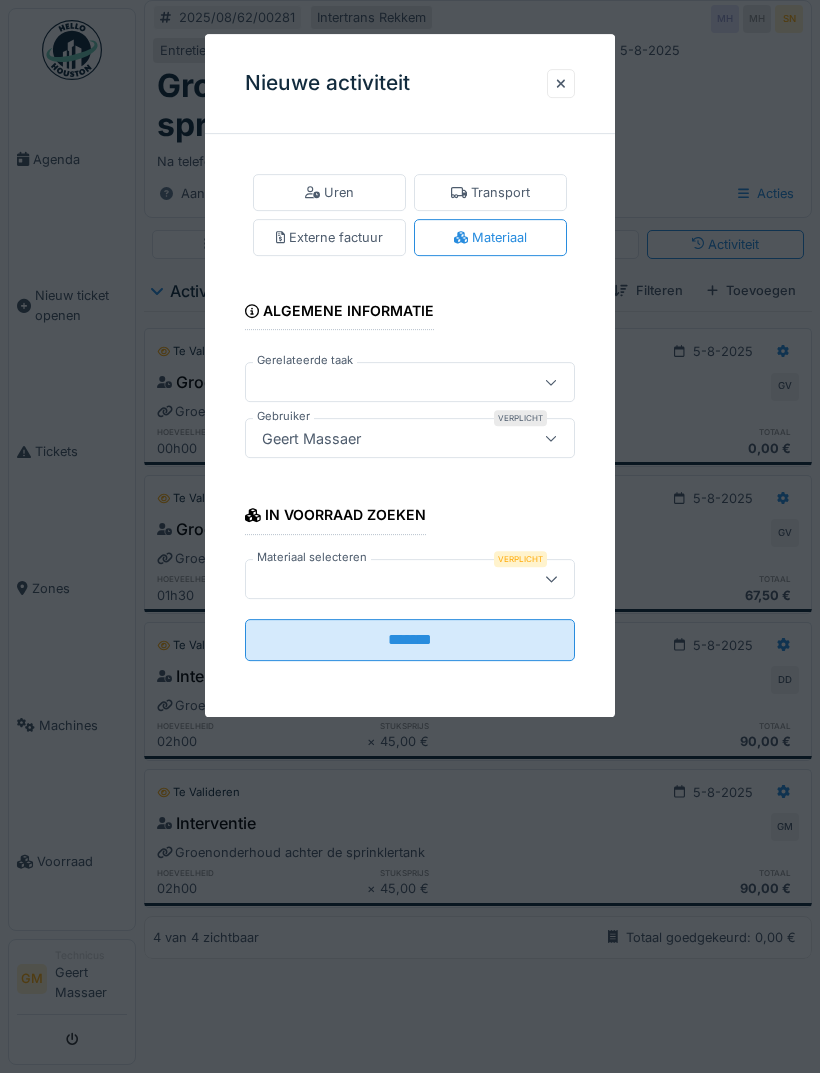 click at bounding box center [551, 579] 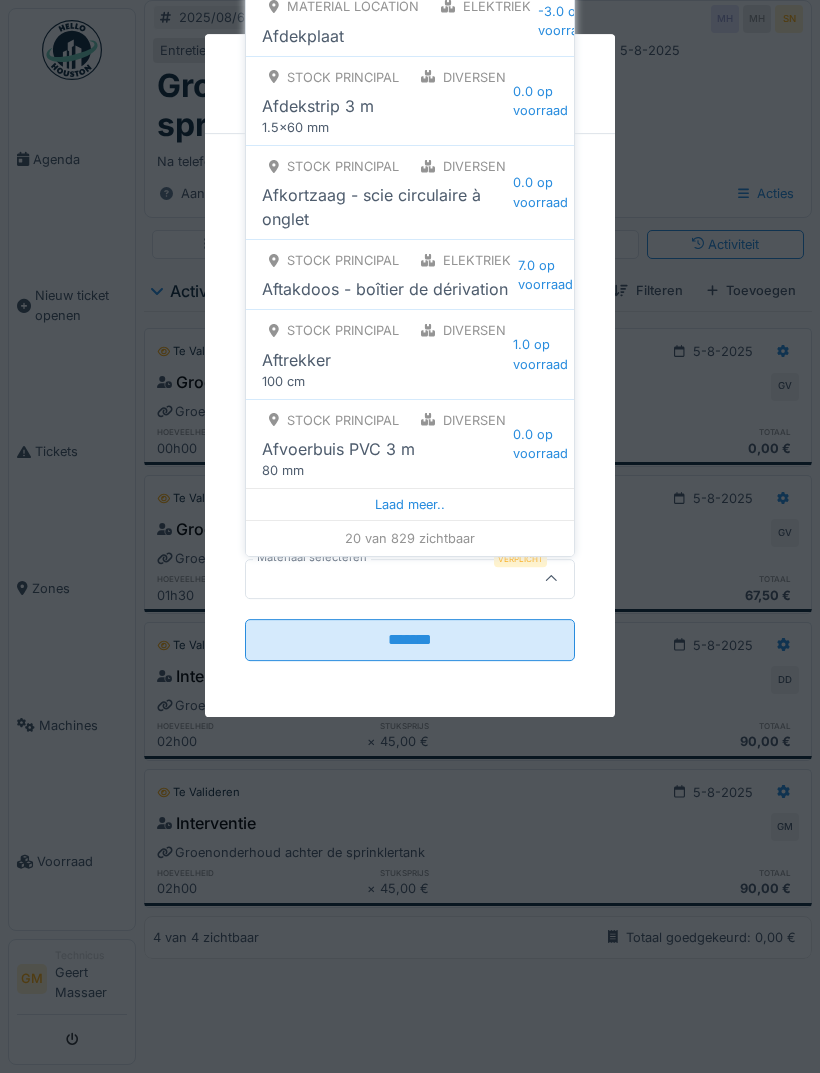 click at bounding box center (551, 579) 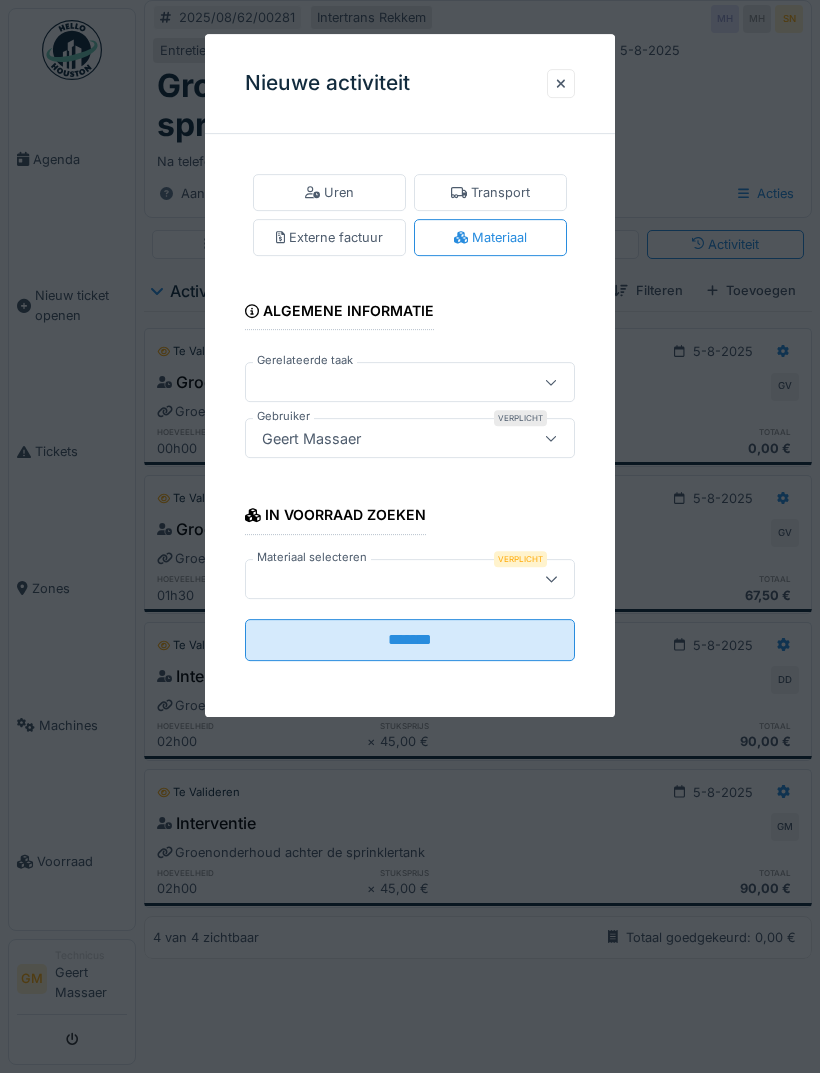 click on "Uren   Transport   Externe factuur   Materiaal Algemene informatie Gerelateerde taak Gebruiker Verplicht Geert Massaer   **** In voorraad zoeken Materiaal selecteren Verplicht *******" at bounding box center [410, 433] 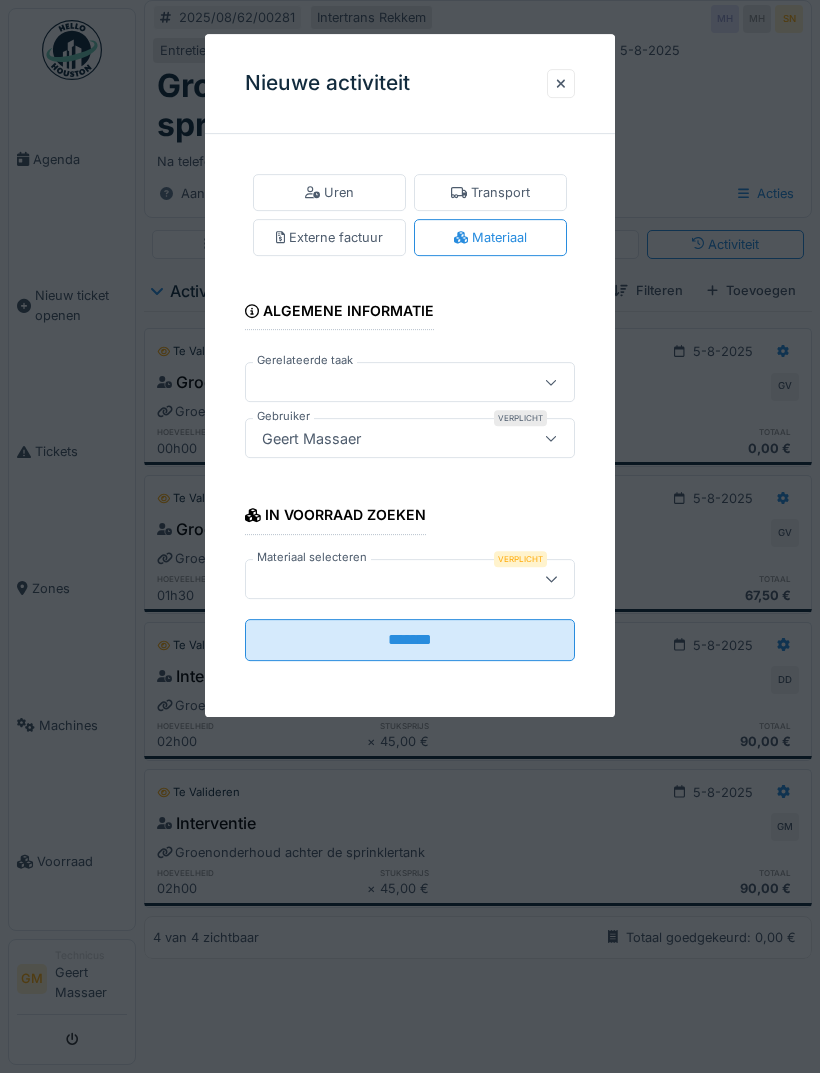 click at bounding box center (386, 579) 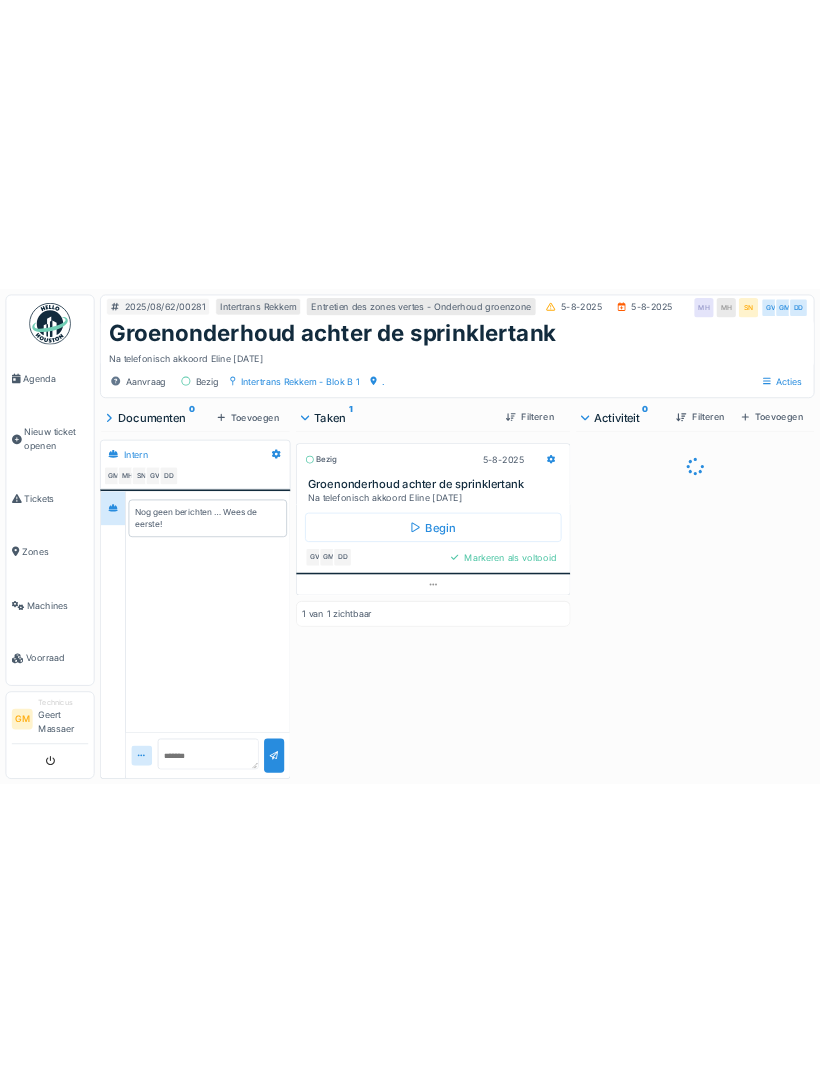scroll, scrollTop: 0, scrollLeft: 0, axis: both 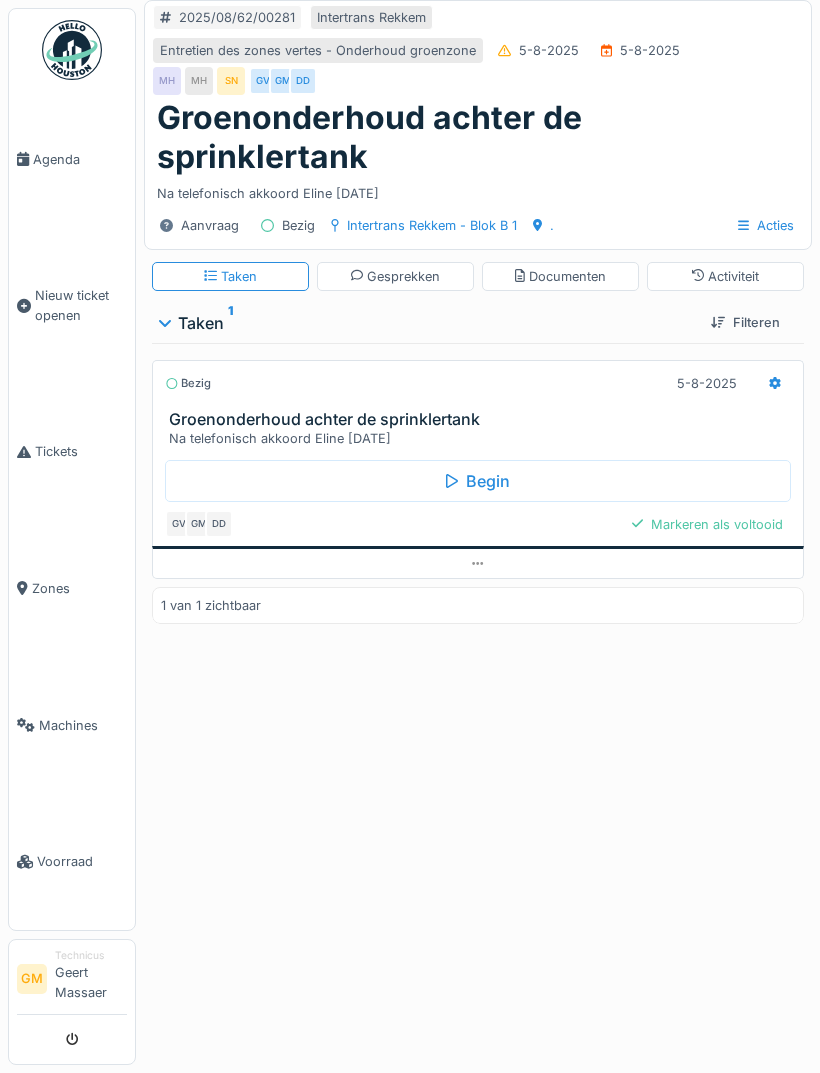 click on "Taken   Gesprekken   Documenten   Activiteit" at bounding box center (478, 276) 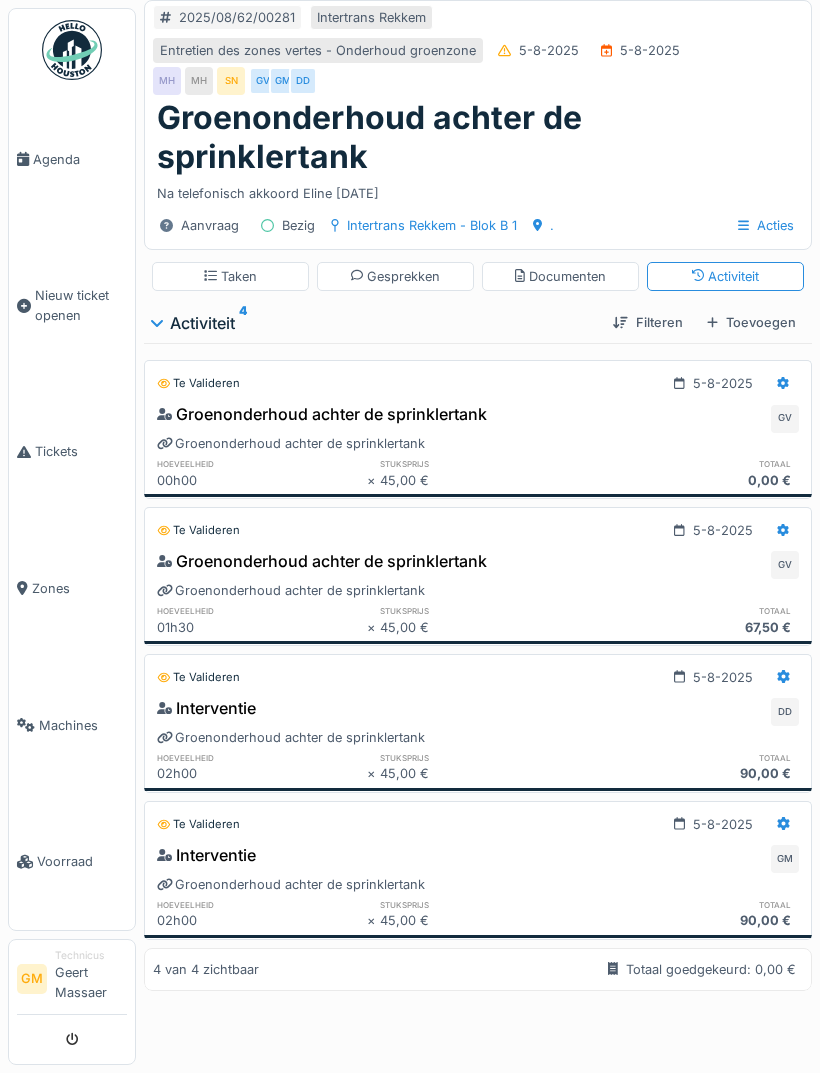 click on "Toevoegen" at bounding box center (751, 322) 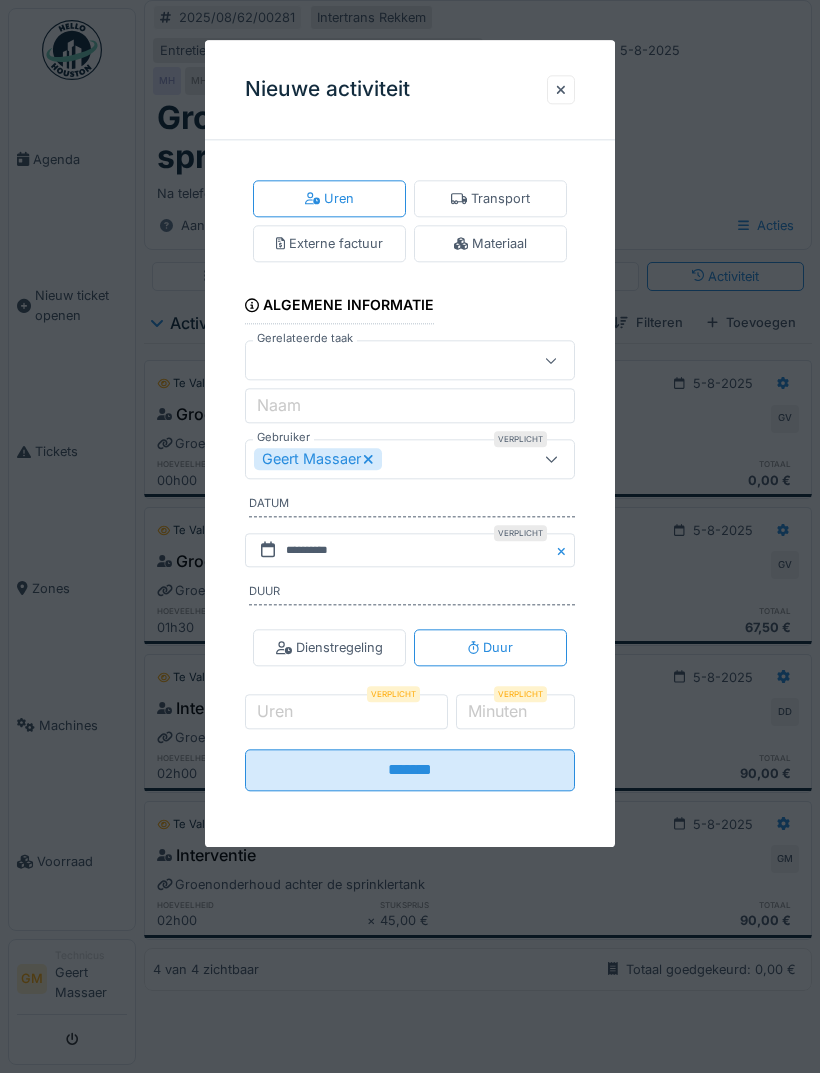 click on "Materiaal" at bounding box center [490, 244] 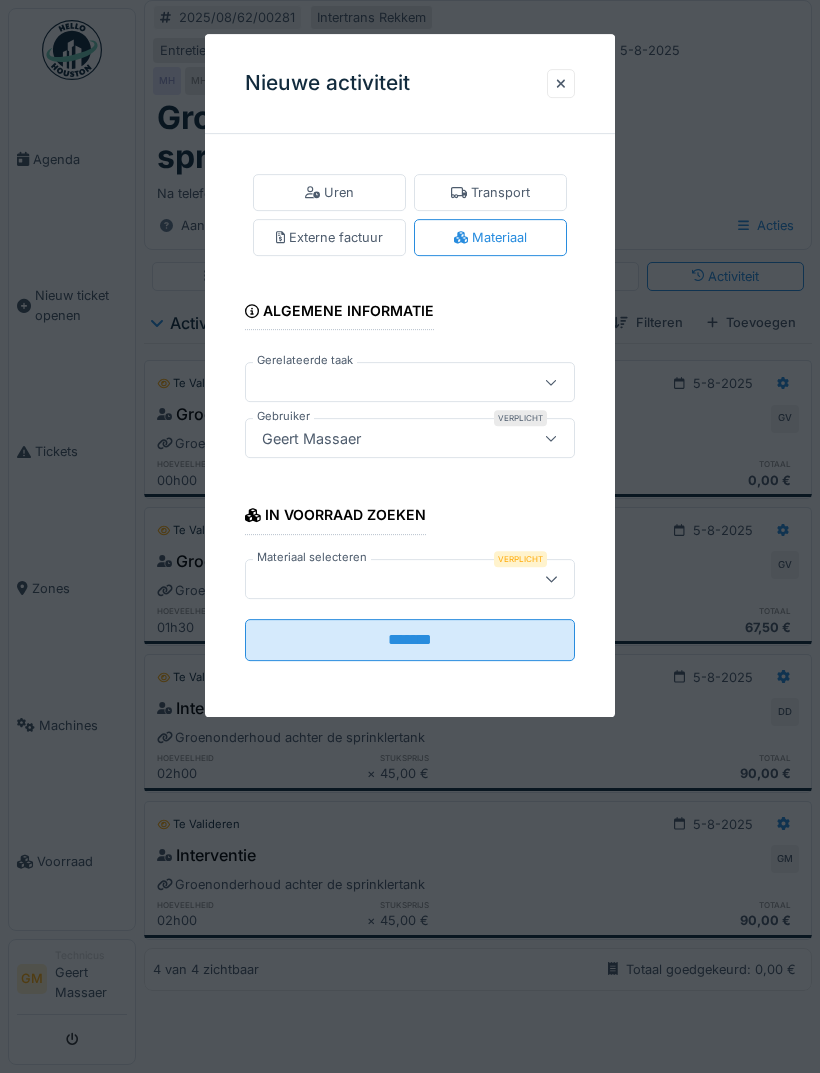 click at bounding box center (410, 579) 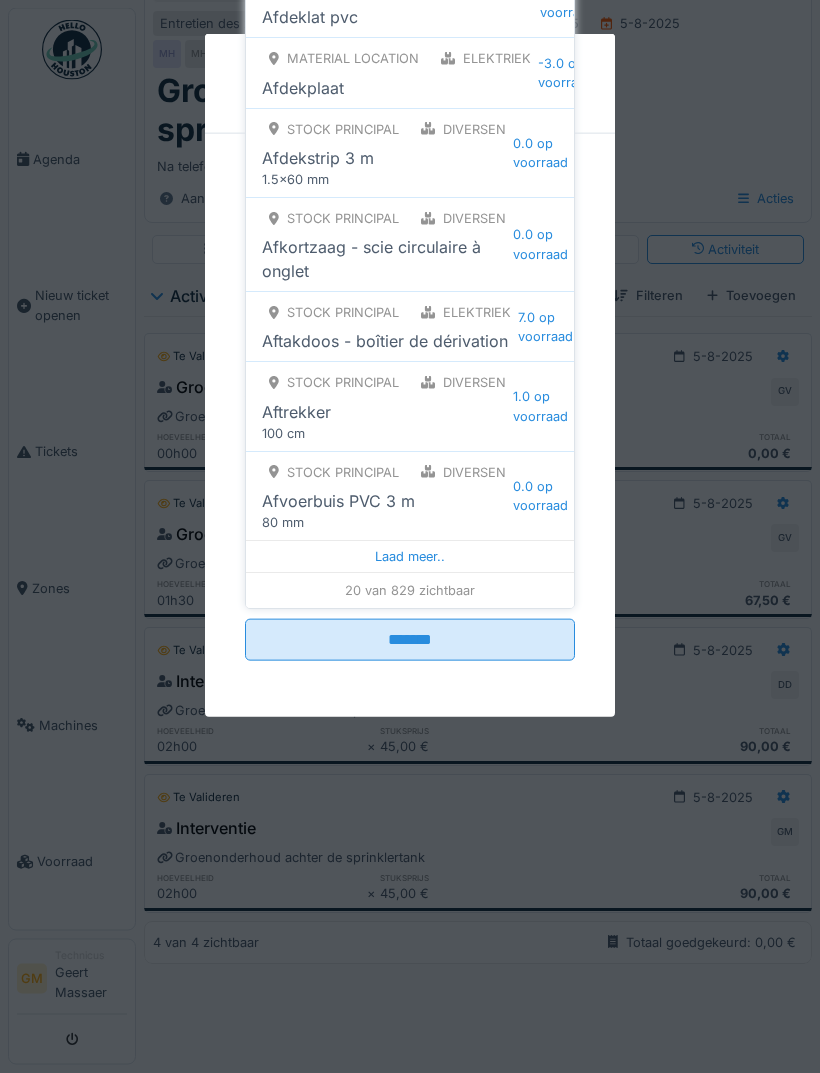 scroll, scrollTop: 79, scrollLeft: 0, axis: vertical 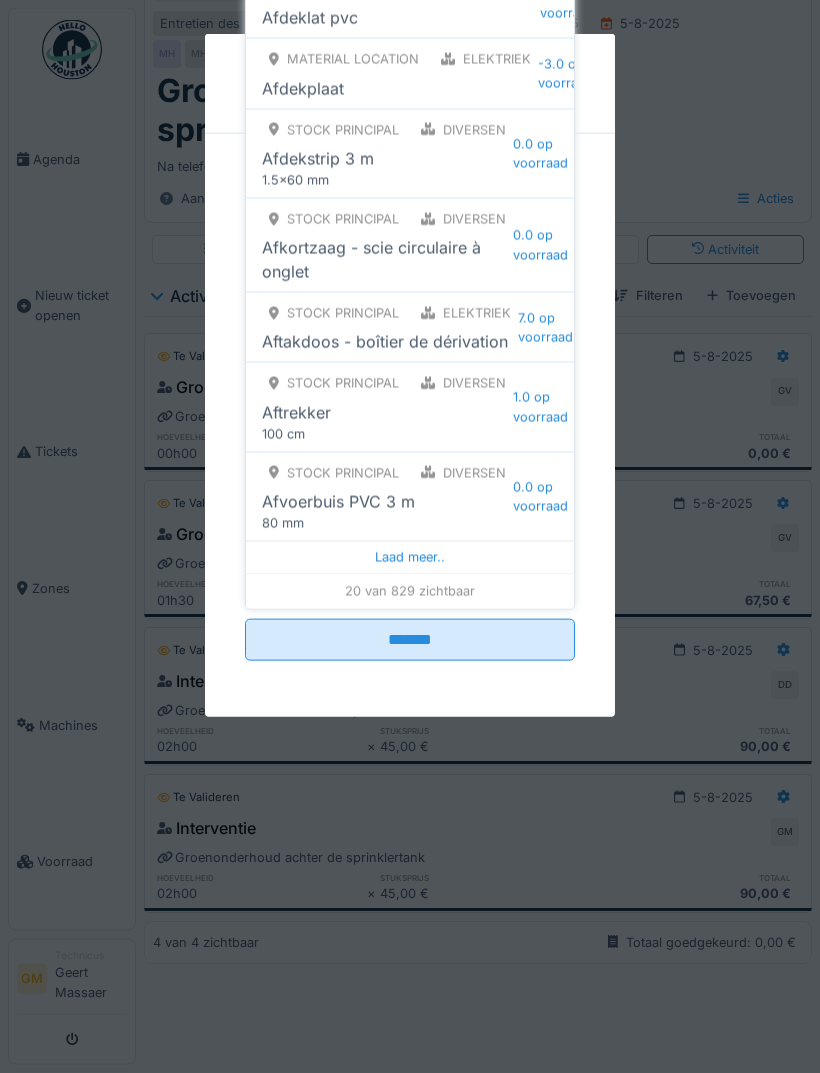 click on "Laad meer.." at bounding box center [410, 558] 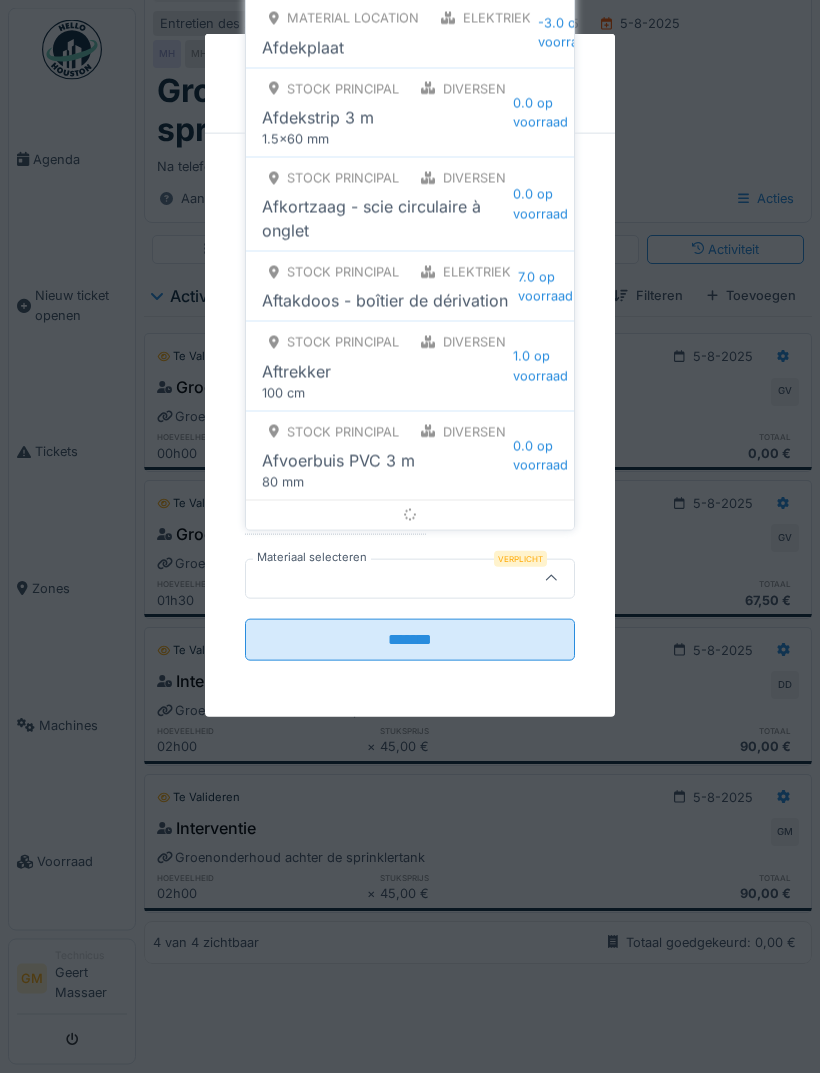 scroll, scrollTop: 64, scrollLeft: 0, axis: vertical 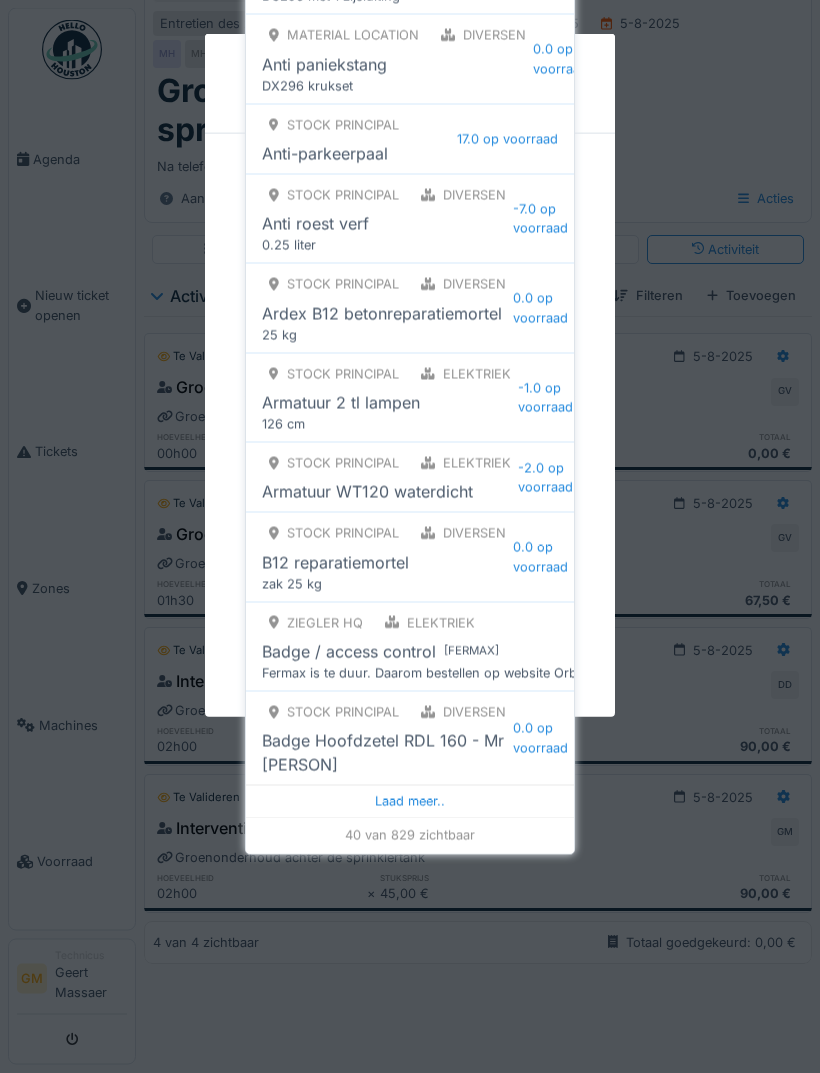 click on "Laad meer.." at bounding box center (410, 802) 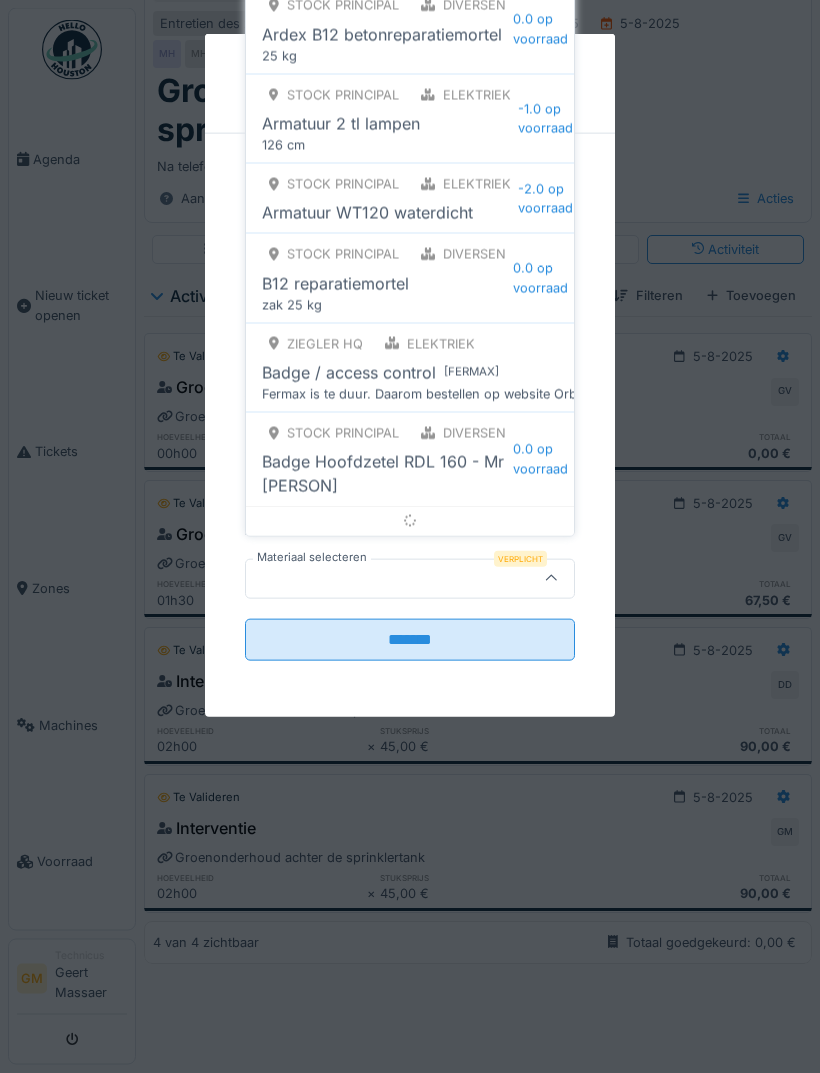scroll, scrollTop: 64, scrollLeft: 0, axis: vertical 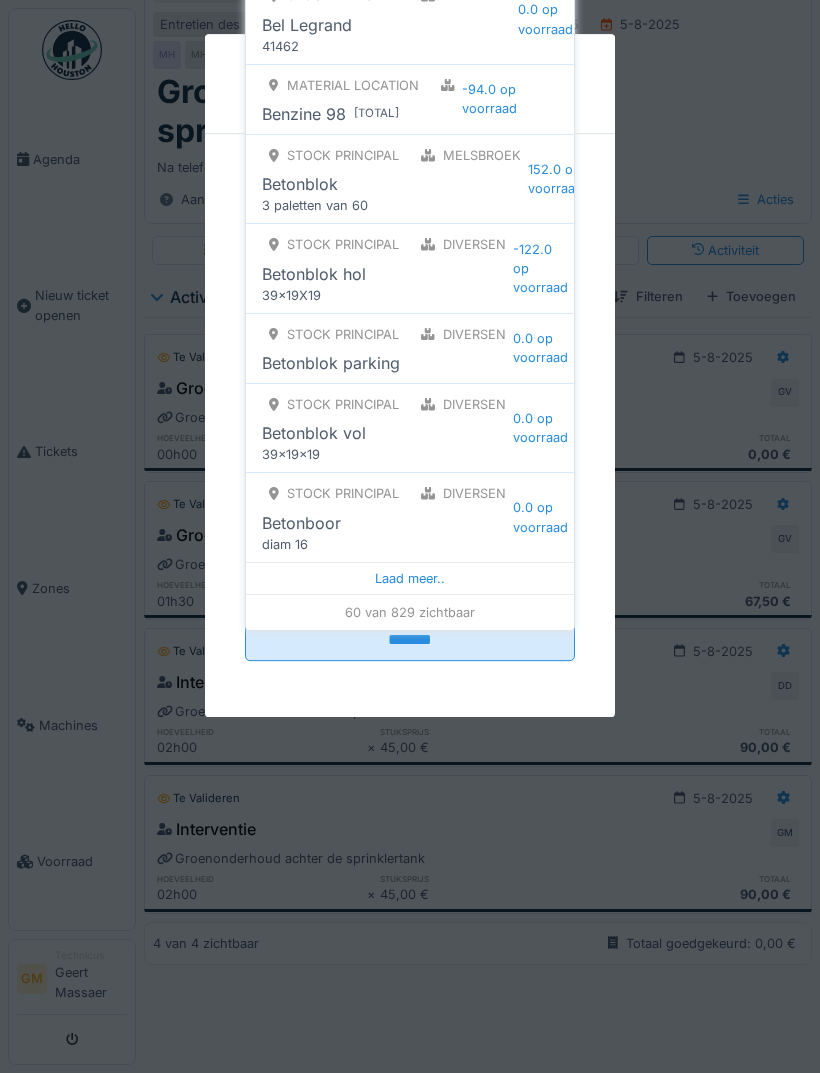 click on "-94.0 op voorraad" at bounding box center [510, 99] 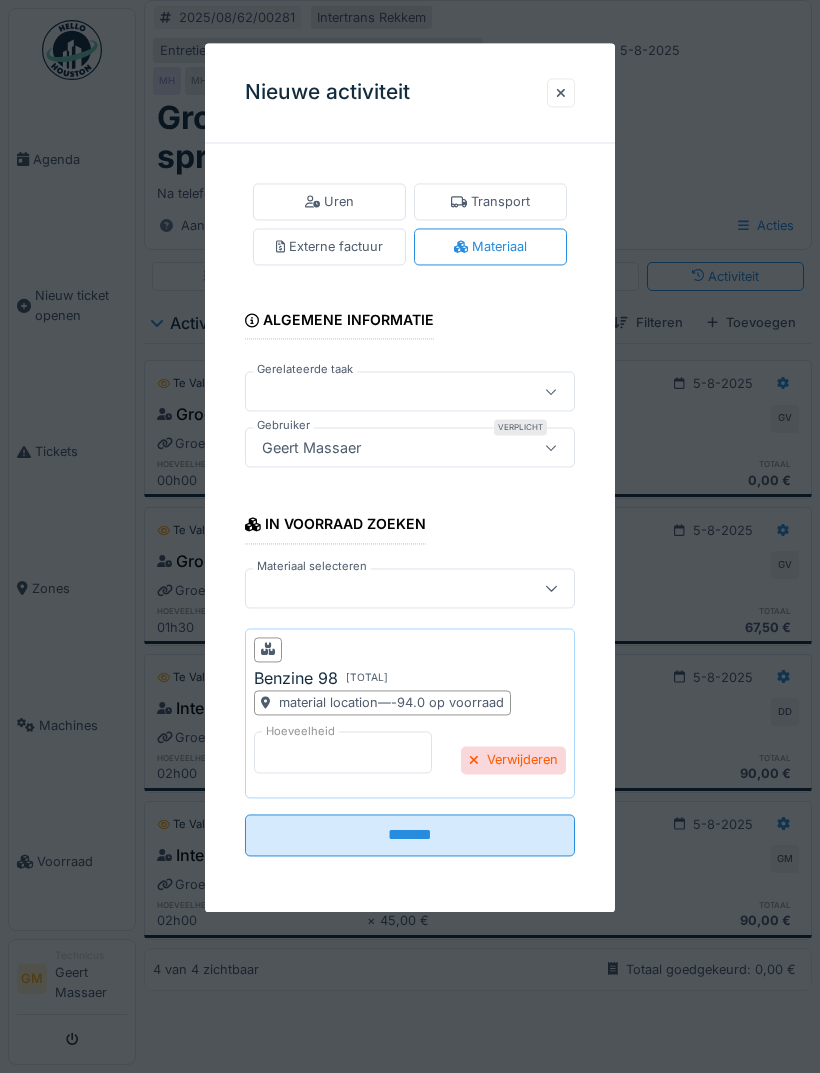 click on "*" at bounding box center [343, 752] 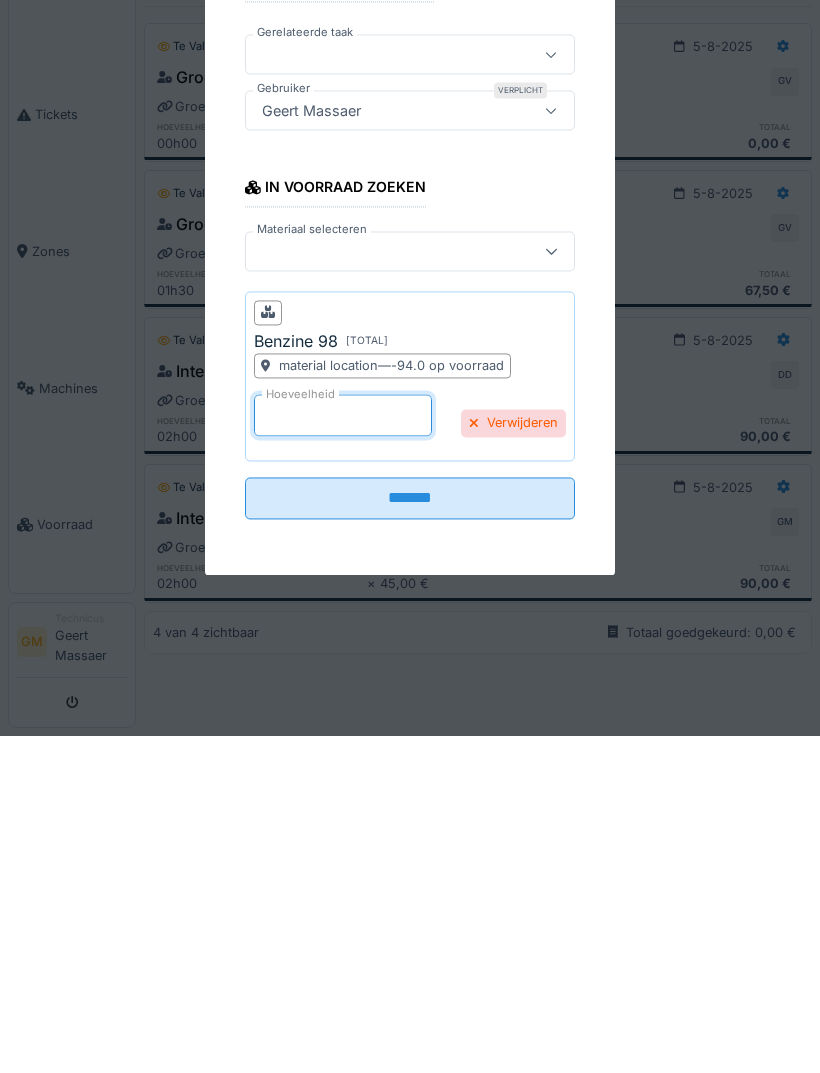 type on "***" 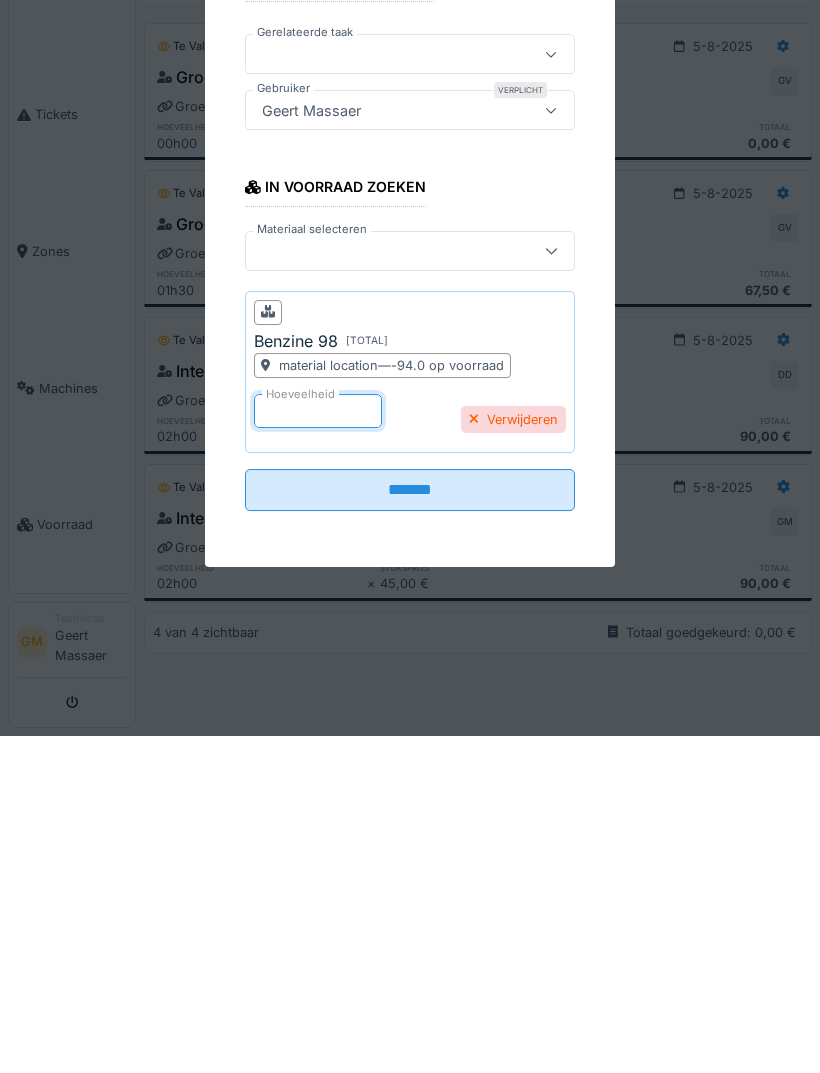 click on "*******" at bounding box center [410, 828] 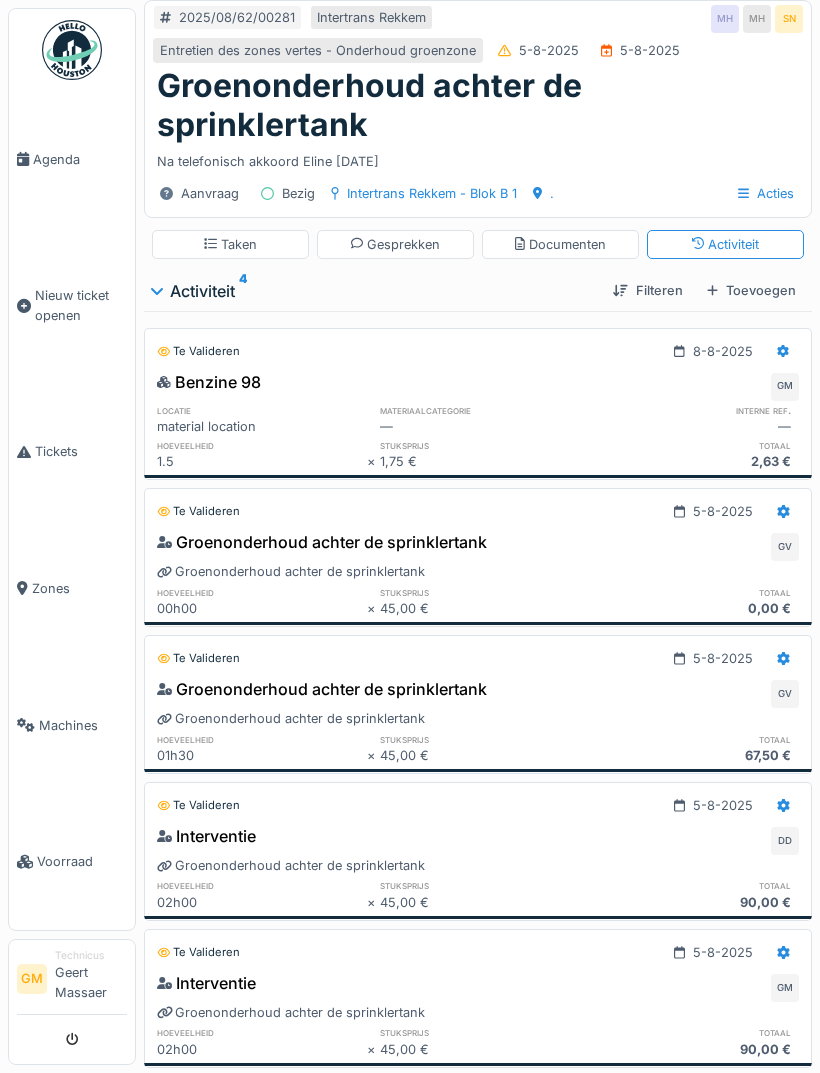 click on "Taken" at bounding box center (230, 244) 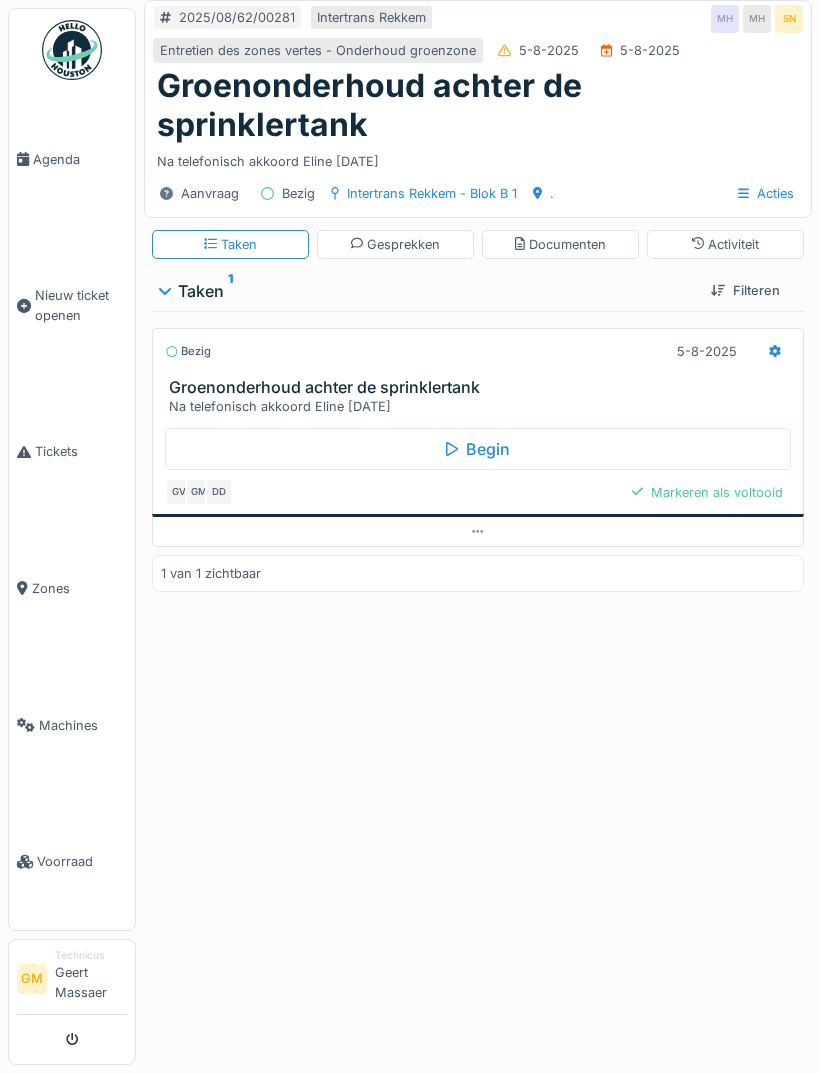 click on "Markeren als voltooid" at bounding box center (707, 492) 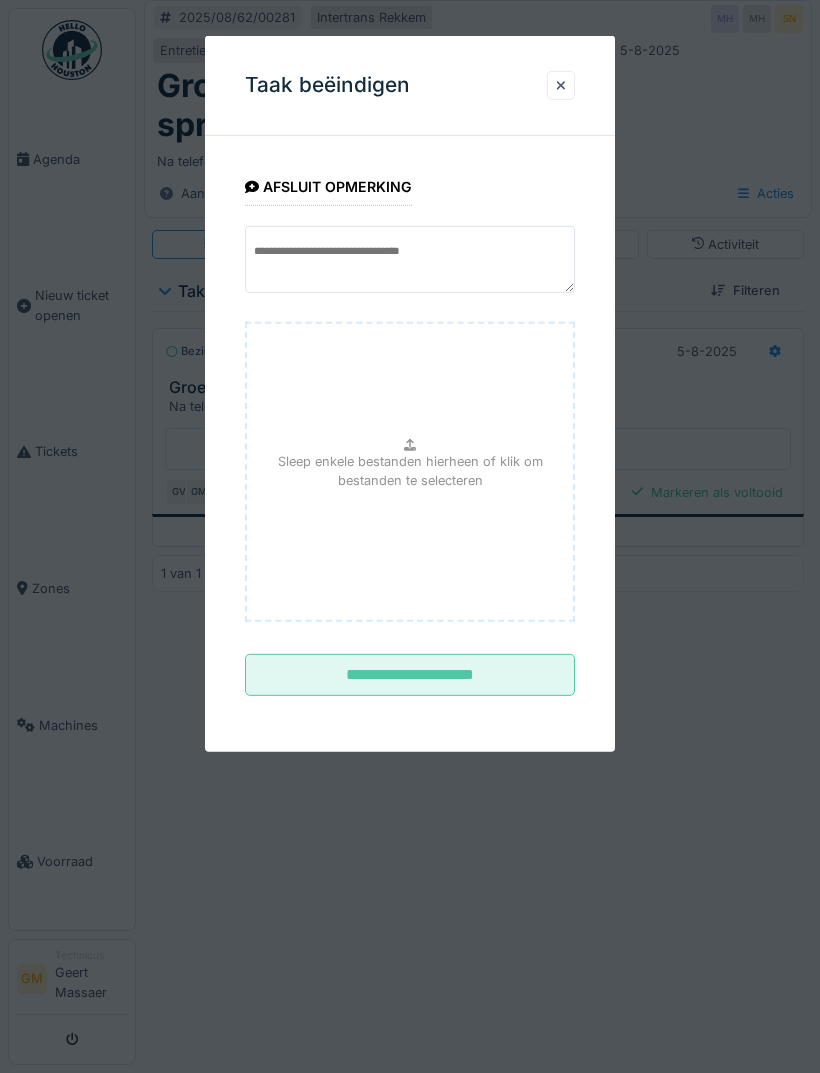 click on "**********" at bounding box center [410, 675] 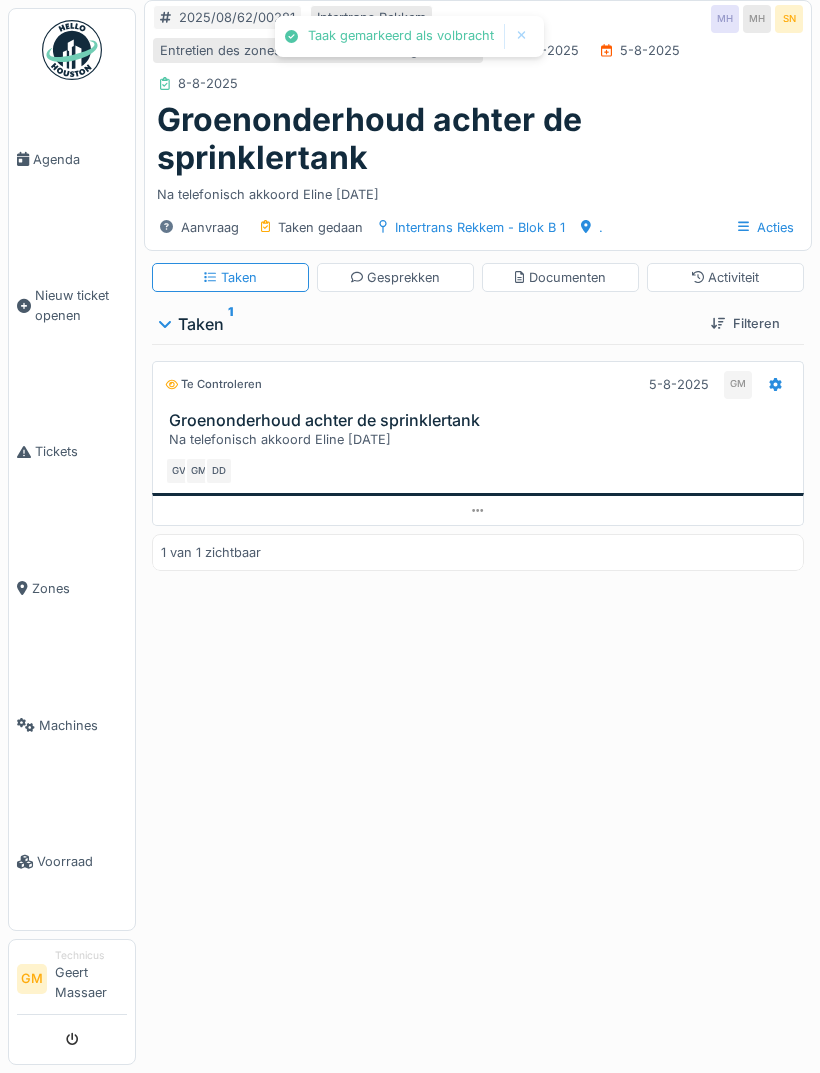 click on "Agenda" at bounding box center [80, 159] 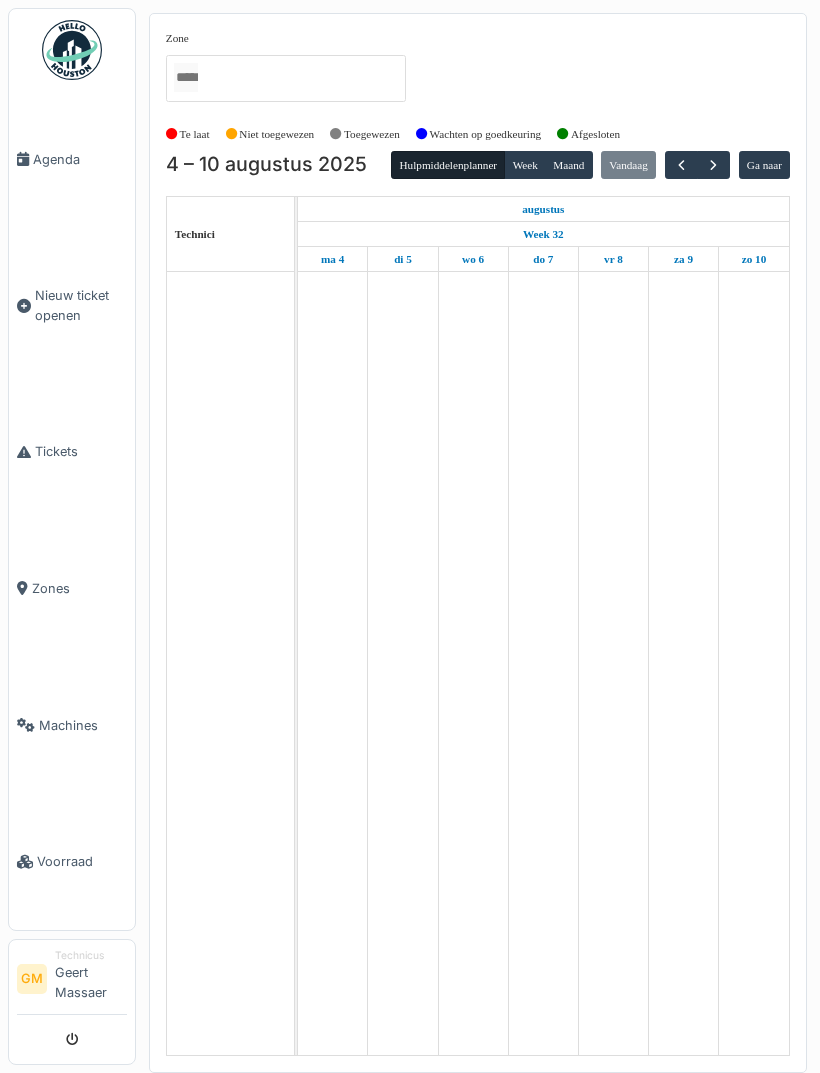scroll, scrollTop: 0, scrollLeft: 0, axis: both 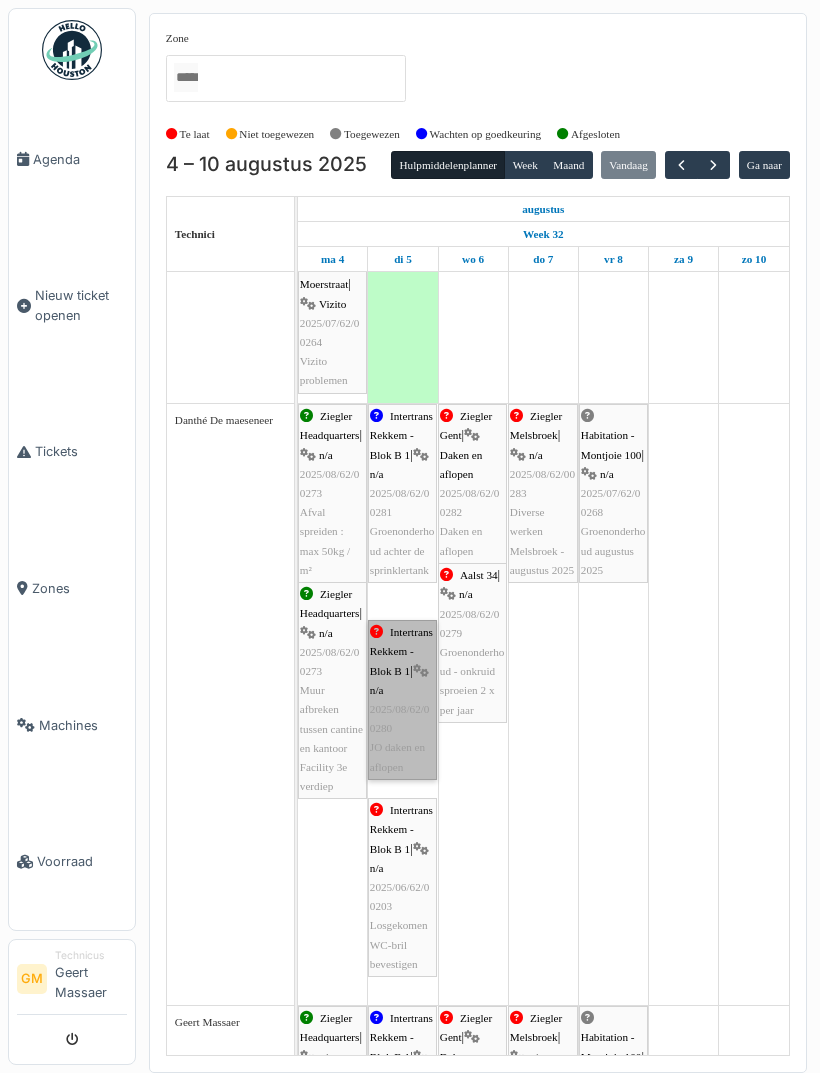 click on "Intertrans Rekkem - Blok B 1
|     n/a
[NUMBER]
JO daken en aflopen" at bounding box center (402, 700) 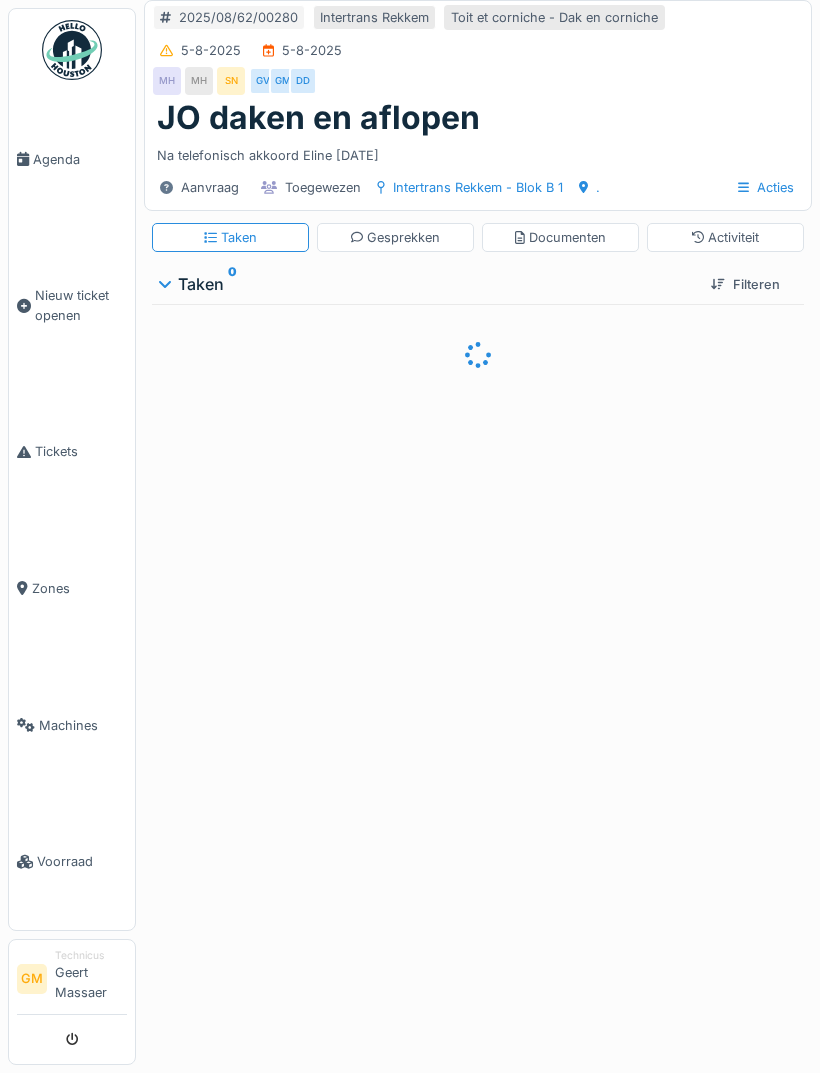 scroll, scrollTop: 0, scrollLeft: 0, axis: both 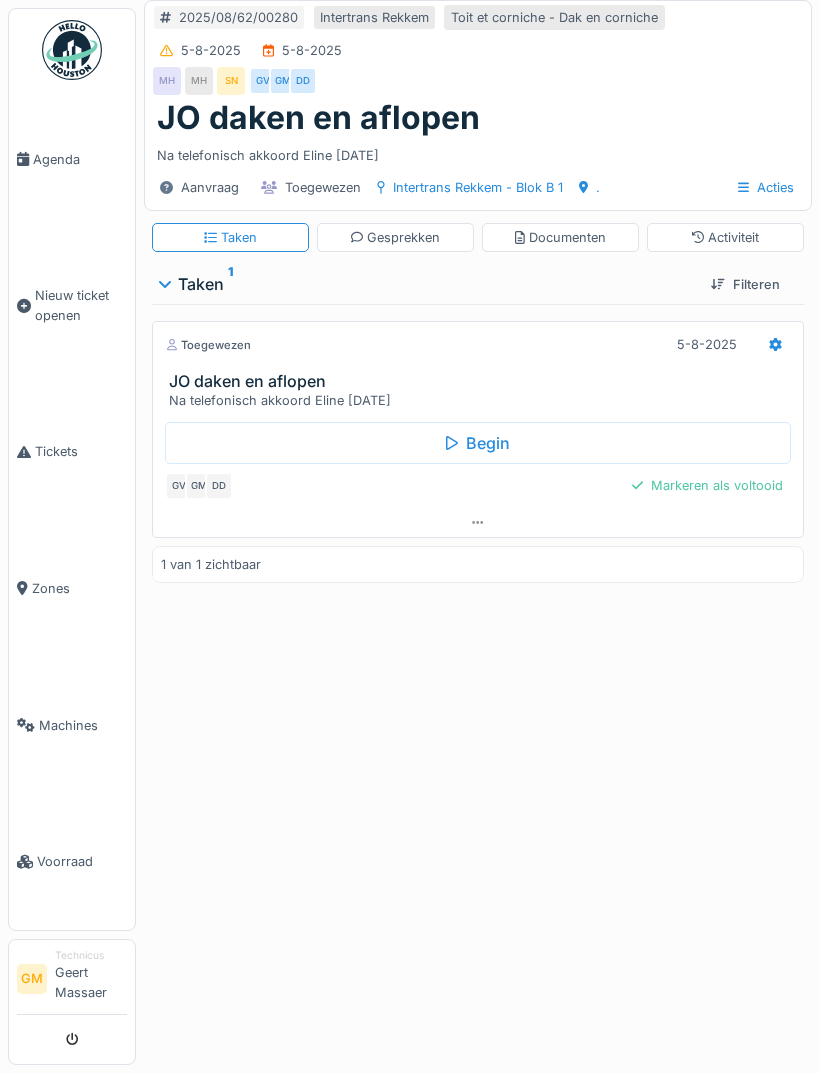 click 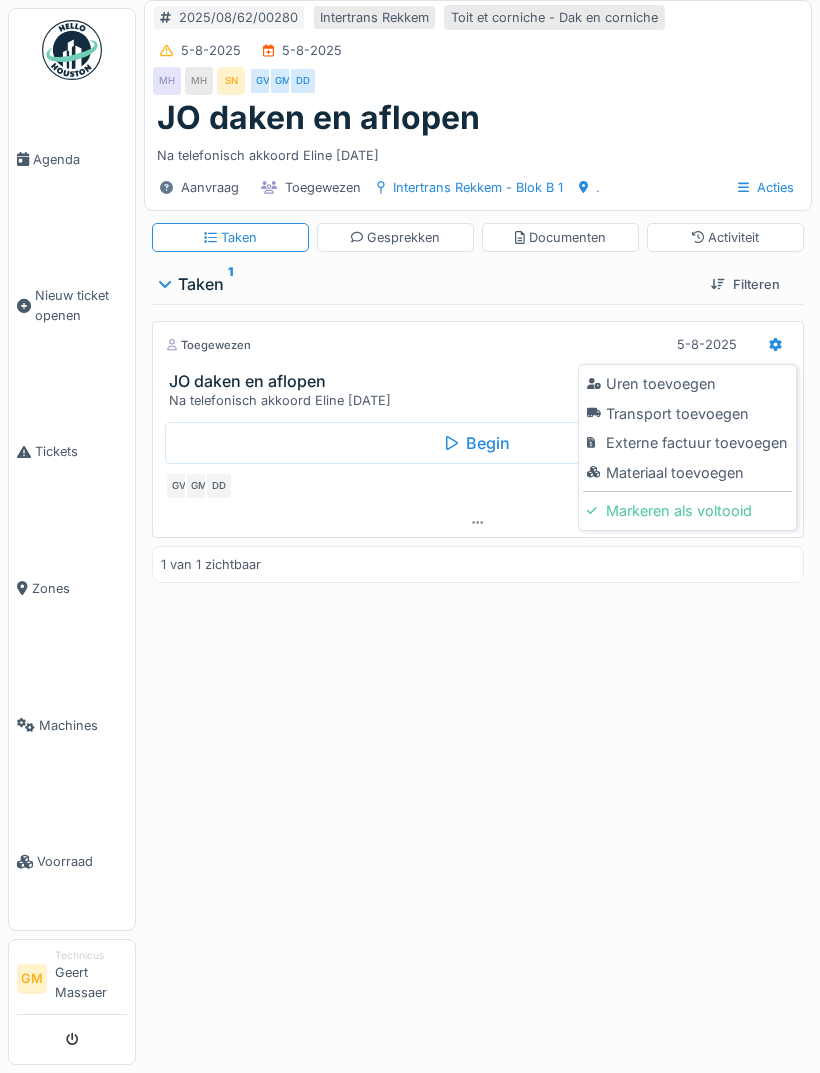 click on "Materiaal toevoegen" at bounding box center [687, 473] 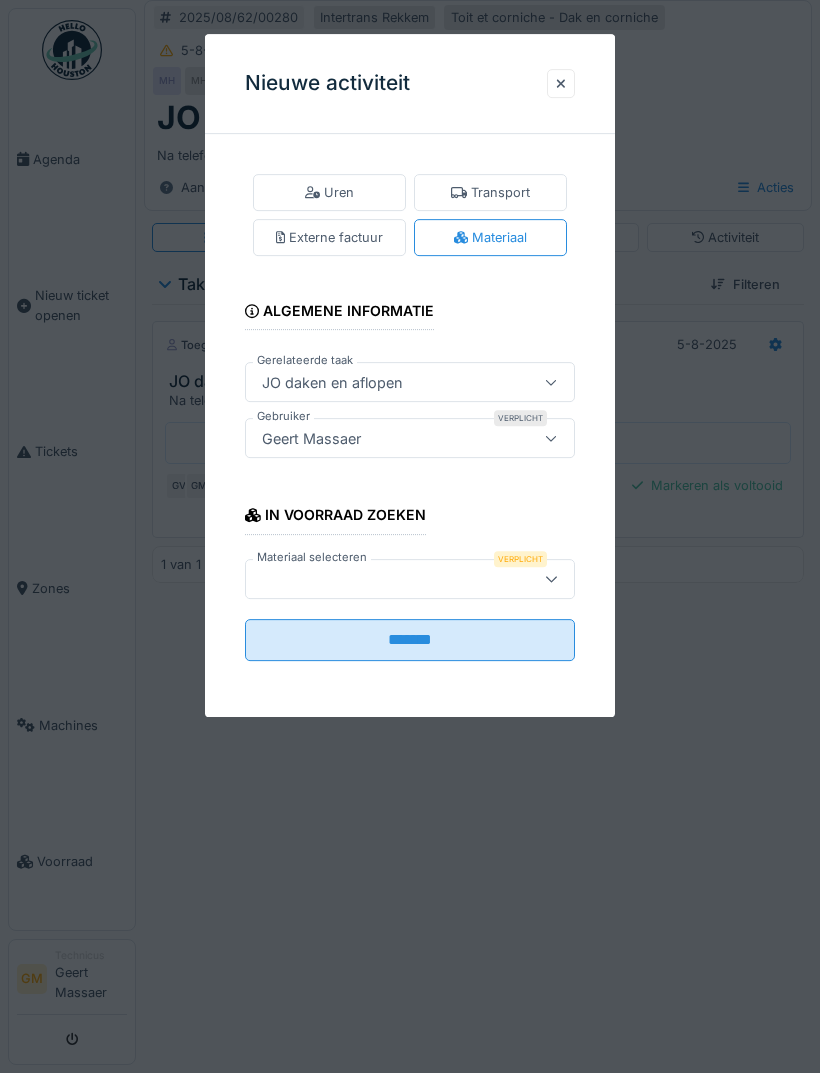 click at bounding box center [386, 579] 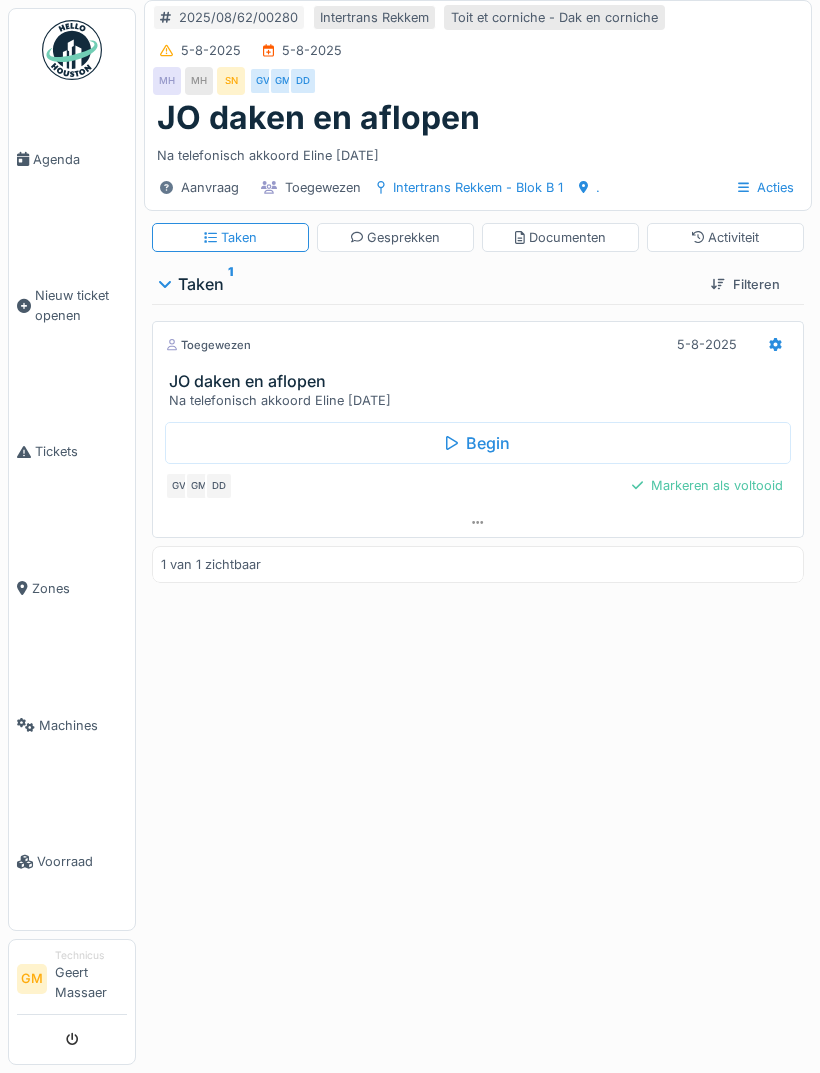 click 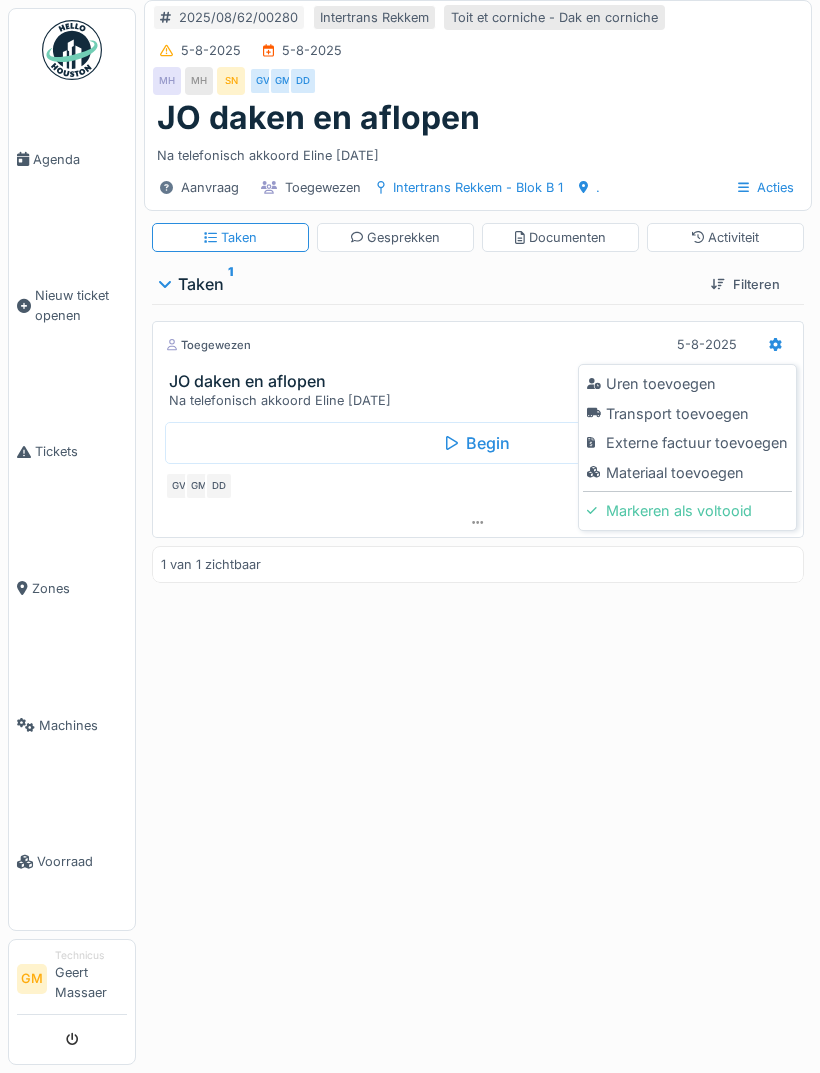 click on "Uren toevoegen" at bounding box center (687, 384) 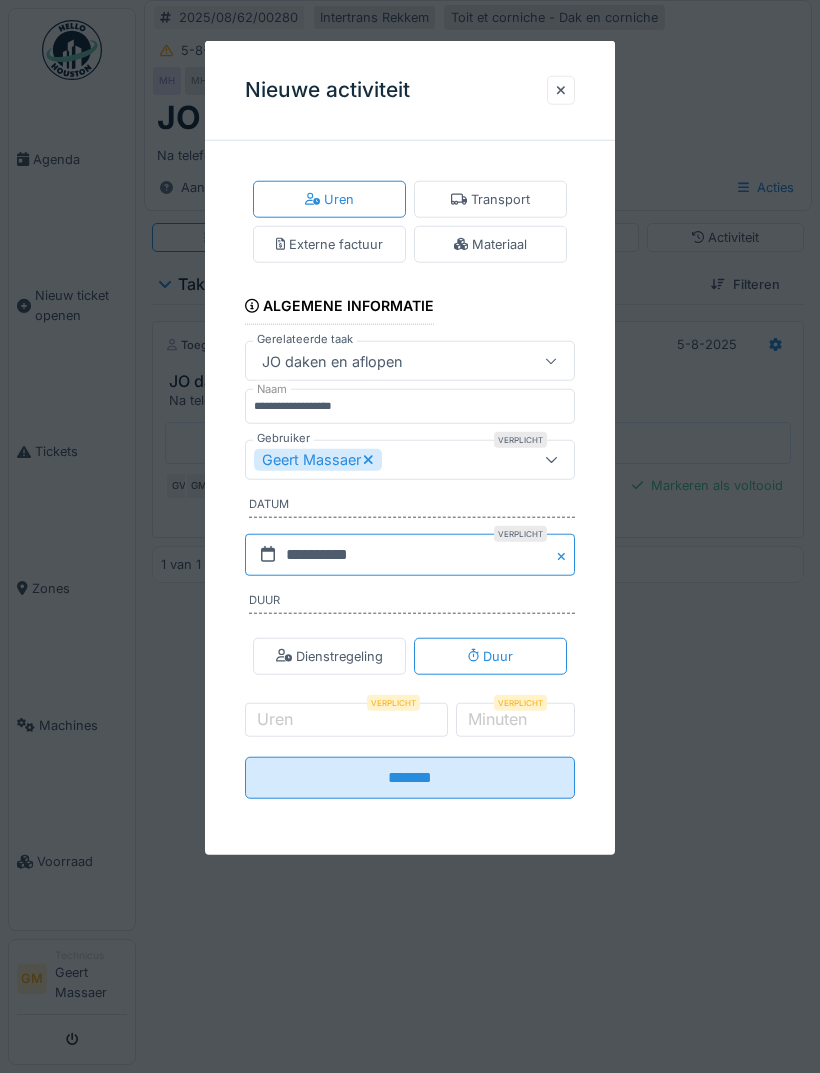 click on "**********" at bounding box center (410, 554) 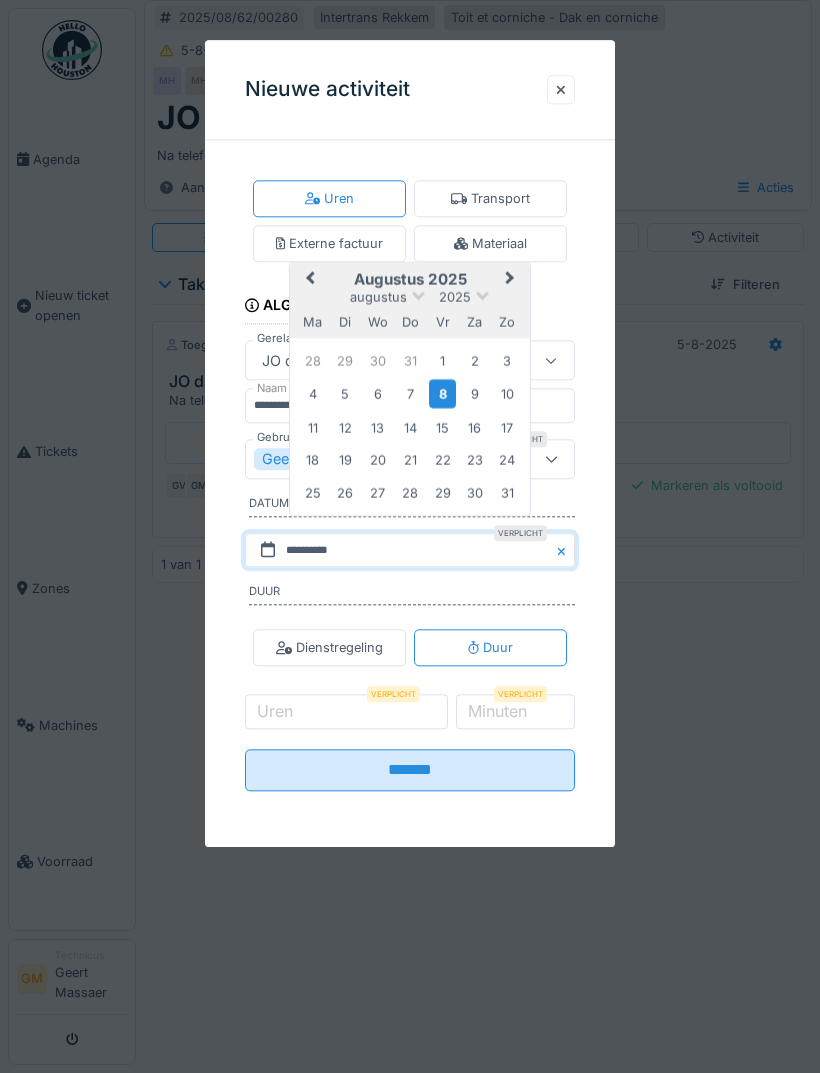 click on "5" at bounding box center [345, 394] 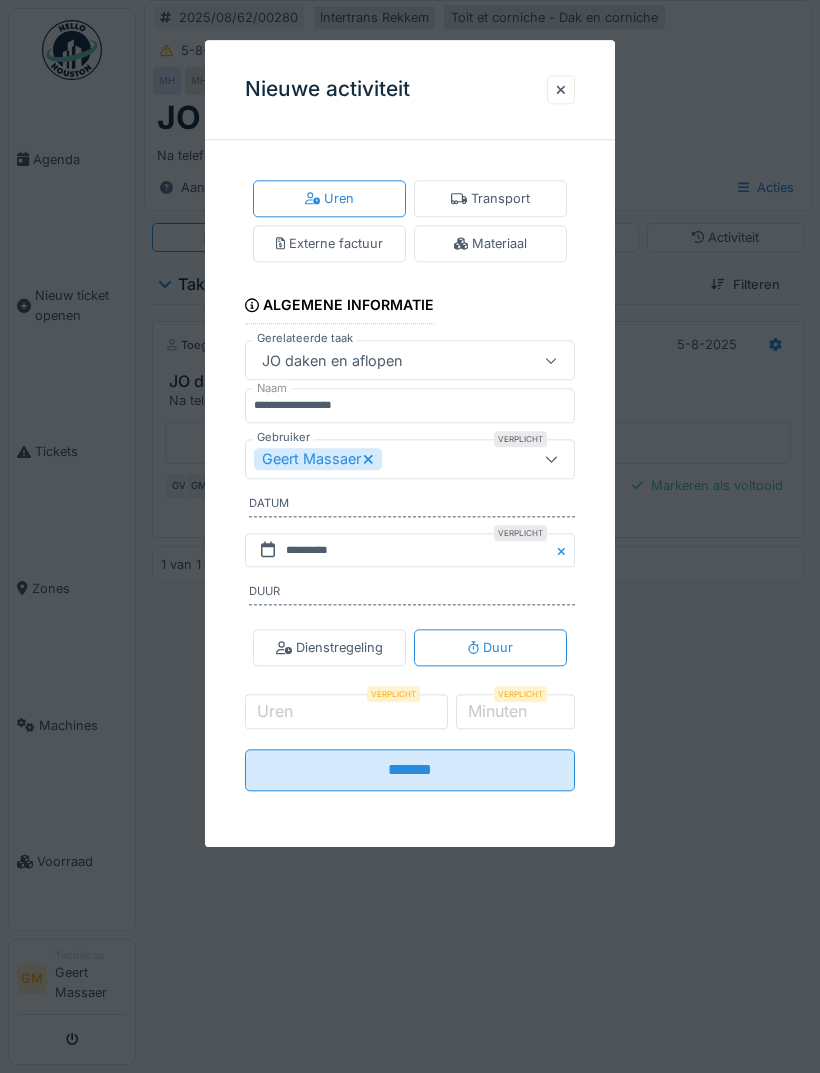 click on "Geert Massaer" at bounding box center [386, 459] 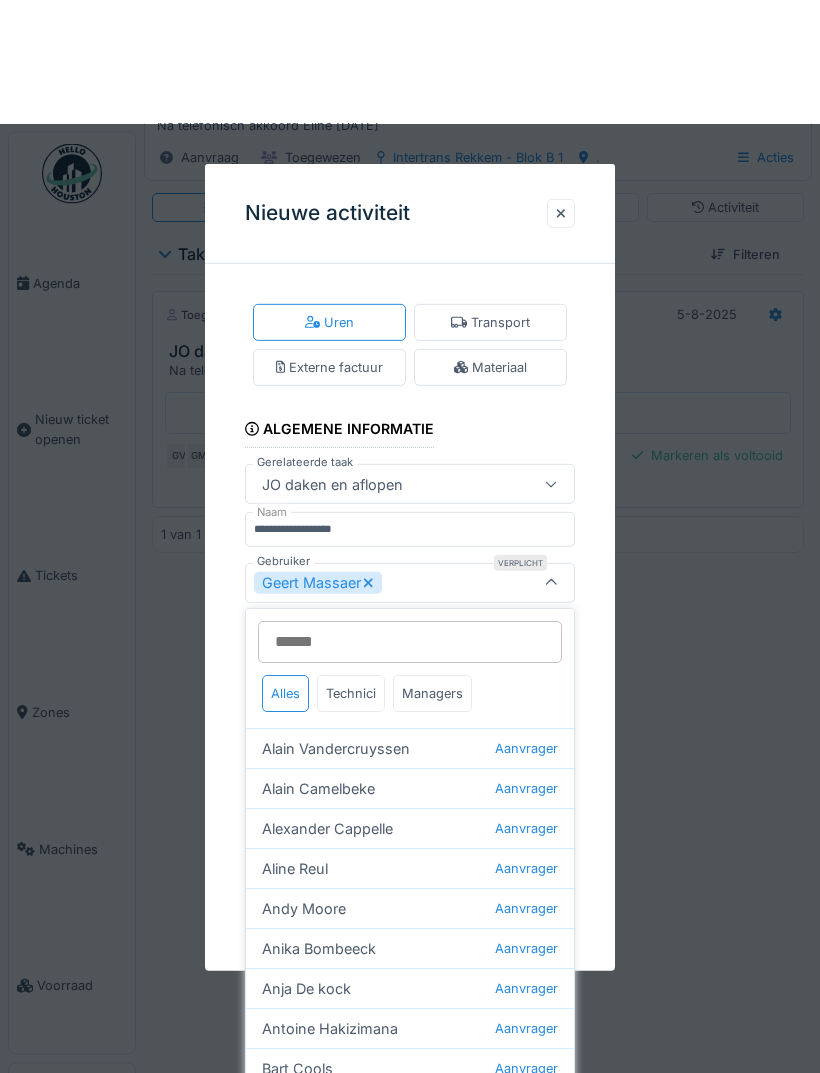 scroll, scrollTop: 0, scrollLeft: 0, axis: both 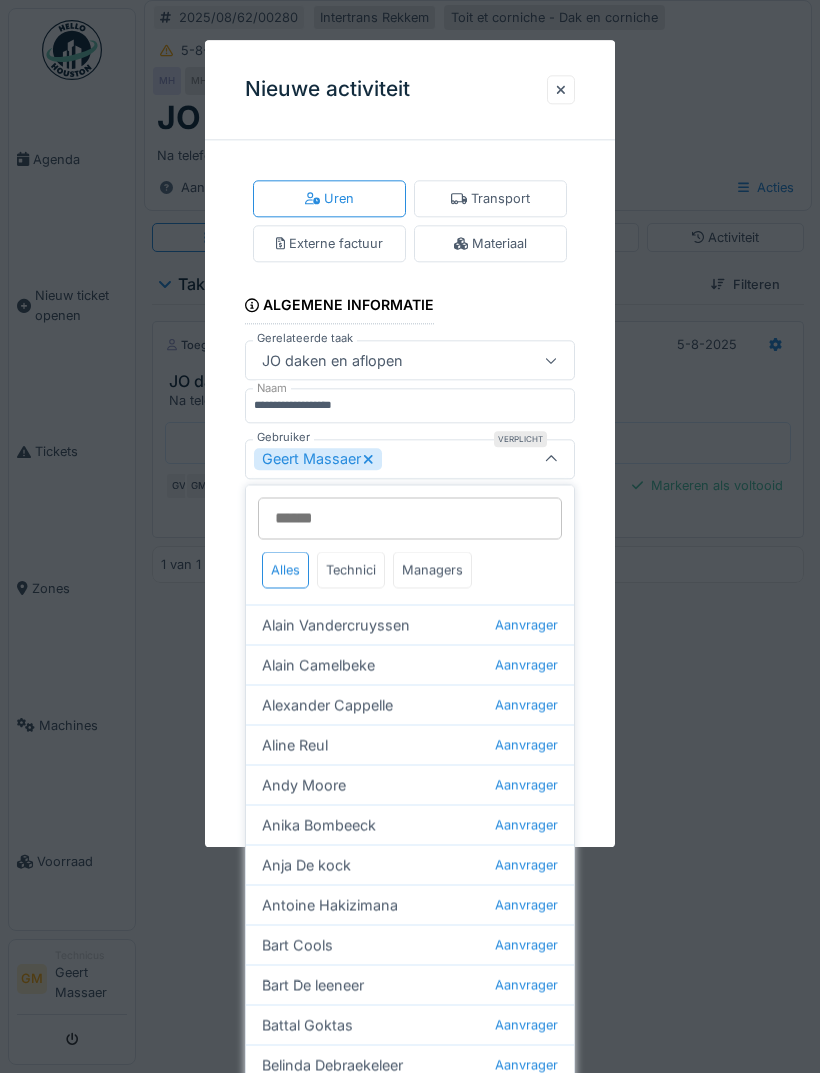click on "Gebruiker" at bounding box center [410, 519] 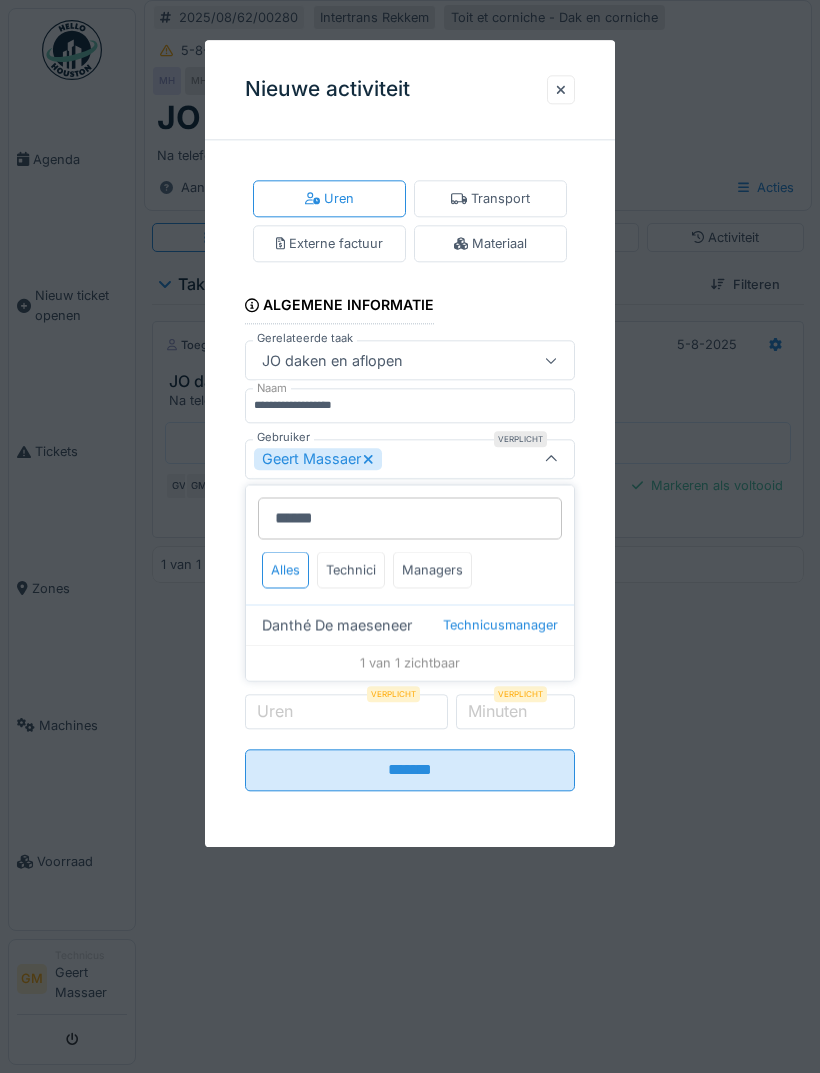 type on "******" 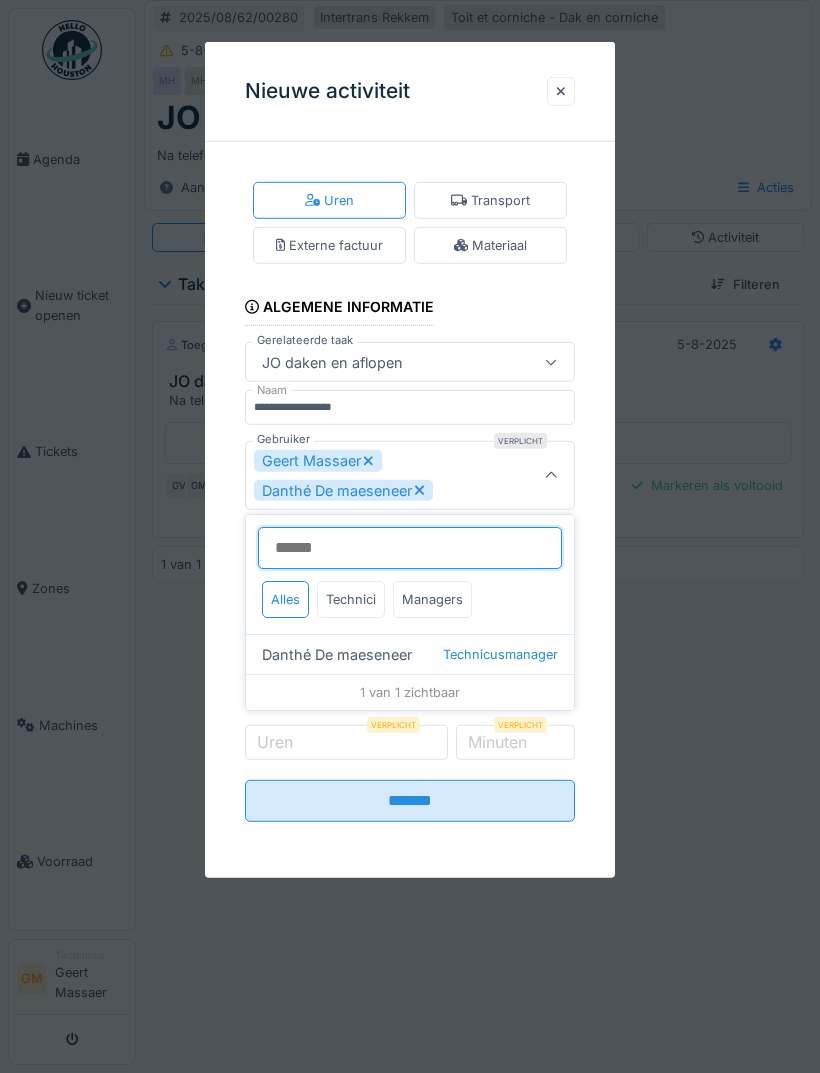 click on "Gebruiker" at bounding box center (410, 548) 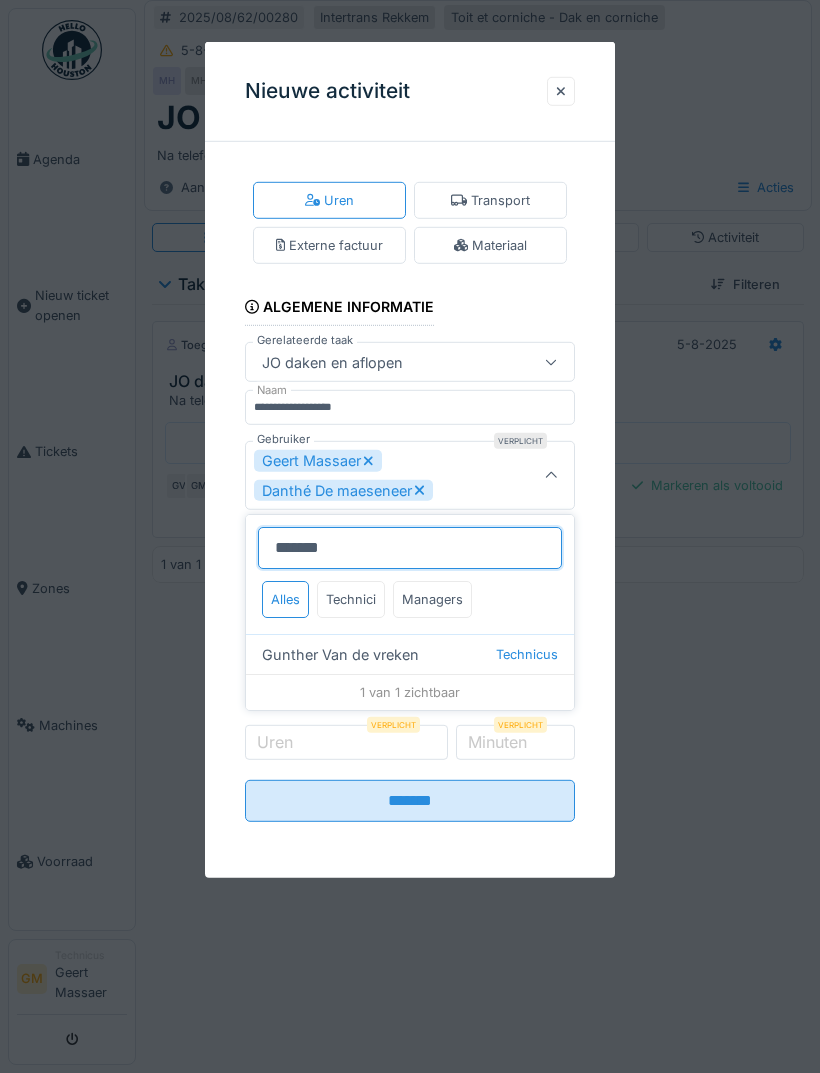 type on "*******" 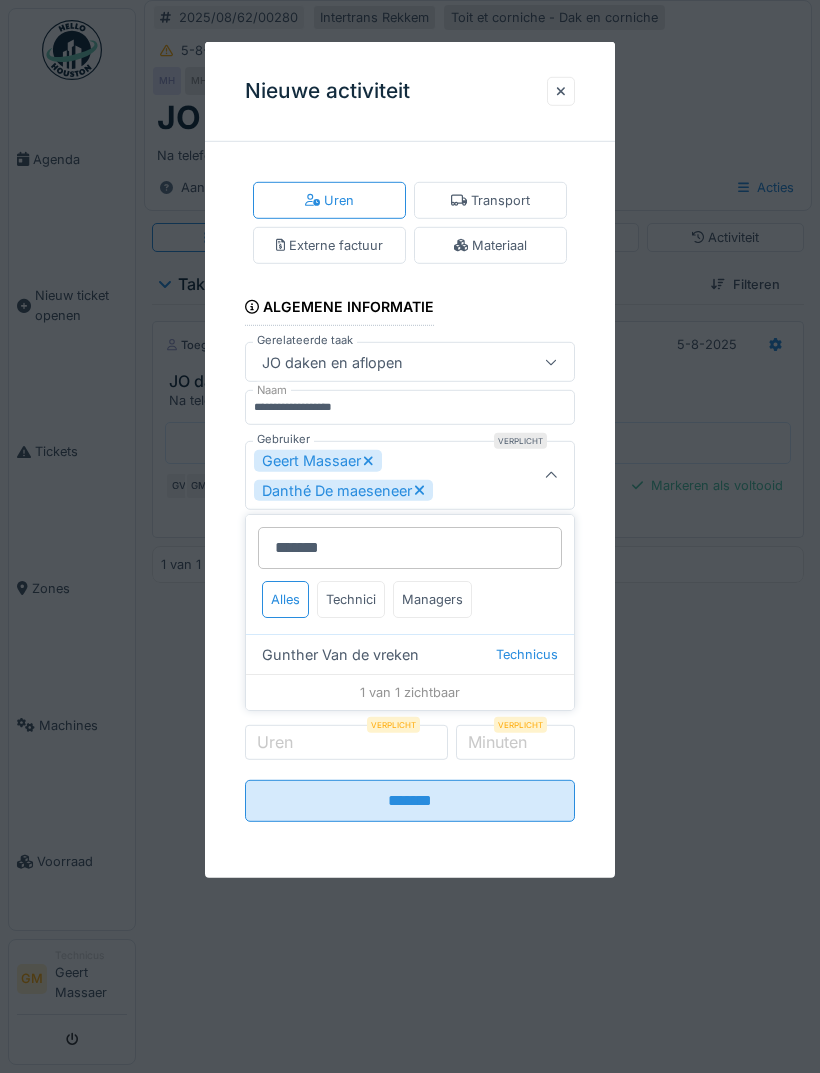 click on "Technicus" at bounding box center [527, 654] 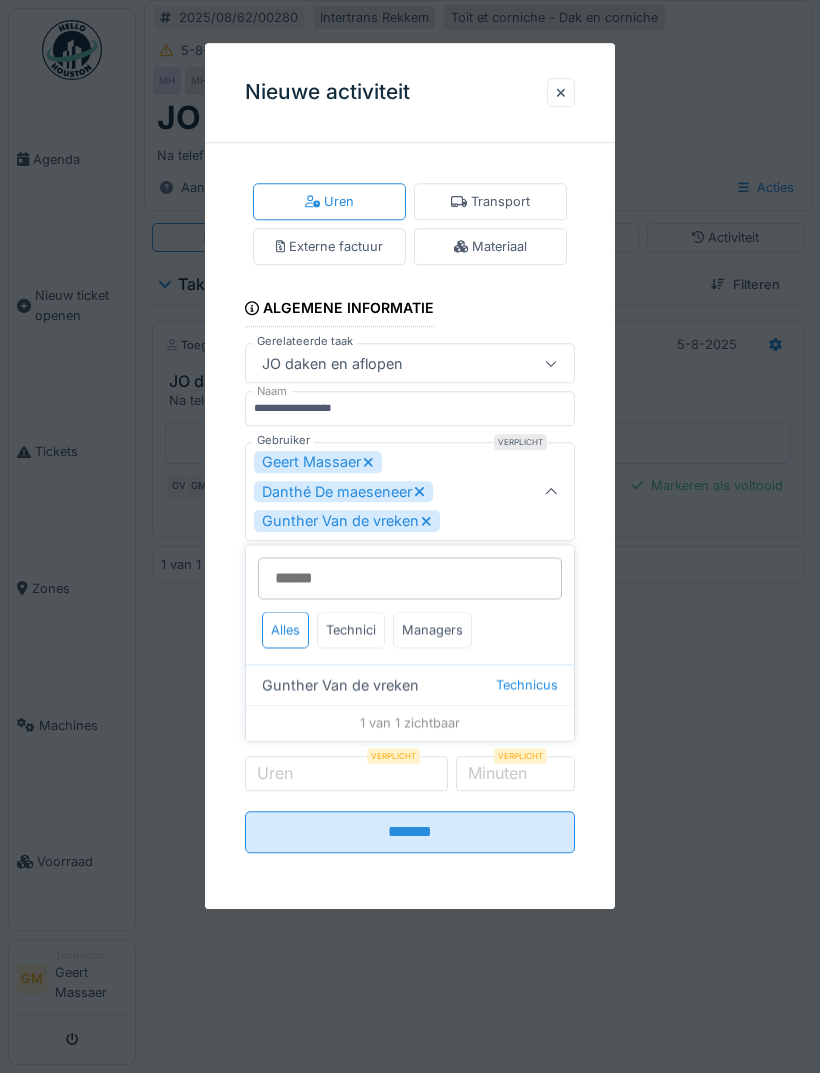 click at bounding box center [551, 491] 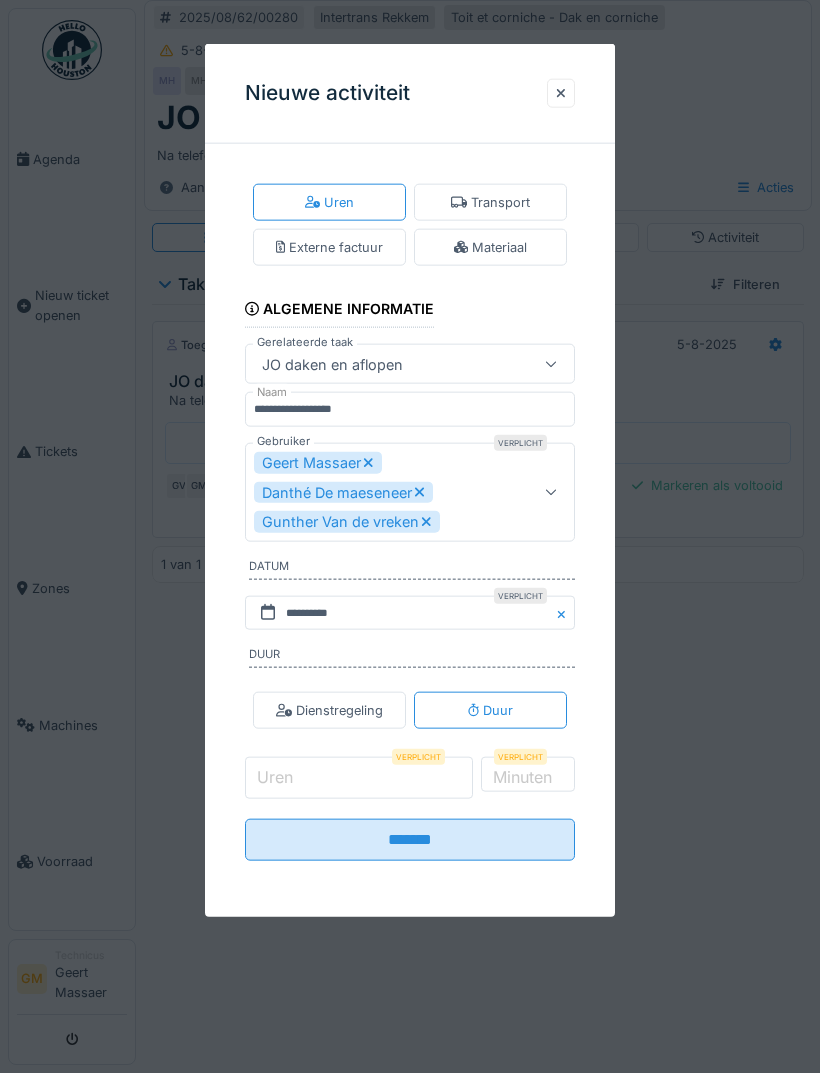 click on "Uren" at bounding box center [359, 778] 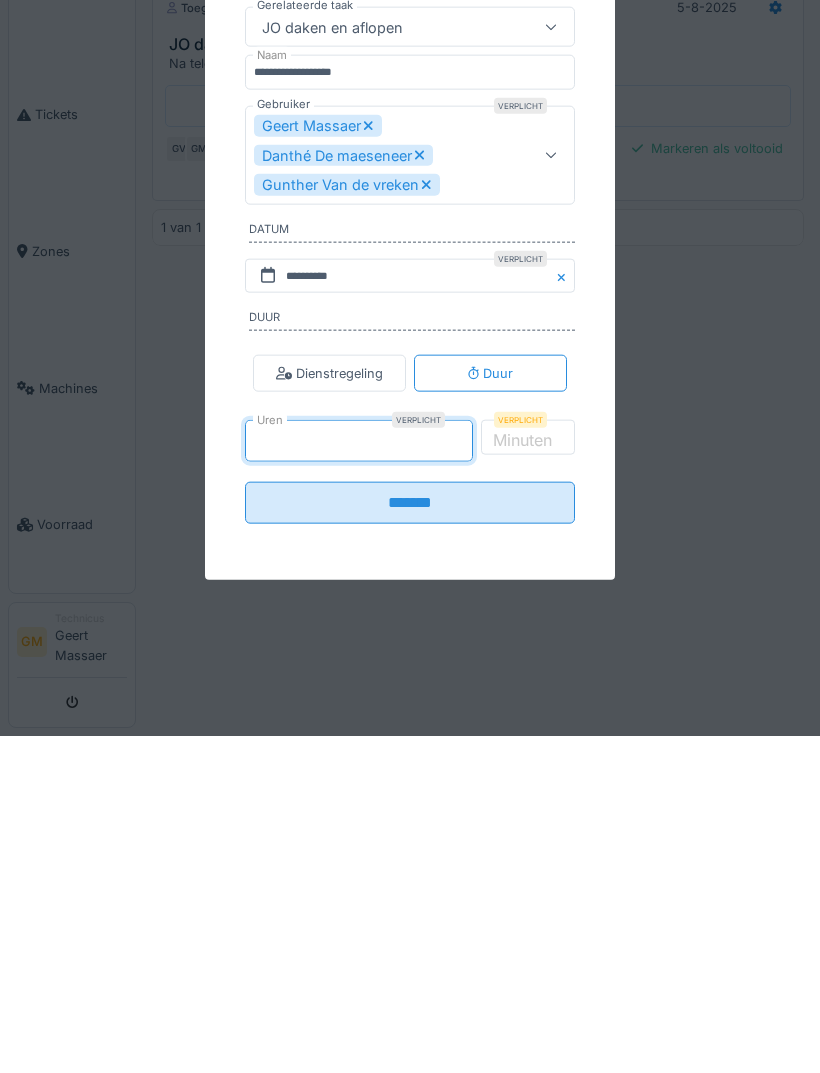 type on "*" 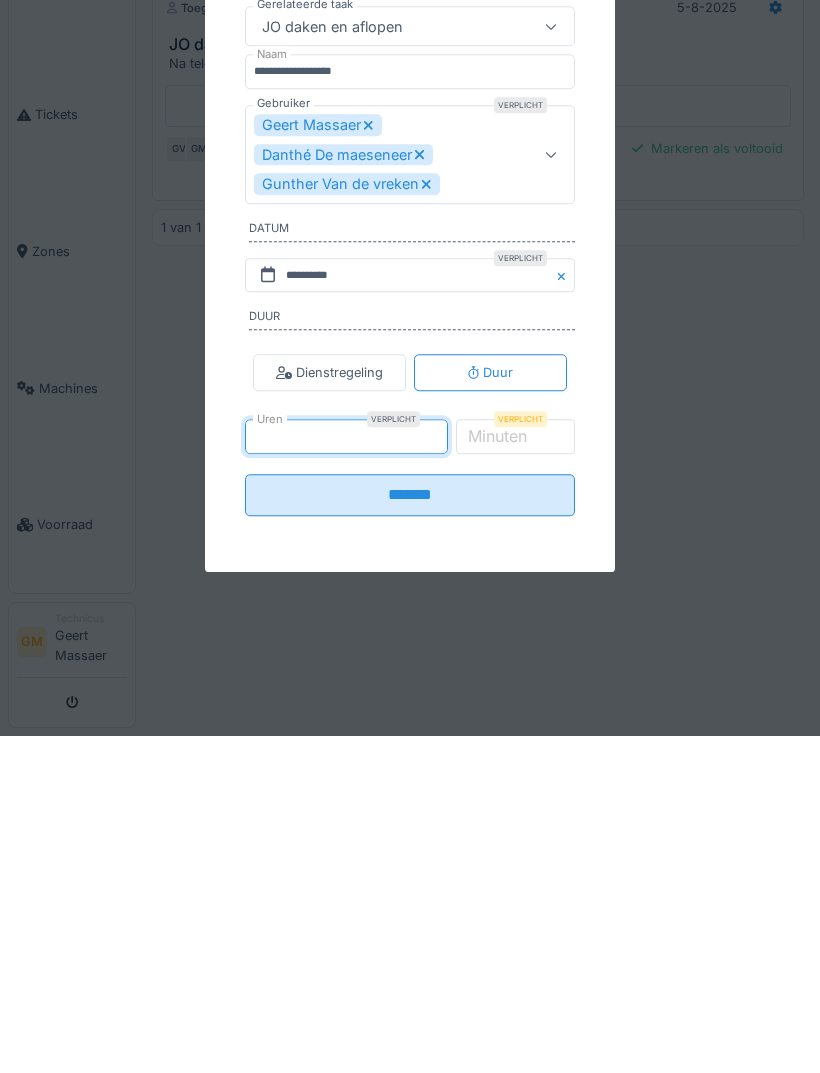click on "*******" at bounding box center (410, 832) 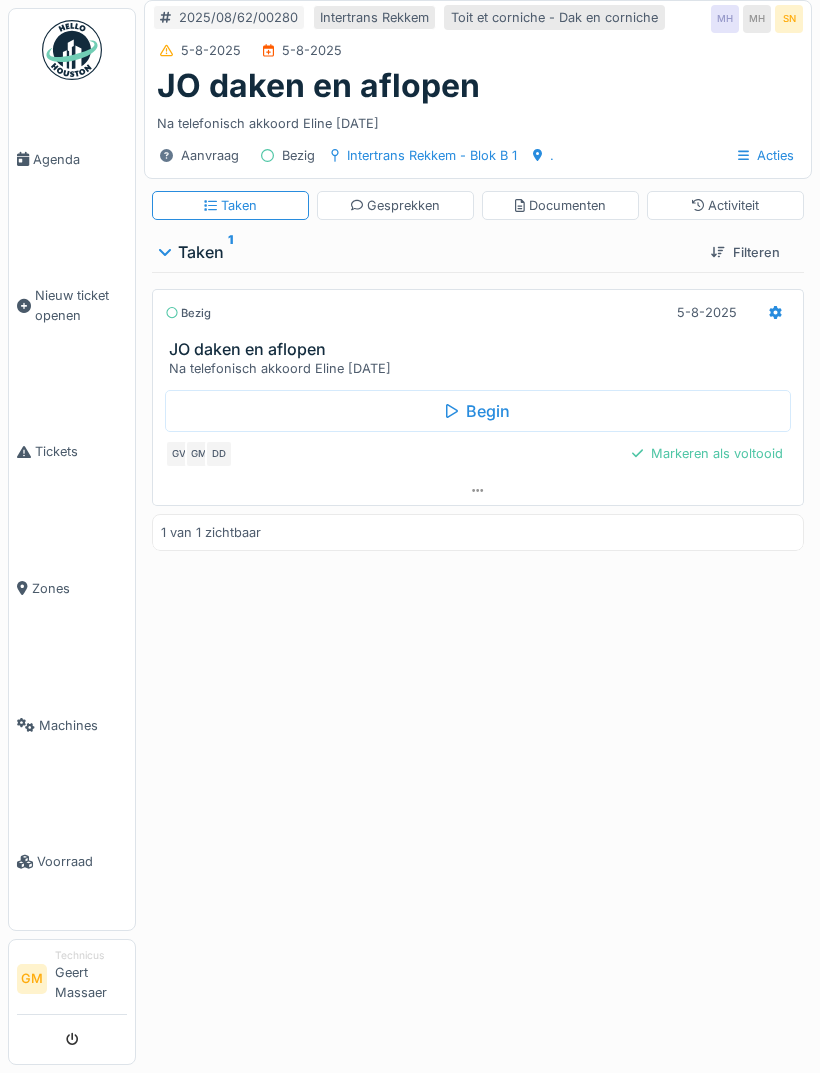 click on "Markeren als voltooid" at bounding box center [707, 453] 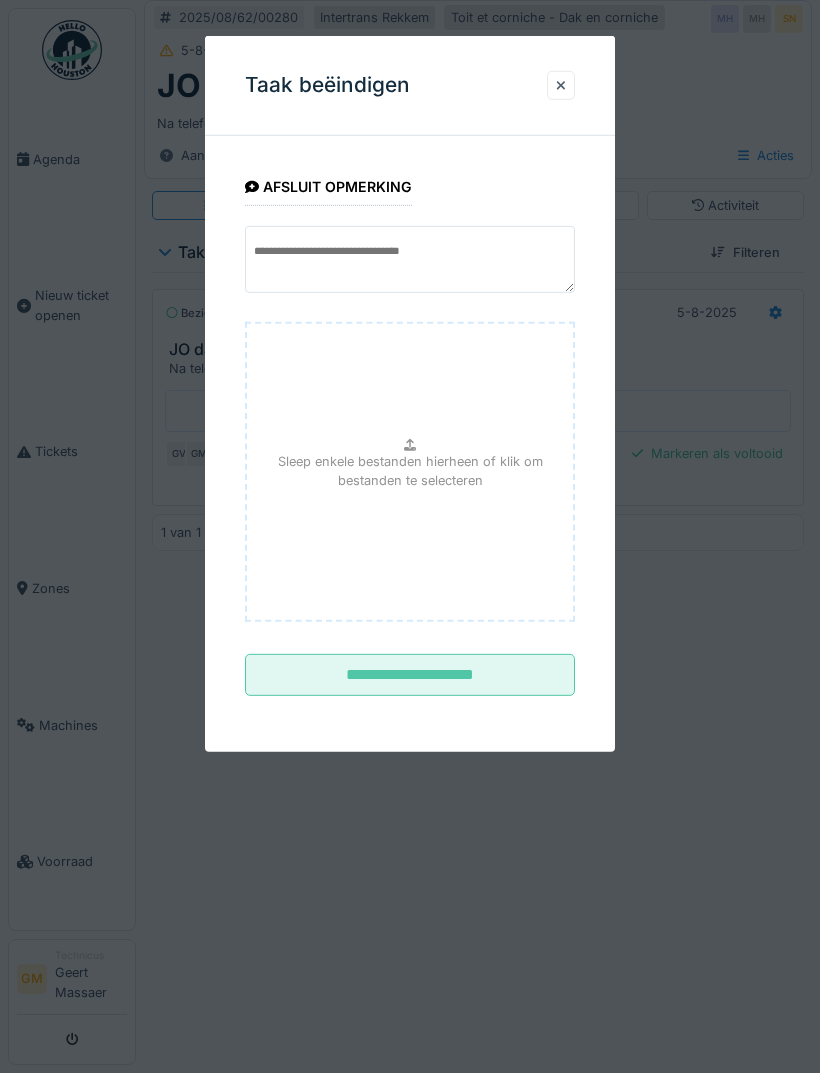 click on "**********" at bounding box center [410, 675] 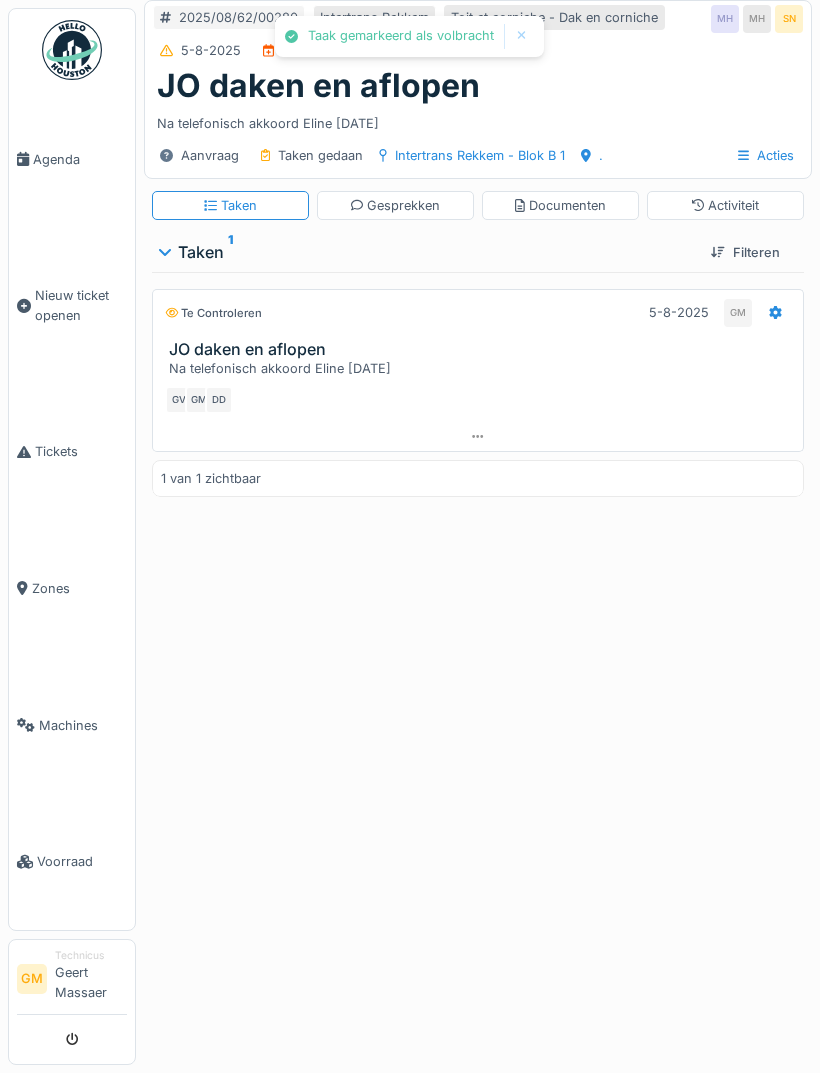 click on "Agenda" at bounding box center (72, 159) 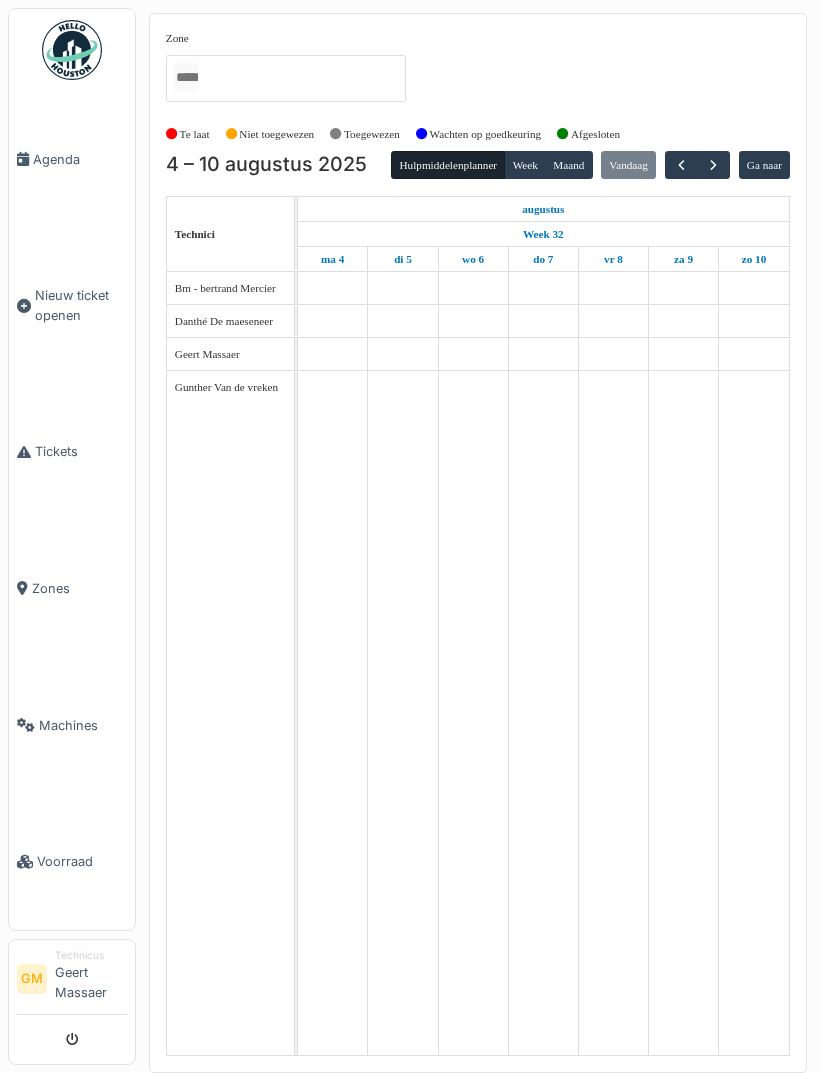scroll, scrollTop: 0, scrollLeft: 0, axis: both 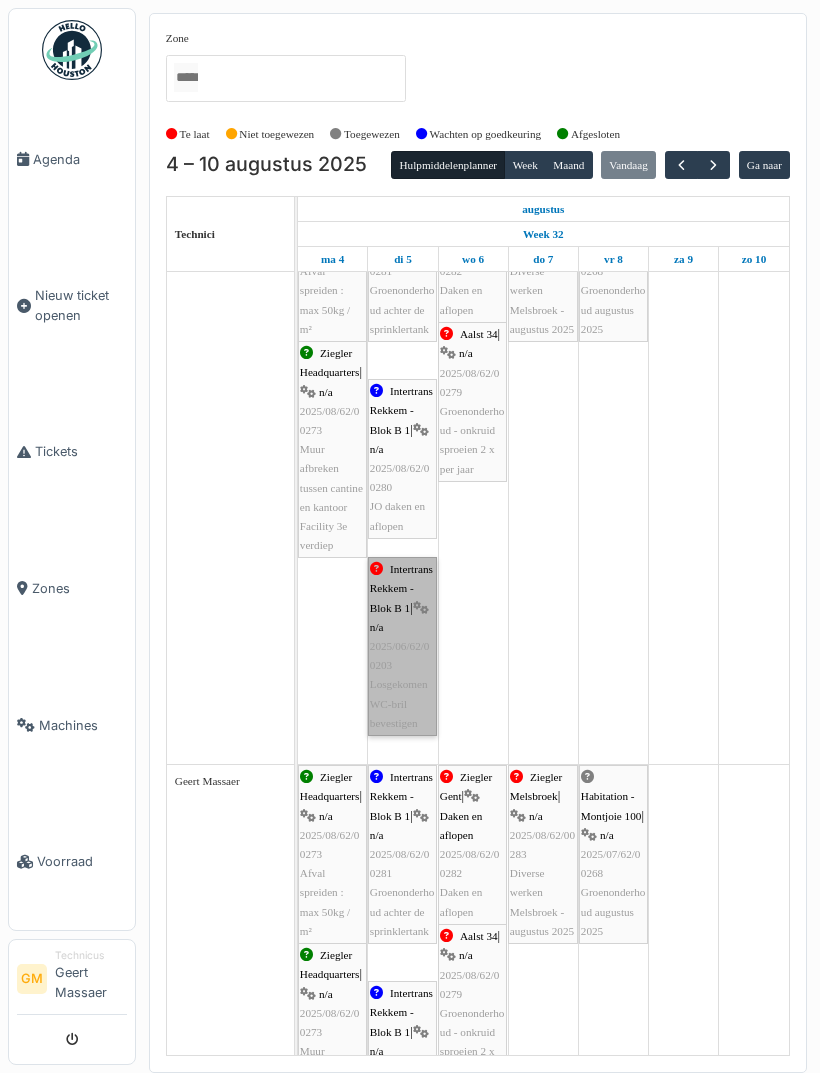 click on "Intertrans Rekkem - Blok B 1
|     n/a
[DATE]/[NUMBER]/[NUMBER]
Losgekomen WC-bril bevestigen" at bounding box center [402, 646] 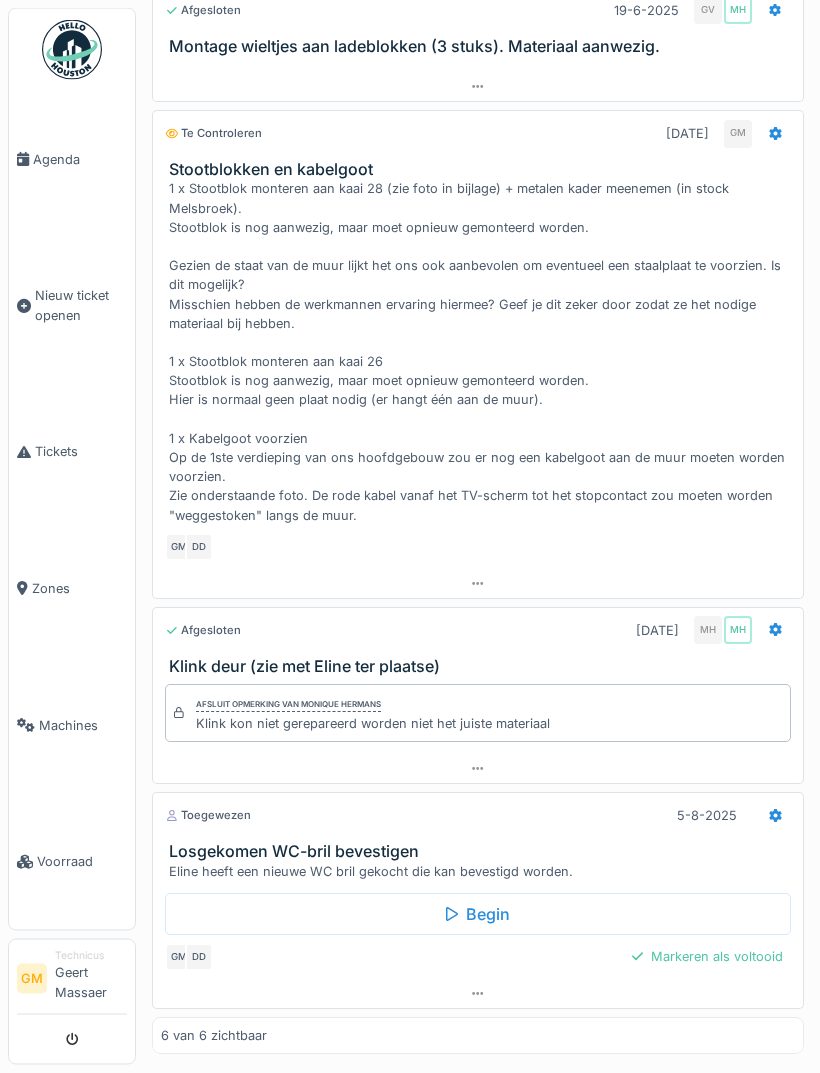 scroll, scrollTop: 820, scrollLeft: 0, axis: vertical 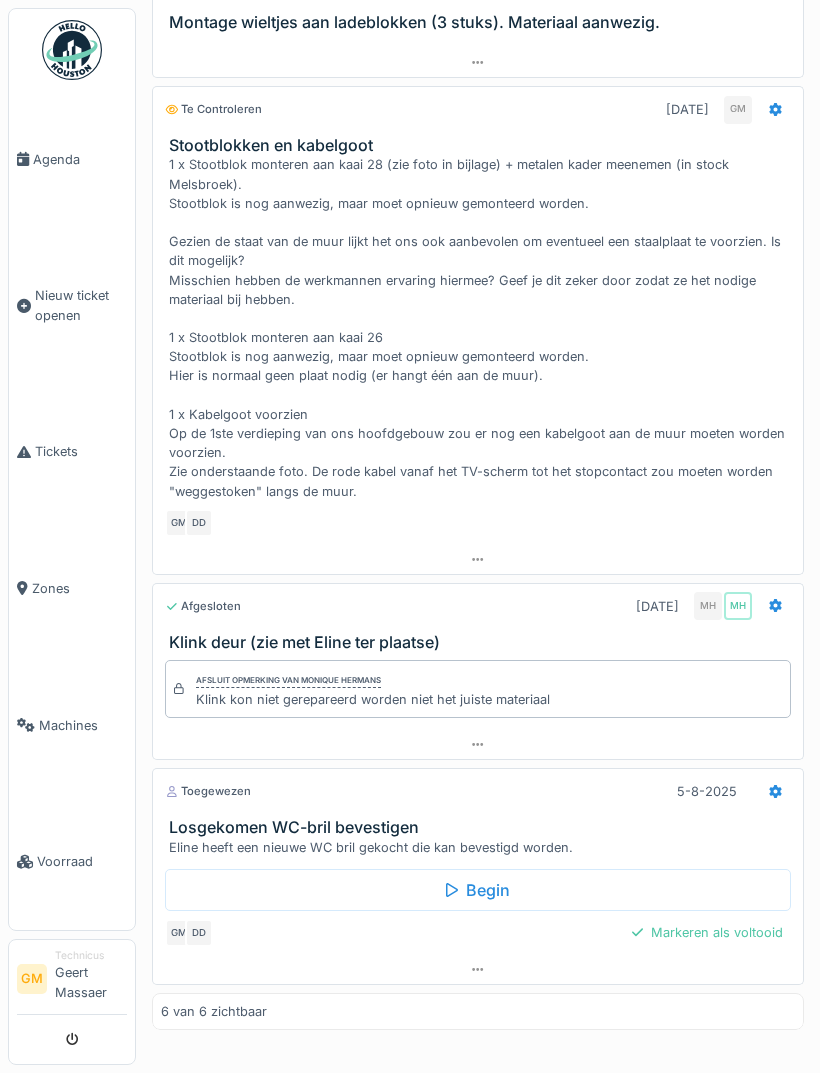 click 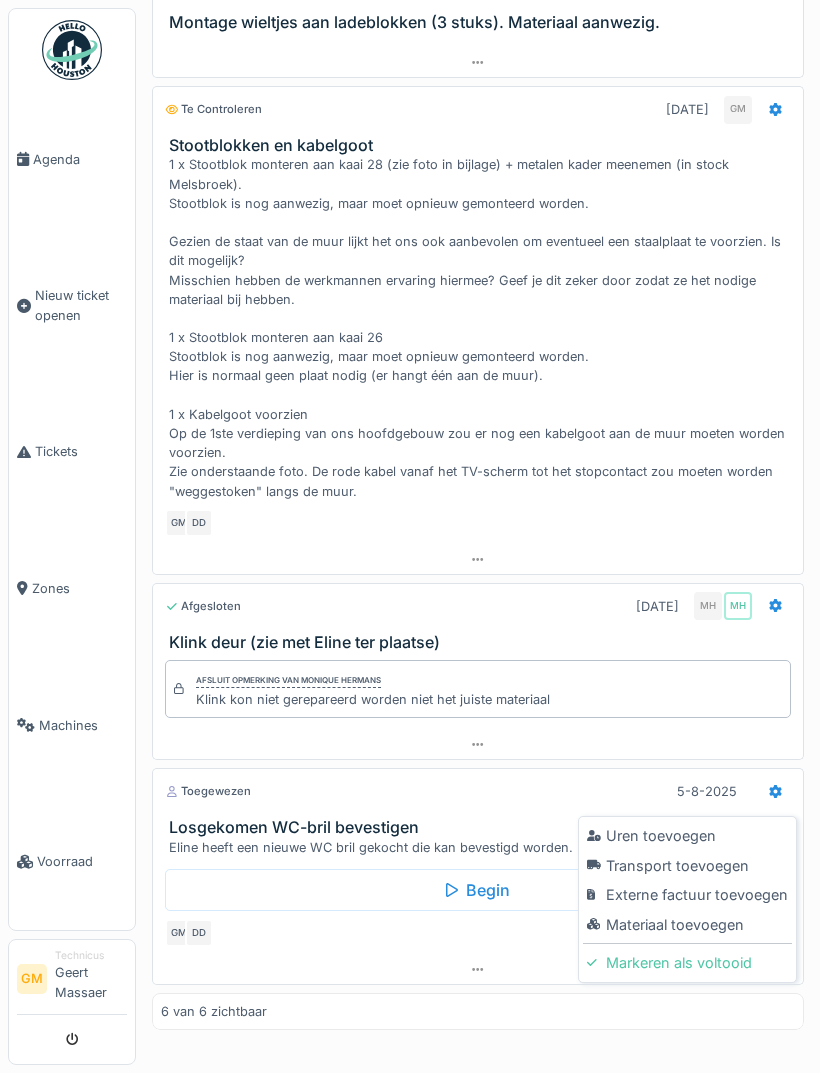 click on "Uren toevoegen" at bounding box center [687, 836] 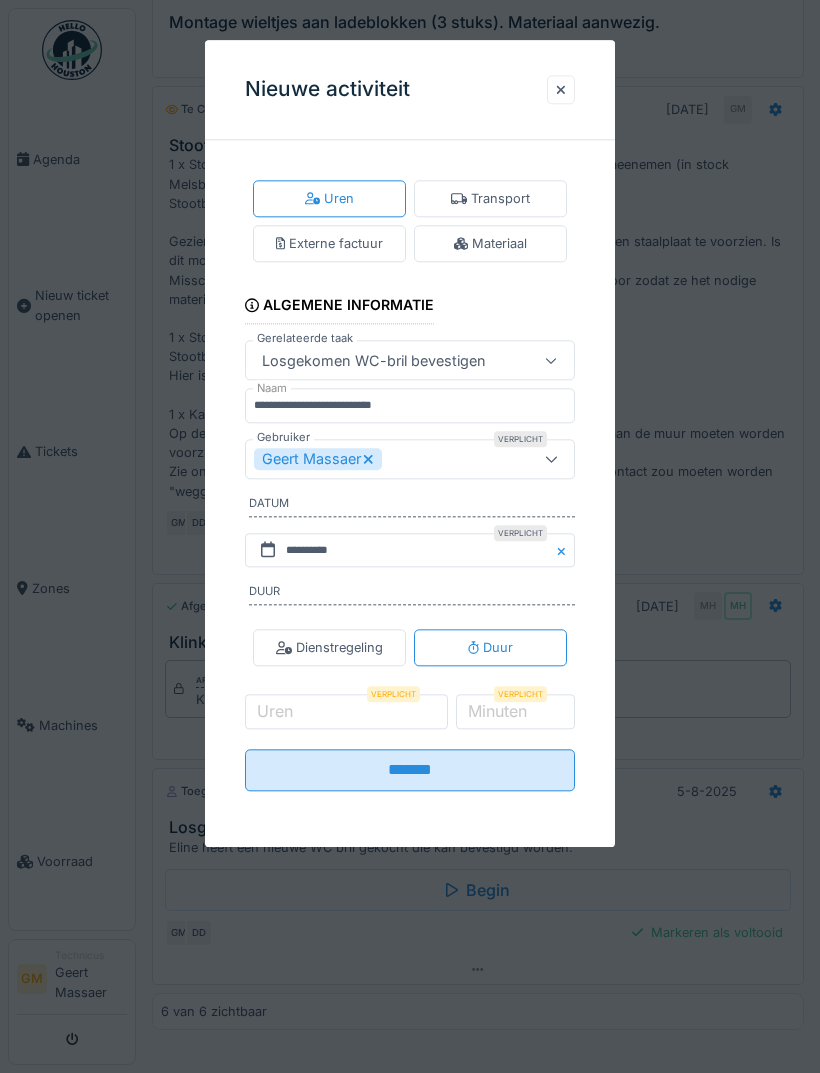 click on "Geert Massaer" at bounding box center [386, 459] 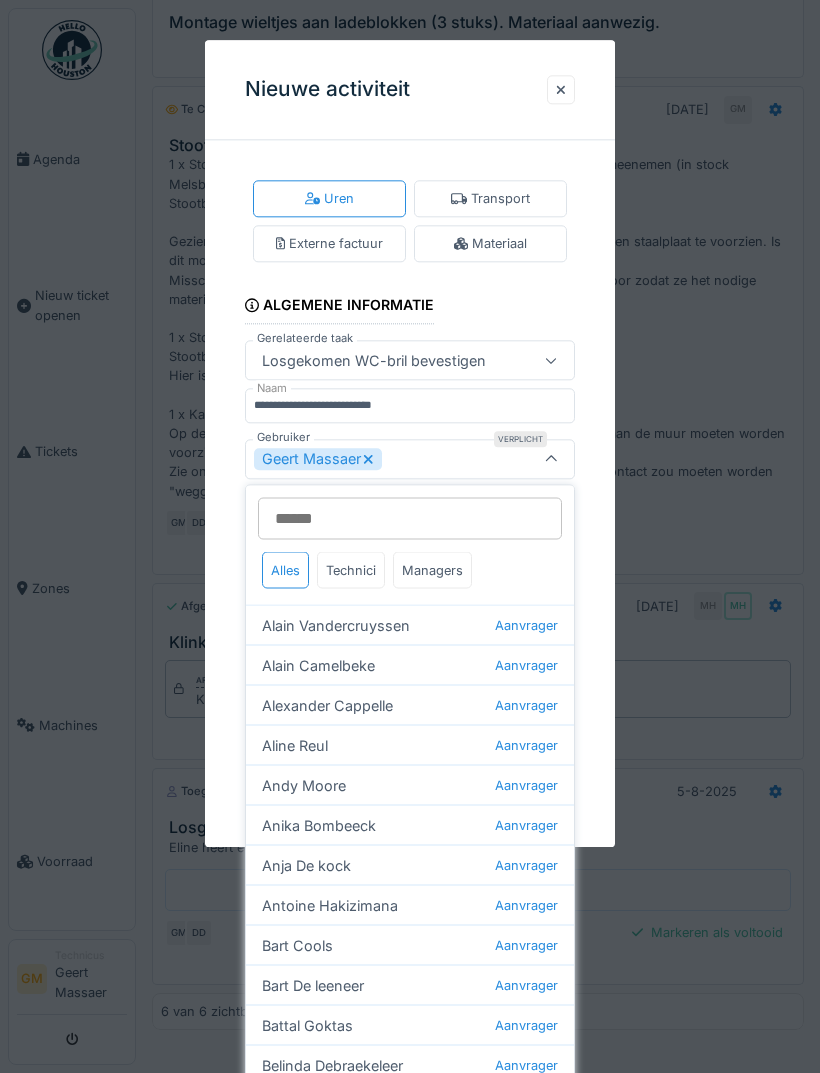 click on "Geert Massaer" at bounding box center (386, 459) 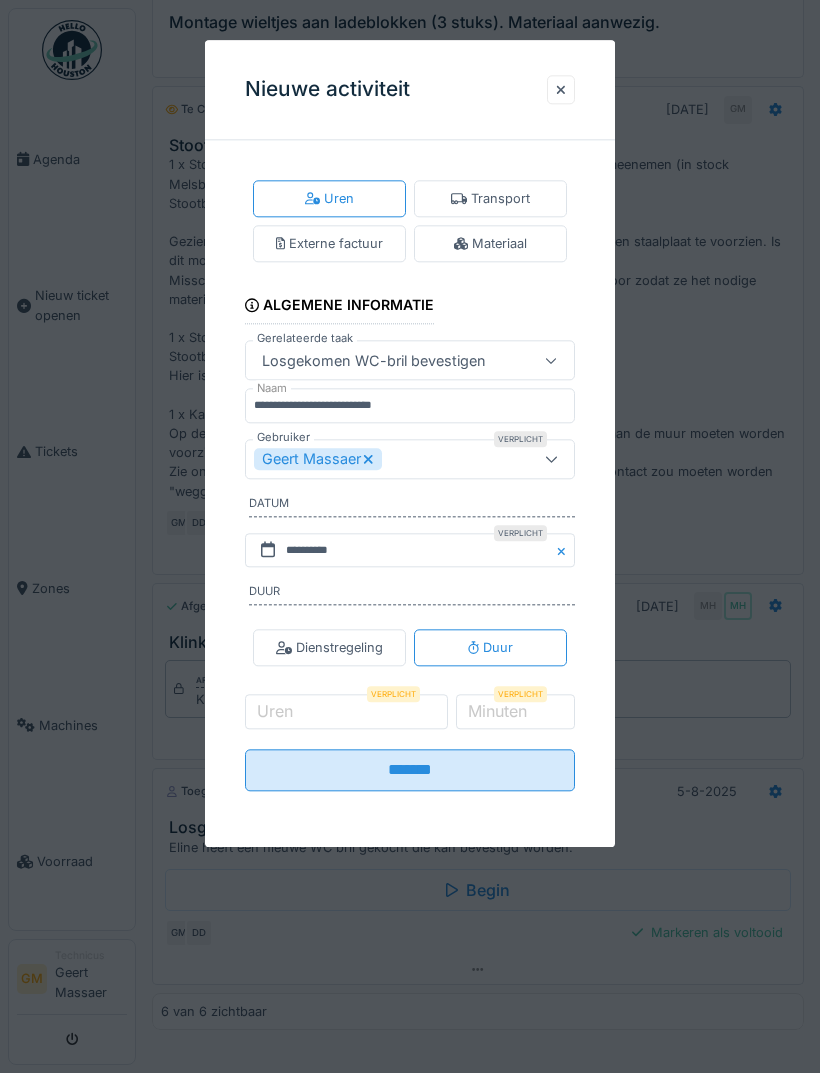 click 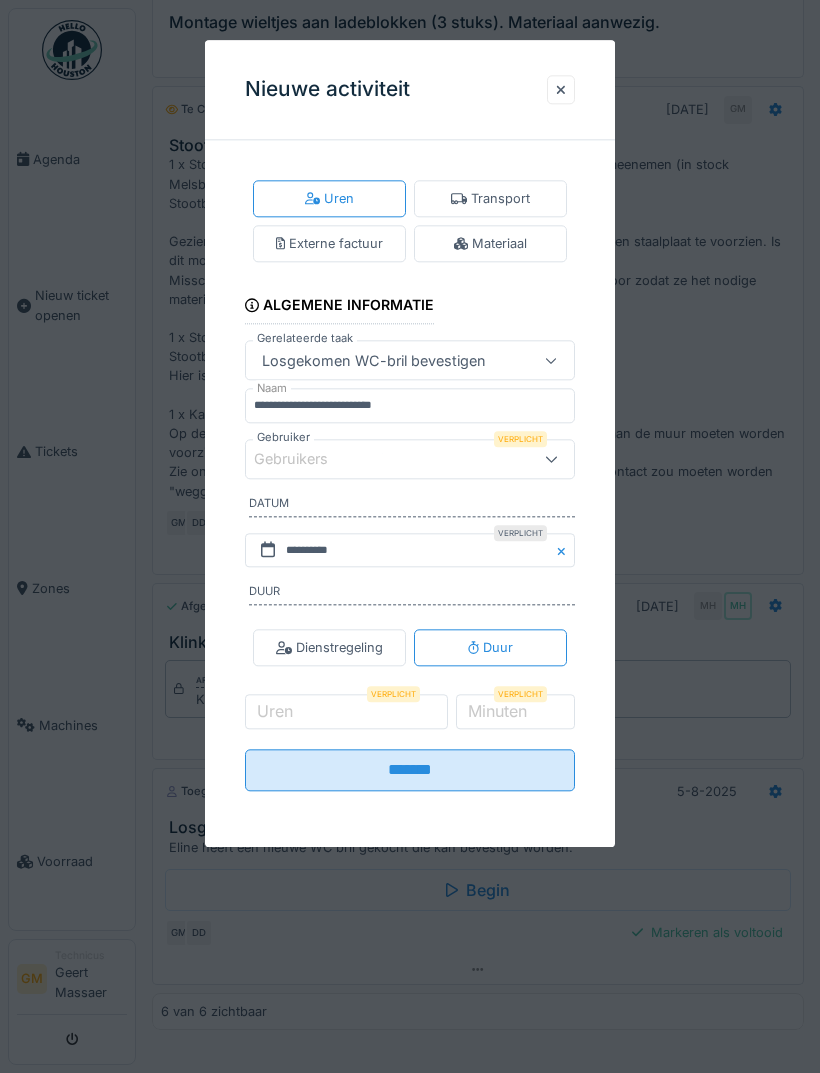 click on "Gebruikers" at bounding box center [386, 459] 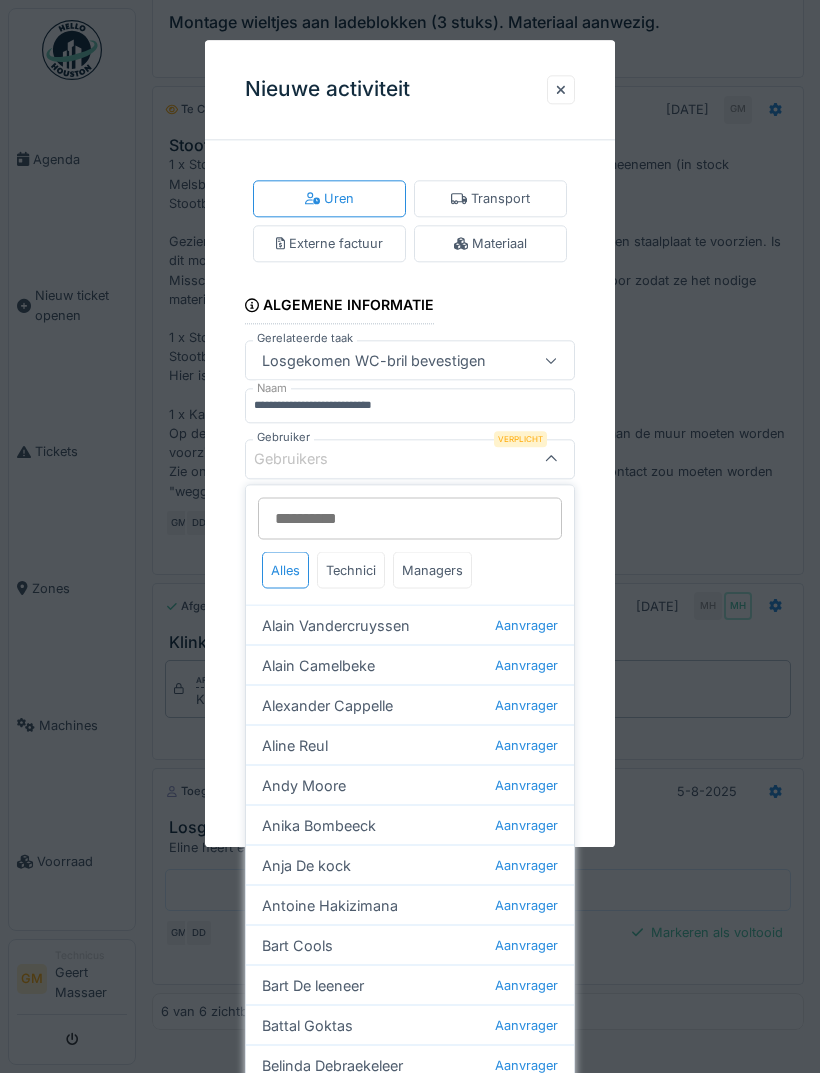 click on "Gebruiker" at bounding box center (410, 519) 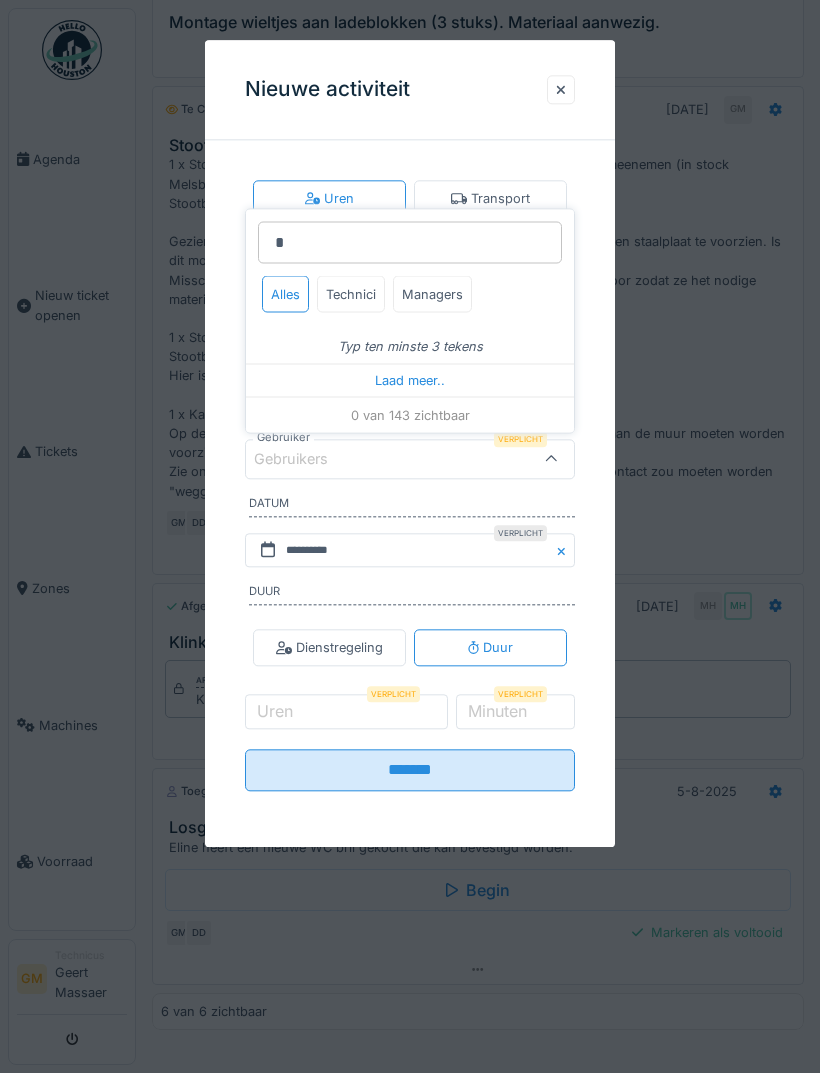 scroll, scrollTop: 64, scrollLeft: 0, axis: vertical 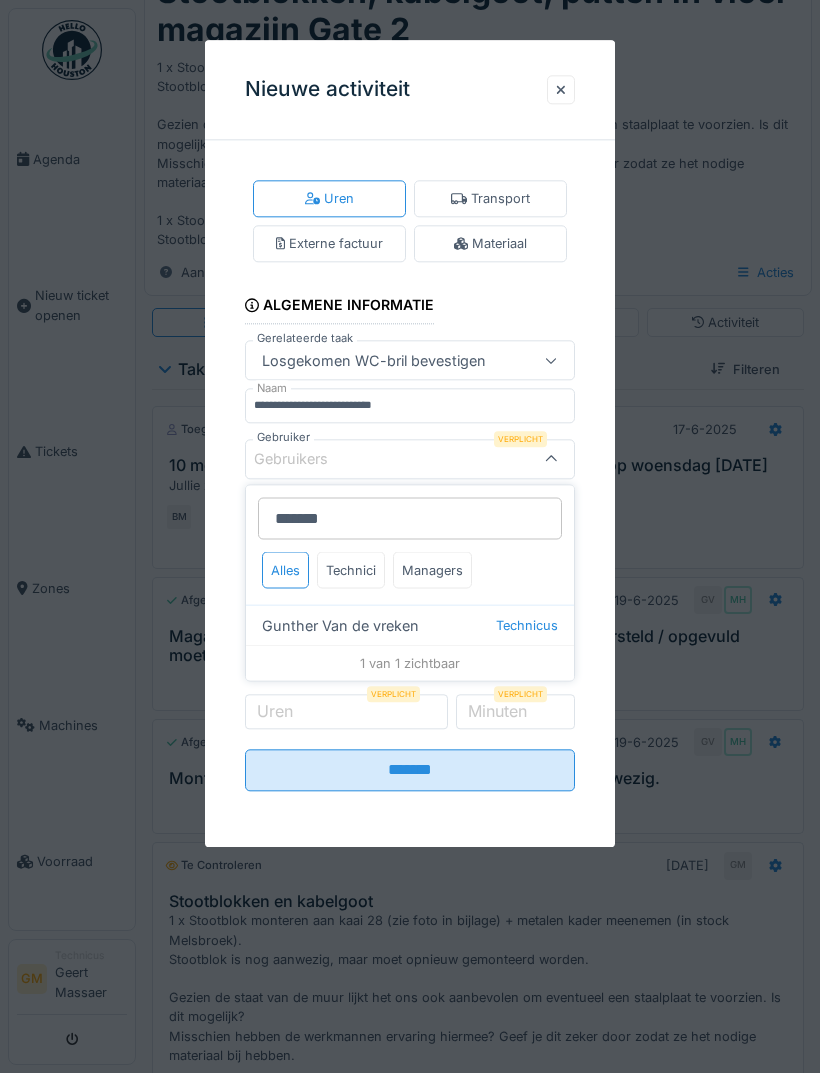 type on "*******" 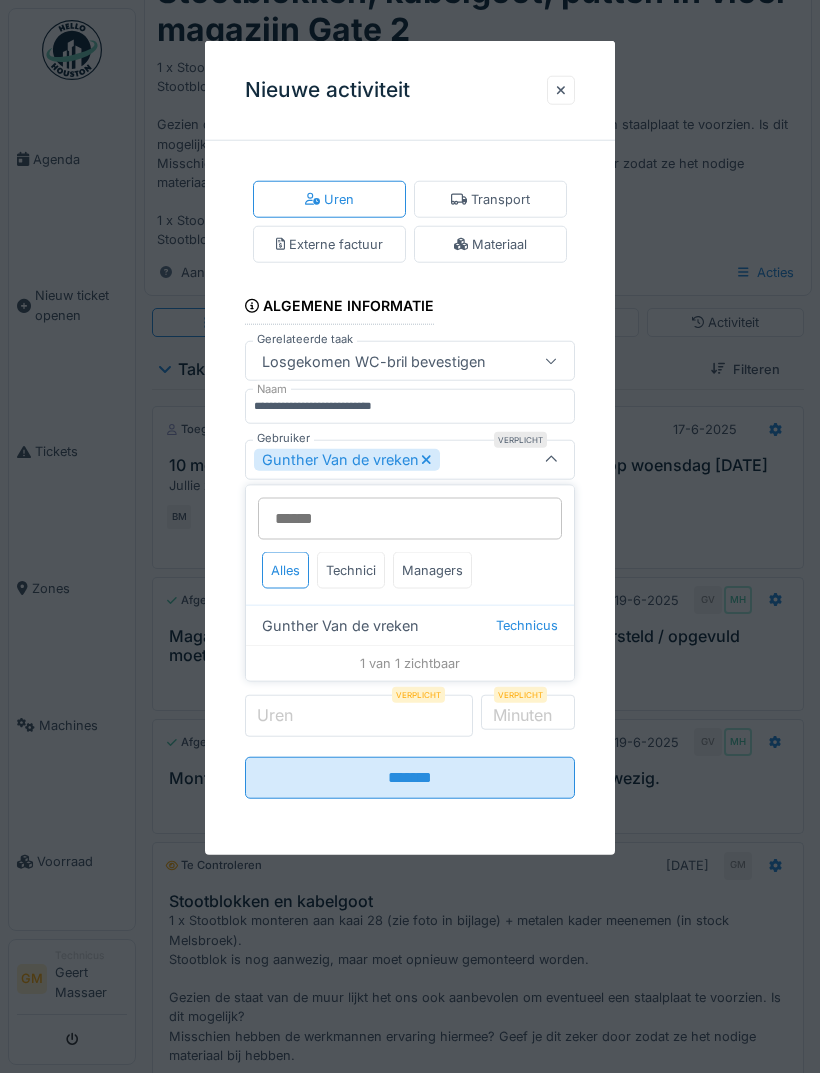 click on "Uren" at bounding box center (359, 716) 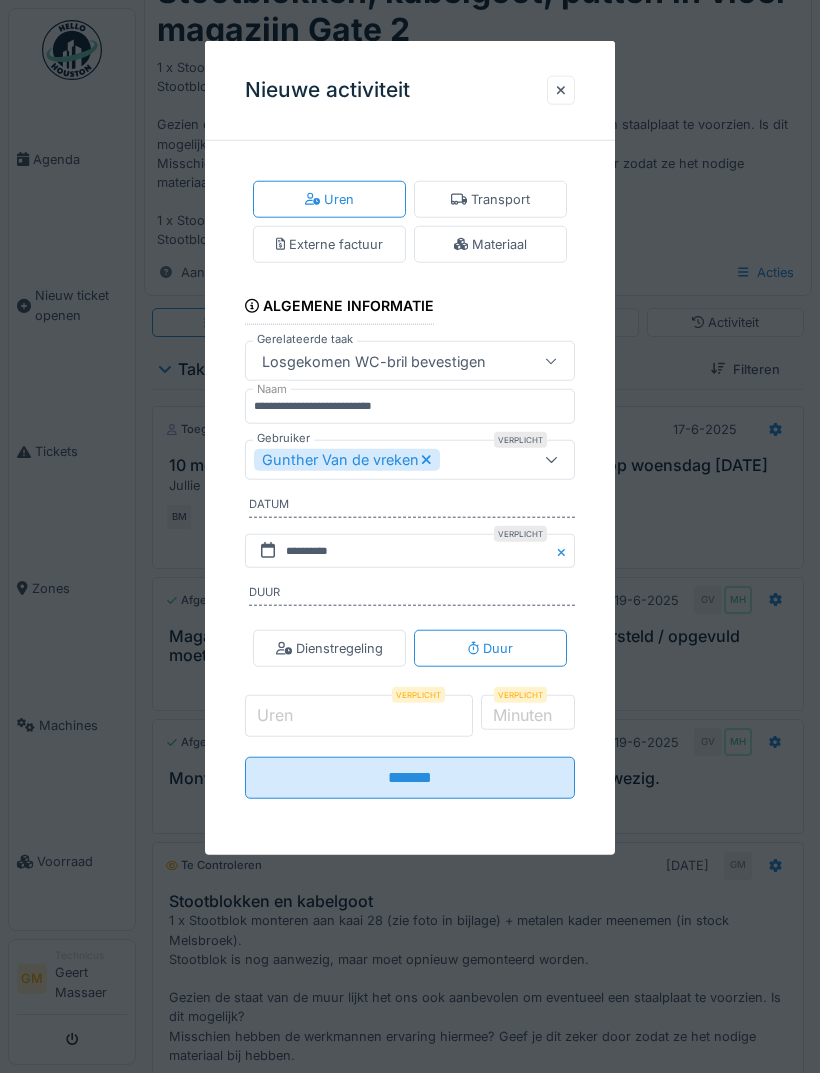 scroll, scrollTop: 74, scrollLeft: 0, axis: vertical 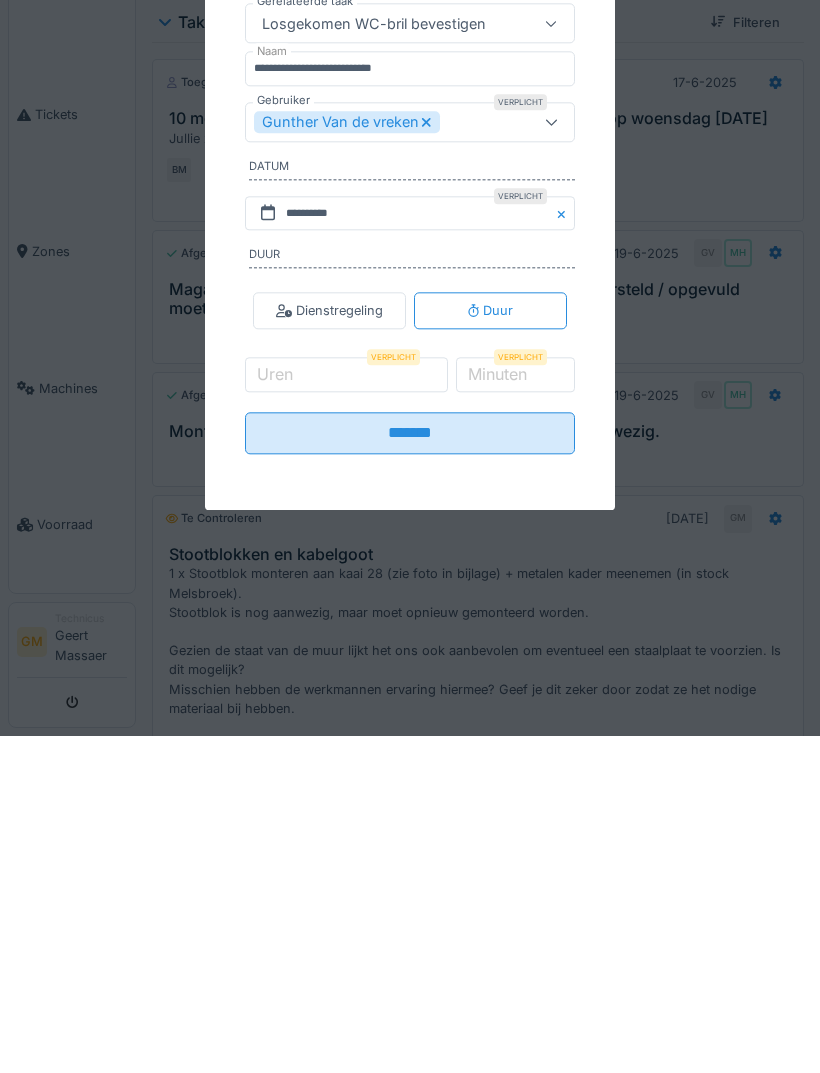 click on "Minuten" at bounding box center [497, 711] 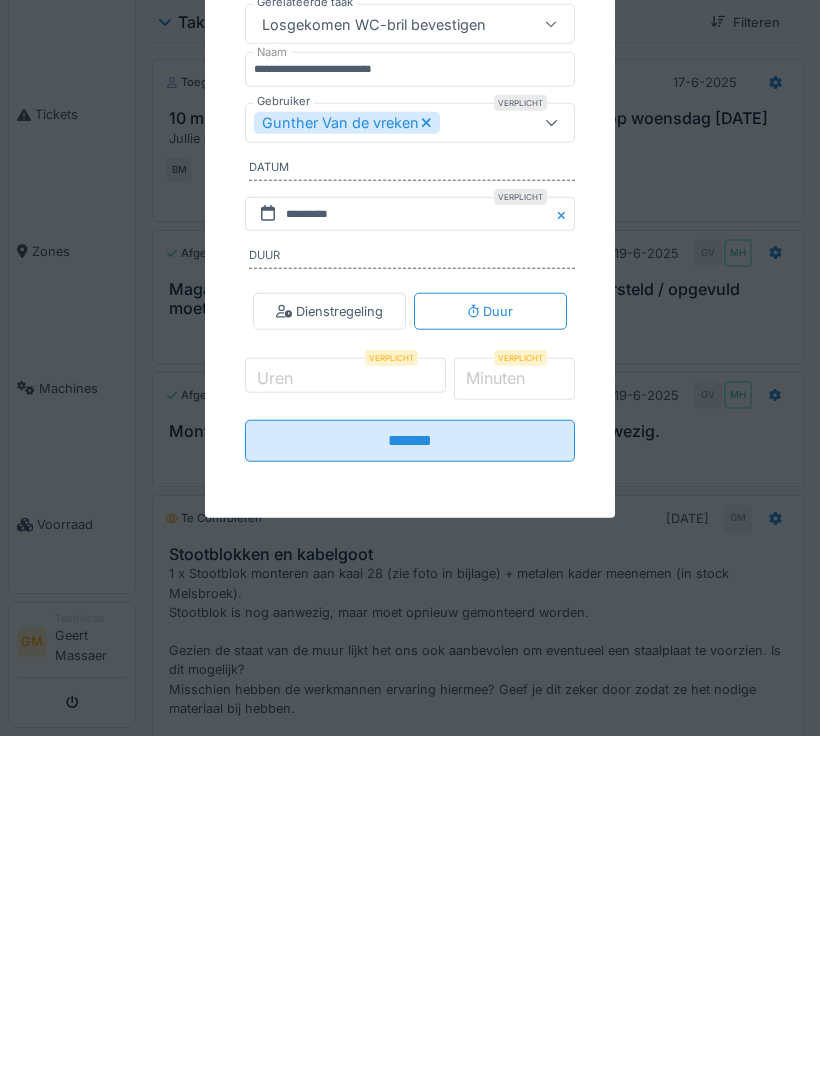 click on "*" at bounding box center [515, 716] 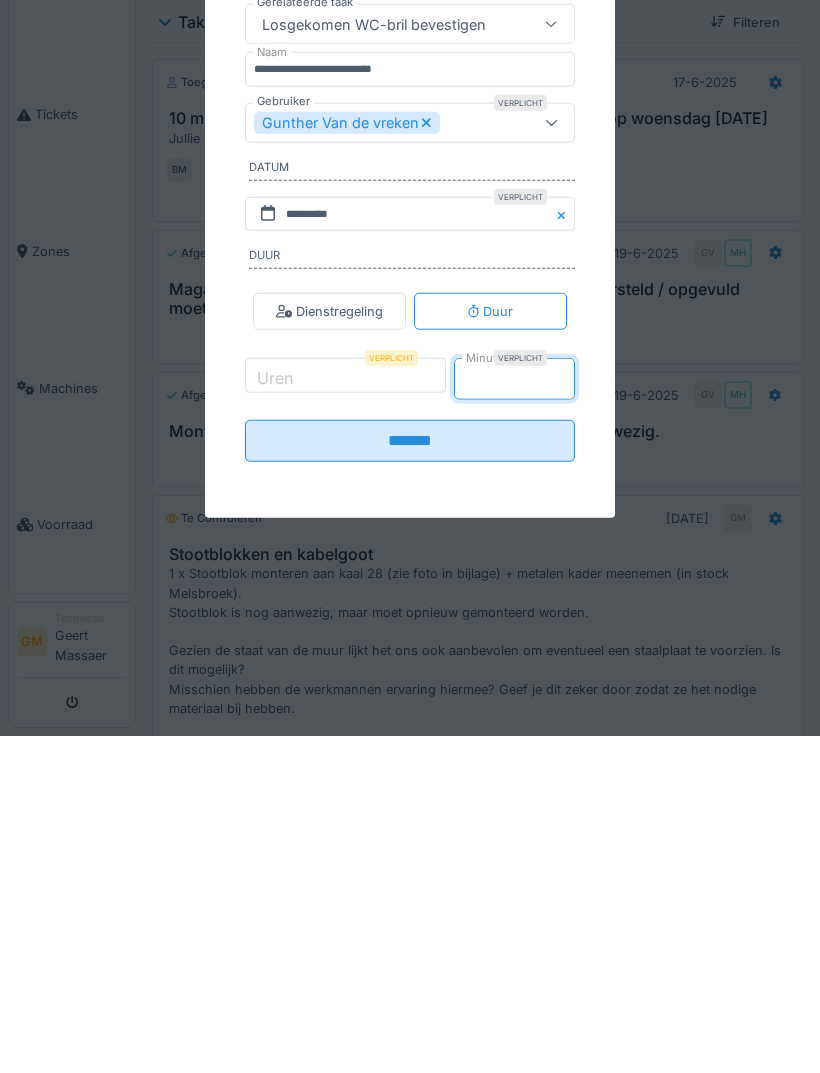 type on "**" 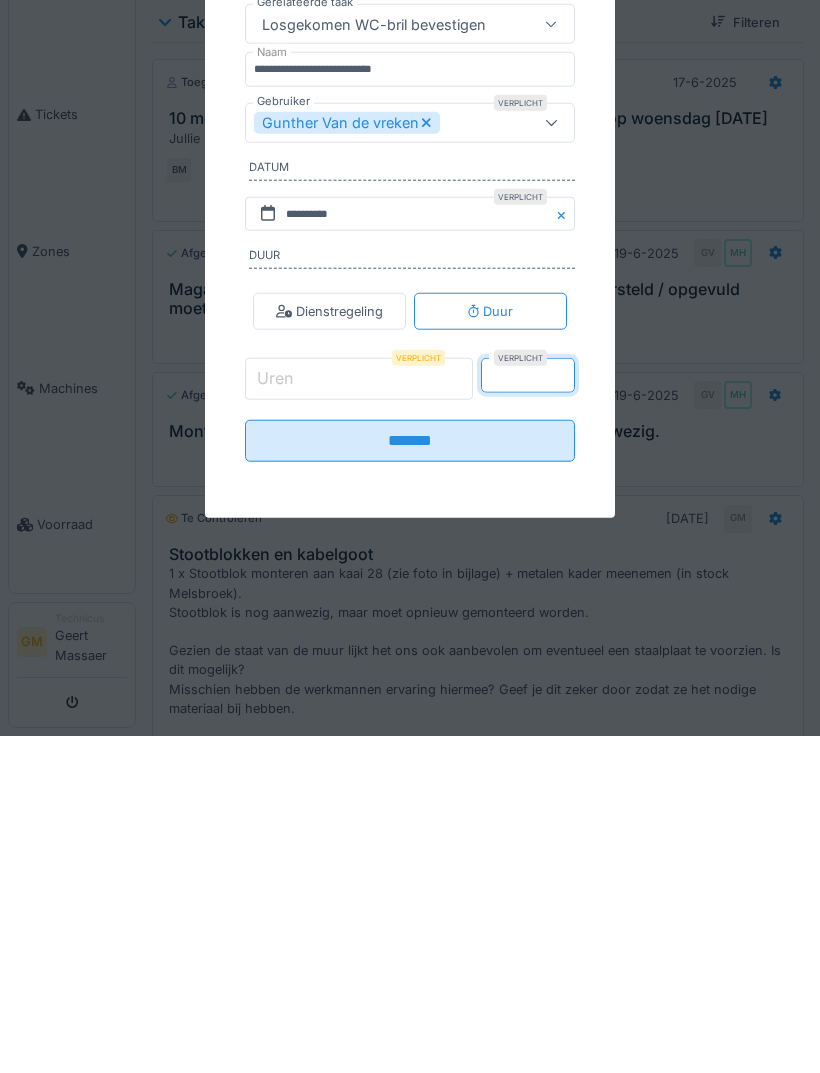 click on "Uren" at bounding box center (359, 716) 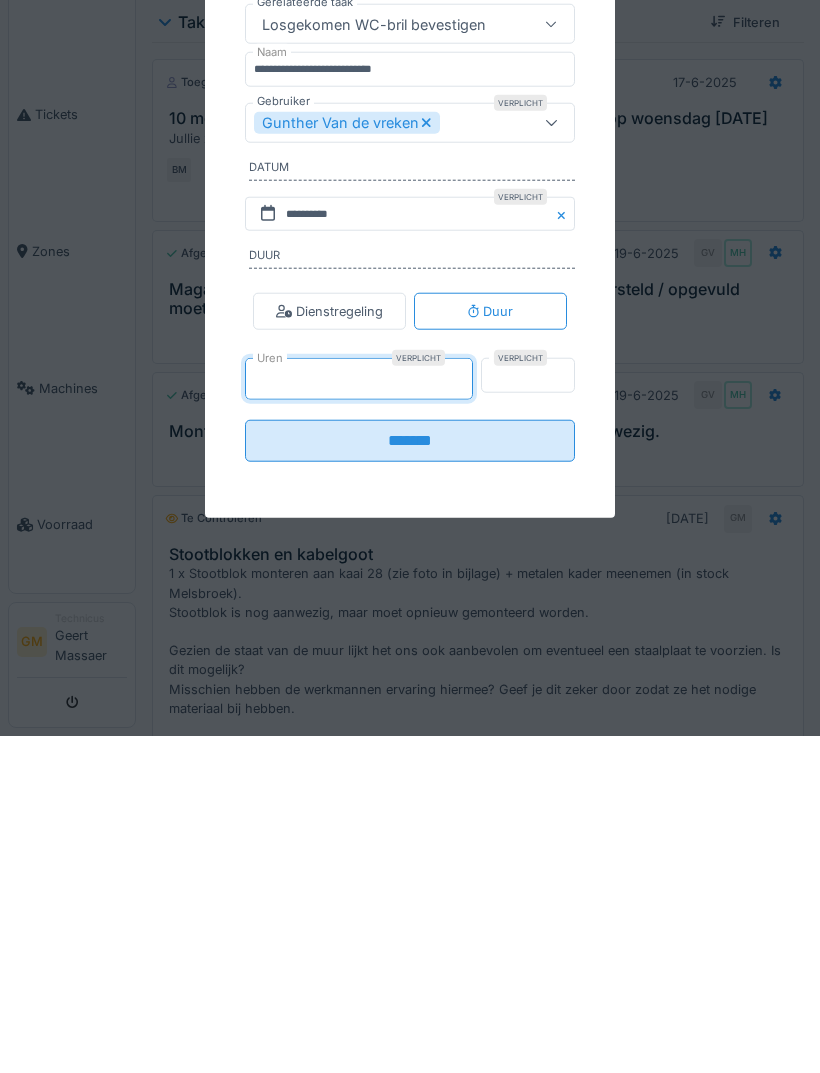 type on "*" 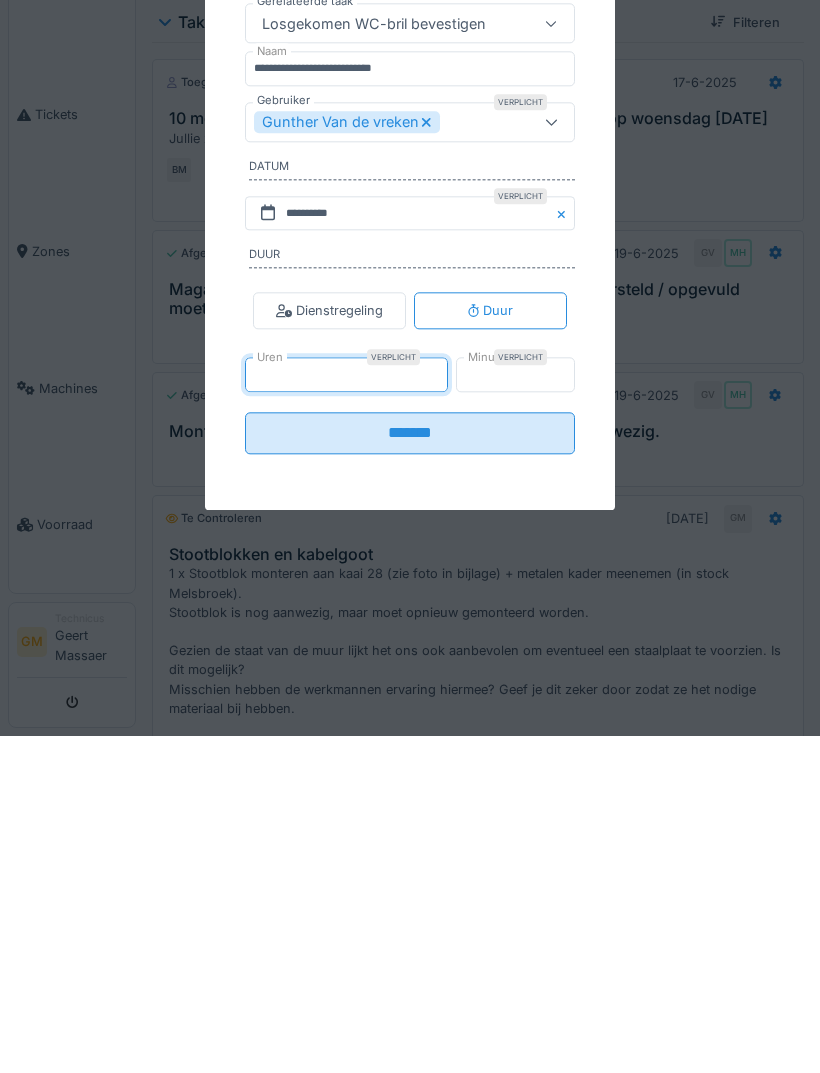 click on "*******" at bounding box center (410, 770) 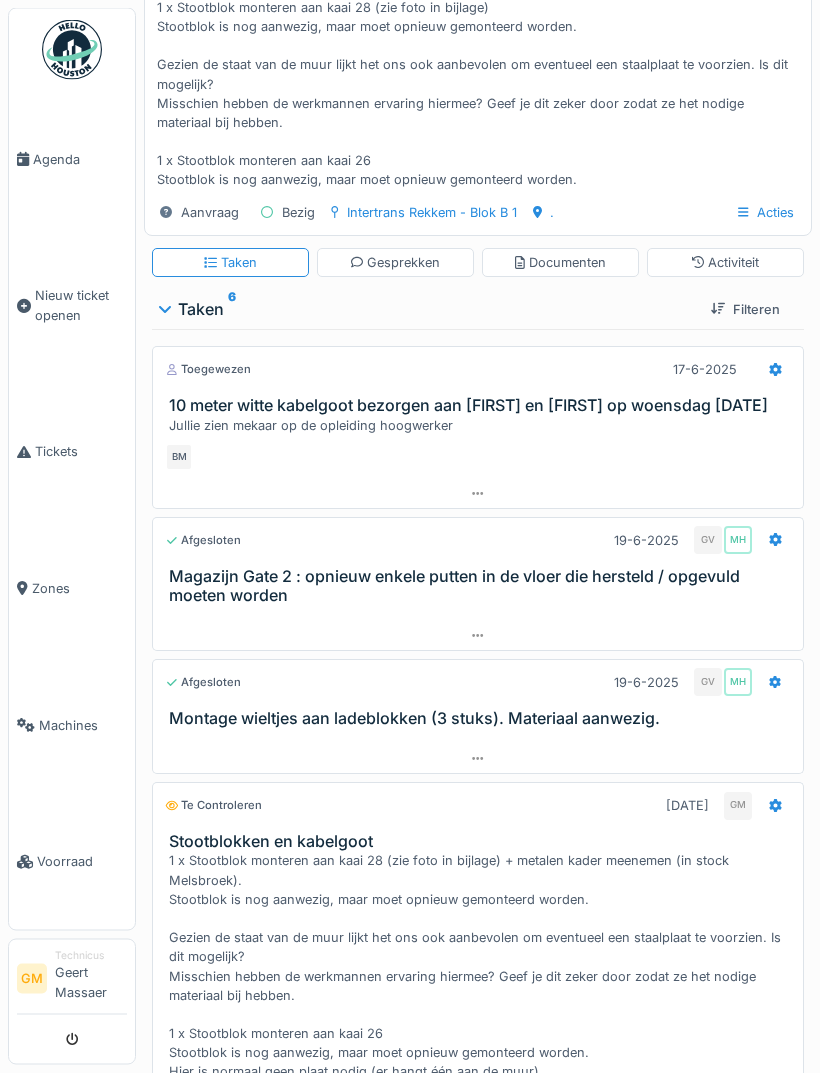 scroll, scrollTop: 0, scrollLeft: 0, axis: both 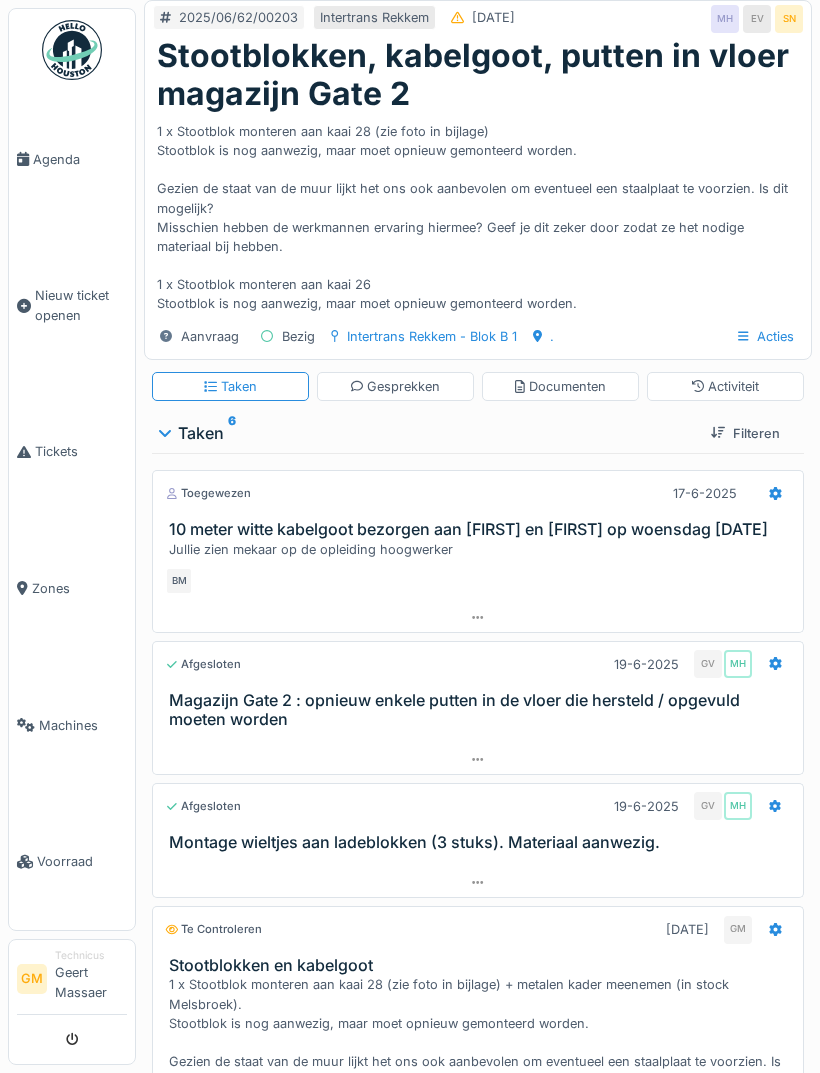 click on "Activiteit" at bounding box center [726, 386] 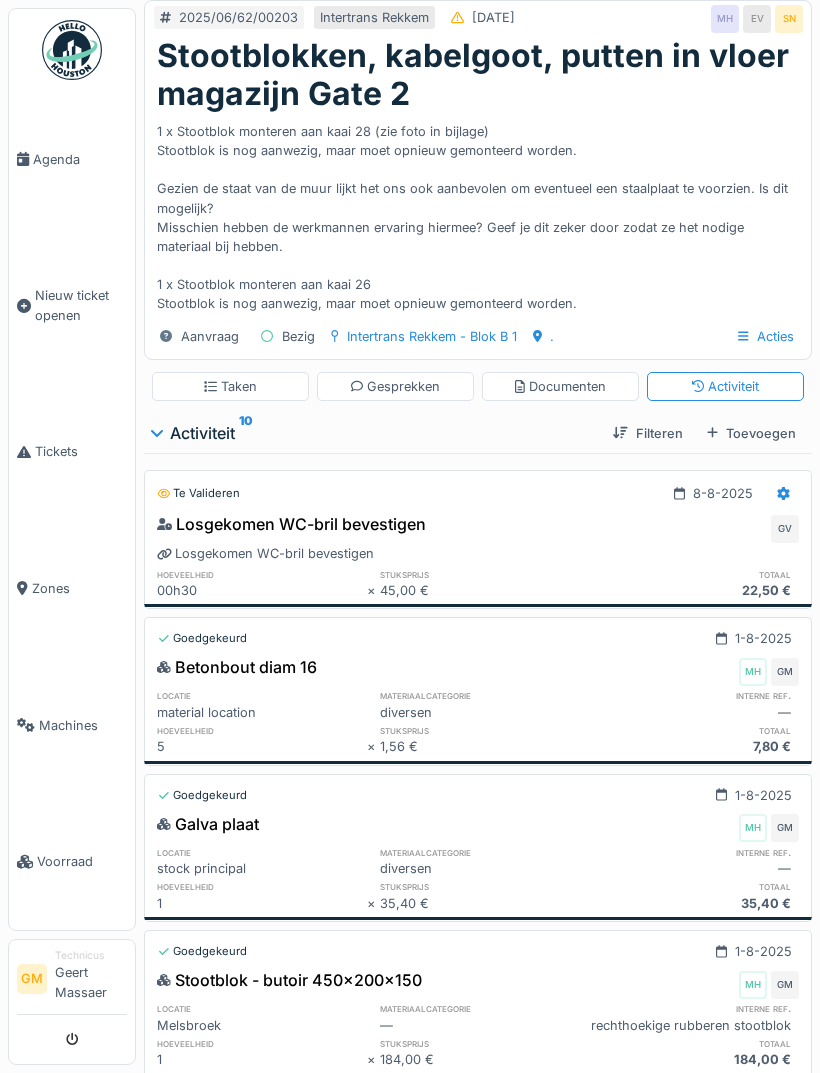 click 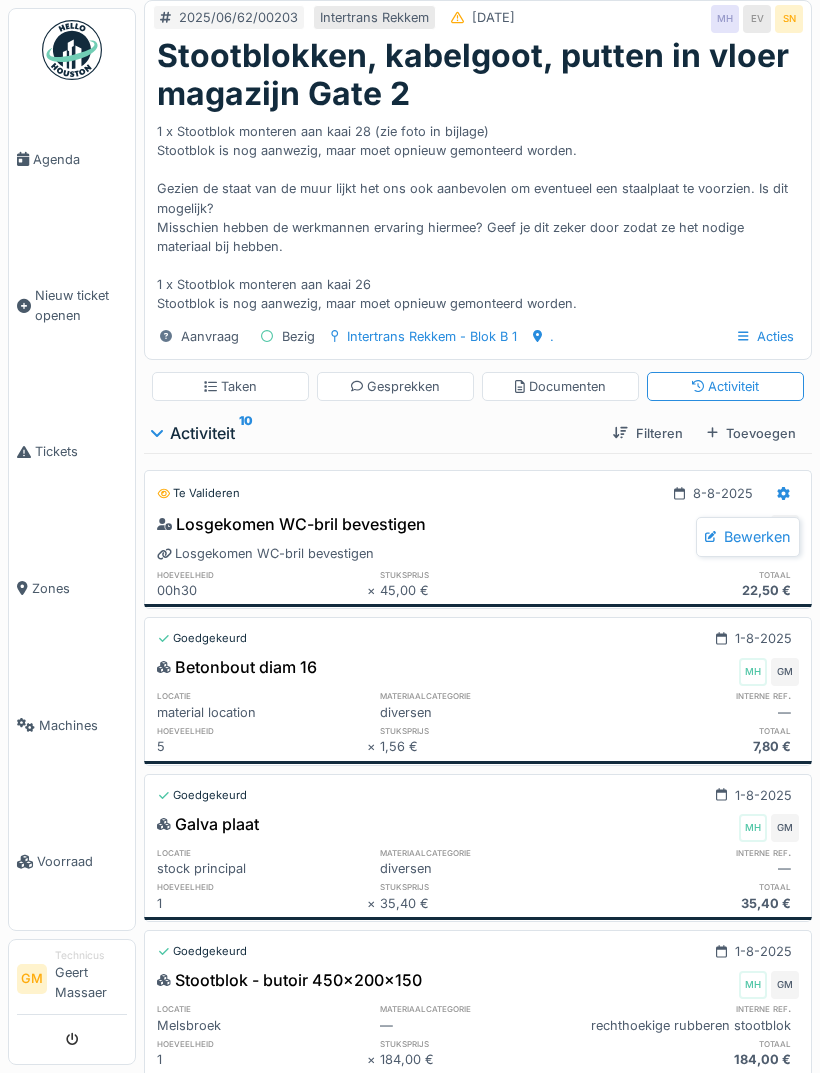 click on "Bewerken" at bounding box center (748, 537) 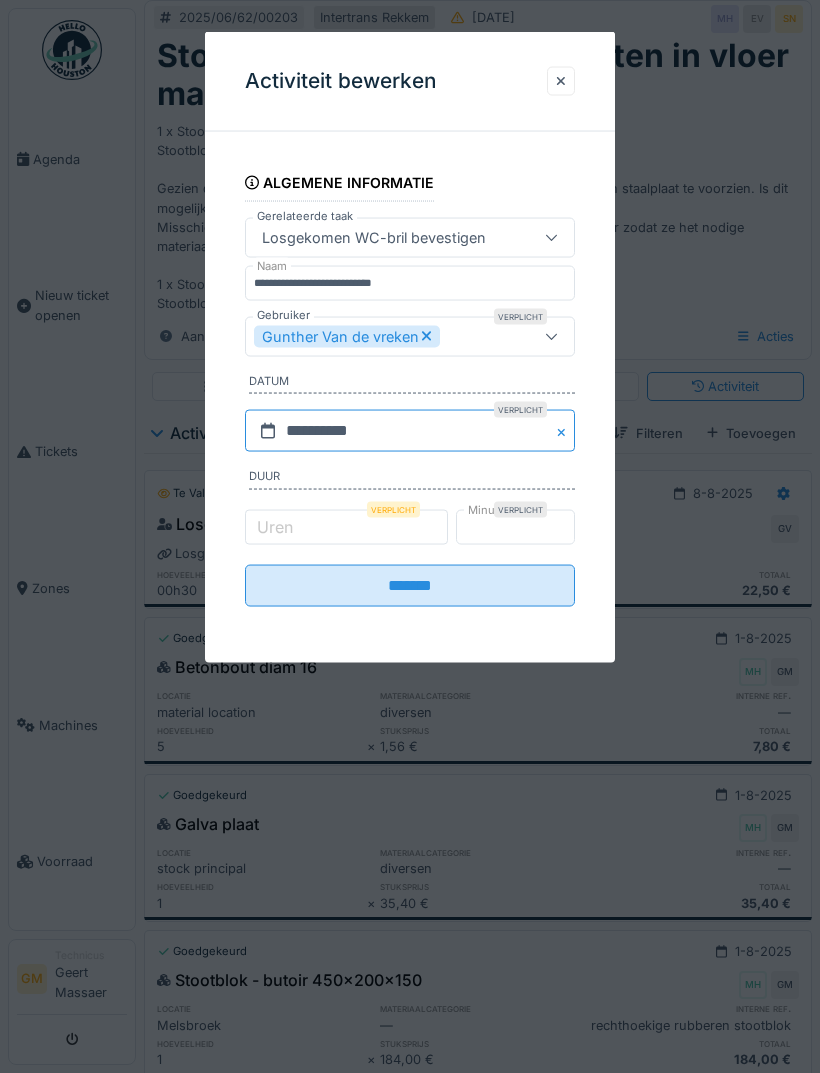click on "**********" at bounding box center (410, 431) 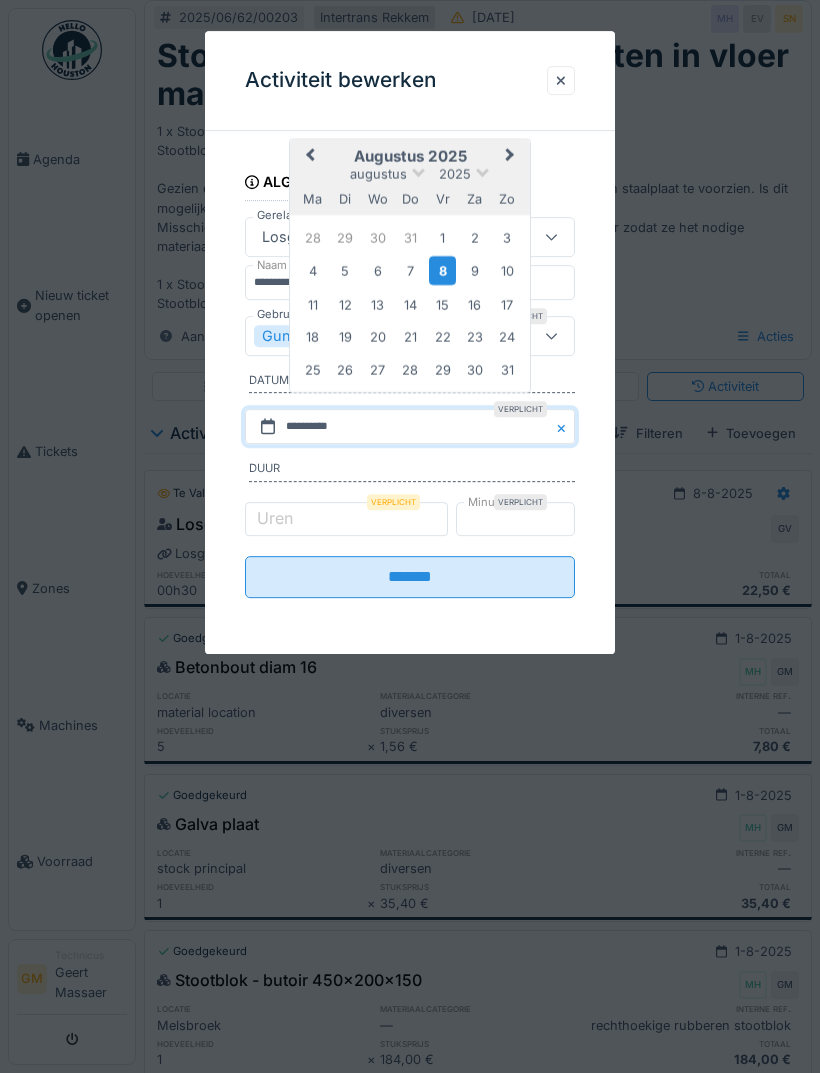 click on "5" at bounding box center [345, 270] 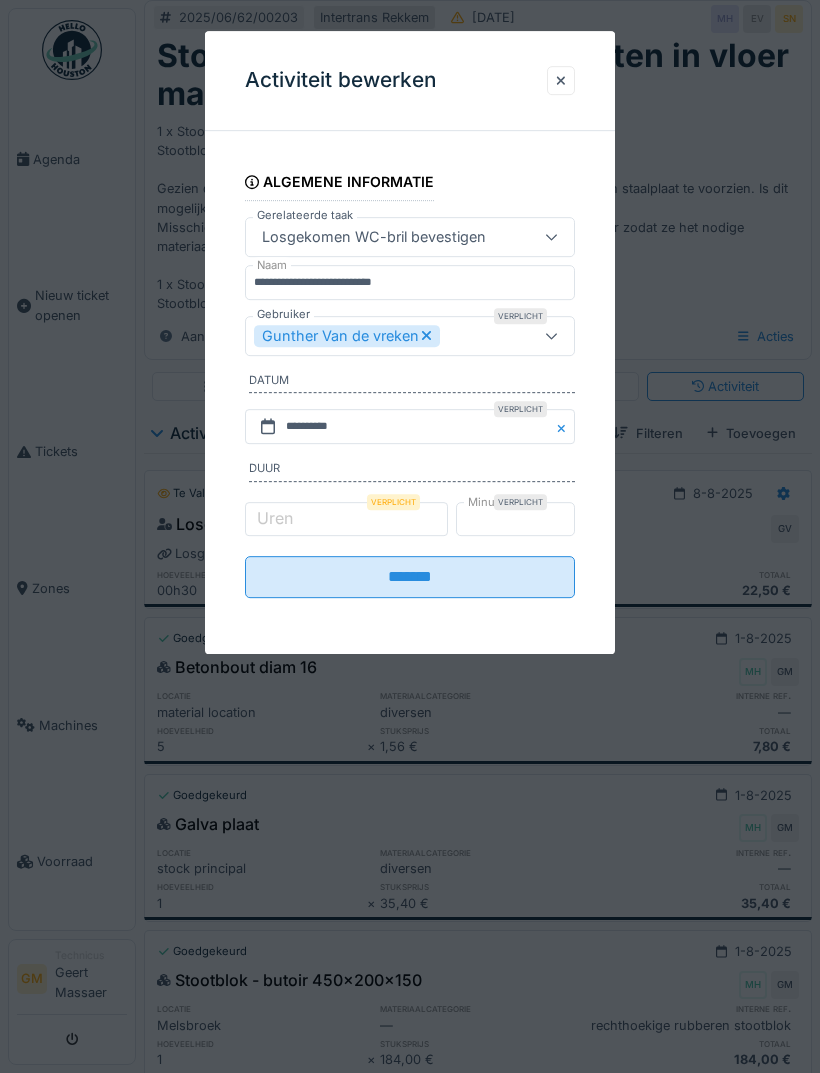 click on "*******" at bounding box center (410, 577) 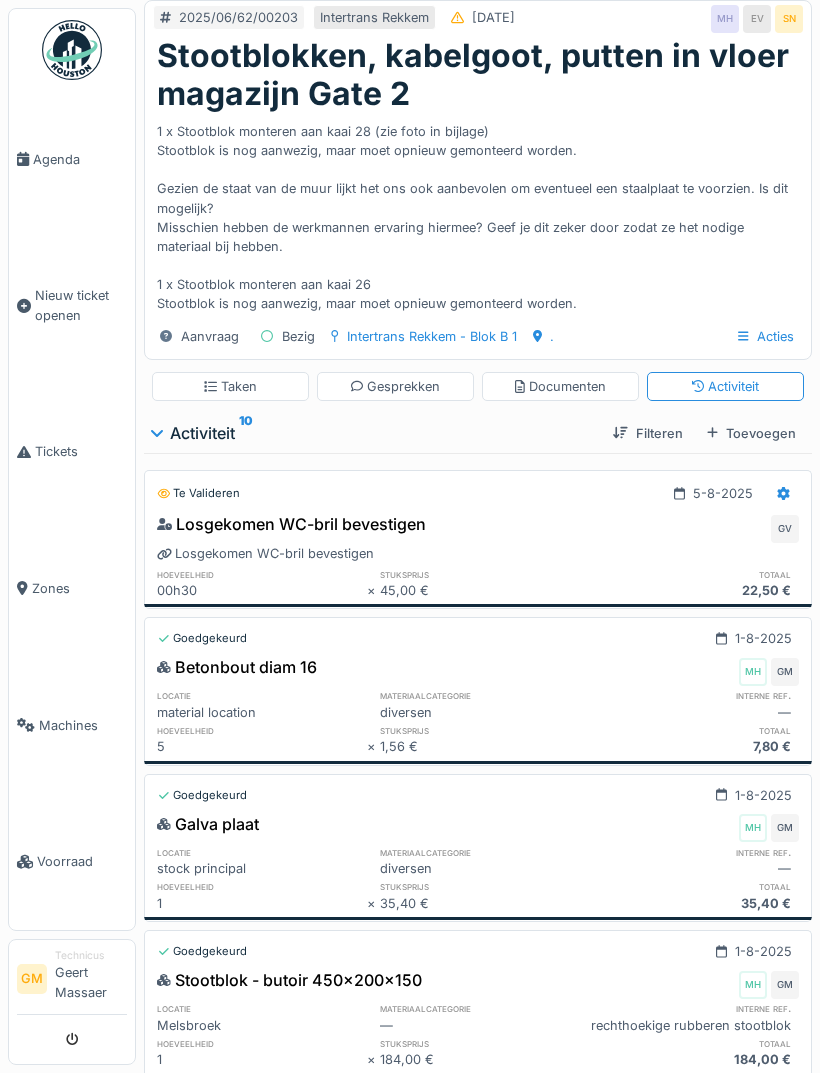 click on "Taken" at bounding box center [230, 386] 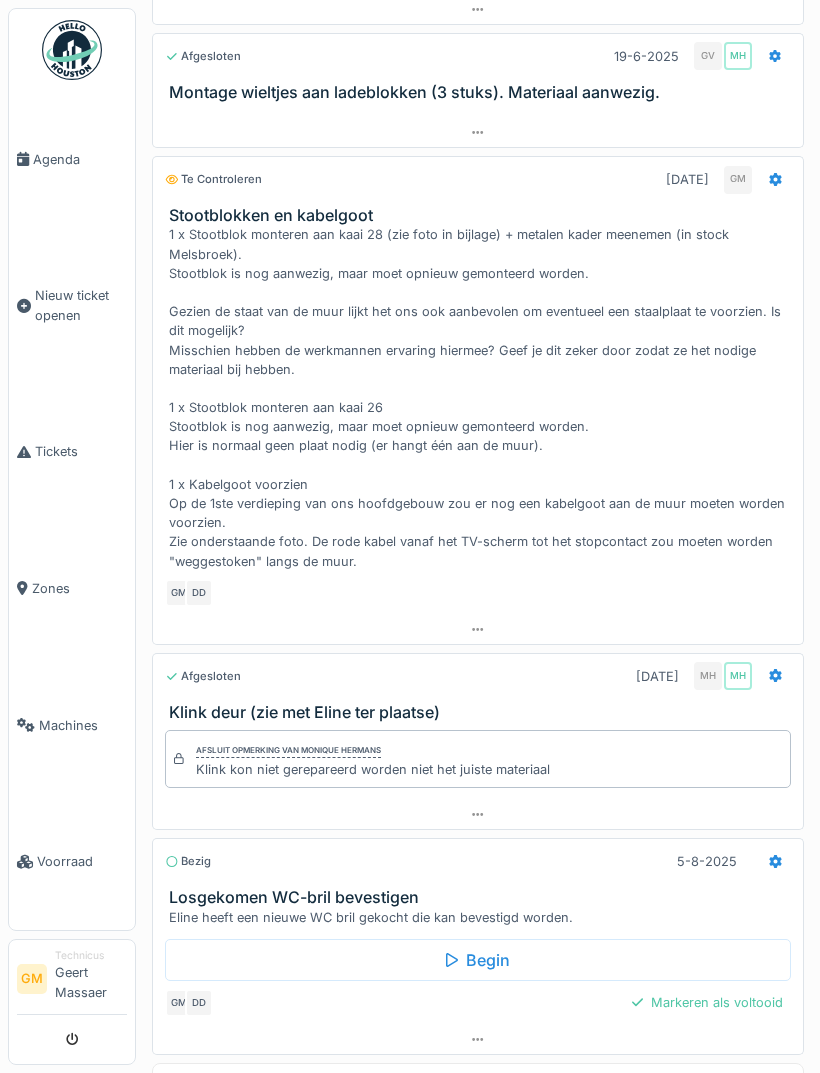 scroll, scrollTop: 820, scrollLeft: 0, axis: vertical 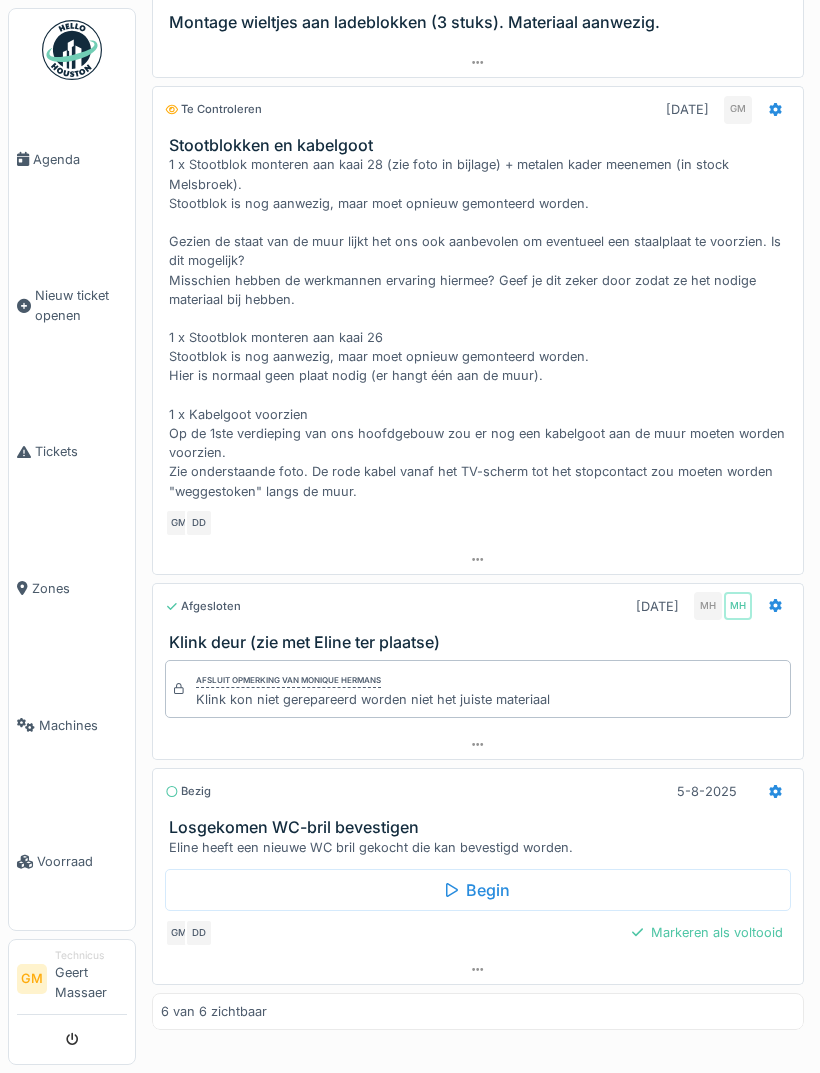 click on "Markeren als voltooid" at bounding box center (707, 932) 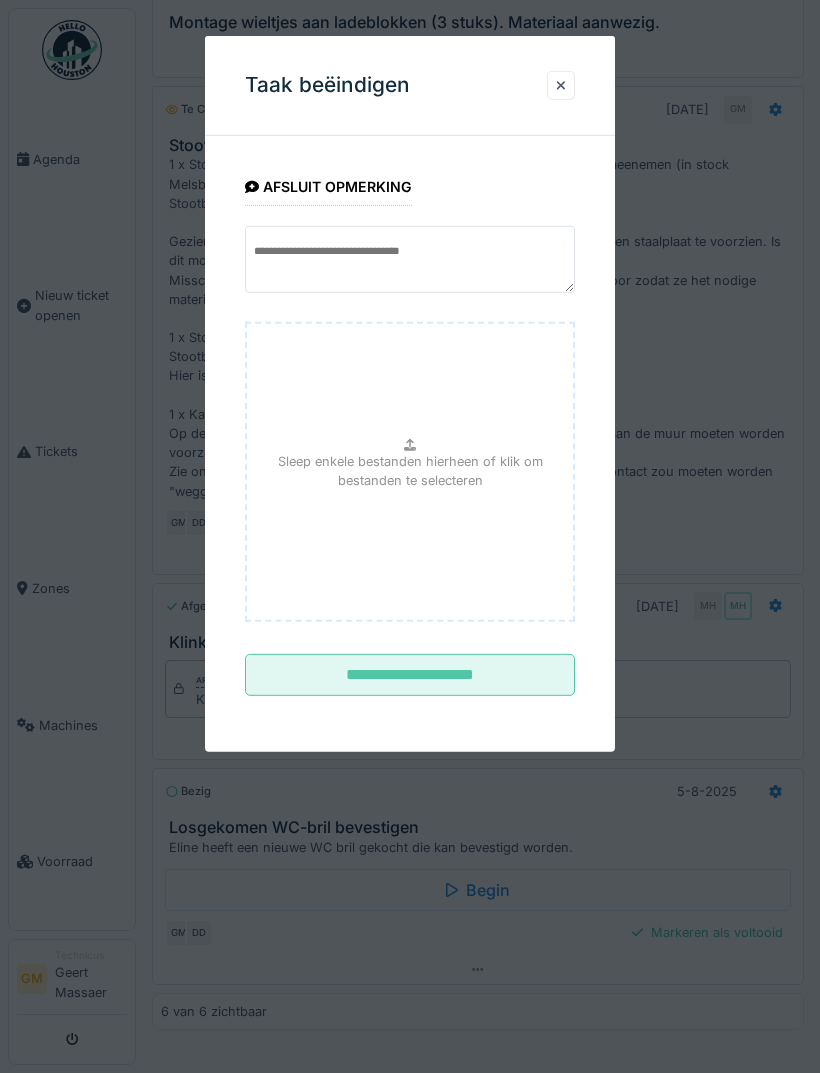 click on "**********" at bounding box center [410, 675] 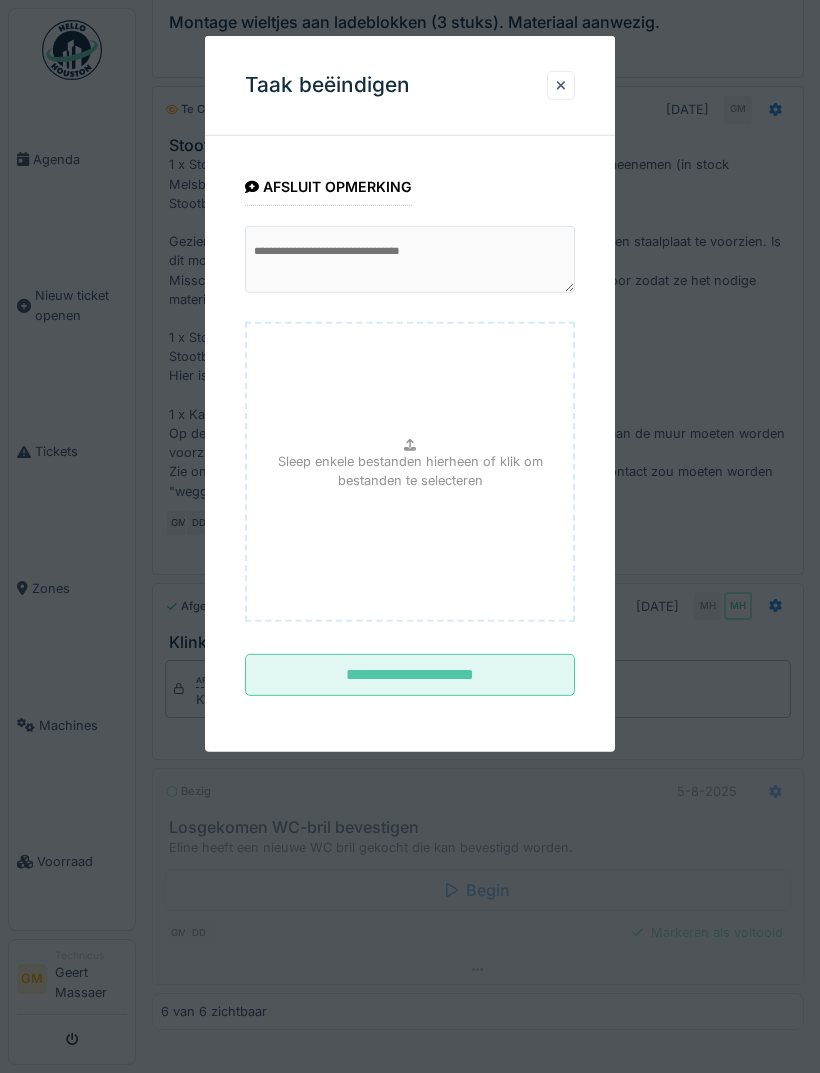 scroll, scrollTop: 766, scrollLeft: 0, axis: vertical 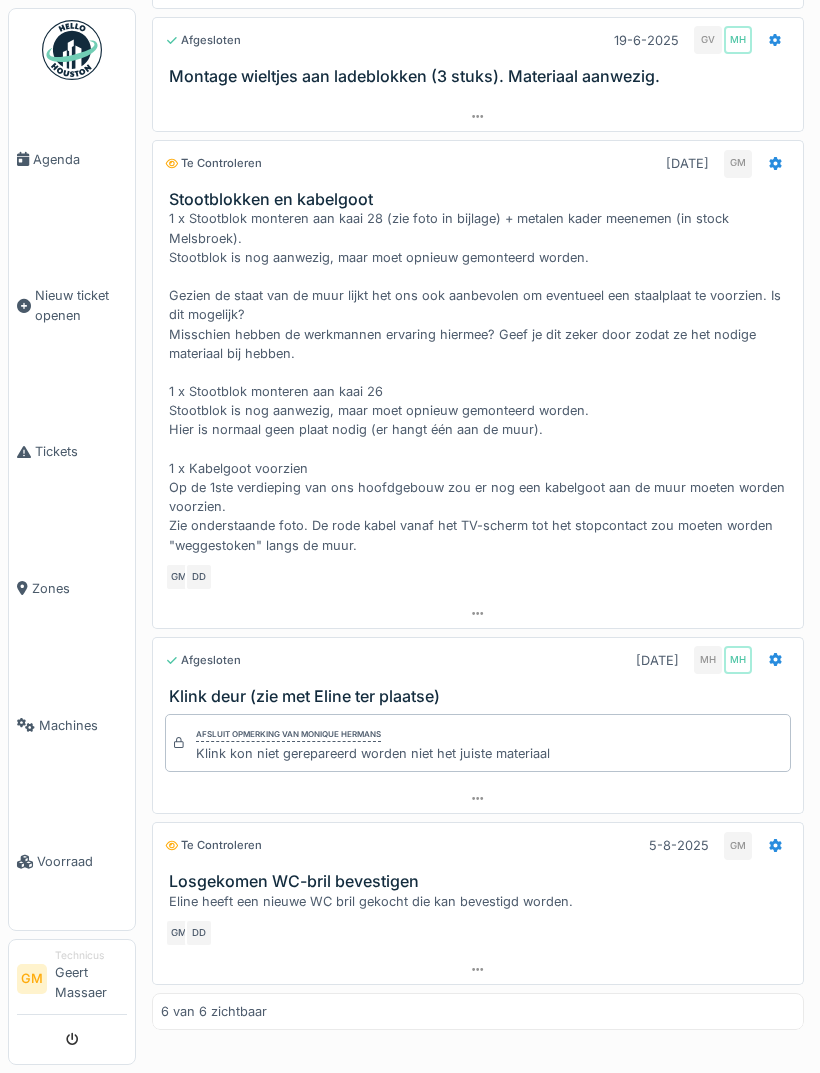 click on "Agenda" at bounding box center (72, 159) 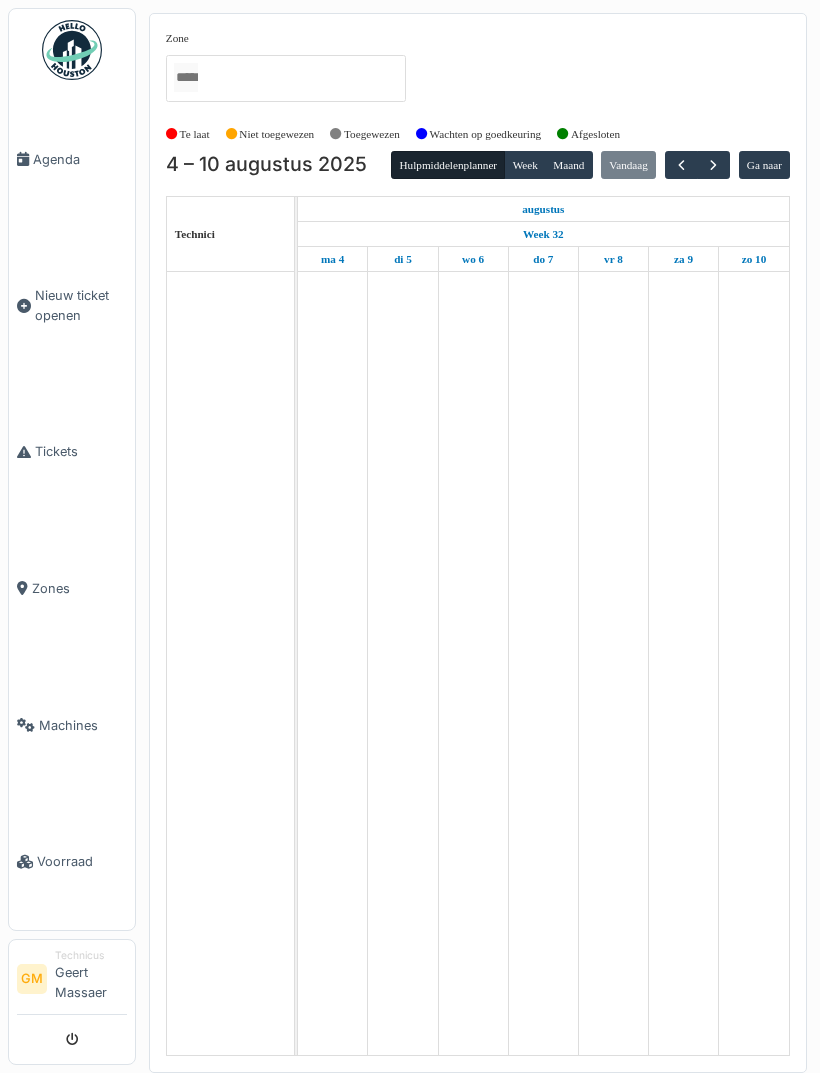 scroll, scrollTop: 0, scrollLeft: 0, axis: both 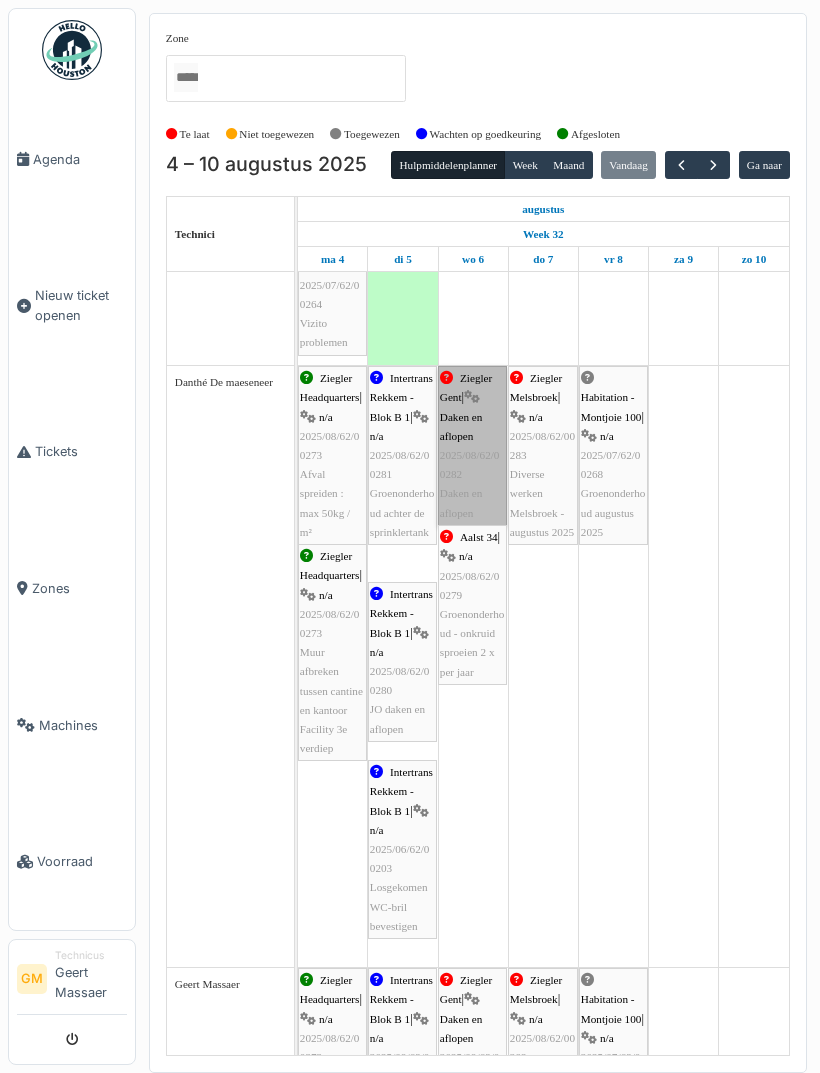click on "[LAST] Gent
|     Daken en aflopen
[NUMBER]
Daken en aflopen" at bounding box center (472, 446) 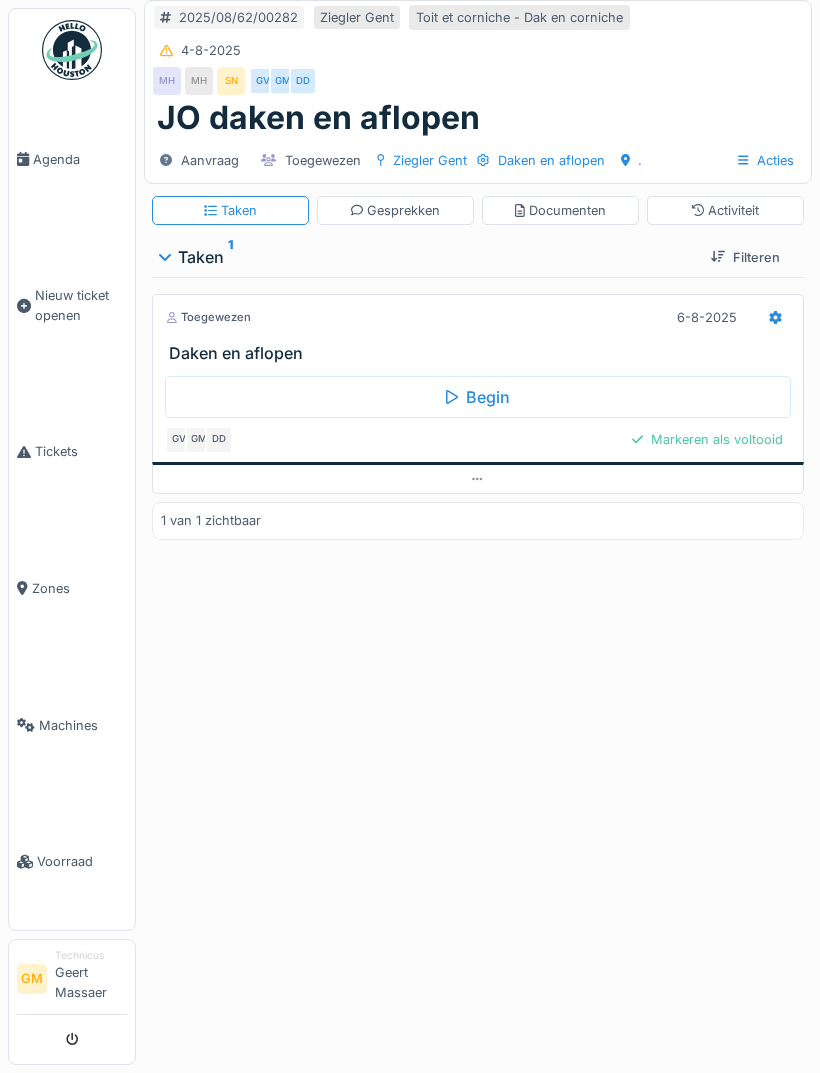 scroll, scrollTop: 0, scrollLeft: 0, axis: both 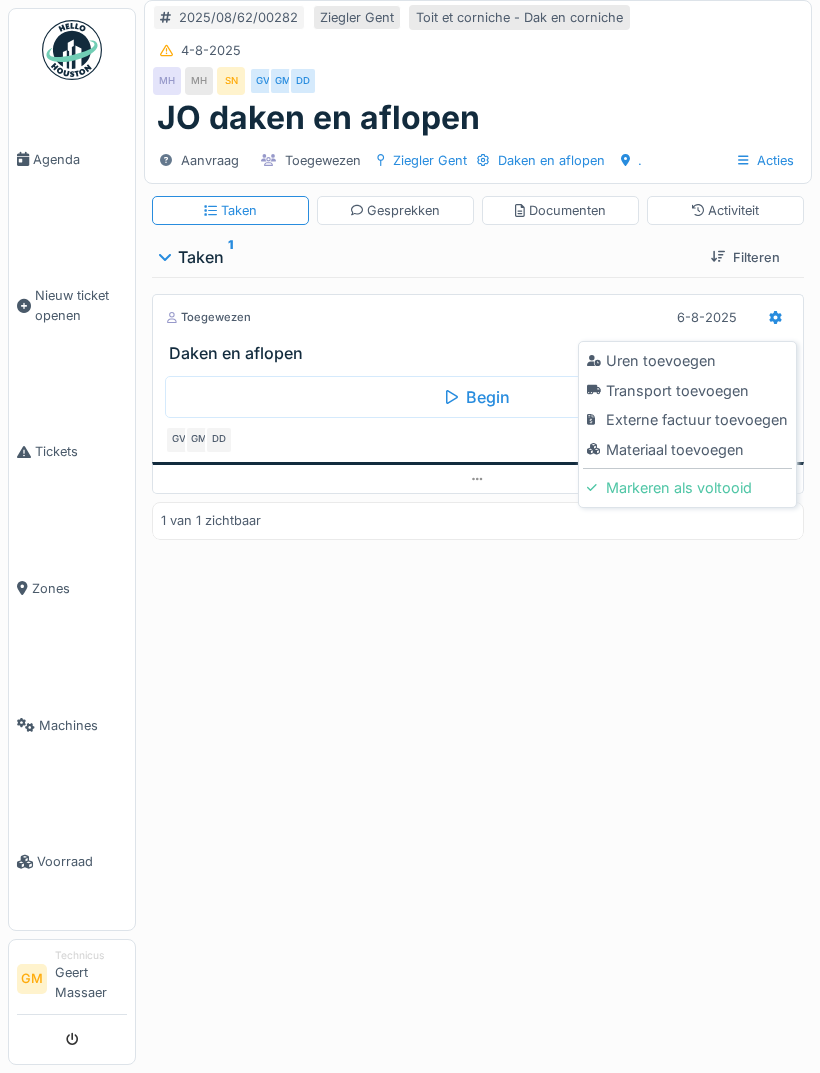 click on "Uren toevoegen" at bounding box center [687, 361] 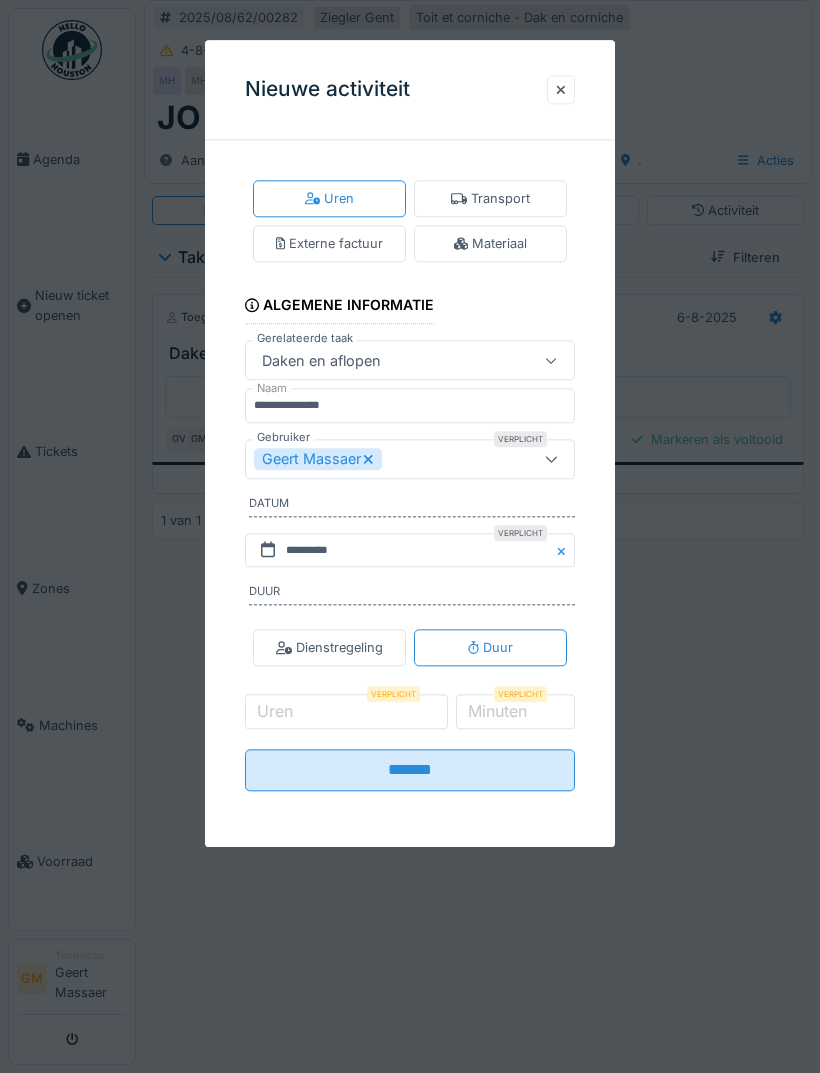 click on "Geert Massaer" at bounding box center (386, 459) 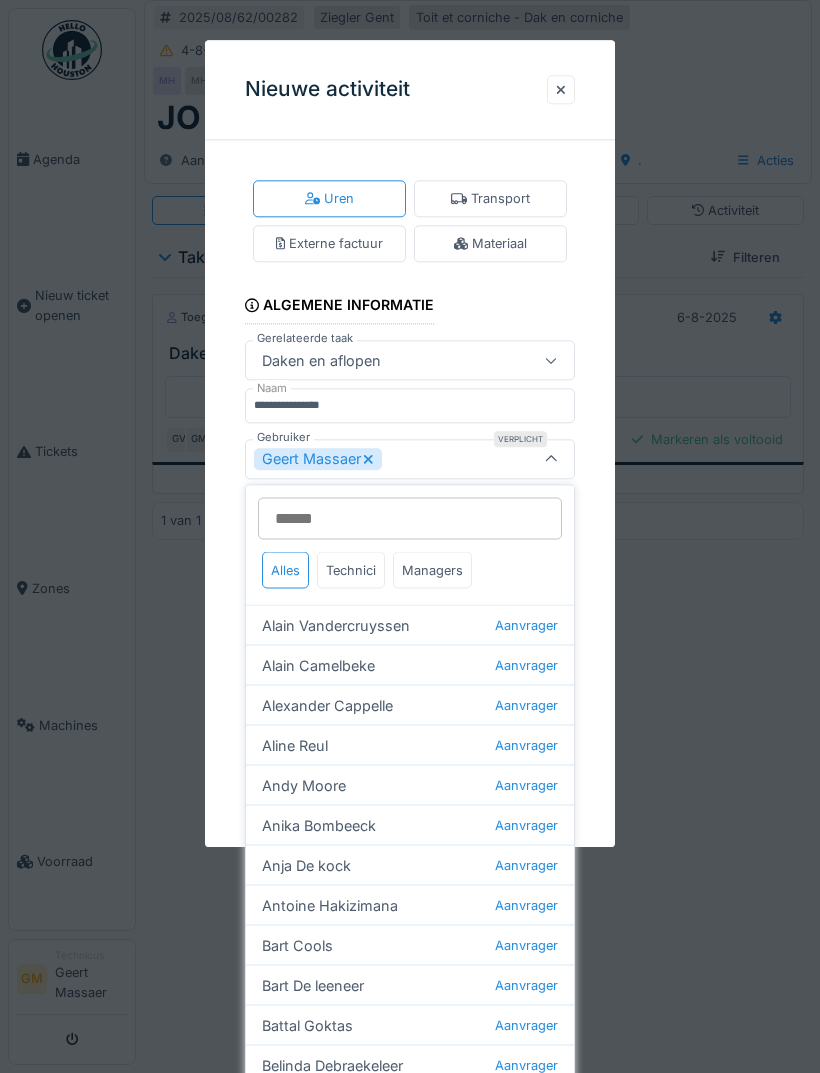 click on "Geert Massaer" at bounding box center (386, 459) 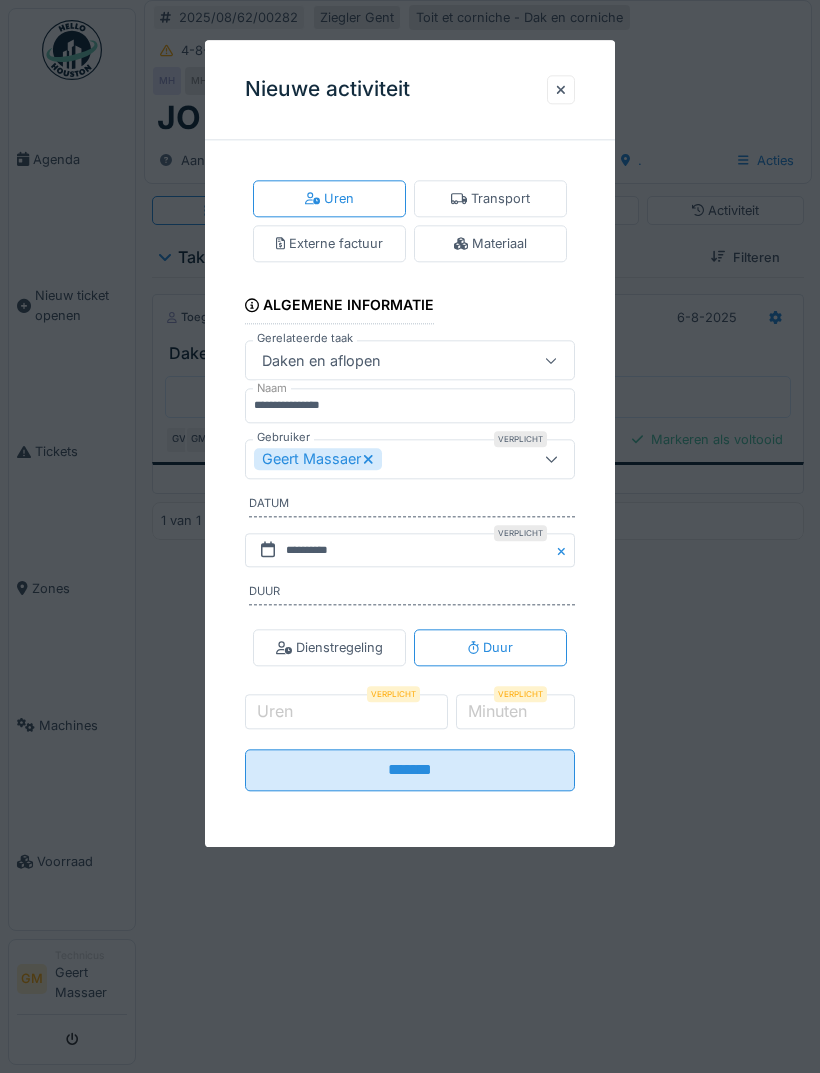click on "Geert Massaer" at bounding box center [386, 459] 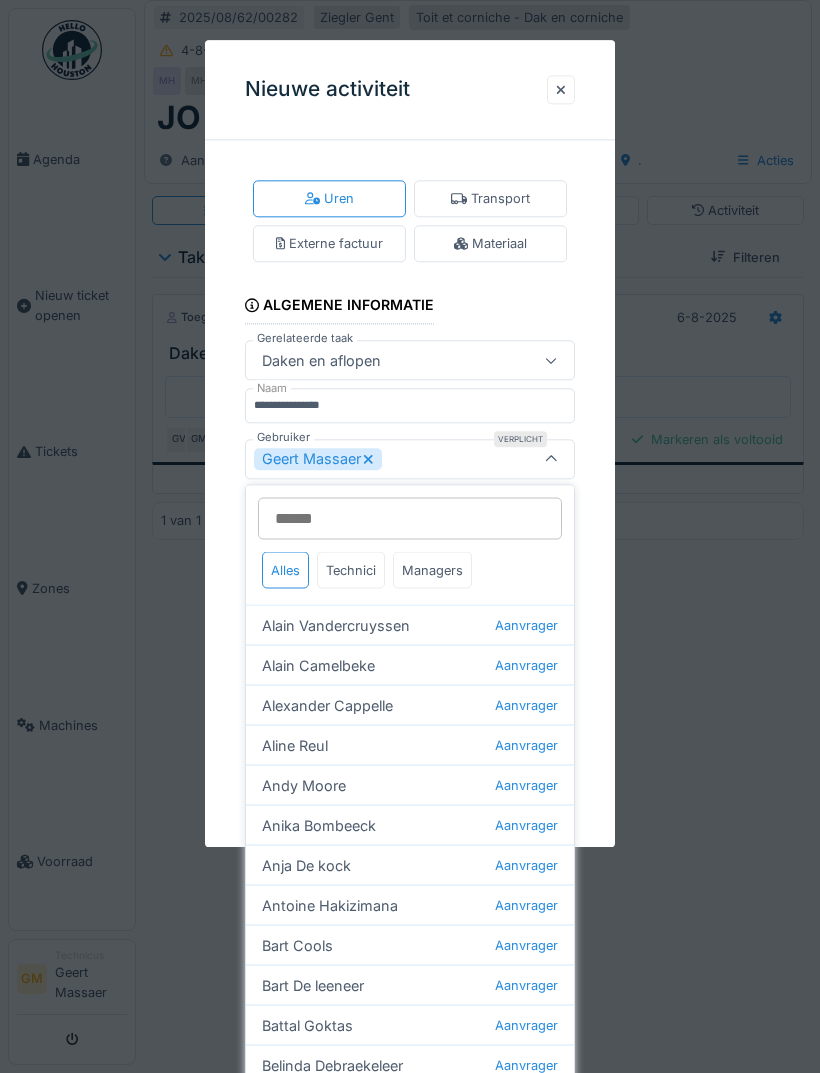 click on "Gebruiker" at bounding box center [410, 519] 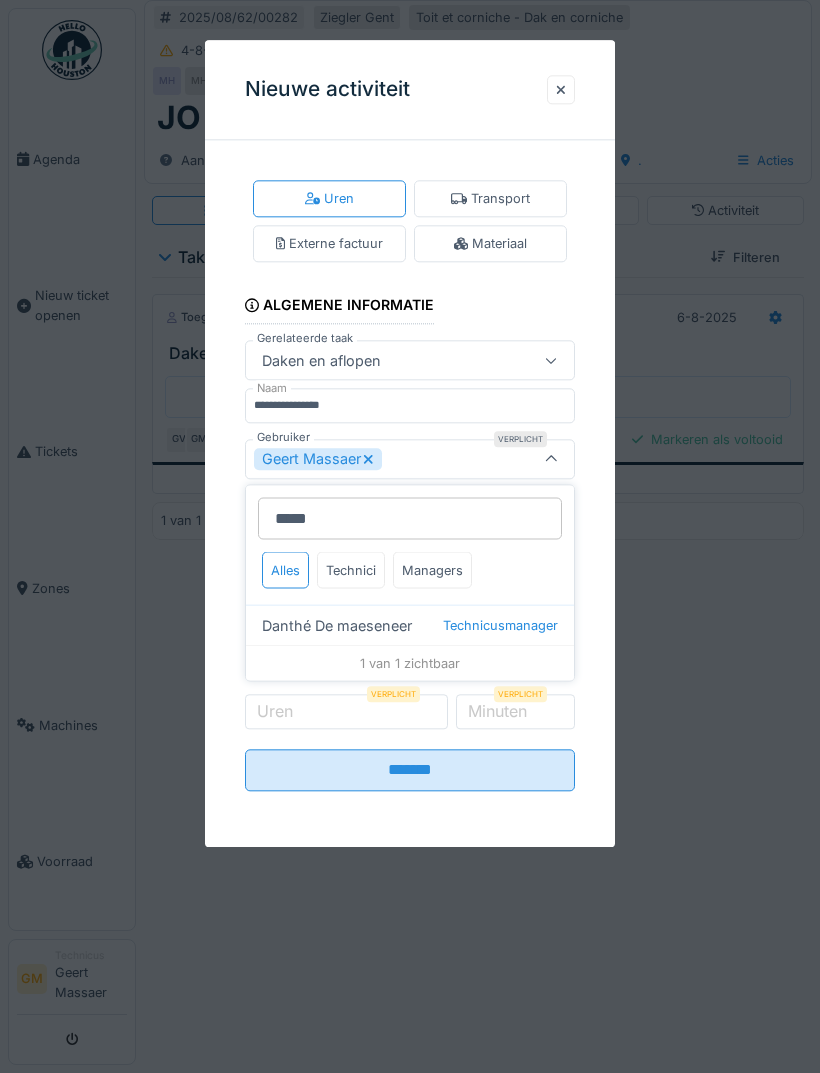 type on "*****" 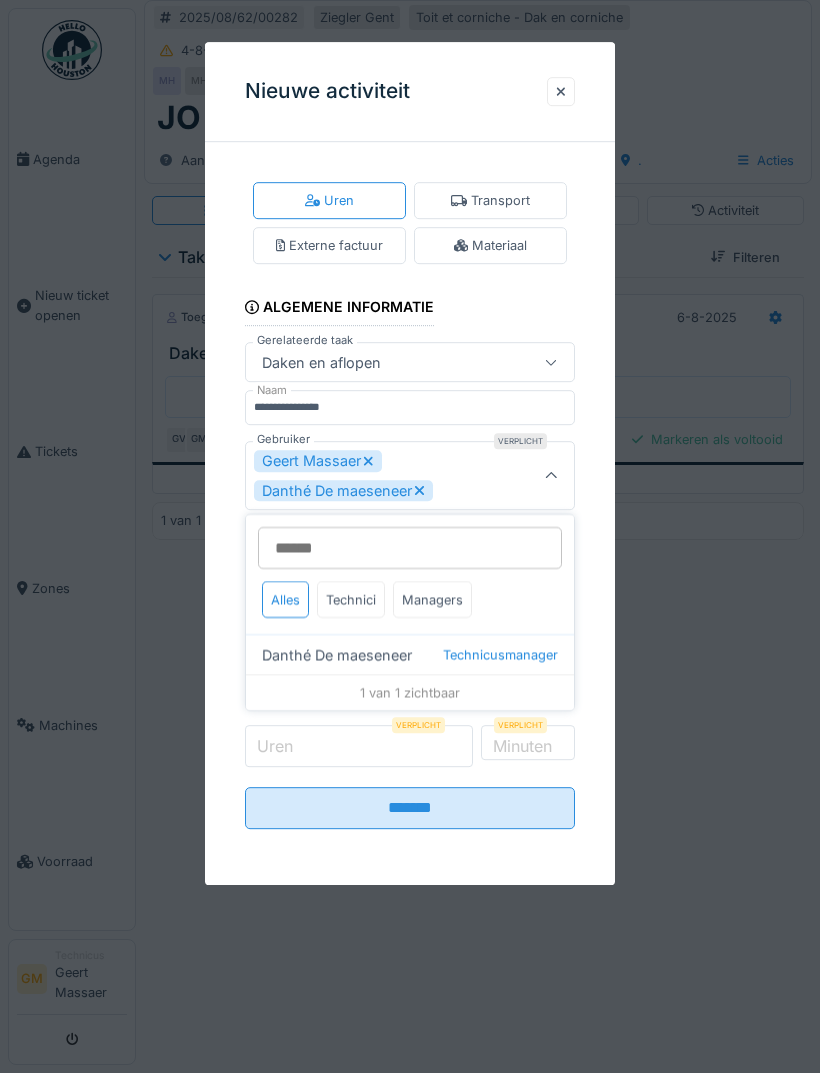 click on "Uren" at bounding box center [359, 747] 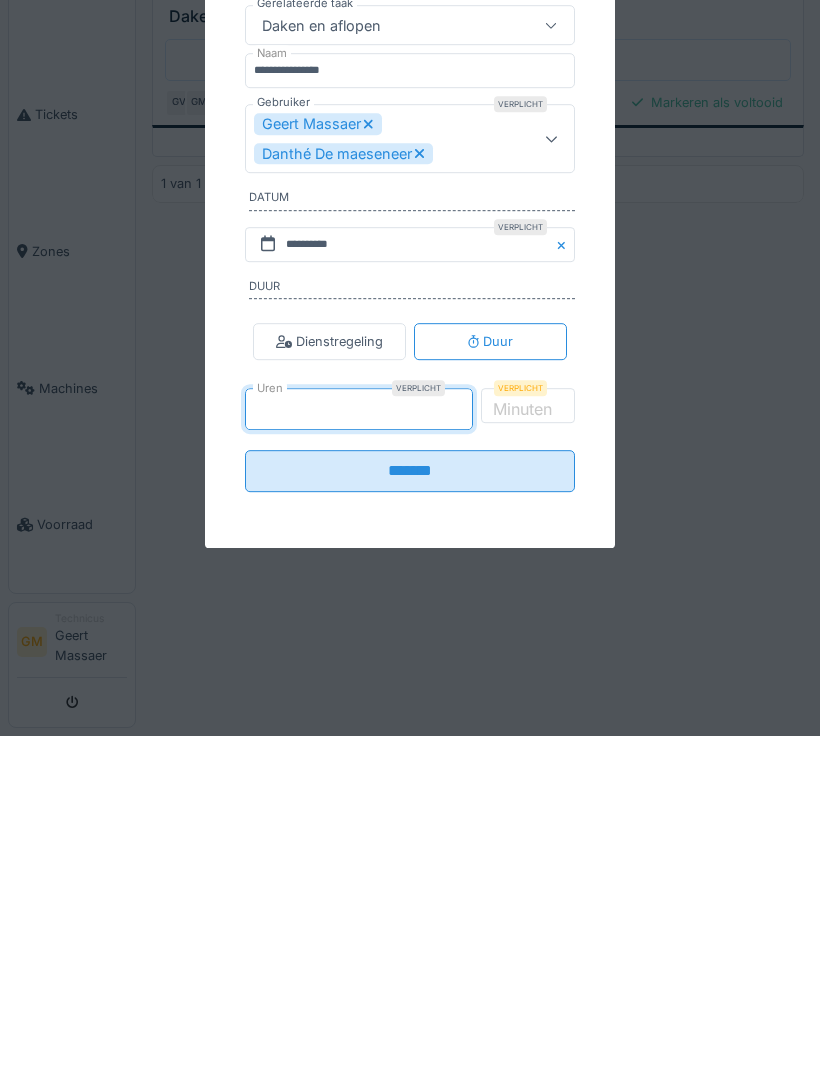 type on "*" 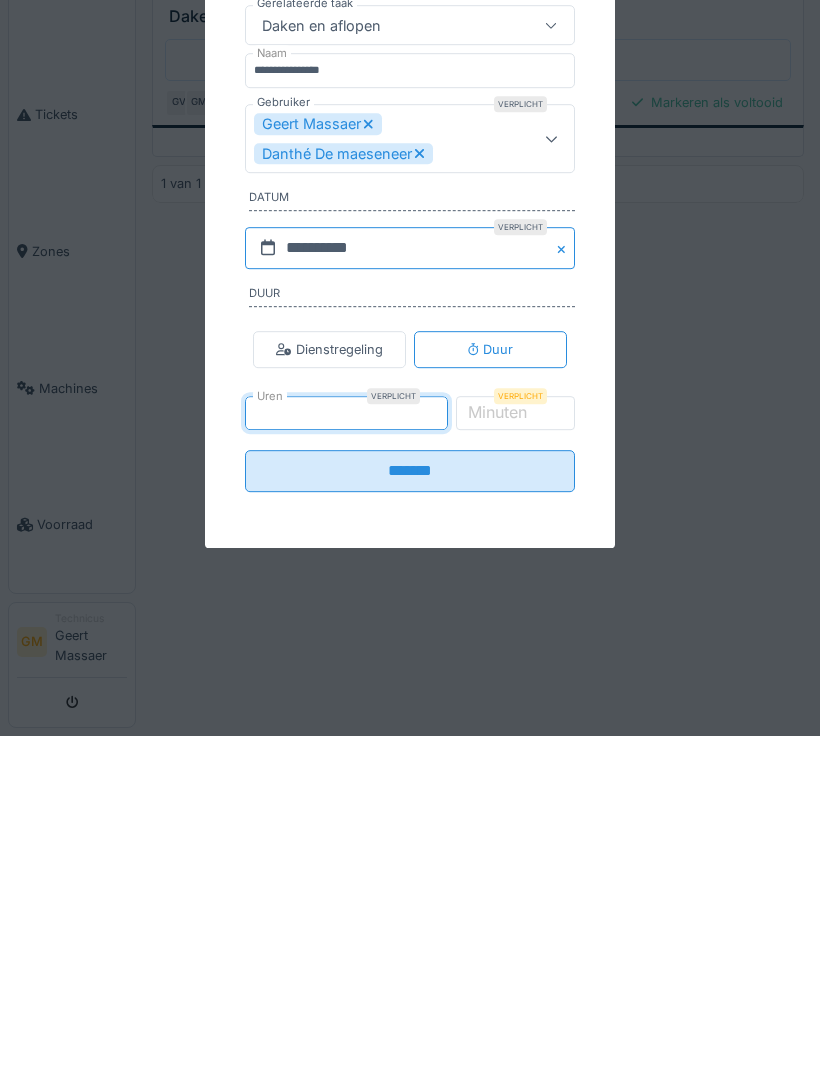click on "**********" at bounding box center (410, 585) 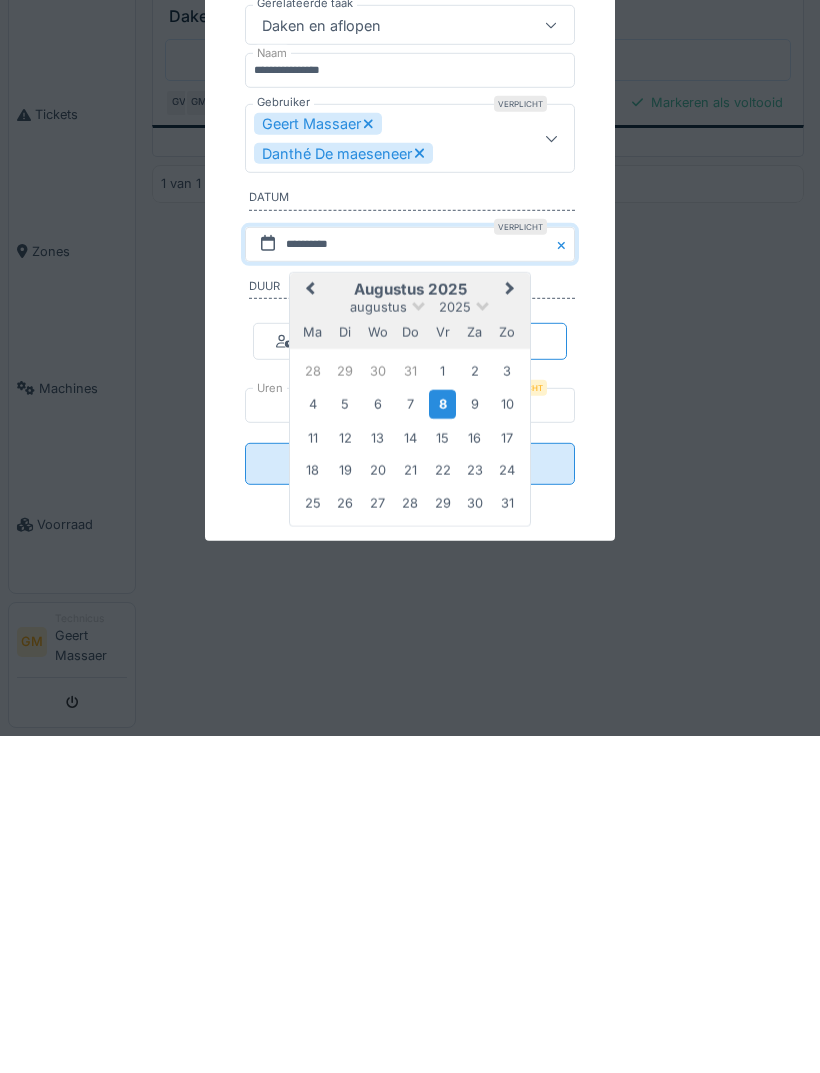 click on "6" at bounding box center (377, 740) 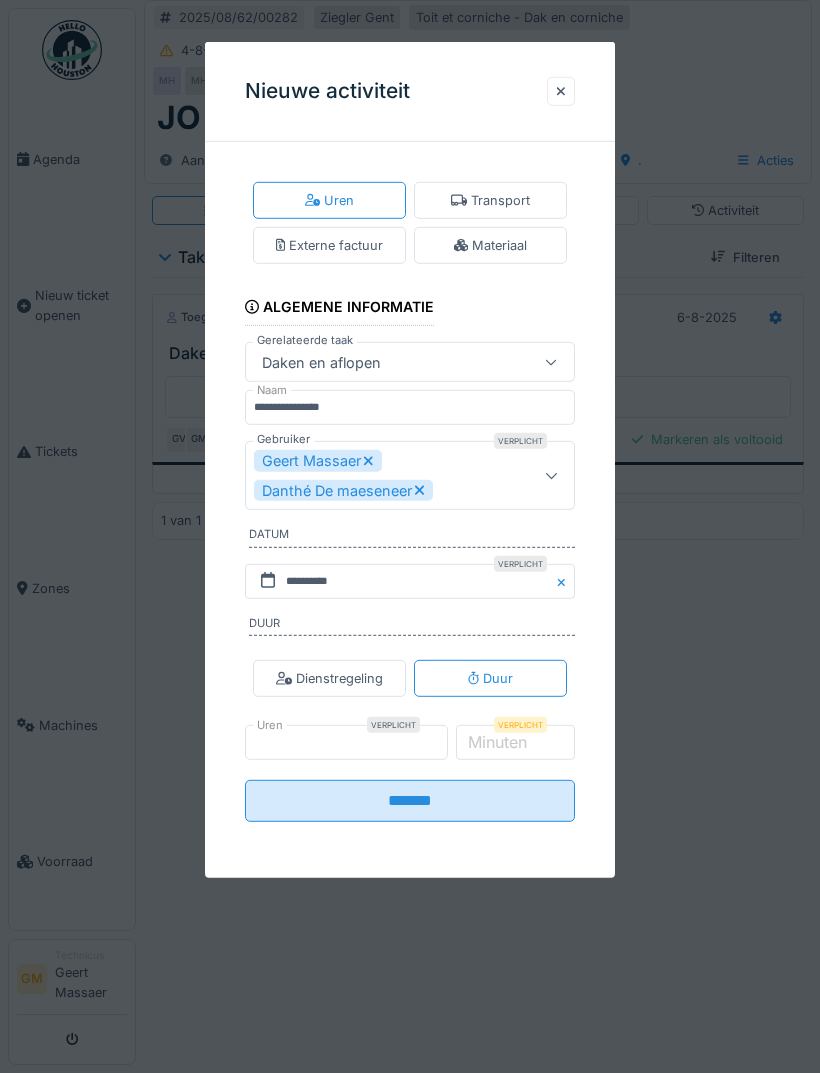 click on "*******" at bounding box center [410, 801] 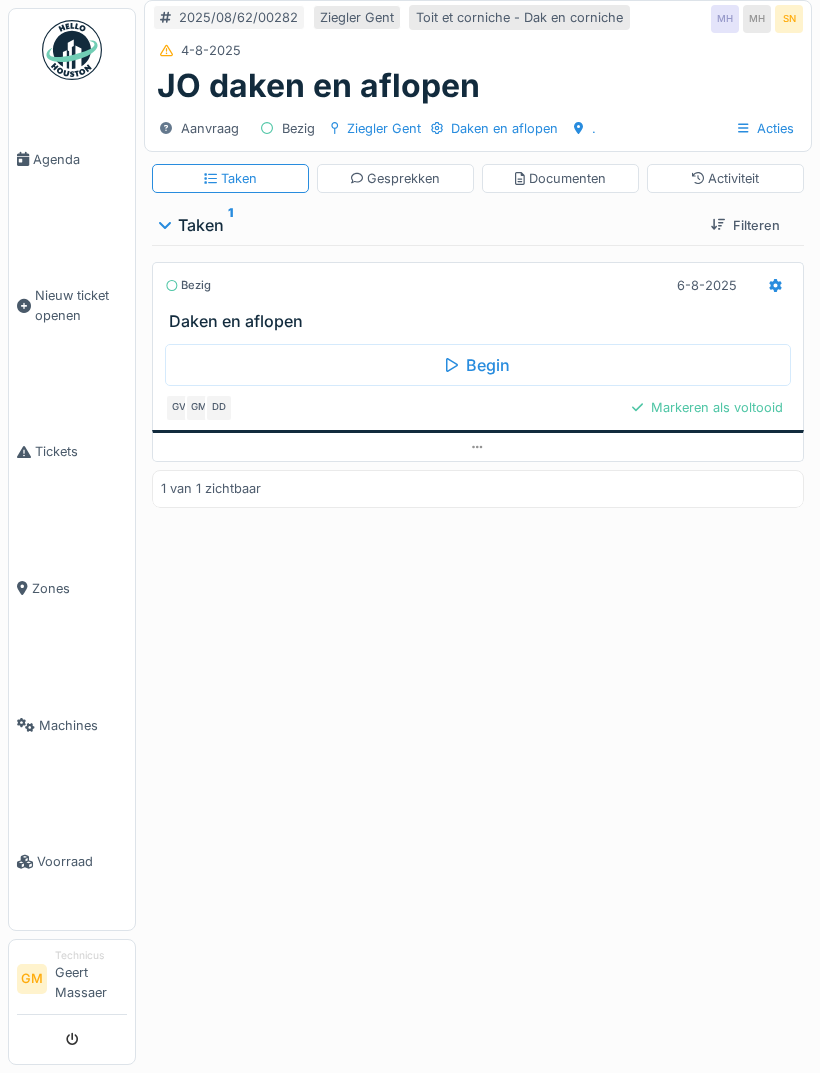 click on "Markeren als voltooid" at bounding box center [707, 407] 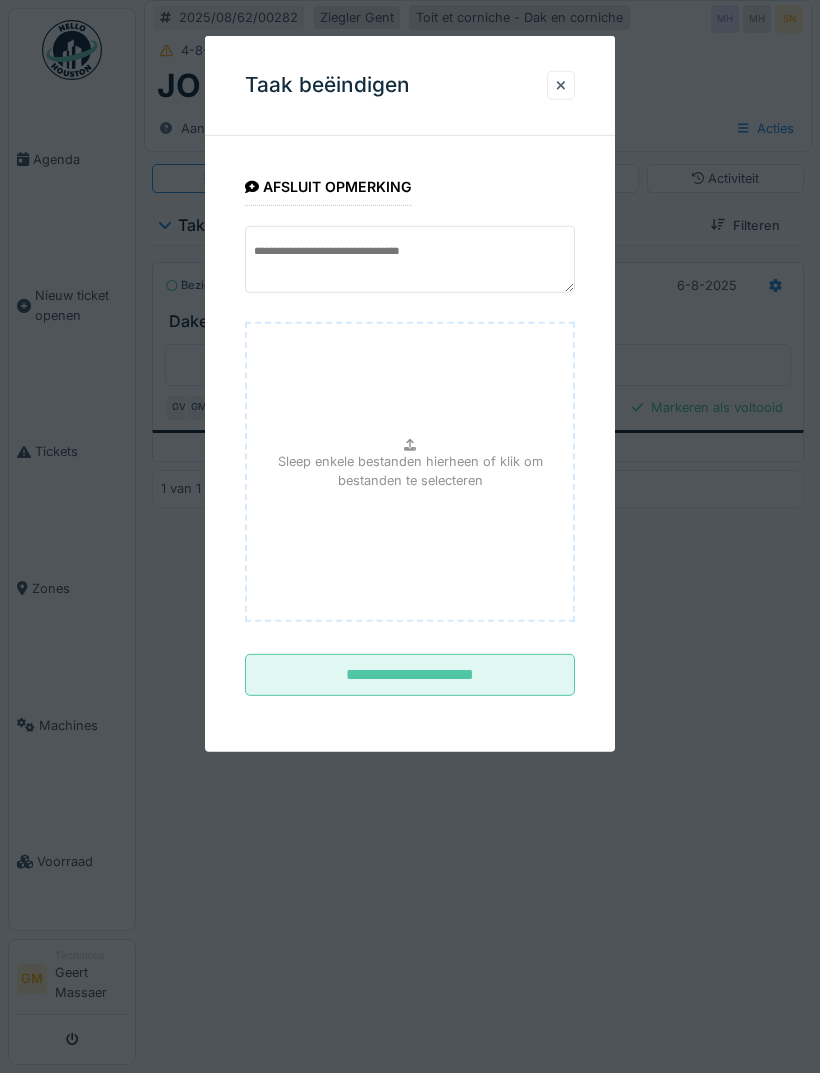 click on "**********" at bounding box center [410, 675] 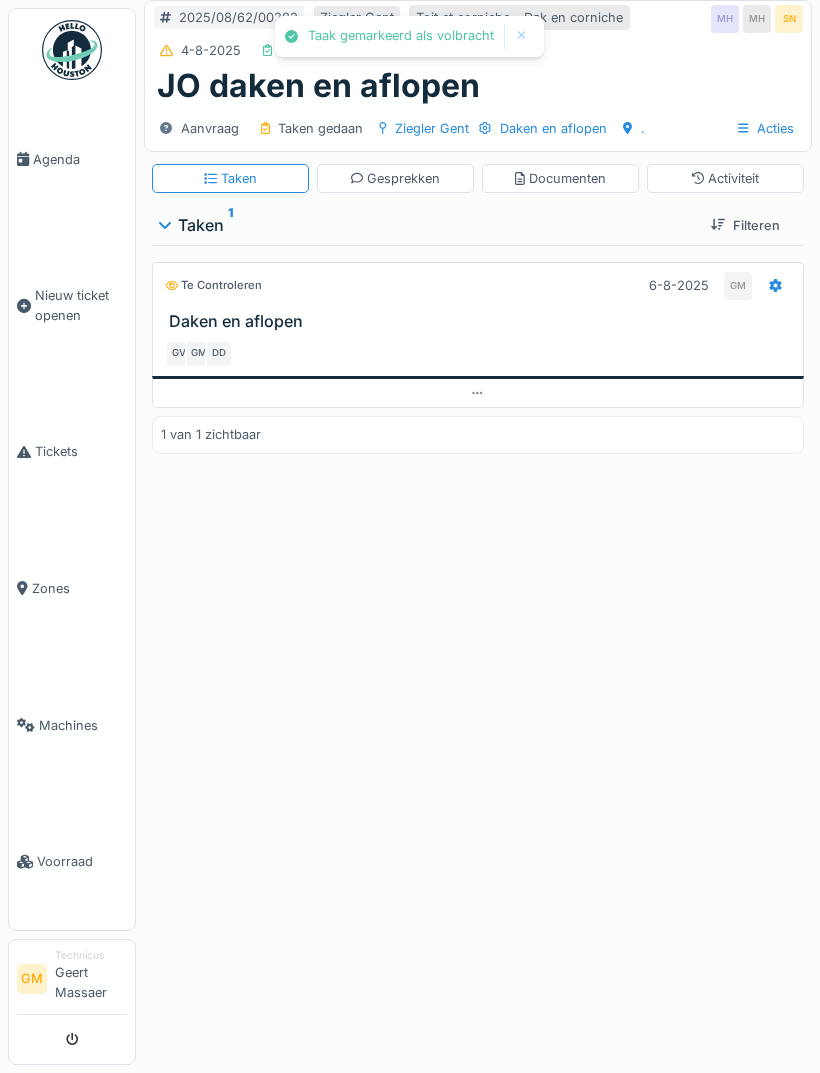 click on "Agenda" at bounding box center (80, 159) 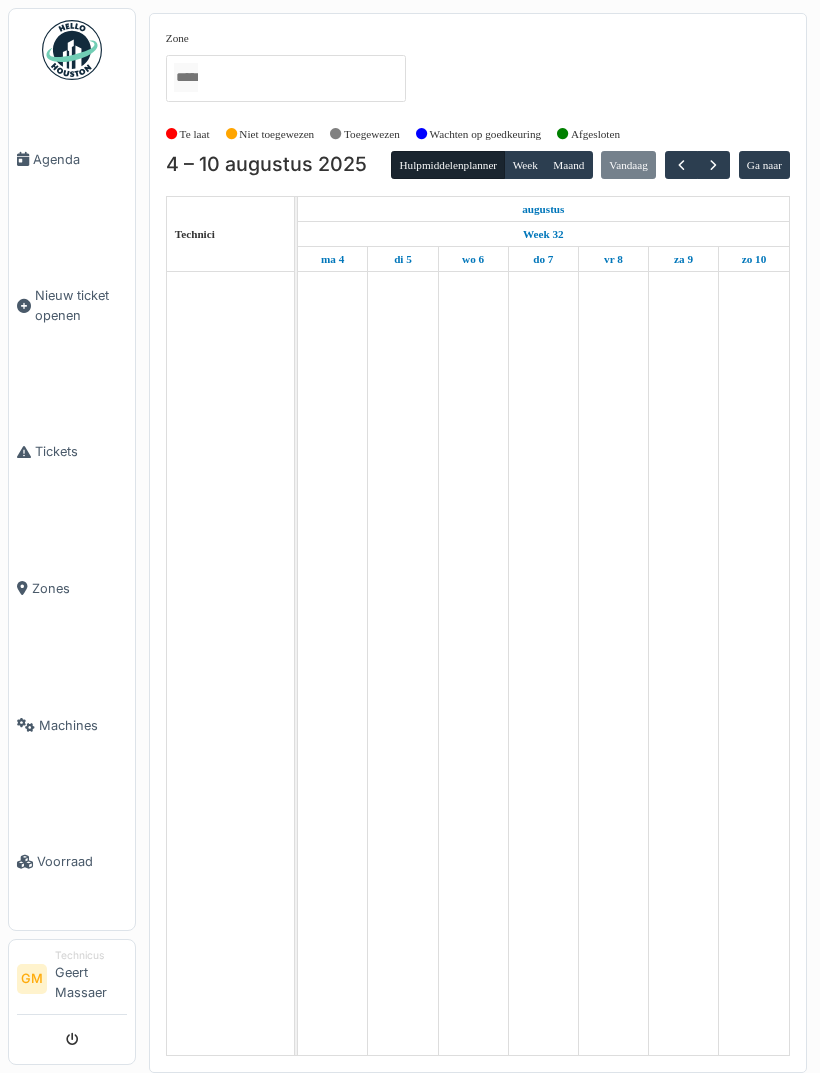 scroll, scrollTop: 0, scrollLeft: 0, axis: both 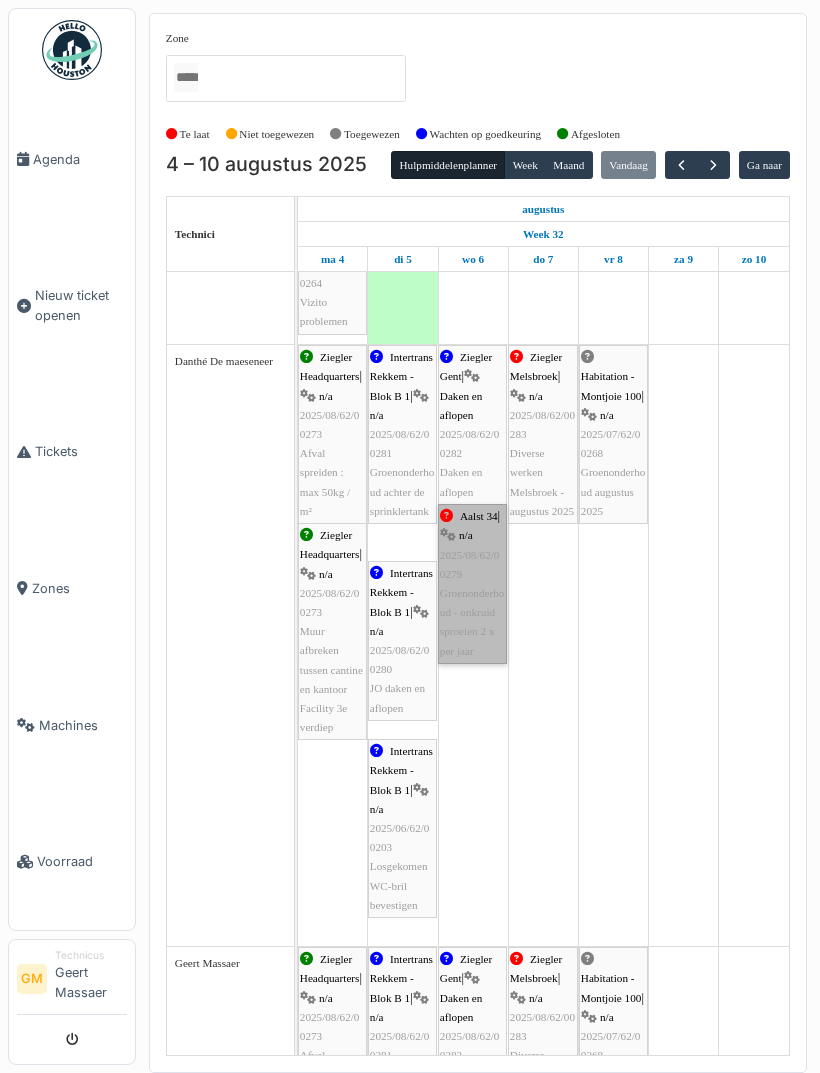 click on "Aalst 34
|     n/a
2025/08/62/00279
Groenonderhoud - onkruid sproeien 2 x per jaar" at bounding box center [472, 584] 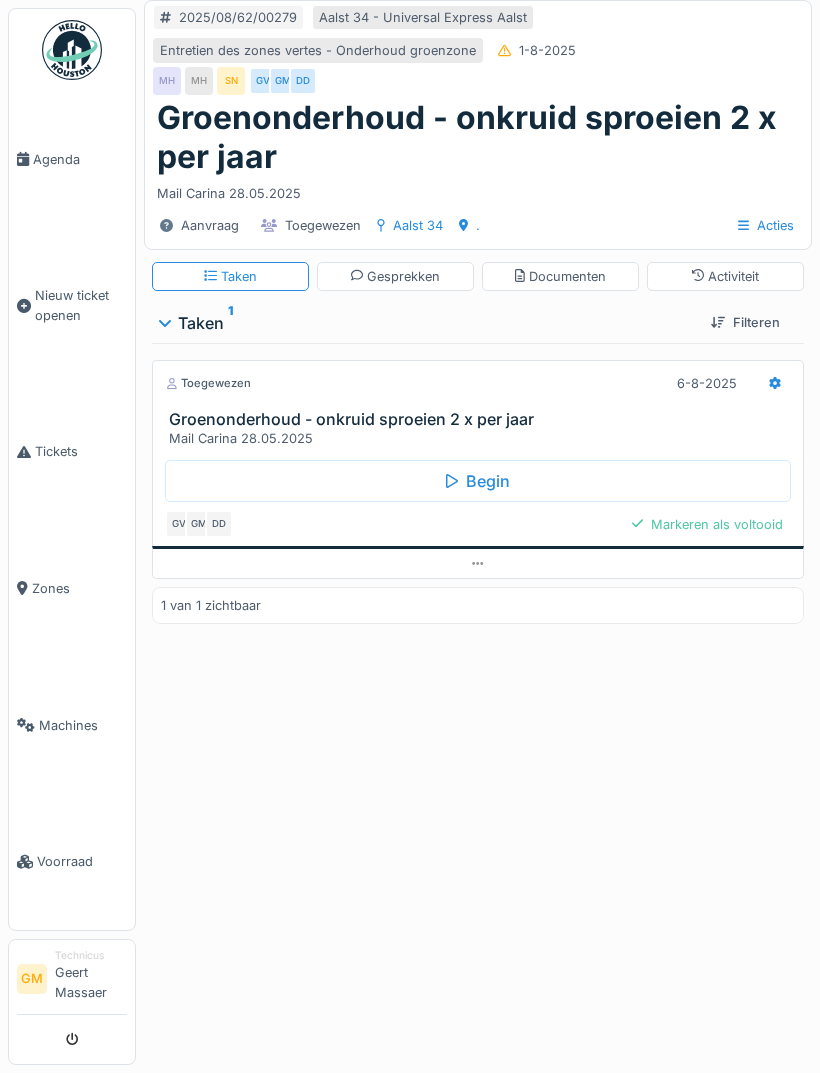 scroll, scrollTop: 0, scrollLeft: 0, axis: both 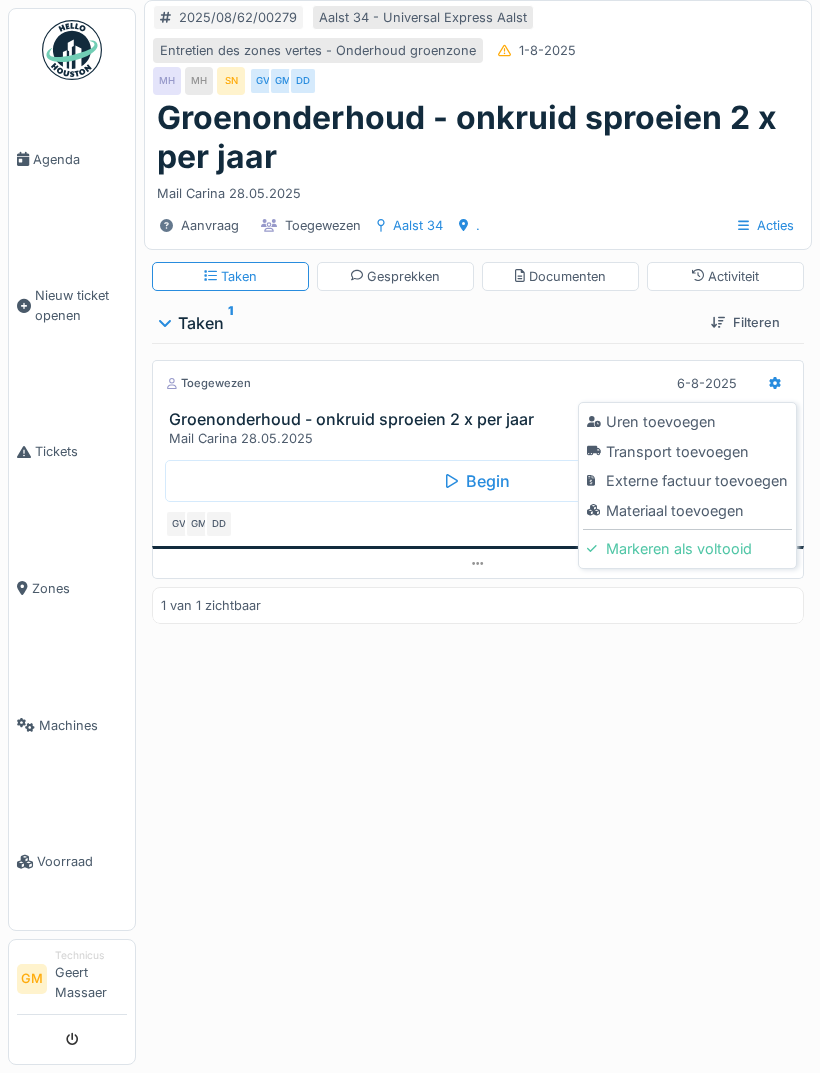 click on "Materiaal toevoegen" at bounding box center (687, 511) 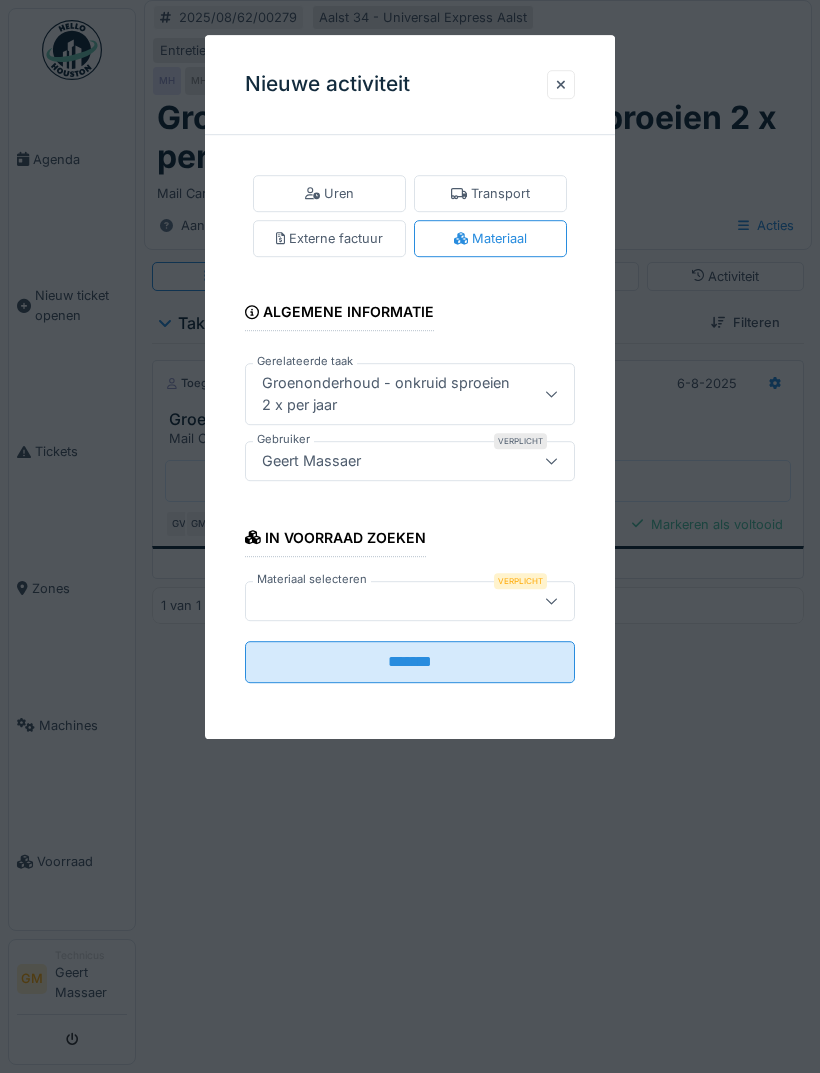 click at bounding box center (410, 536) 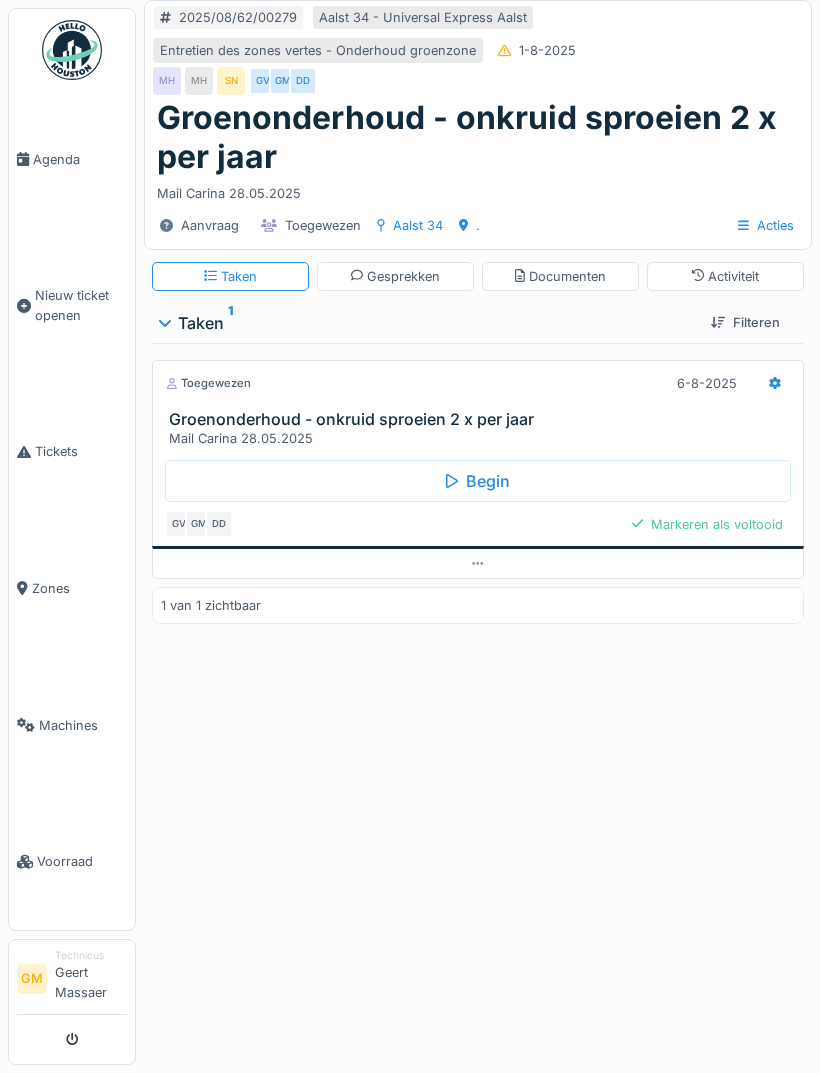 click 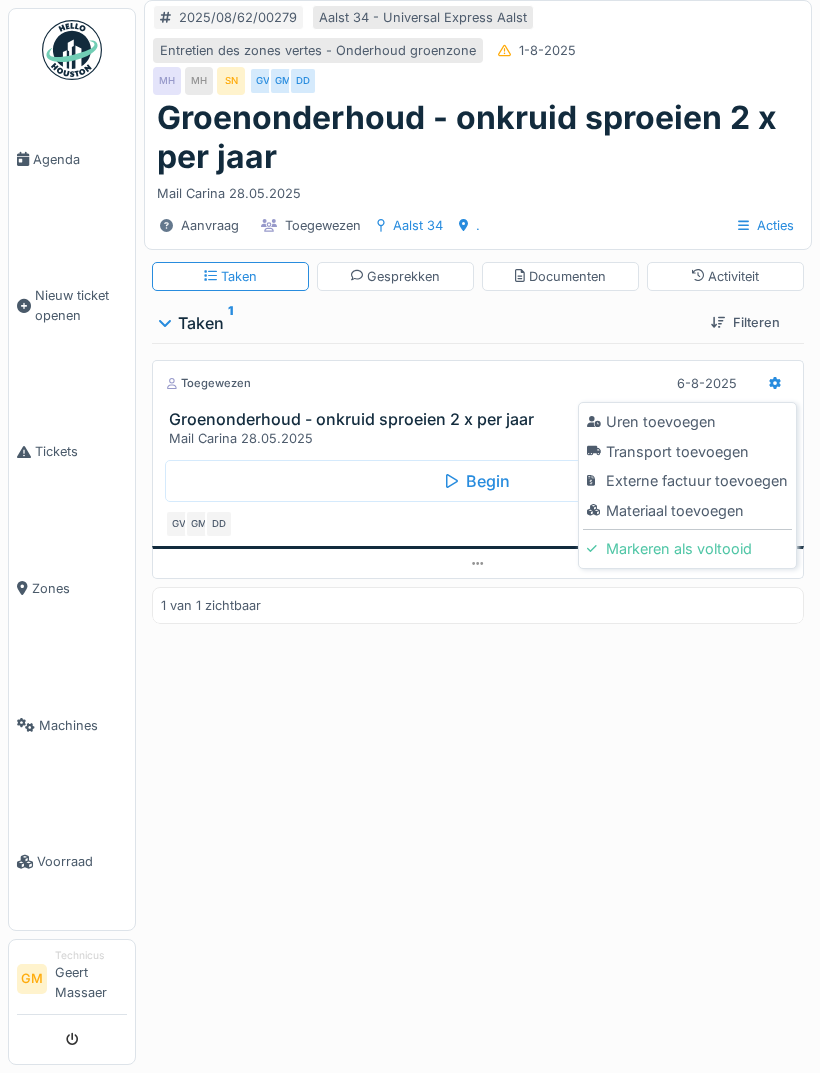 click on "Uren toevoegen" at bounding box center [687, 422] 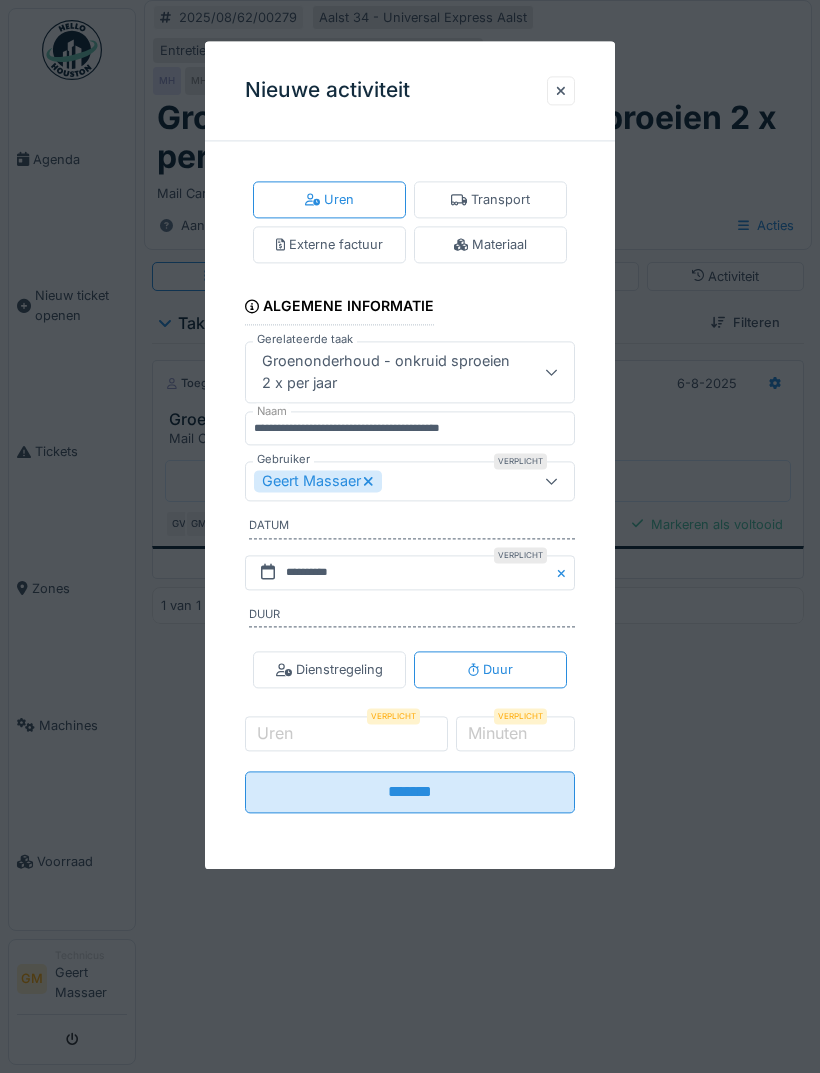 click on "Geert Massaer" at bounding box center [386, 482] 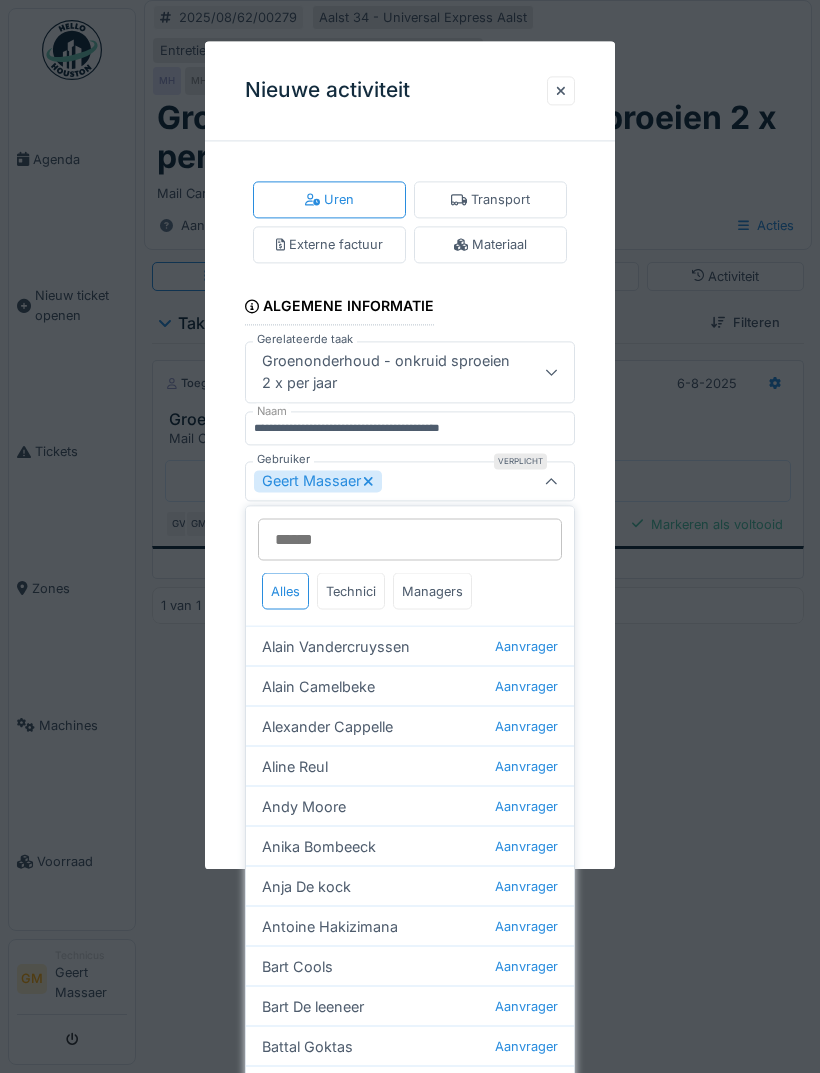 click on "Gebruiker" at bounding box center [410, 540] 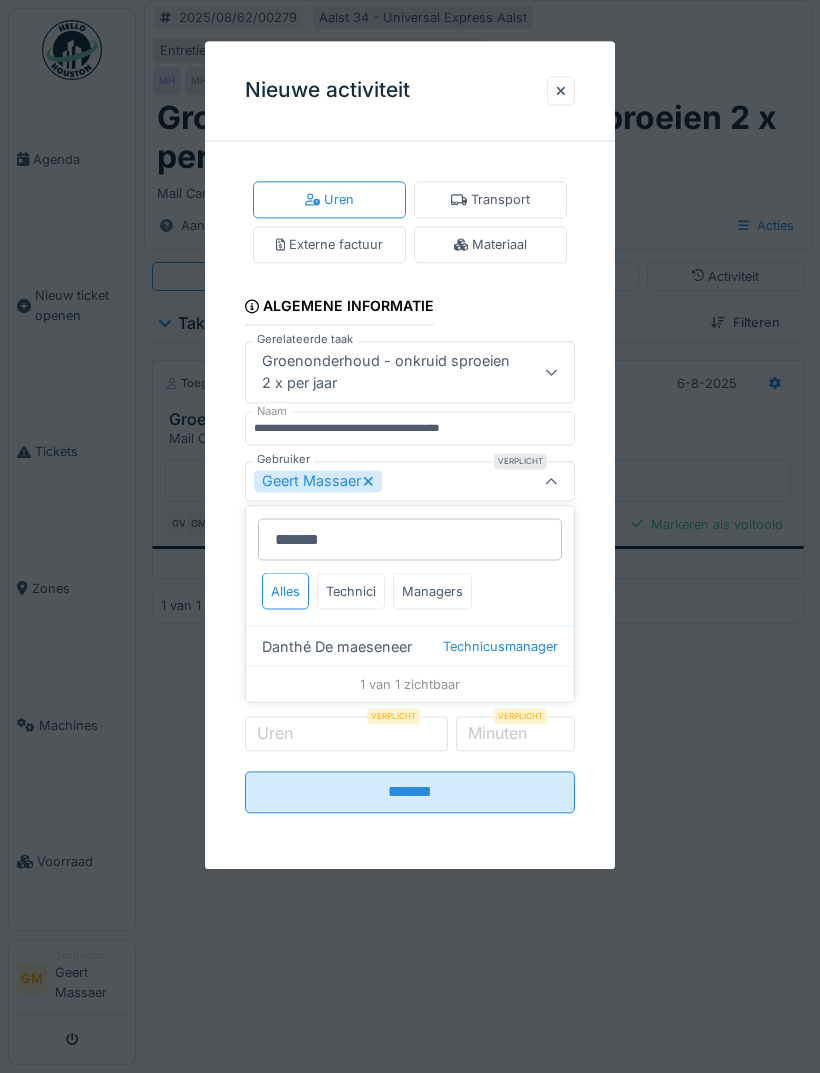 type on "******" 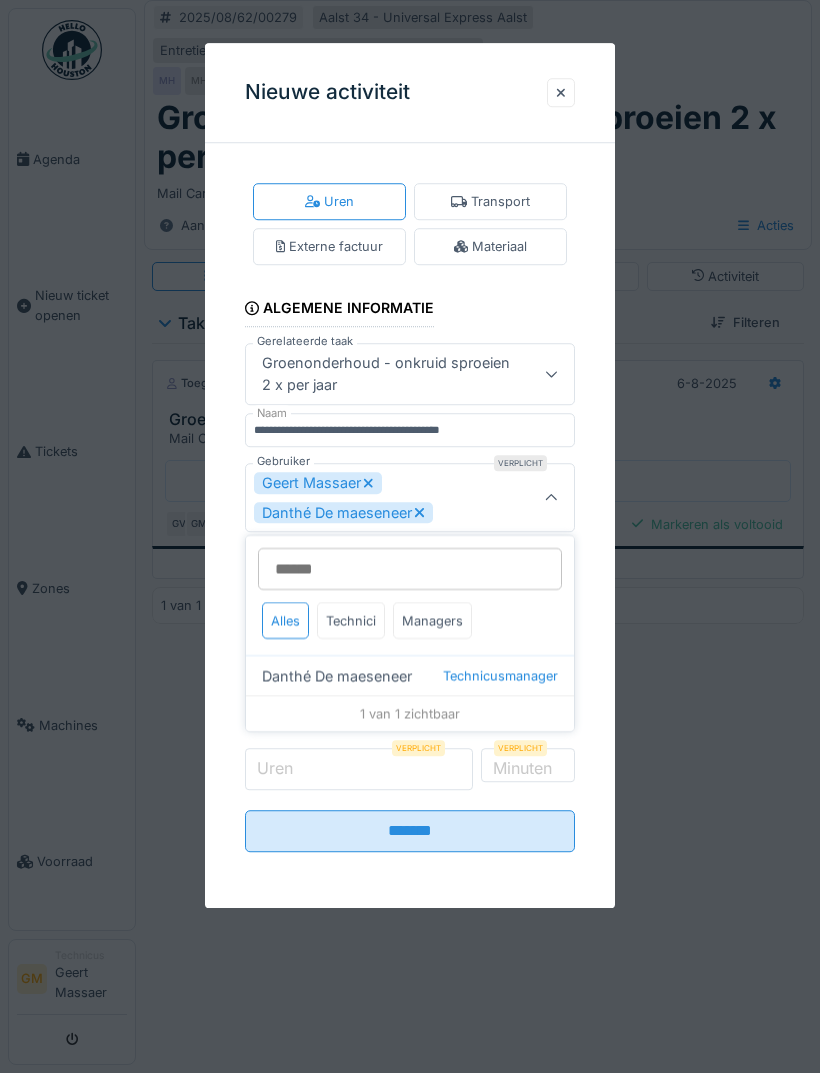 click on "Uren" at bounding box center [359, 769] 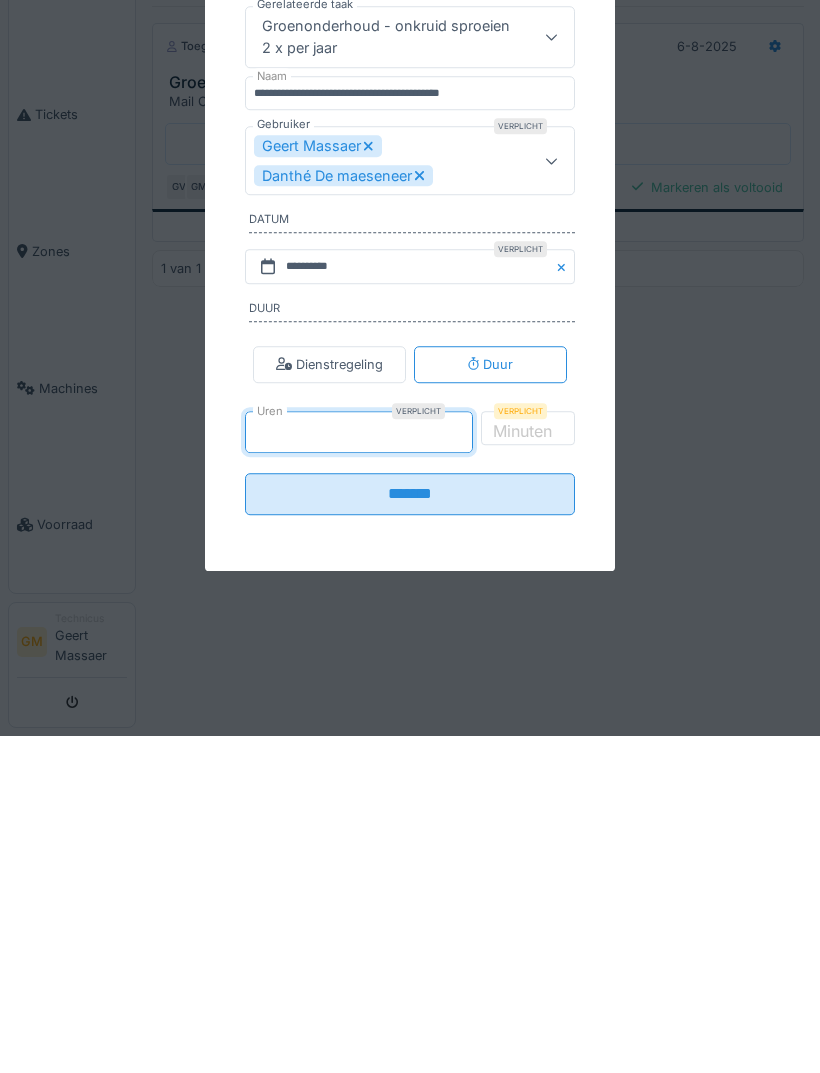 type on "*" 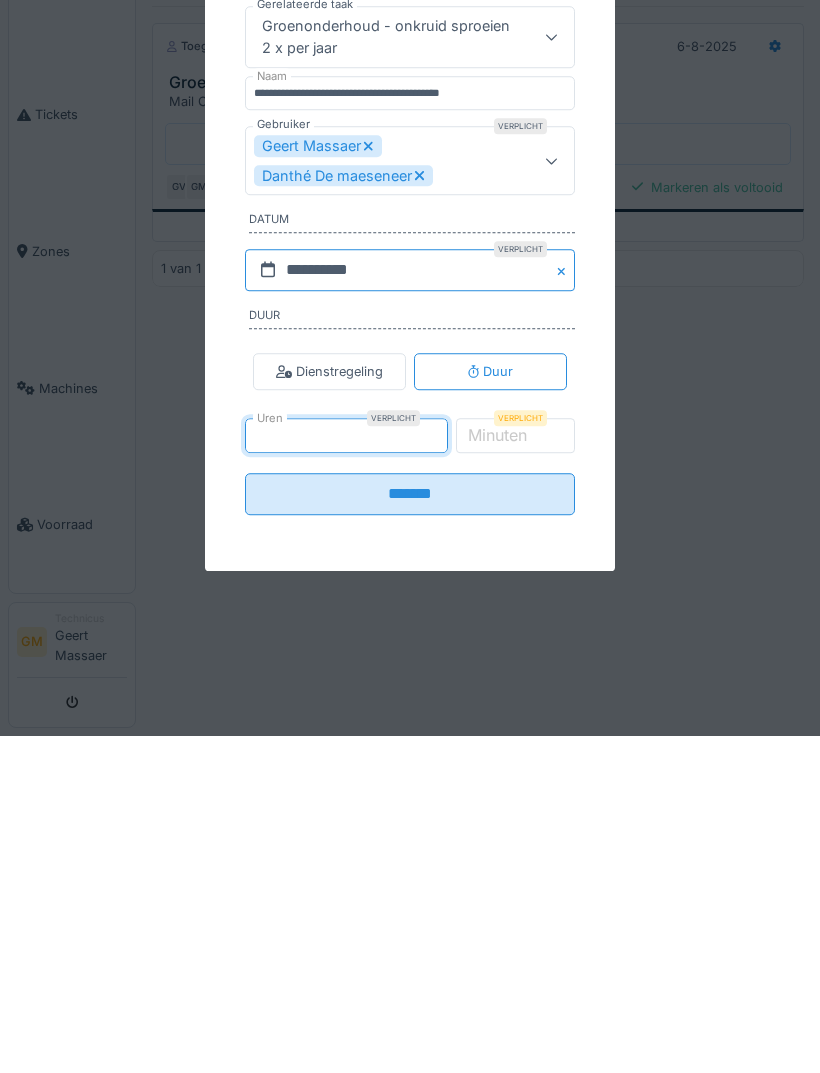 click on "**********" at bounding box center [410, 607] 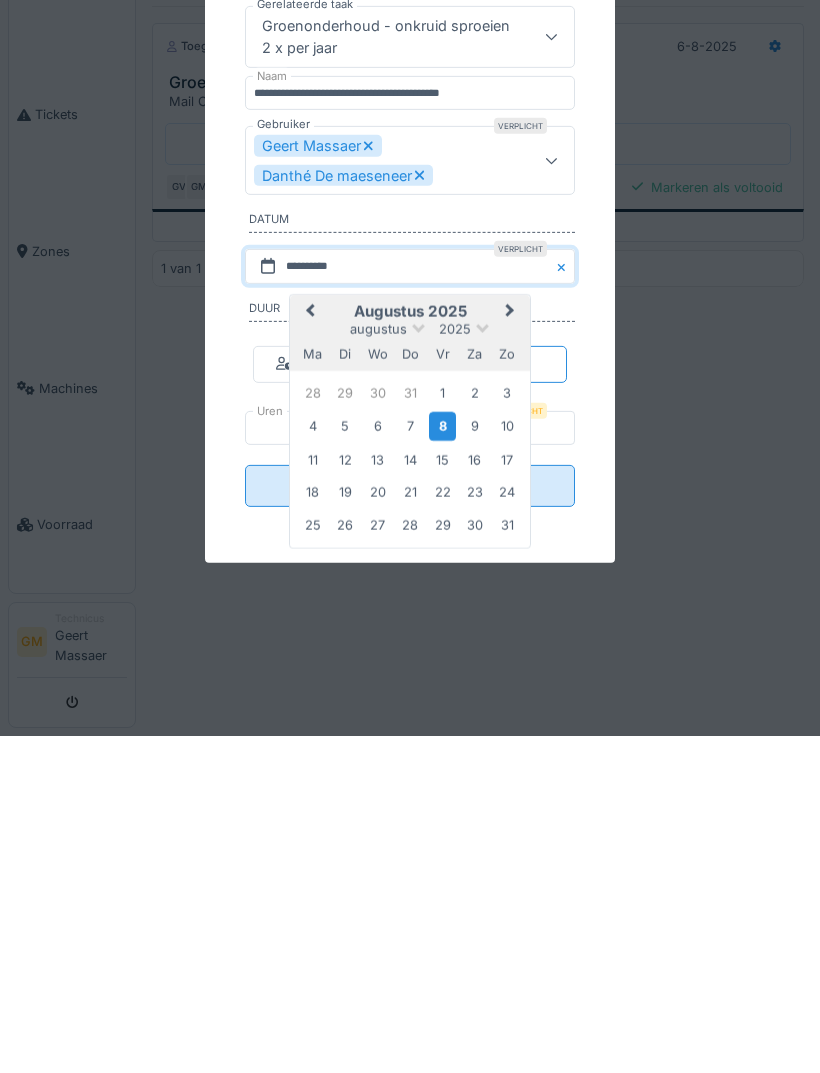 click on "7" at bounding box center [409, 763] 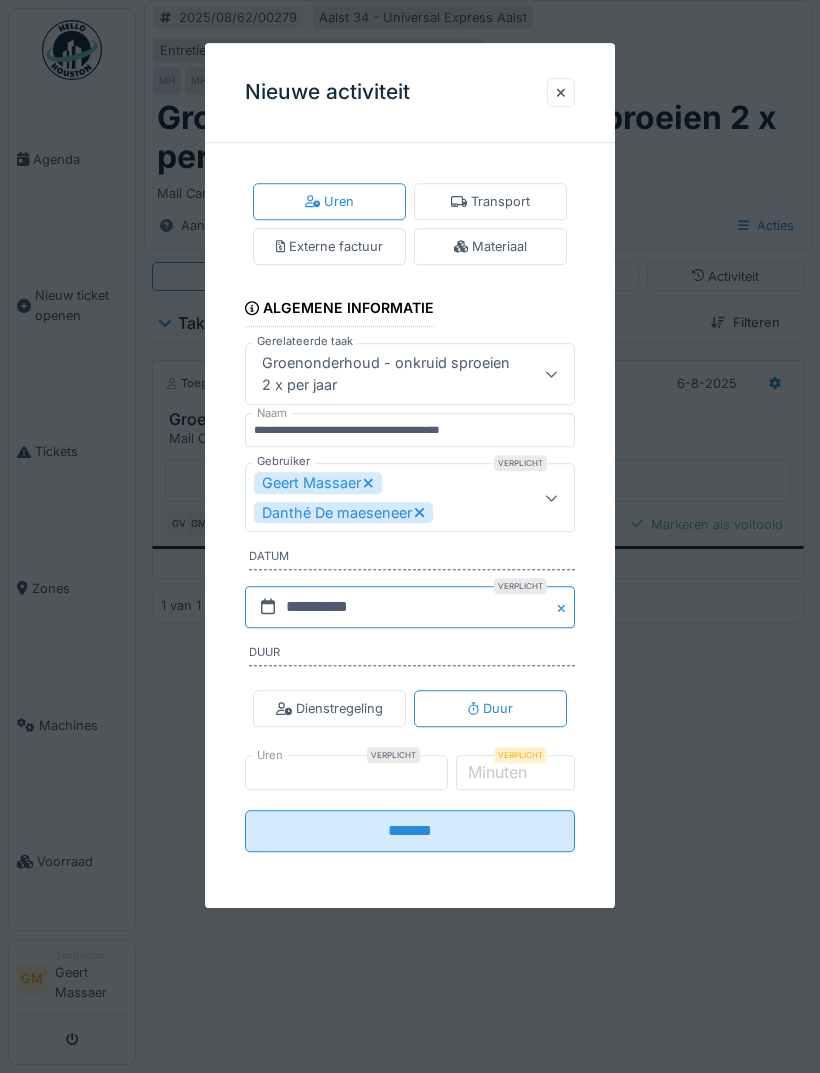 click on "**********" at bounding box center (410, 607) 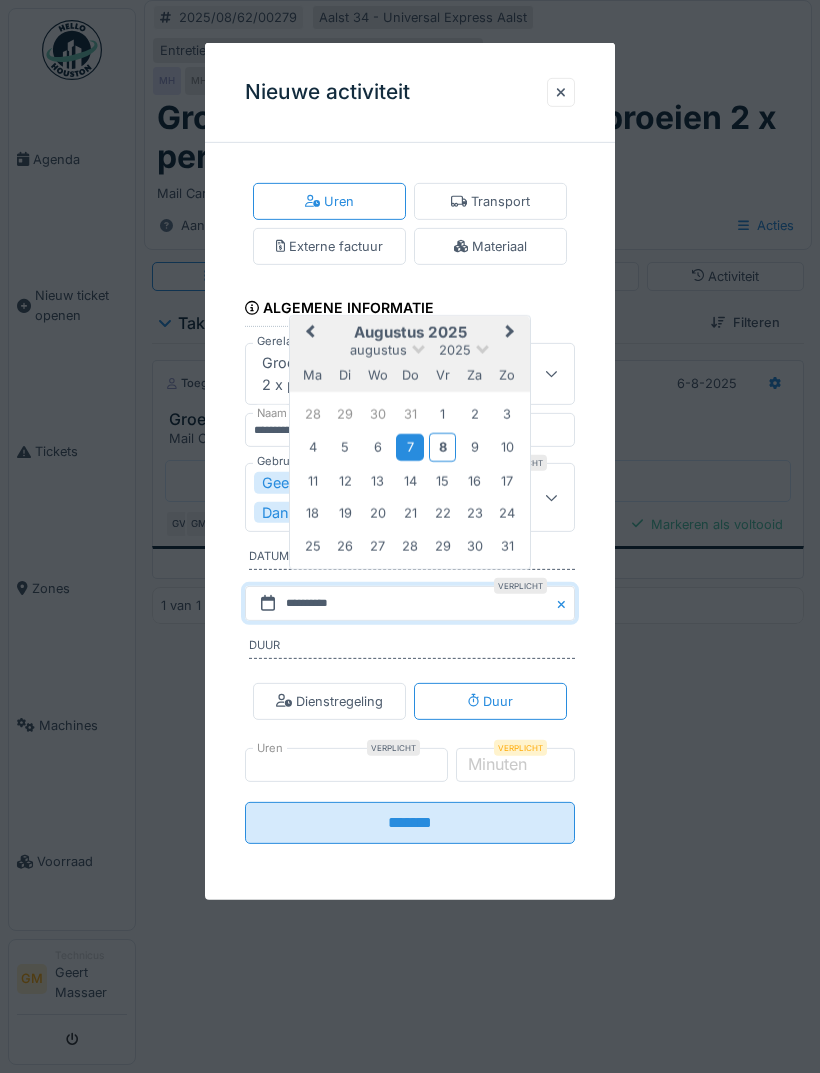 click on "6" at bounding box center [377, 447] 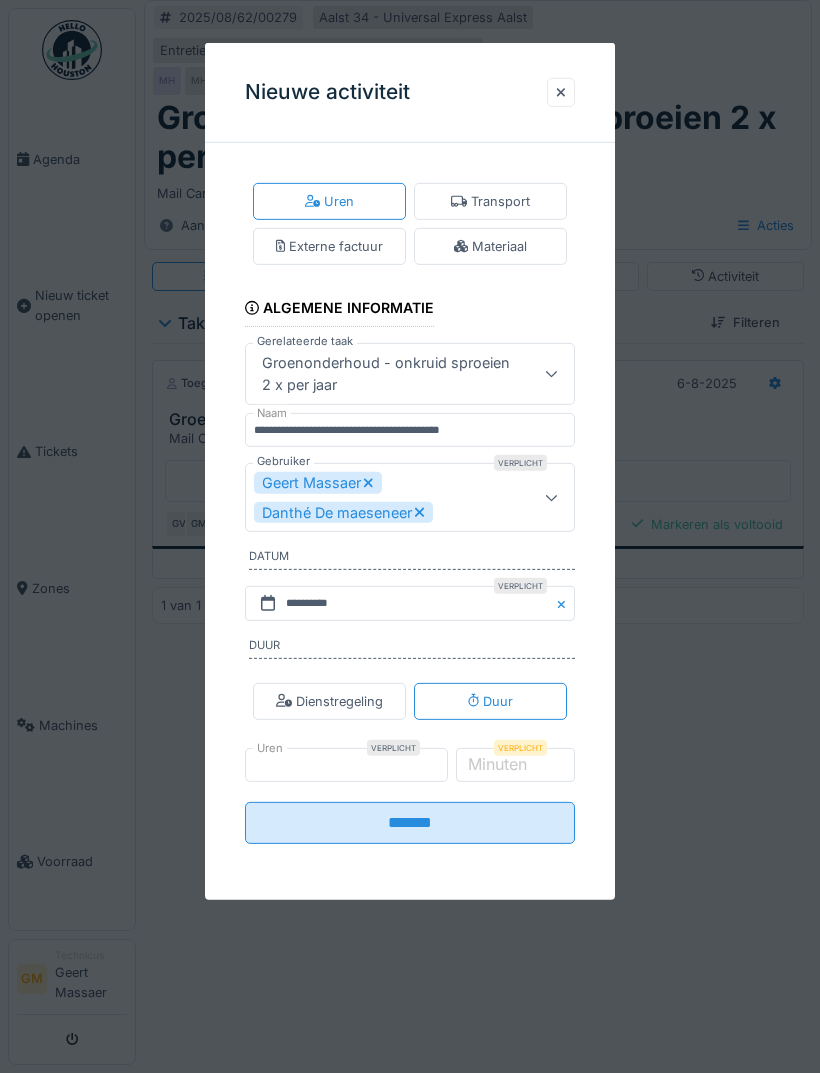 click on "*******" at bounding box center (410, 823) 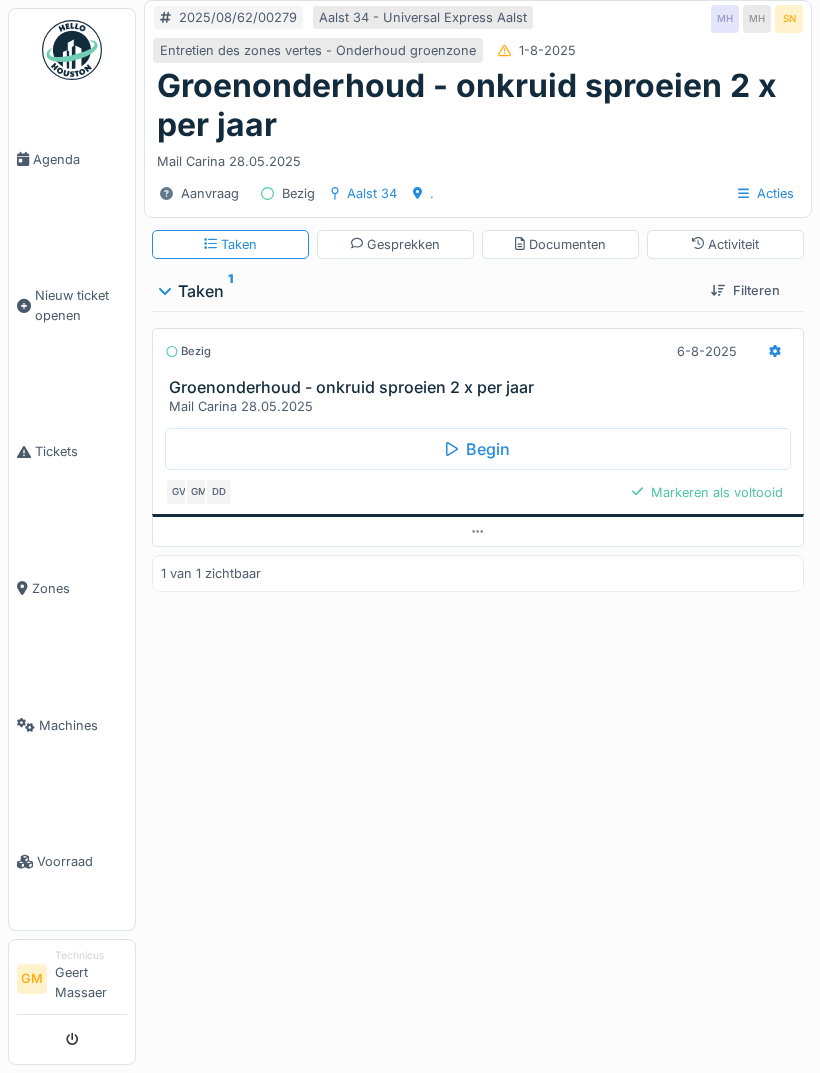 click 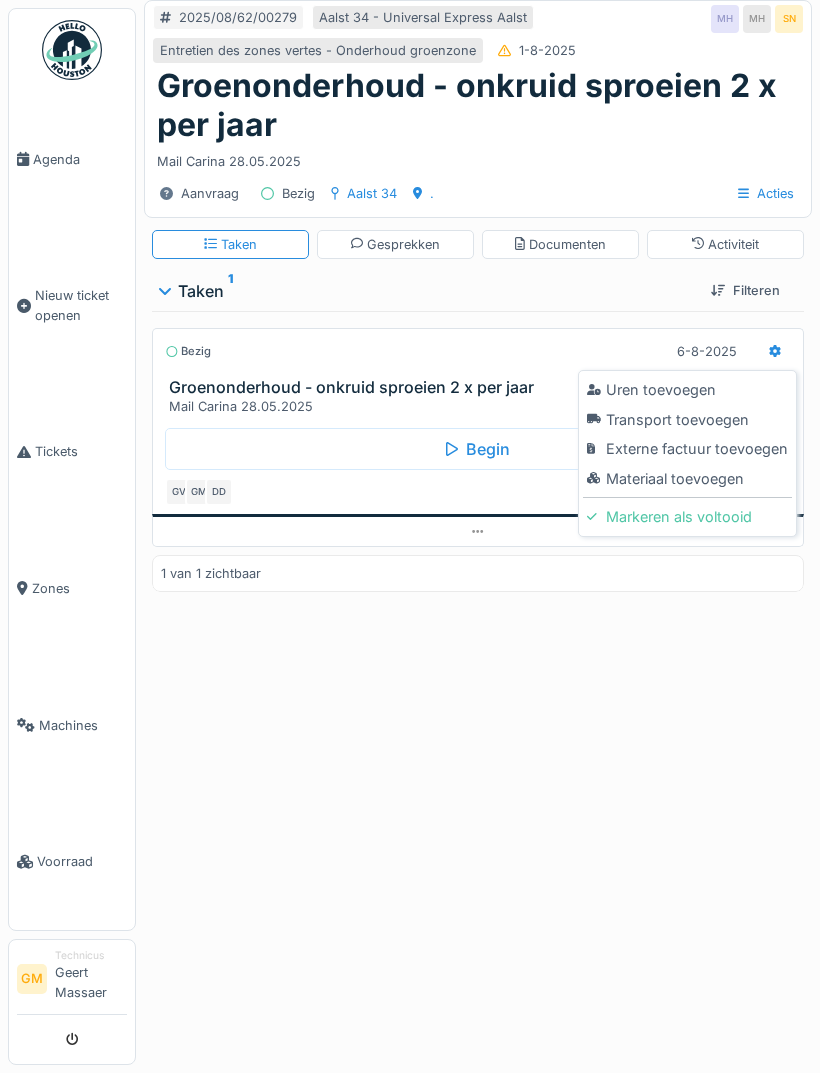 click on "Materiaal toevoegen" at bounding box center [687, 479] 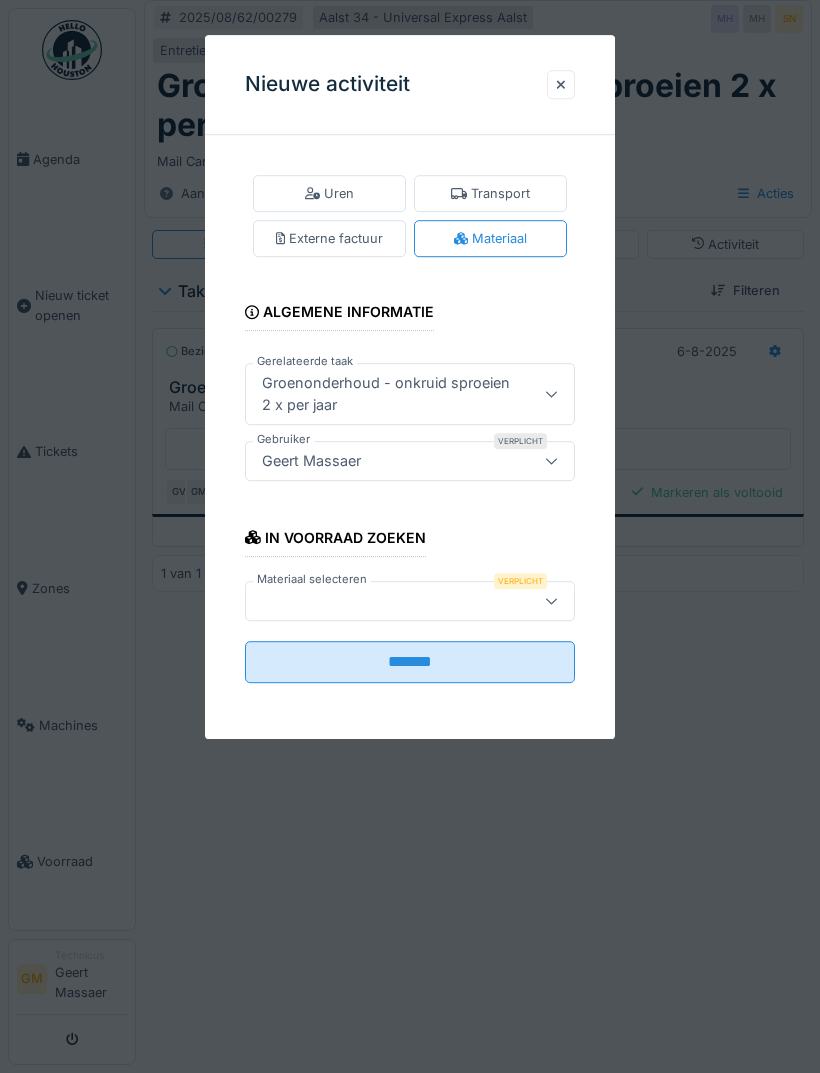 click at bounding box center (386, 601) 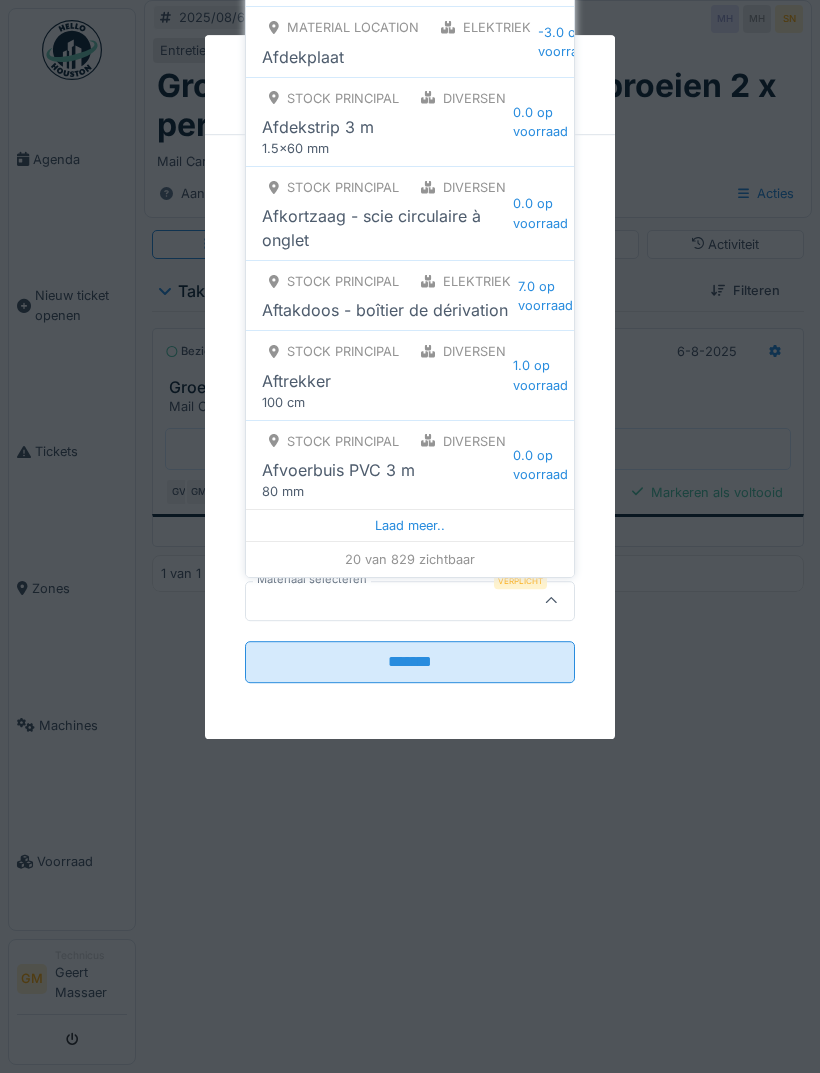 click on "Laad meer.." at bounding box center [410, 525] 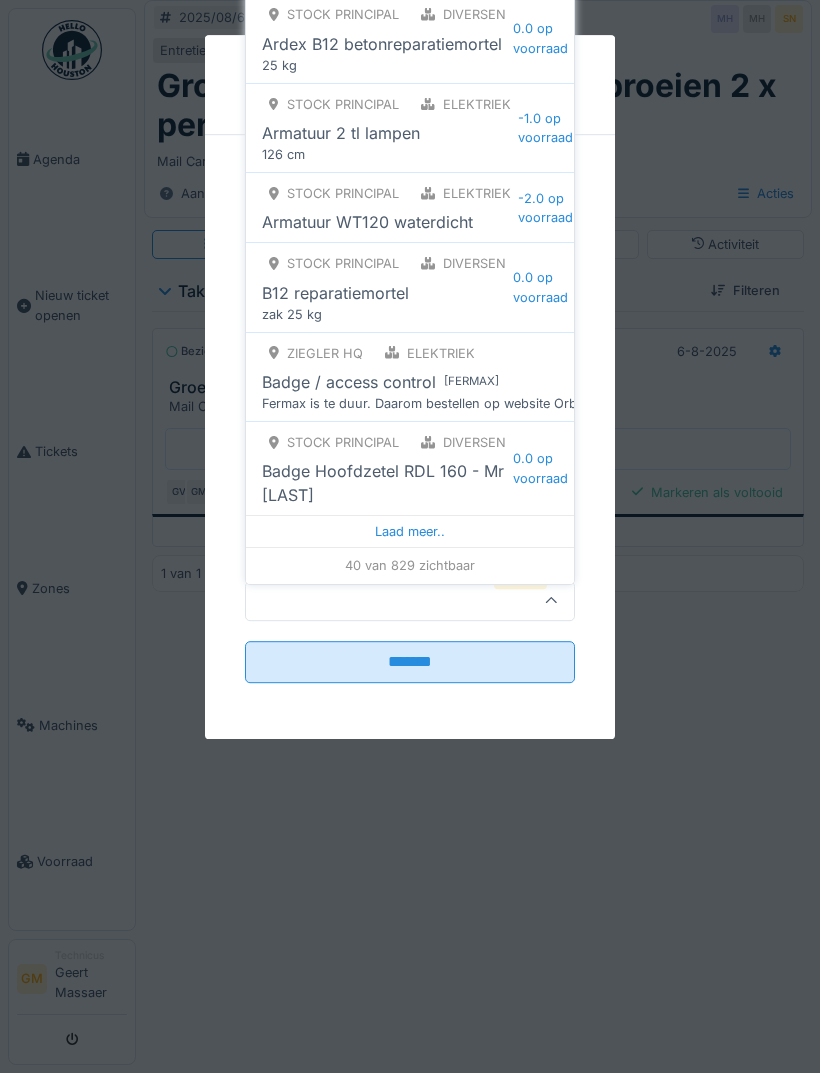 click on "Laad meer.." at bounding box center [410, 531] 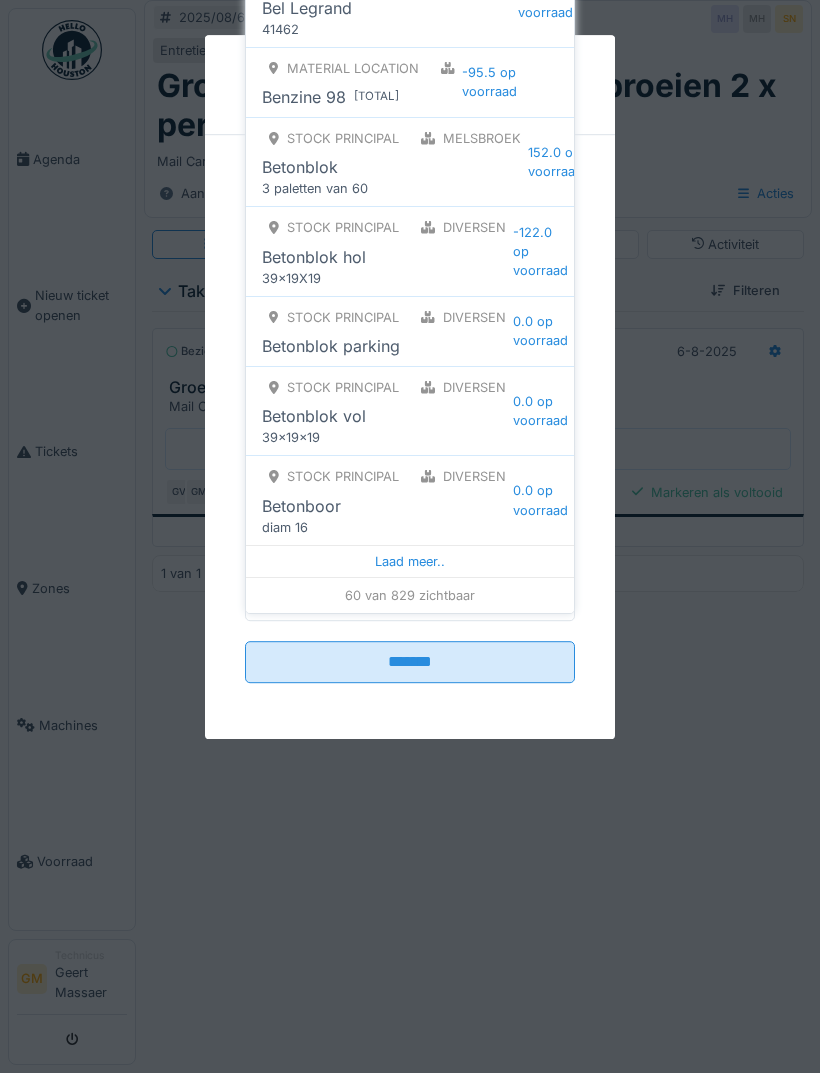 click on "Laad meer.." at bounding box center (410, 561) 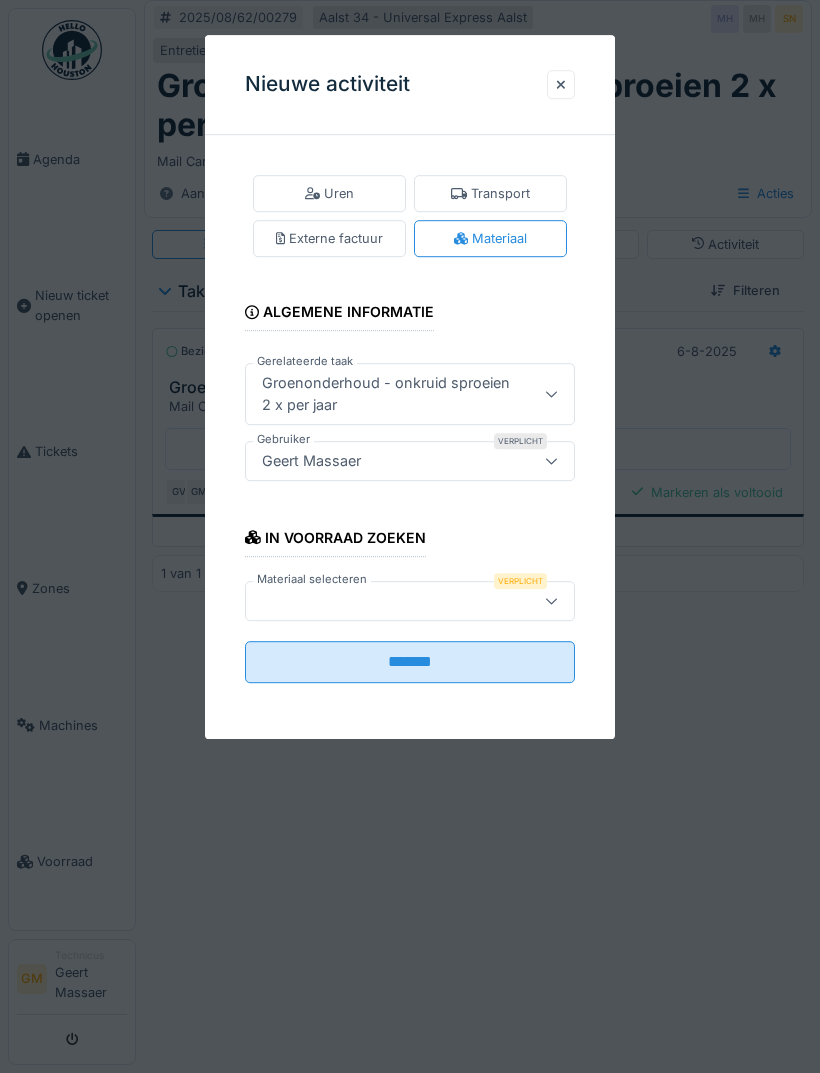 click at bounding box center [551, 601] 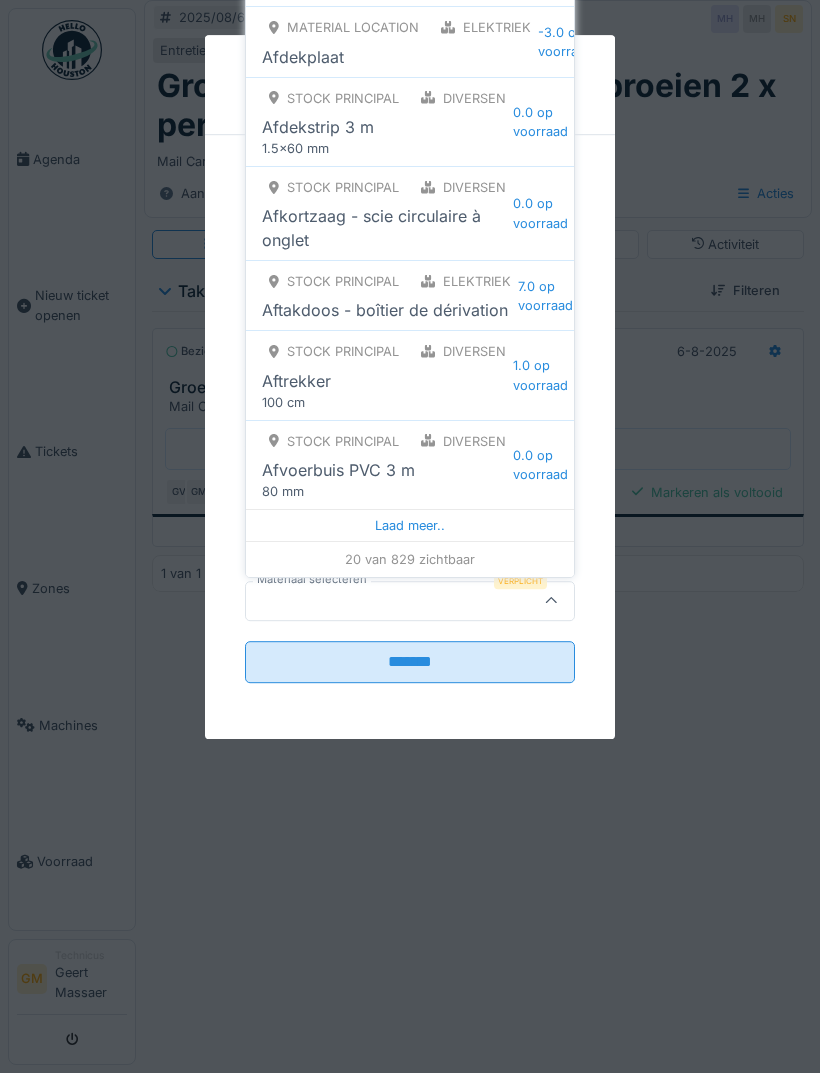 click on "Laad meer.." at bounding box center (410, 525) 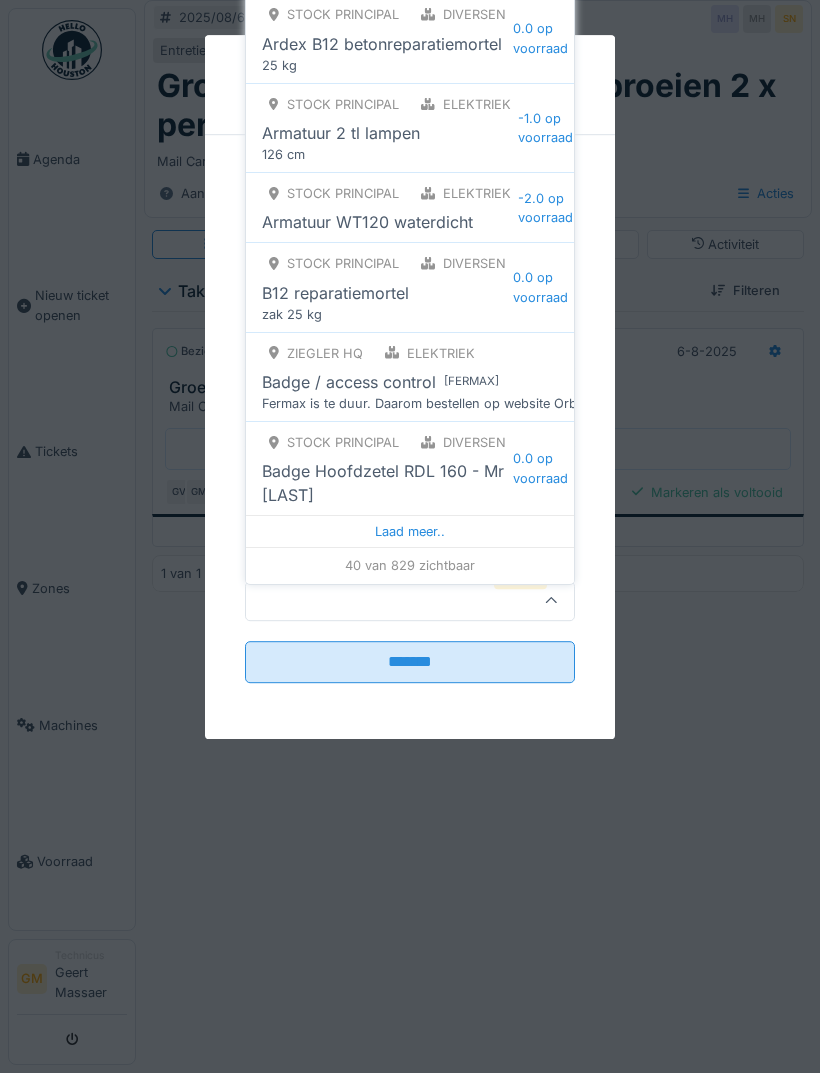 click on "Laad meer.." at bounding box center [410, 531] 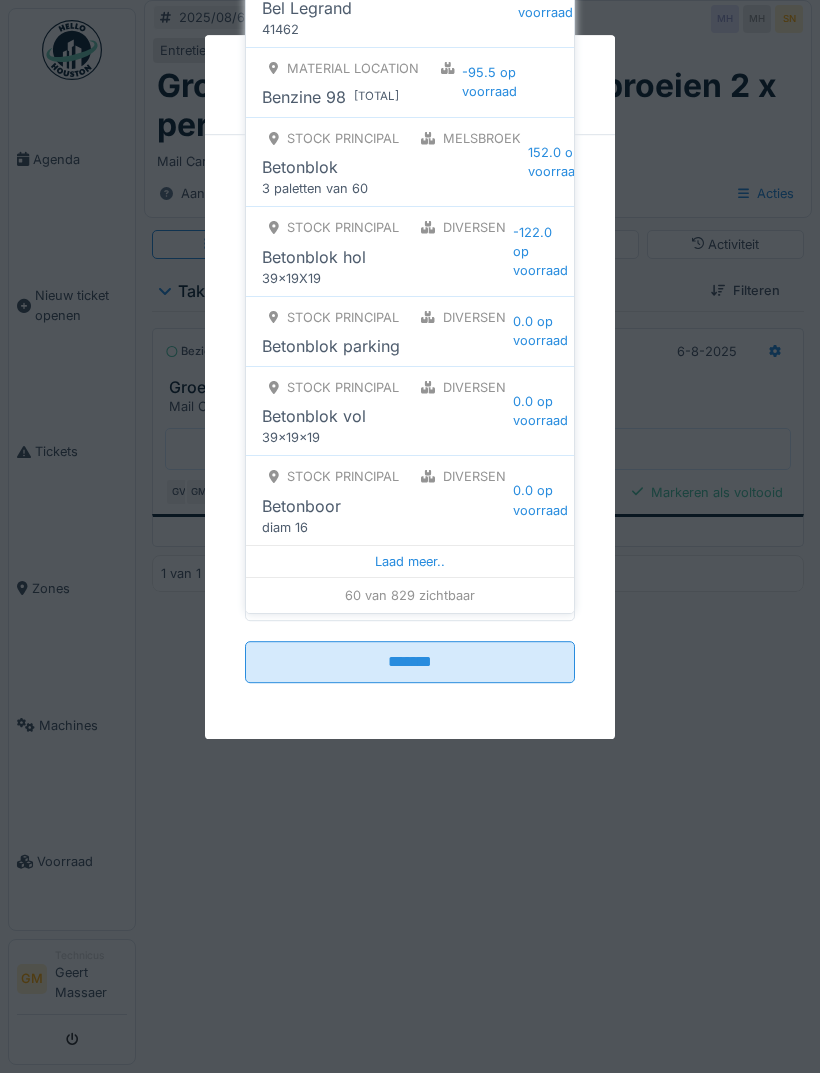 click on "Laad meer.." at bounding box center (410, 561) 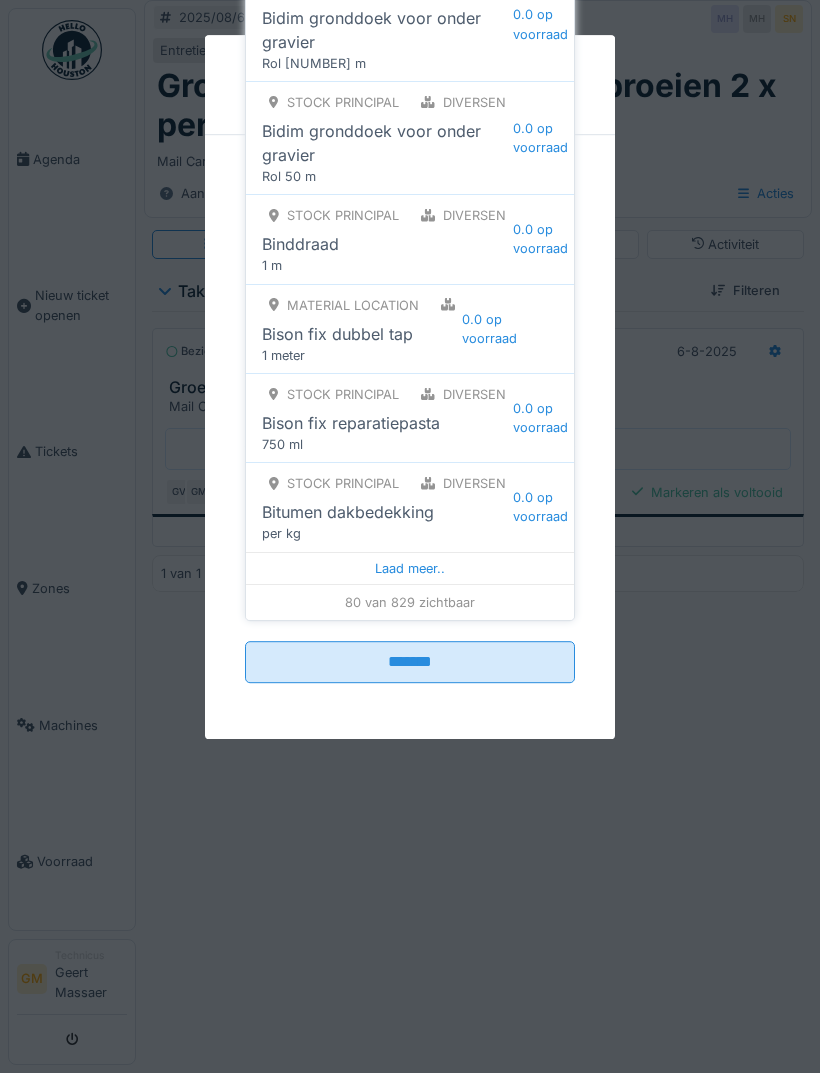 click on "Laad meer.." at bounding box center [410, 568] 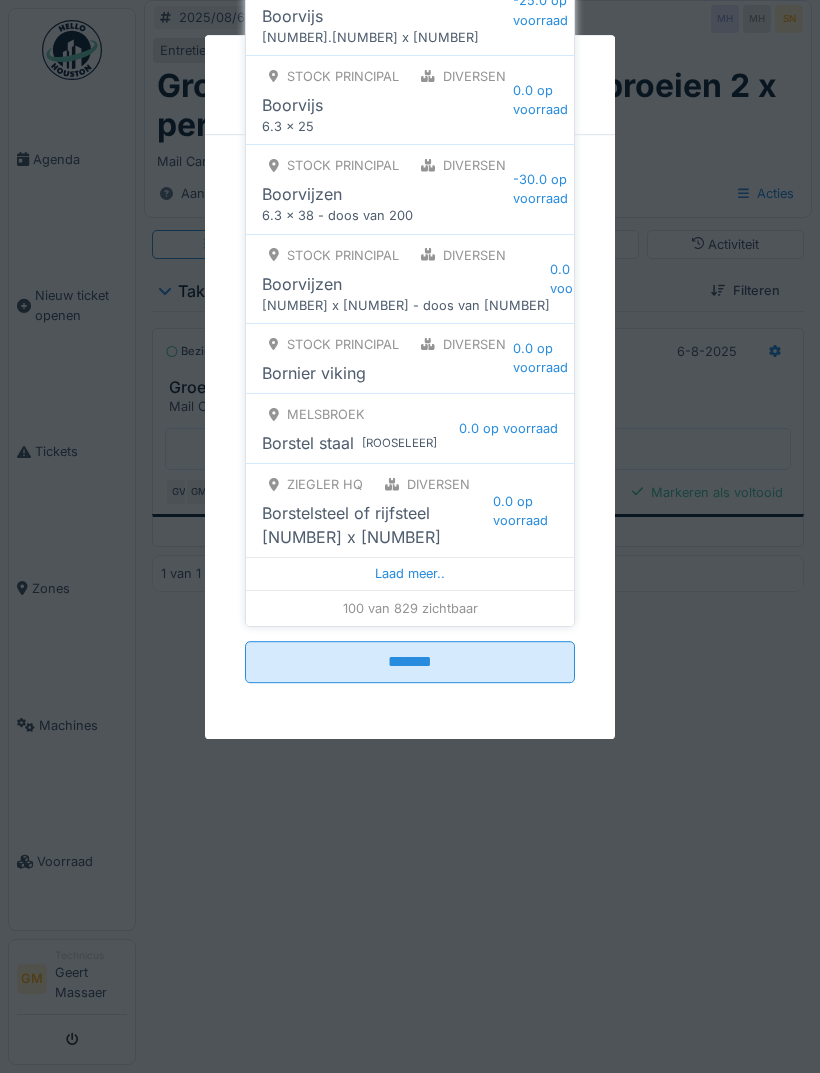 click on "Laad meer.." at bounding box center [410, 573] 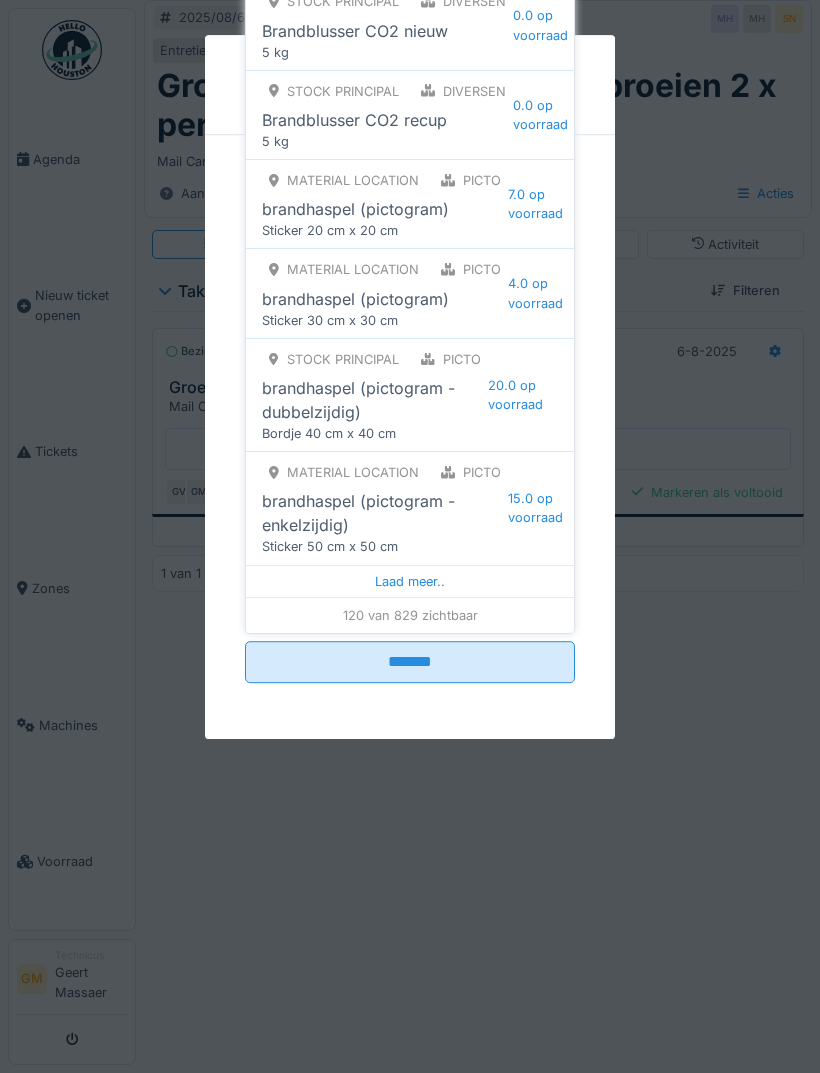 click on "Laad meer.." at bounding box center (410, 581) 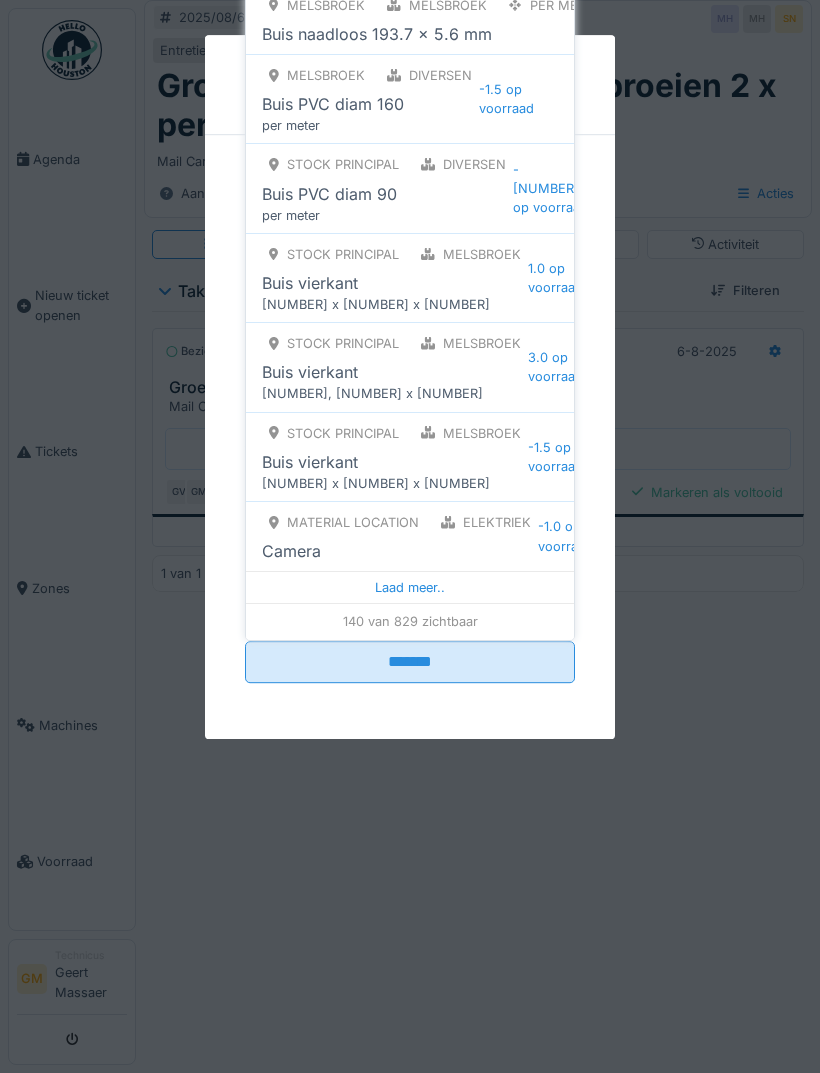 click on "Laad meer.." at bounding box center (410, 587) 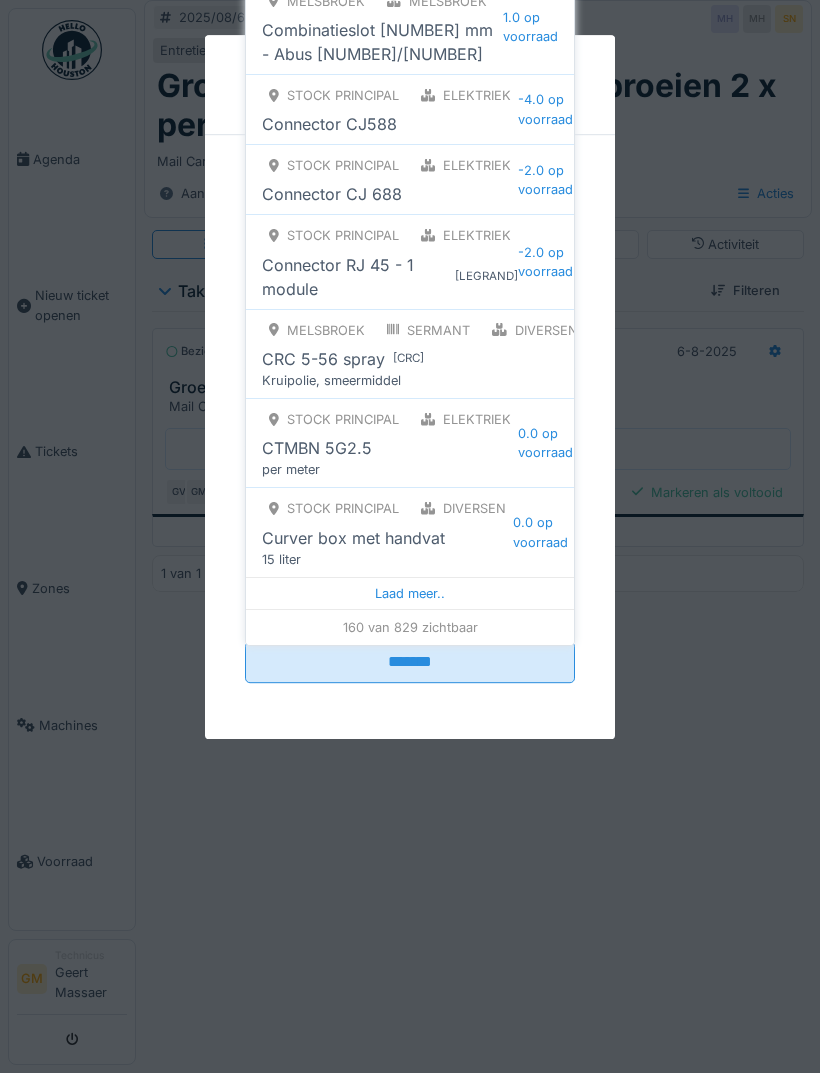 click on "Laad meer.." at bounding box center [410, 593] 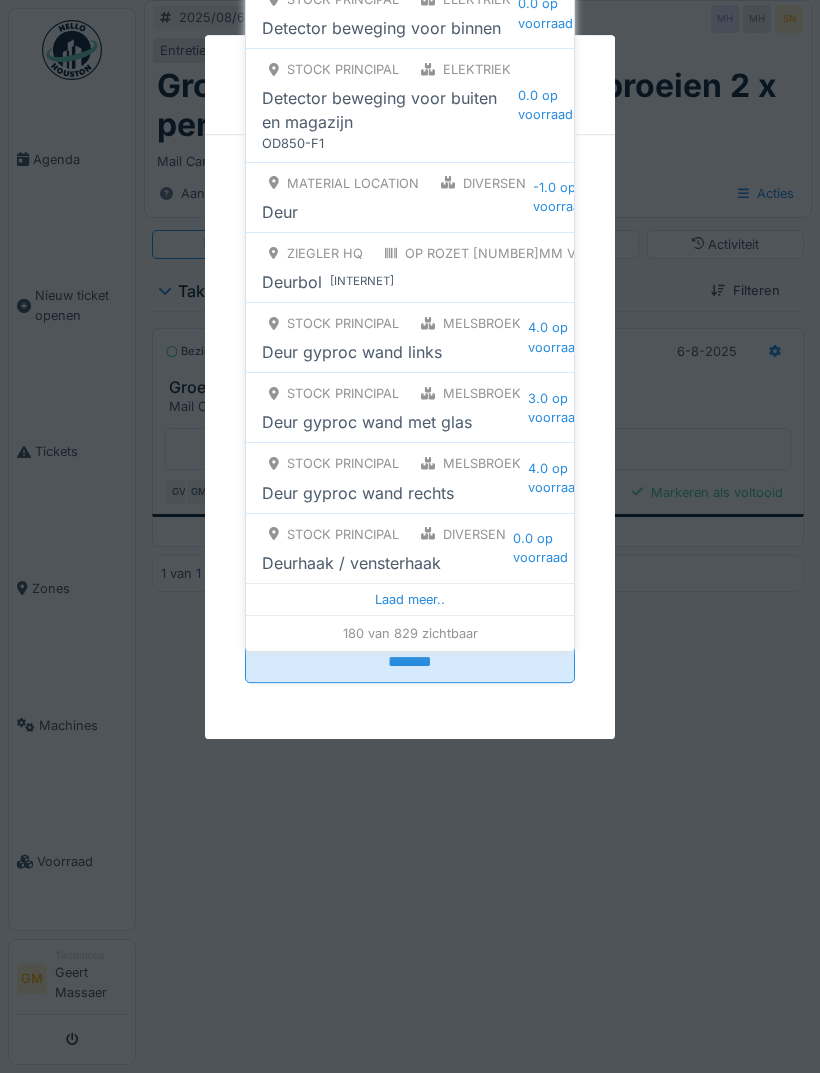 click on "Laad meer.." at bounding box center (410, 599) 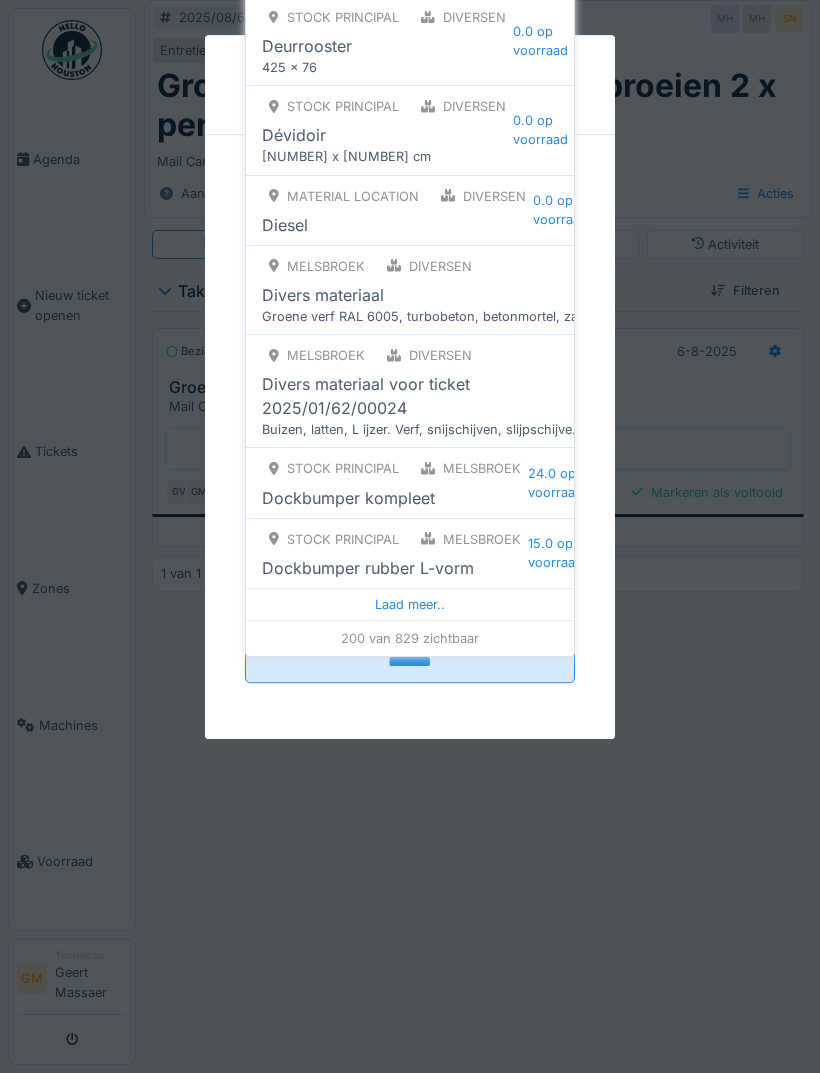 click on "Laad meer.." at bounding box center [410, 604] 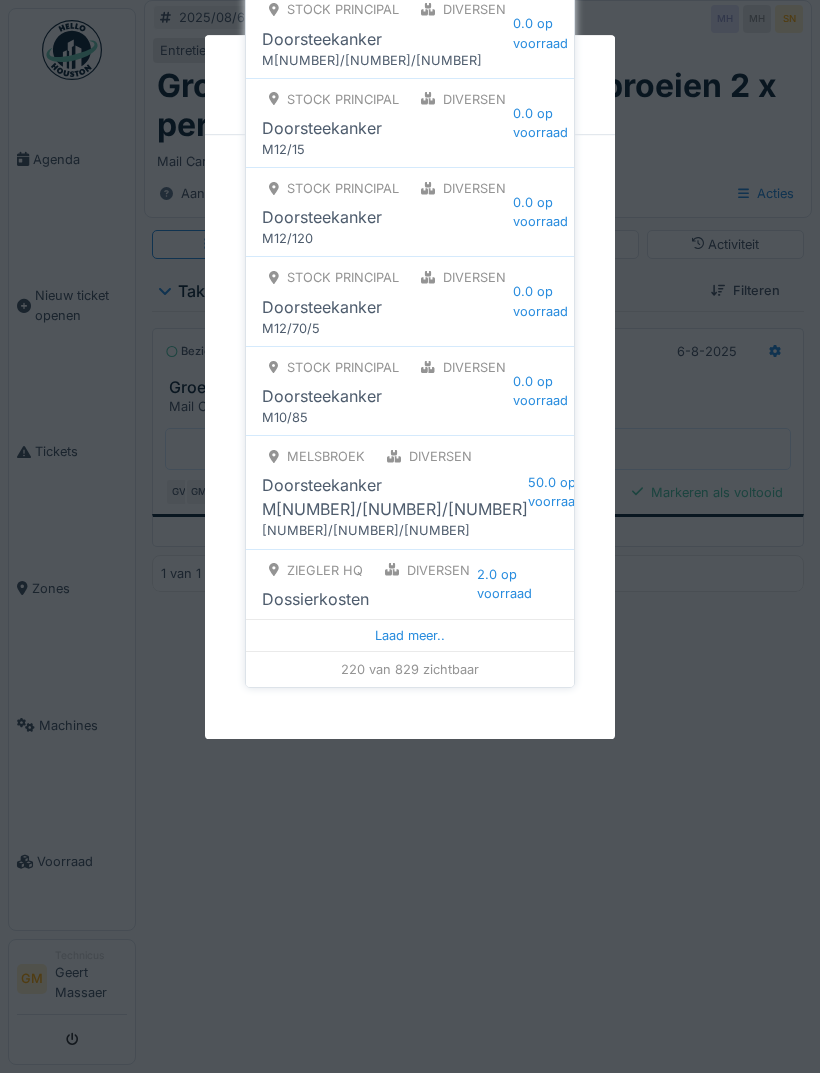 click on "Laad meer.." at bounding box center [410, 635] 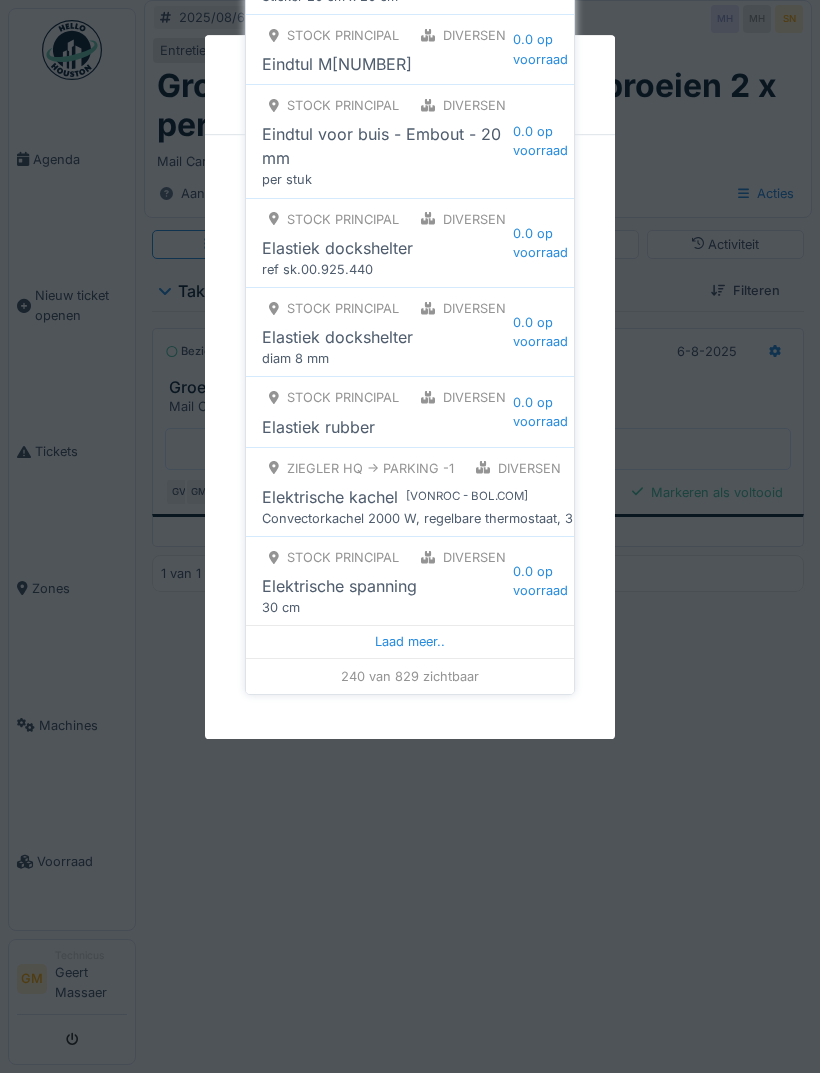 click on "Laad meer.." at bounding box center [410, 641] 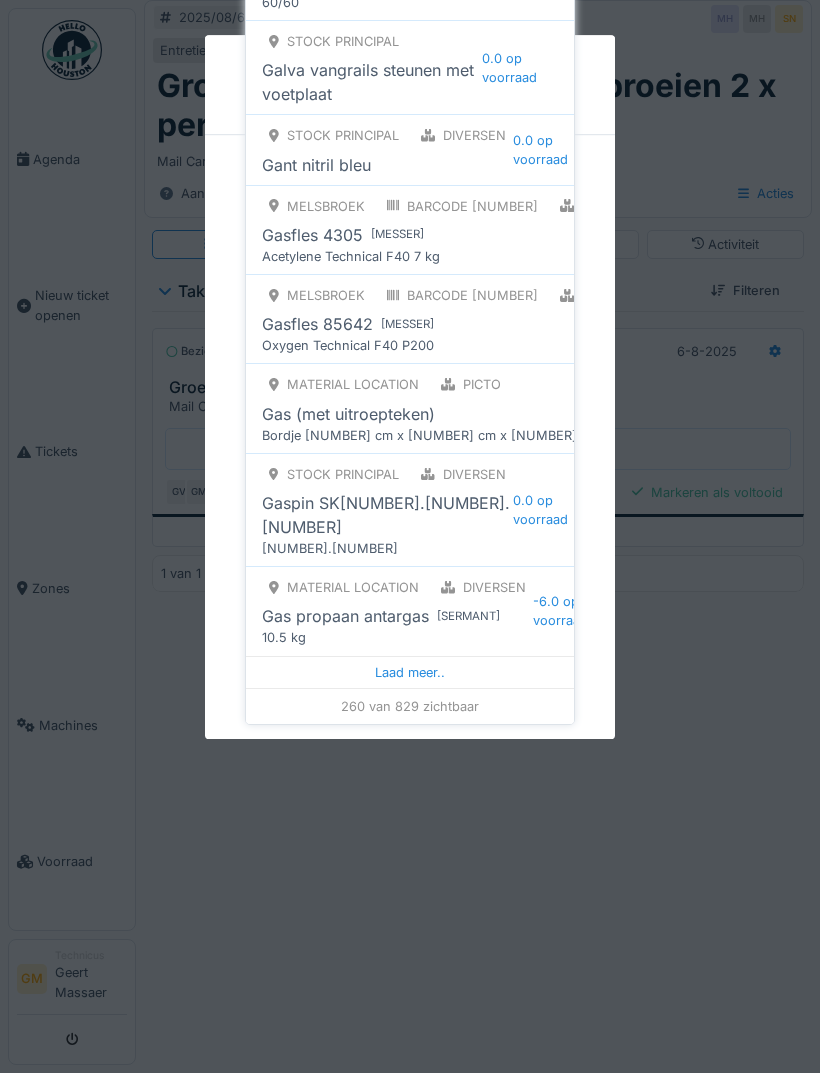 click on "Laad meer.." at bounding box center (410, 672) 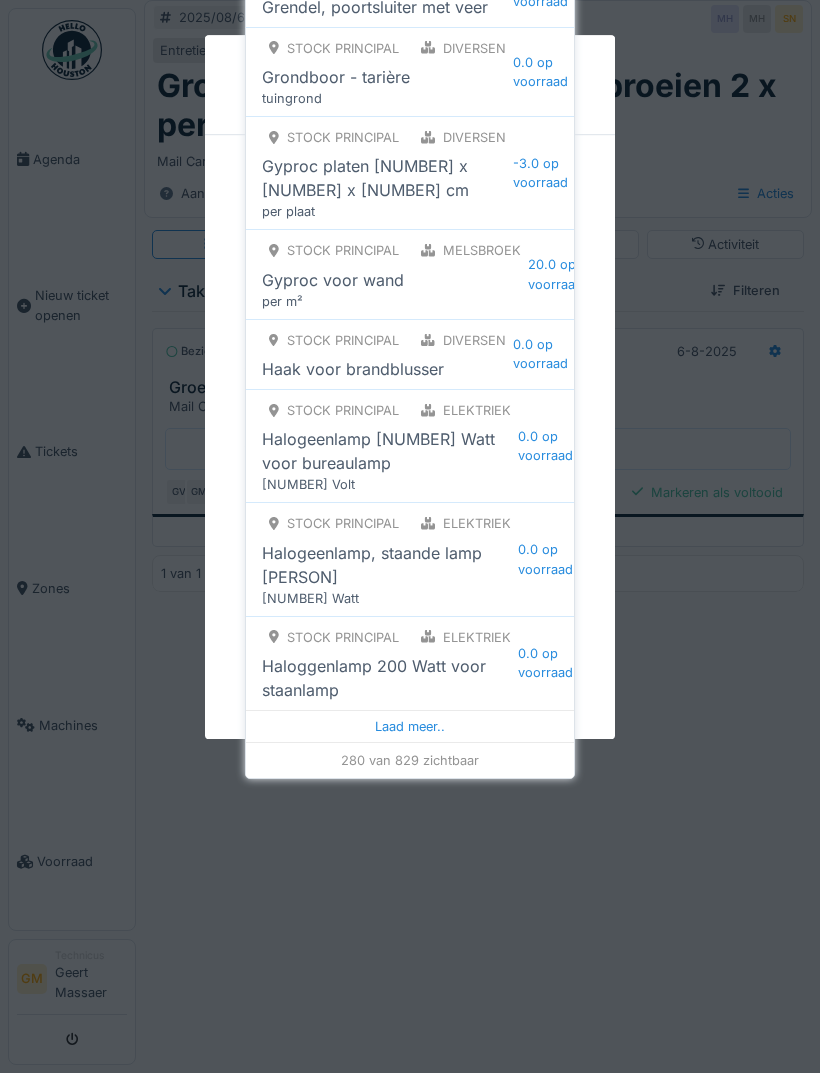 click on "Laad meer.." at bounding box center (410, 726) 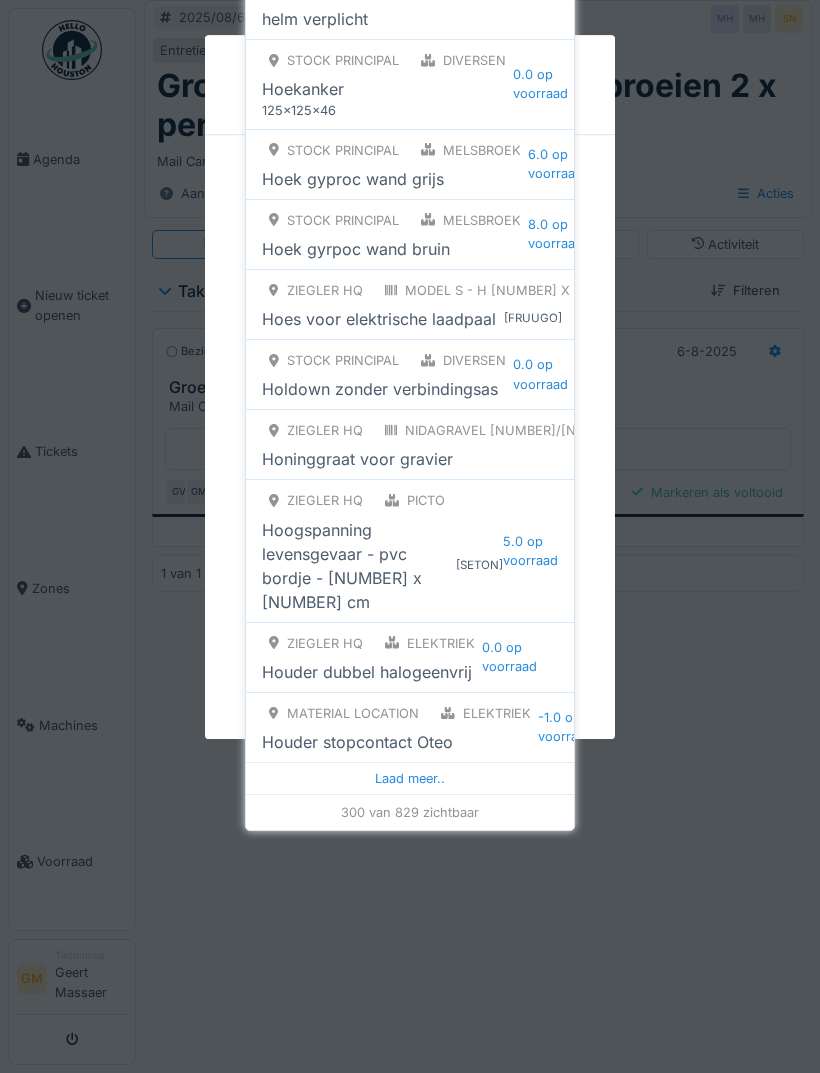 click on "Laad meer.." at bounding box center (410, 778) 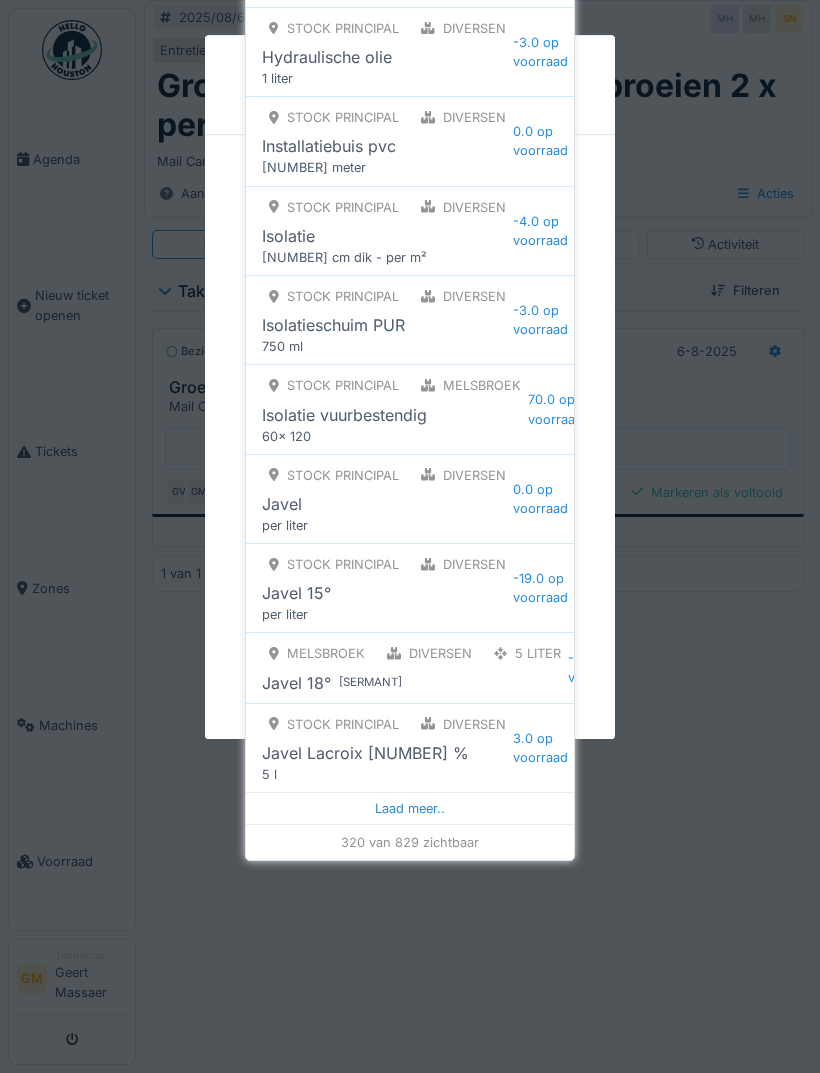click on "Laad meer.." at bounding box center [410, 808] 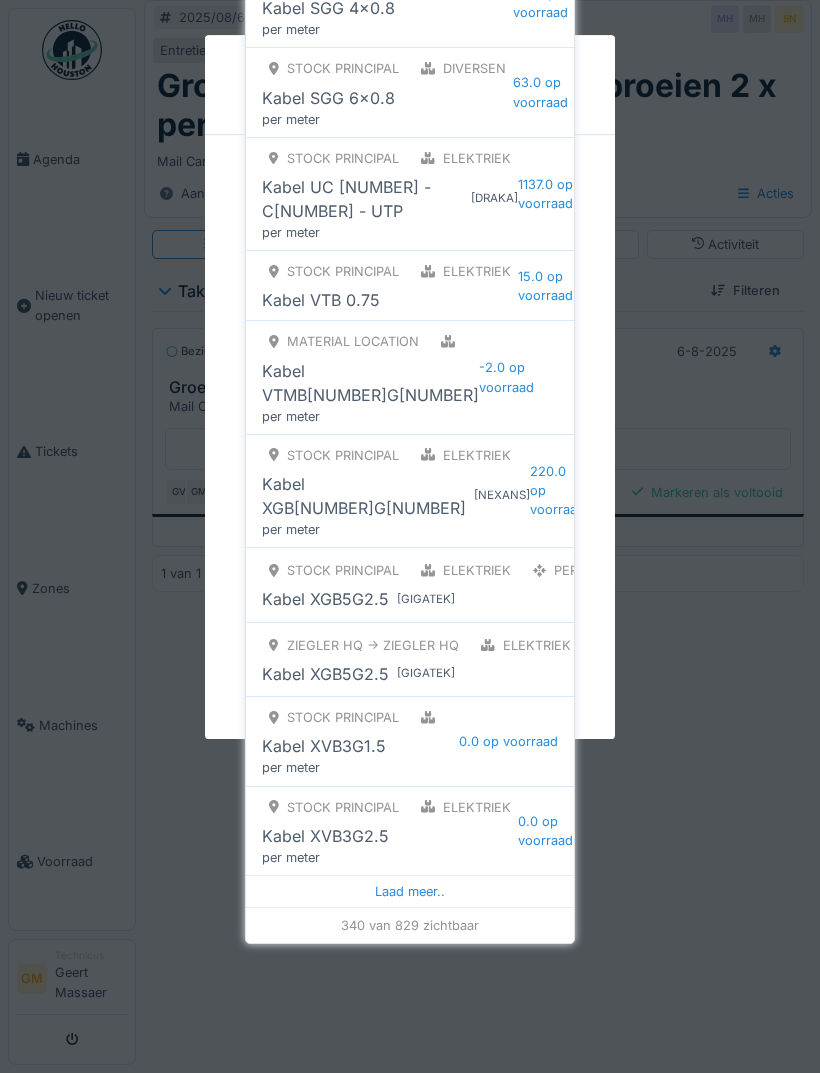 click on "Laad meer.." at bounding box center [410, 891] 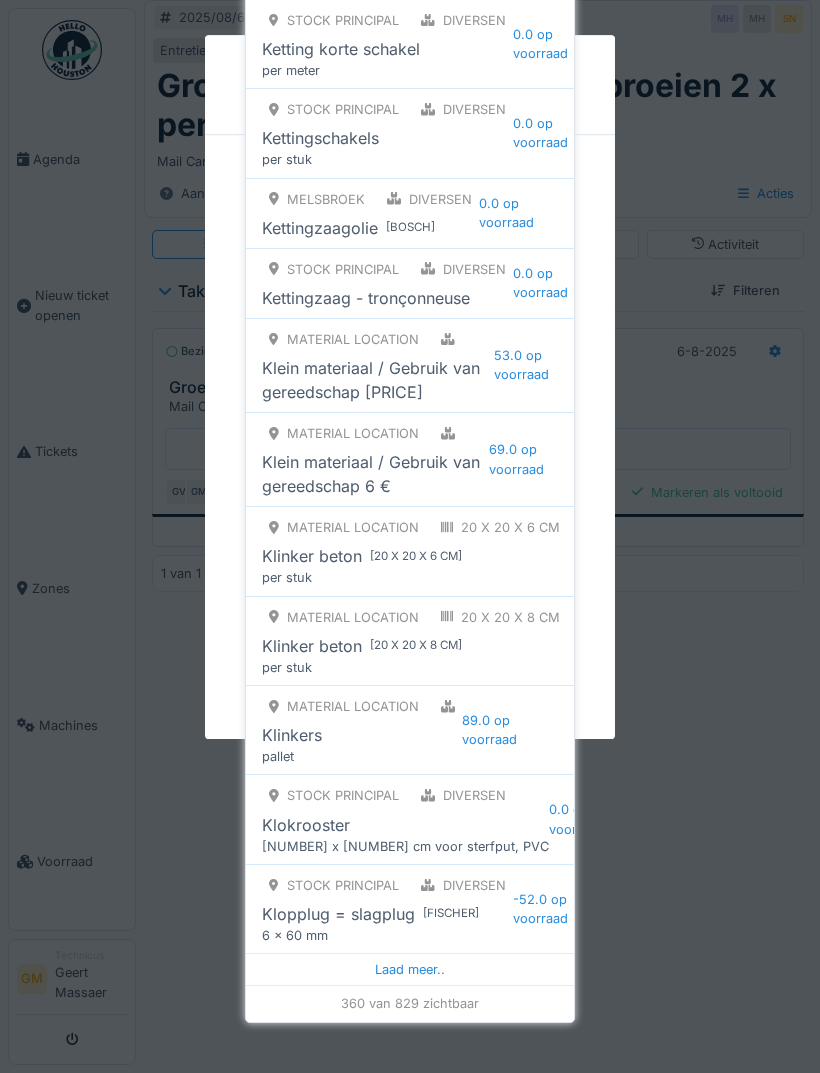click on "Laad meer.." at bounding box center [410, 969] 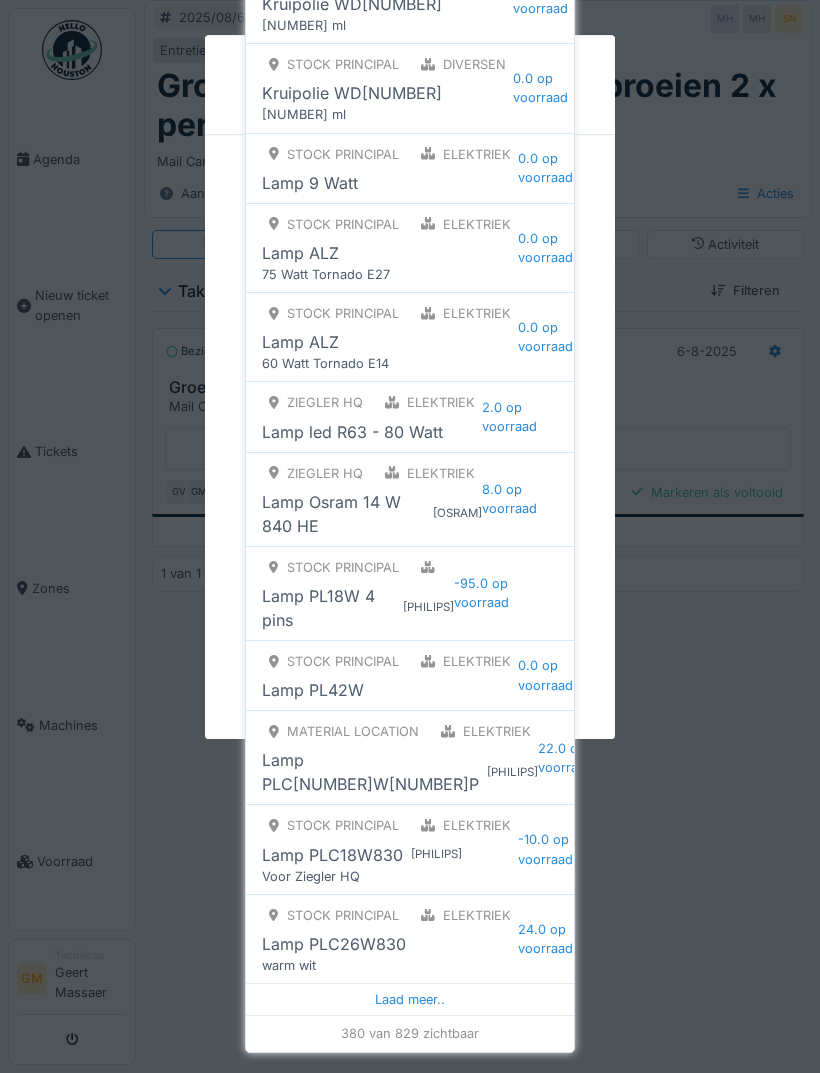 click on "Laad meer.." at bounding box center (410, 999) 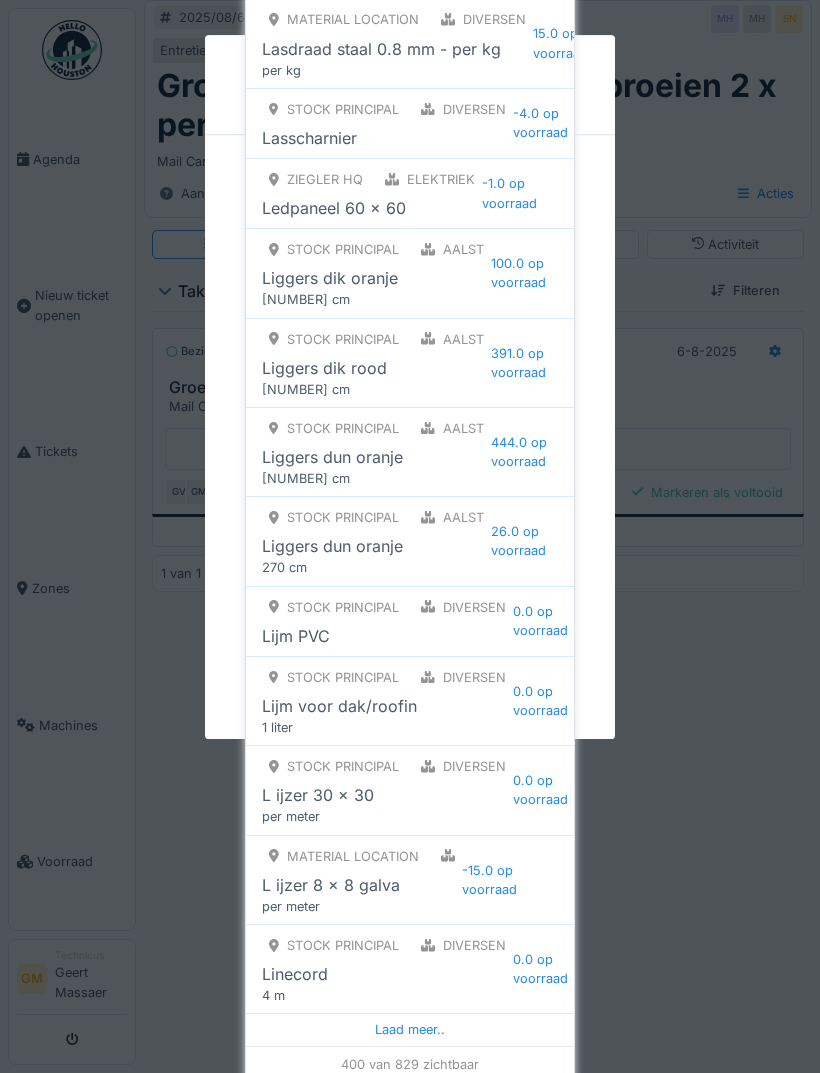 click on "Laad meer.." at bounding box center (410, 1029) 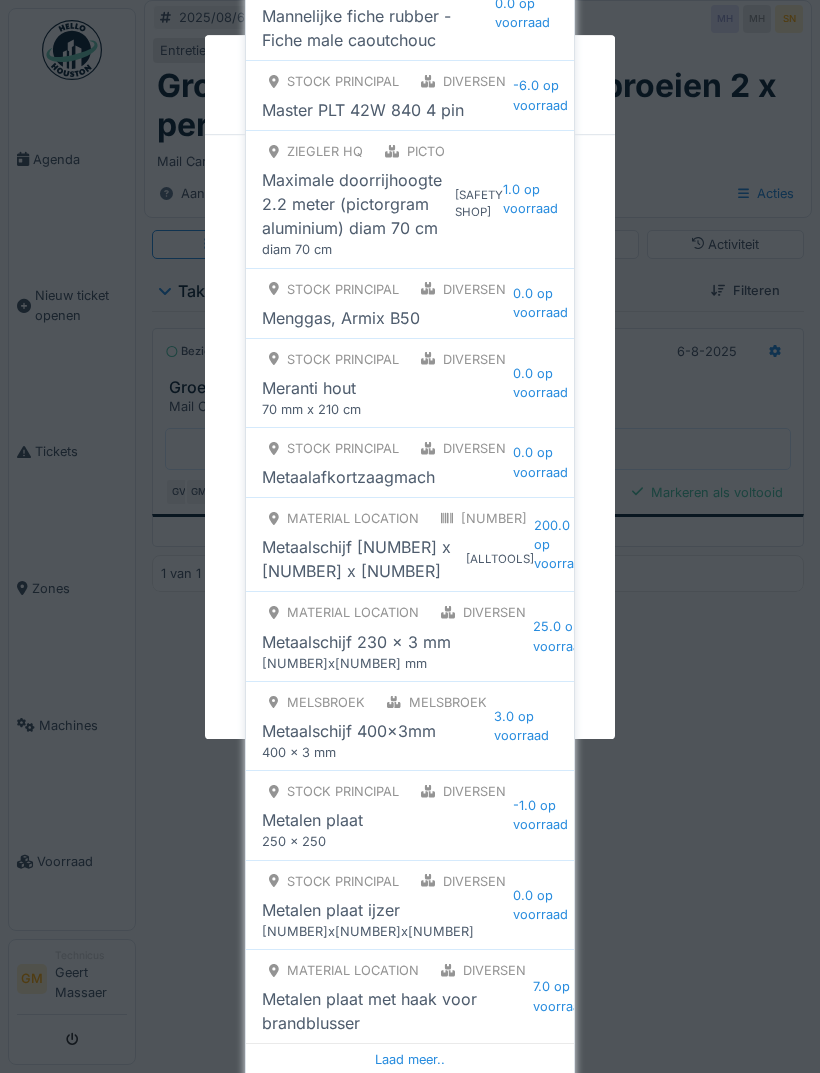 click on "Laad meer.." at bounding box center (410, 1059) 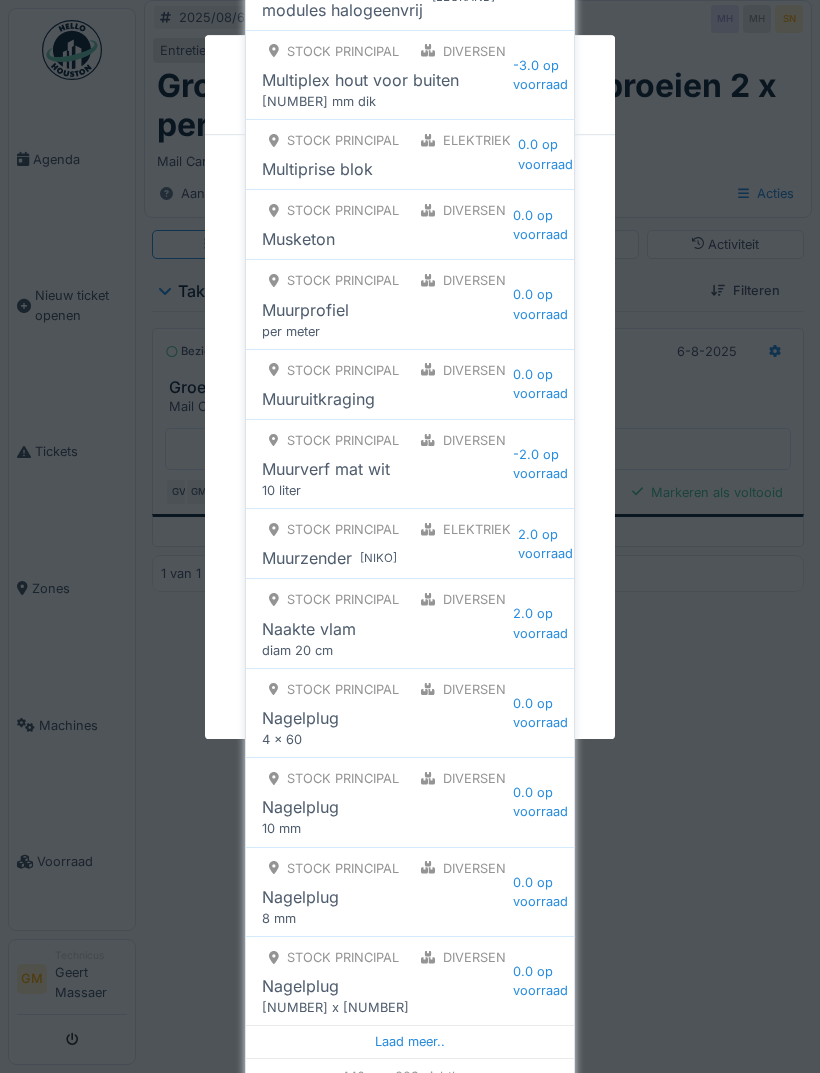 click on "Laad meer.." at bounding box center (410, 1041) 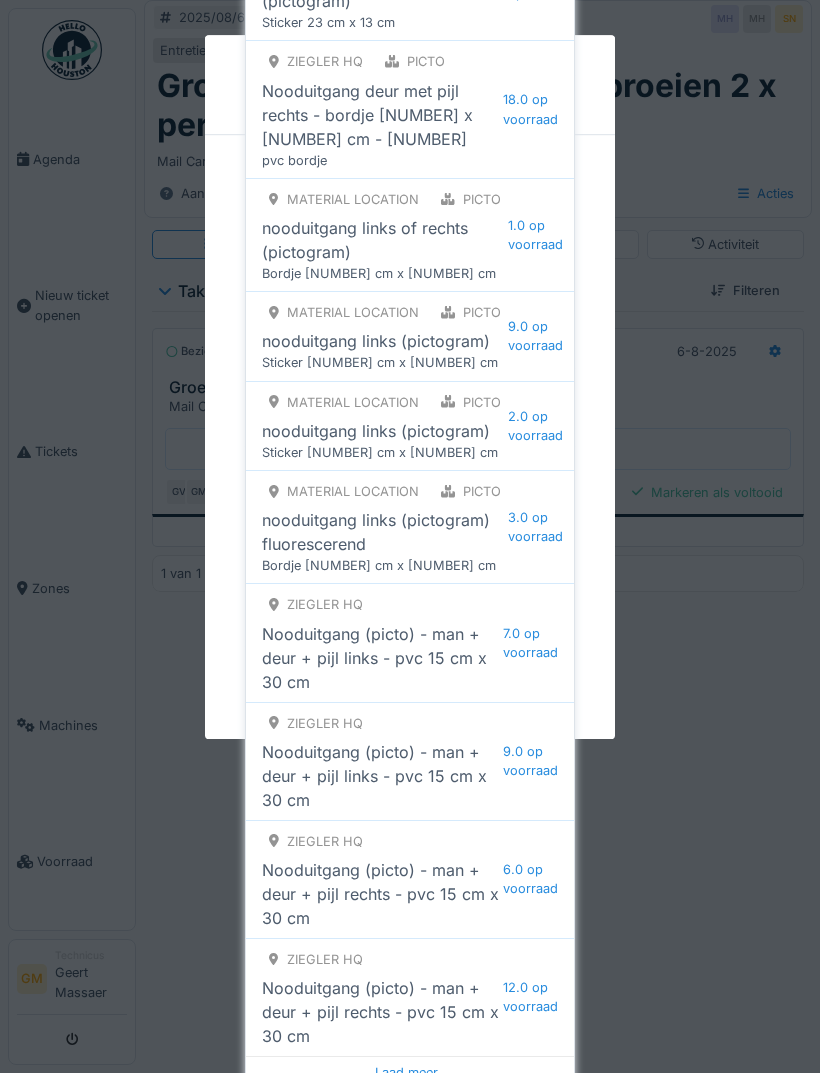 click on "Laad meer.." at bounding box center [410, 1072] 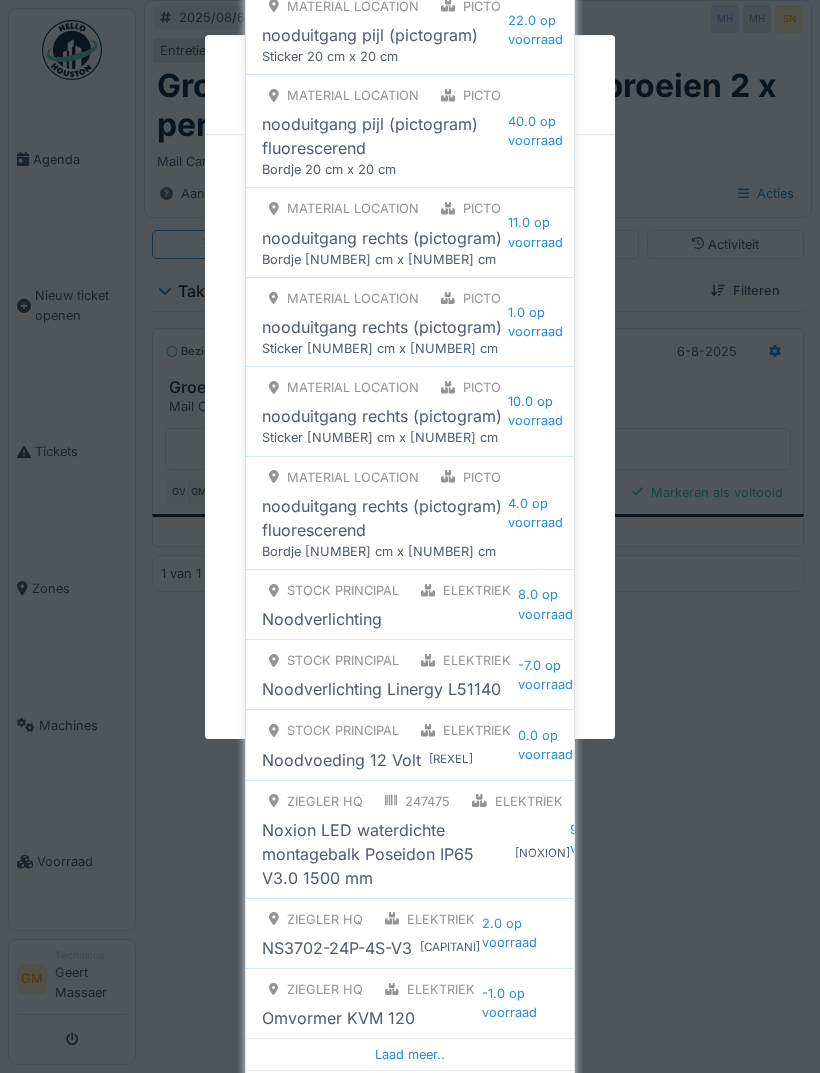 click on "Ziegler HQ elektriek Omvormer KVM 120 -1.0 op voorraad" at bounding box center [410, 1003] 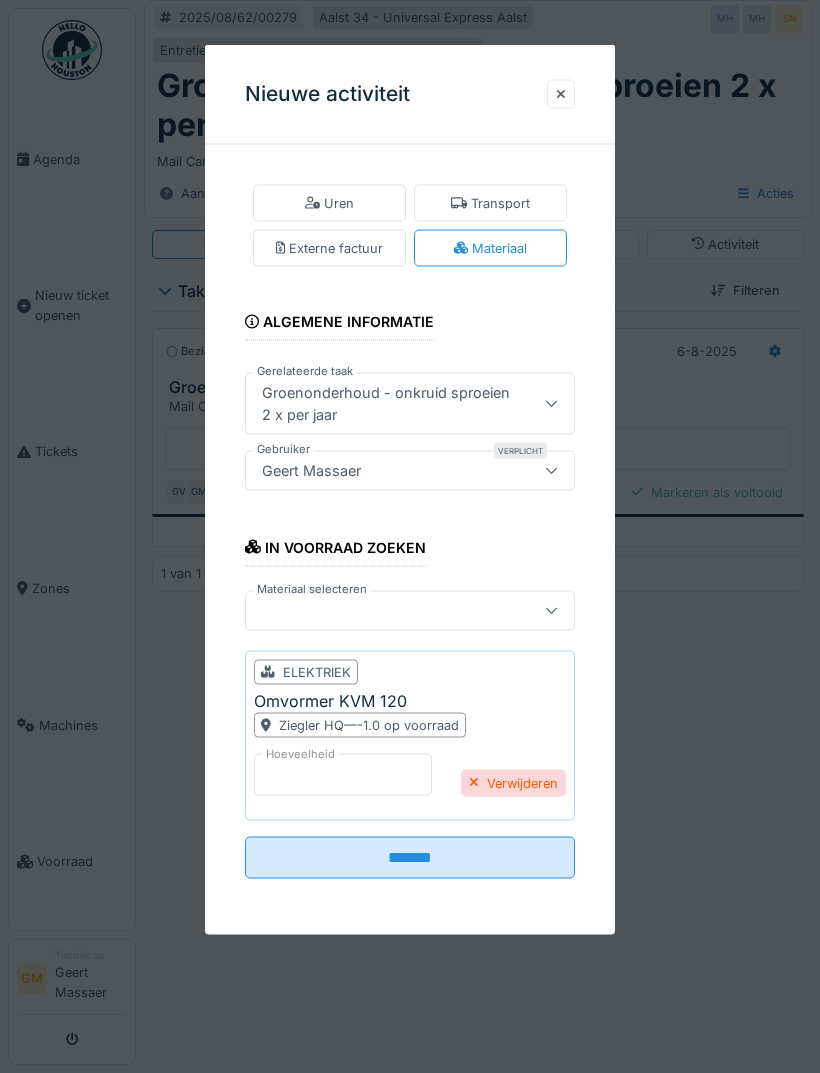 click on "*" at bounding box center [343, 775] 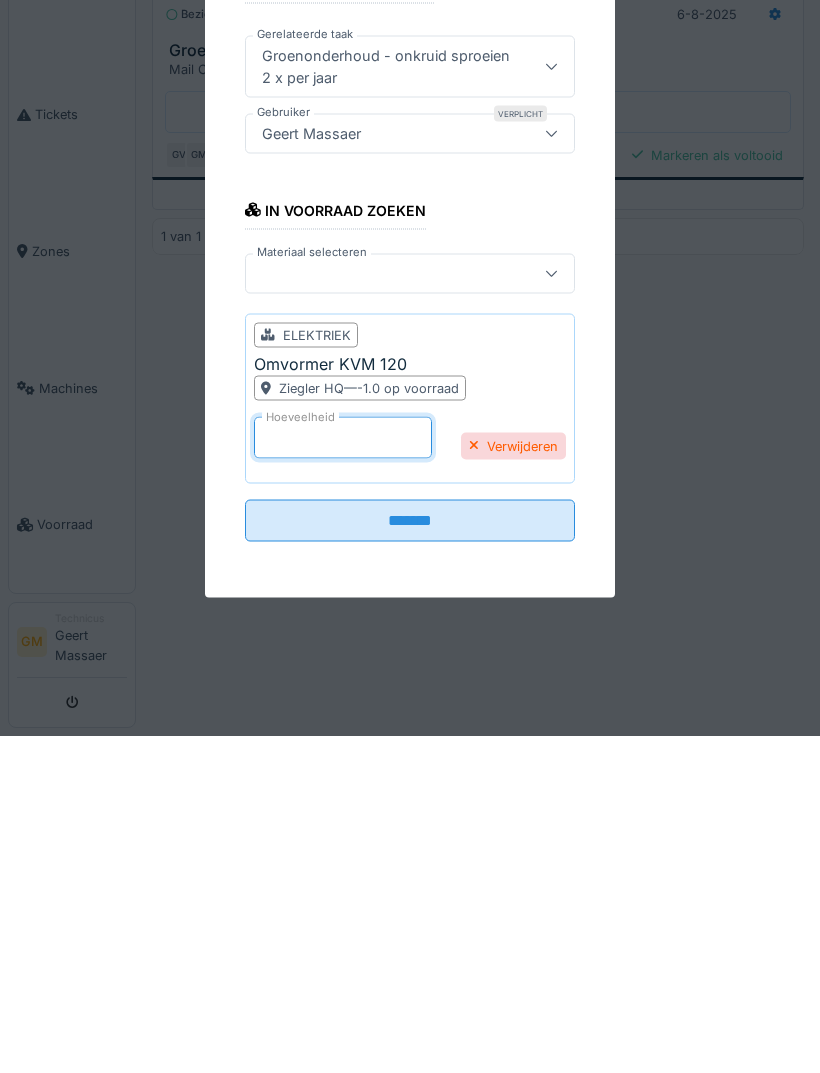 click on "*" at bounding box center (343, 775) 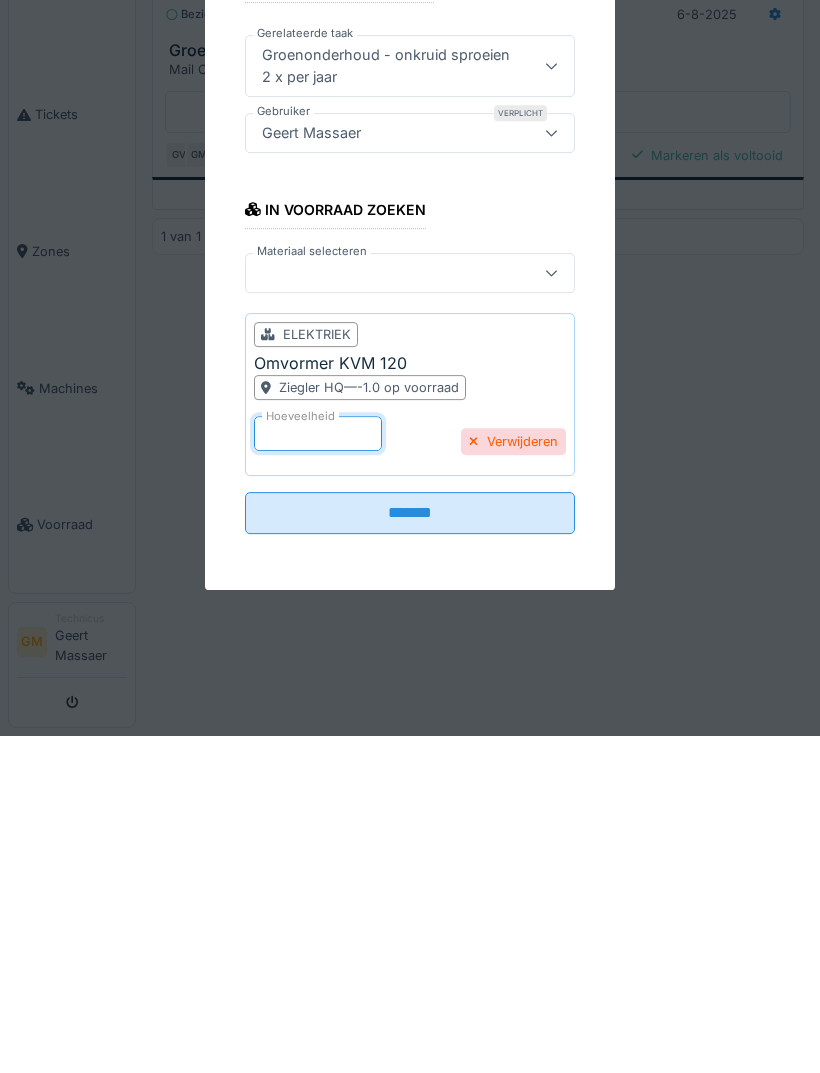 click on "Verwijderen" at bounding box center (513, 778) 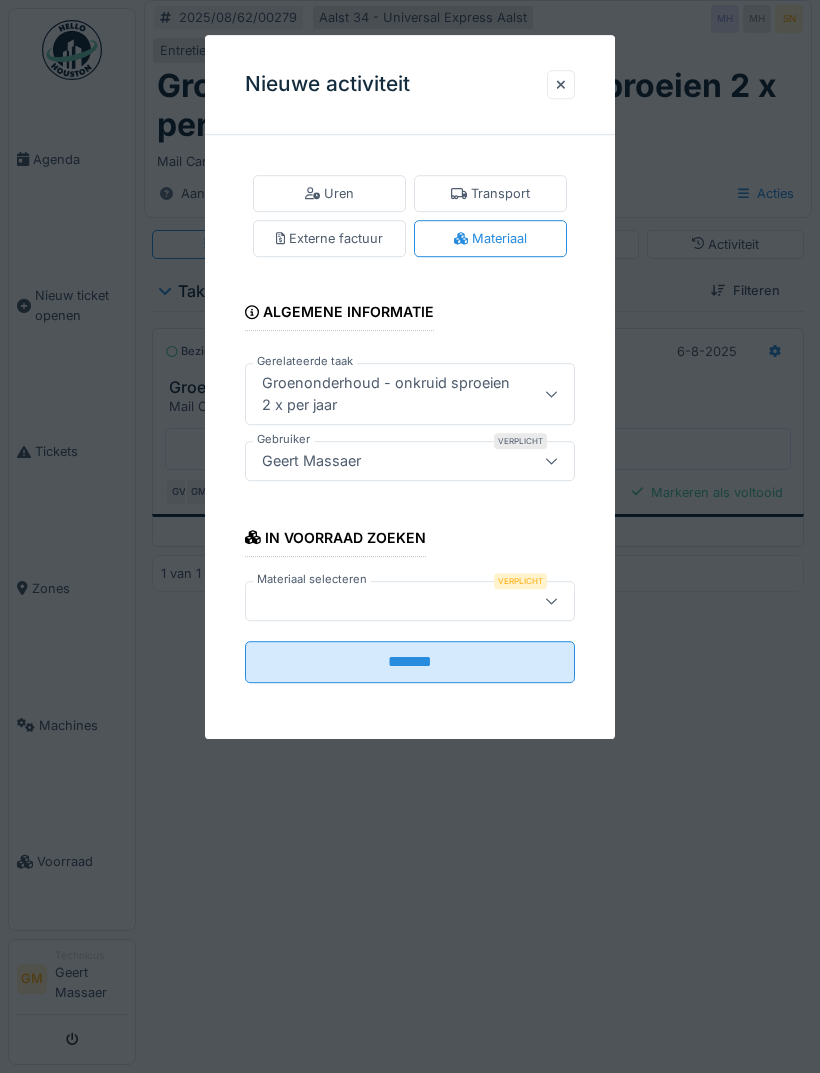 click at bounding box center [551, 600] 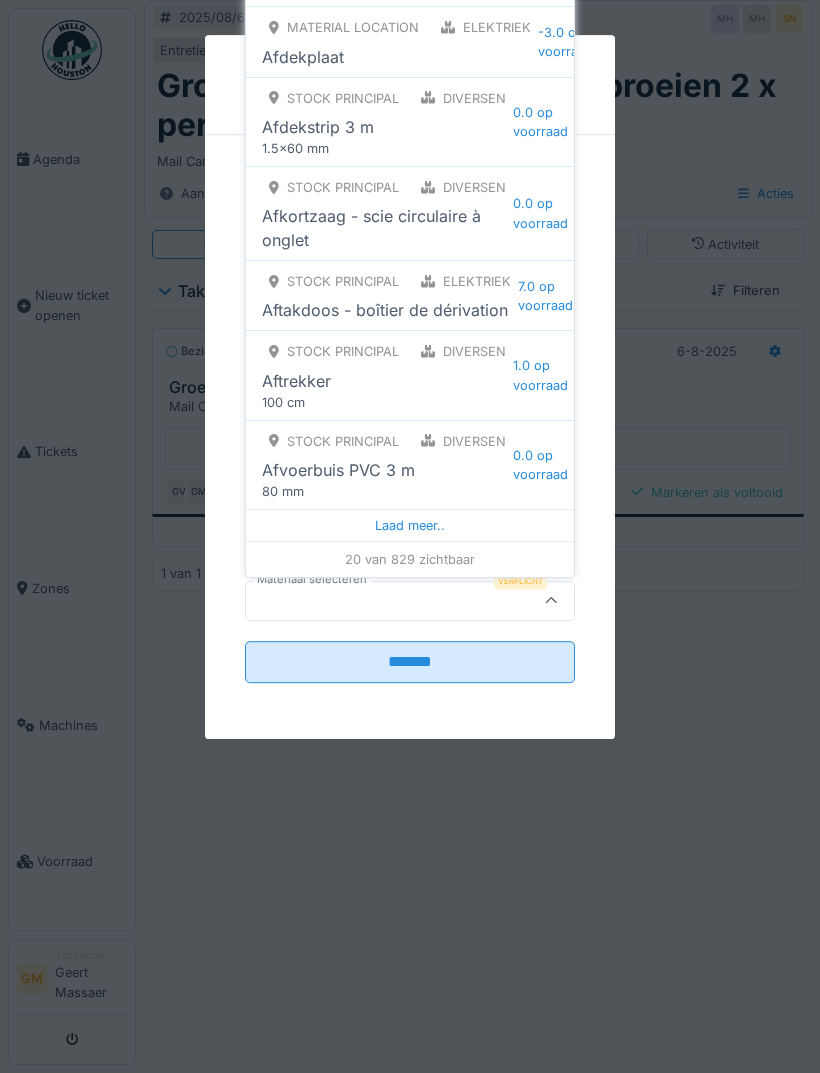 click on "Laad meer.." at bounding box center [410, 525] 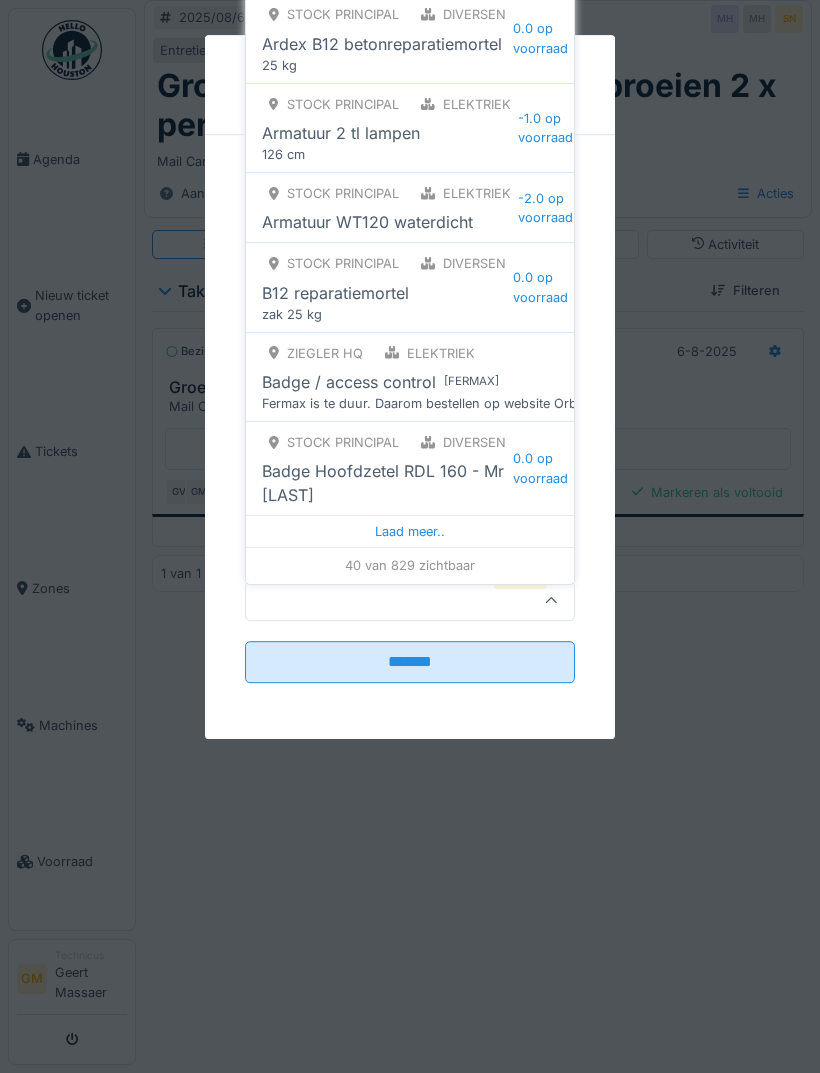 click on "Laad meer.." at bounding box center [410, 531] 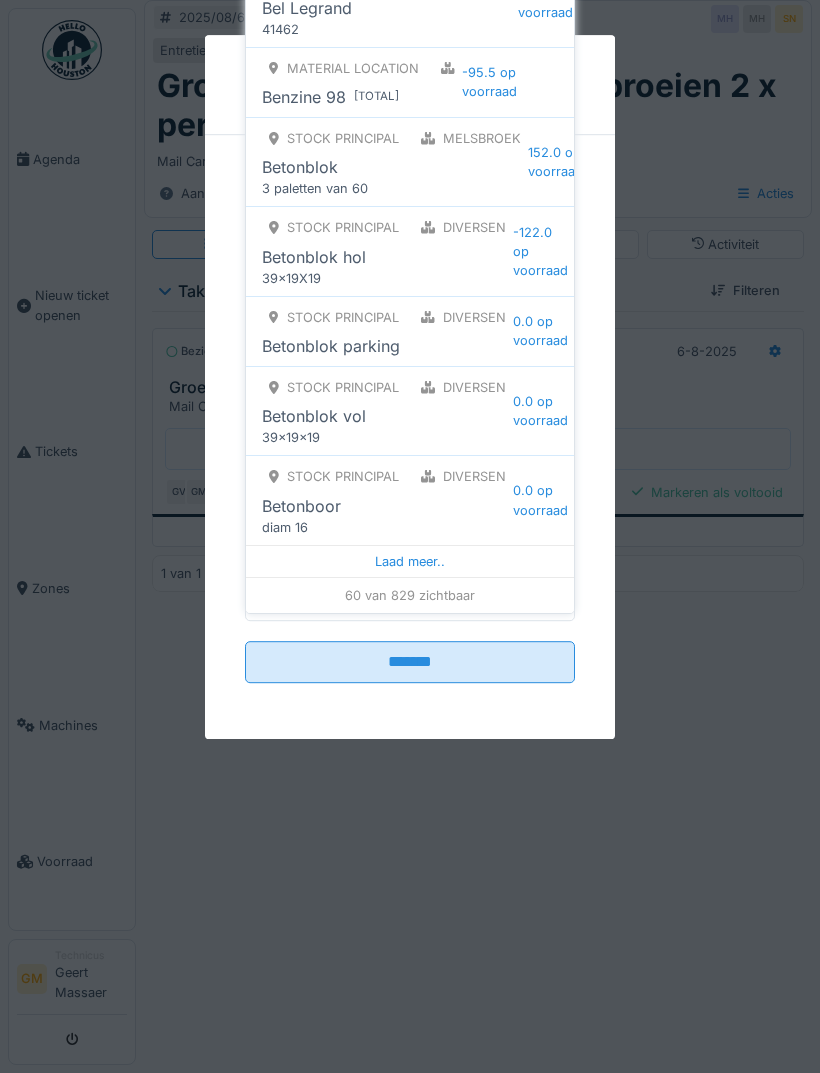 click on "Laad meer.." at bounding box center [410, 561] 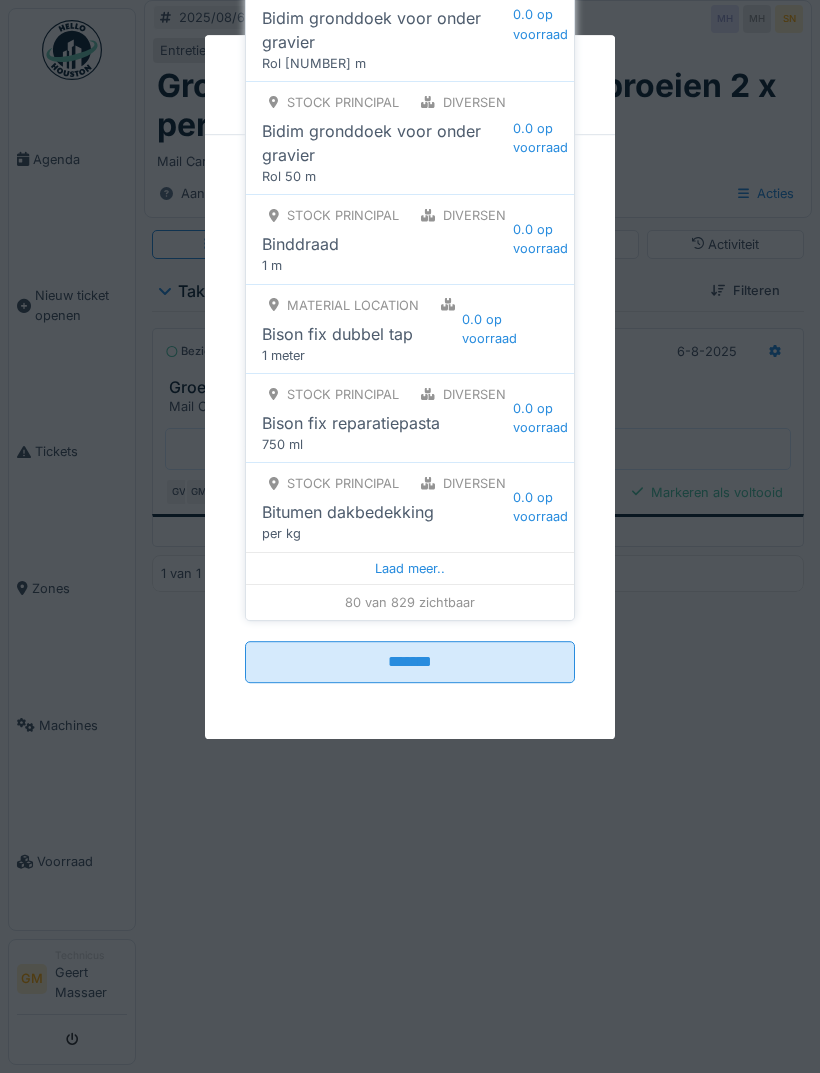 click on "Laad meer.." at bounding box center (410, 568) 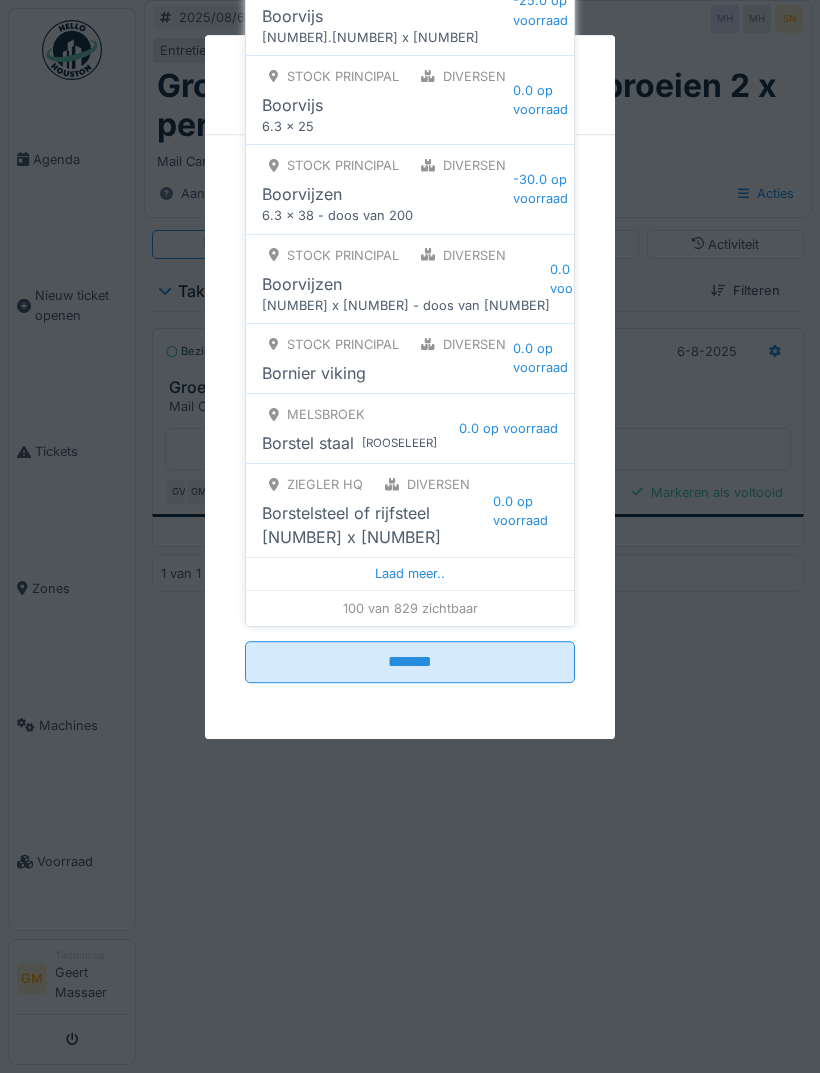 click on "Laad meer.." at bounding box center [410, 573] 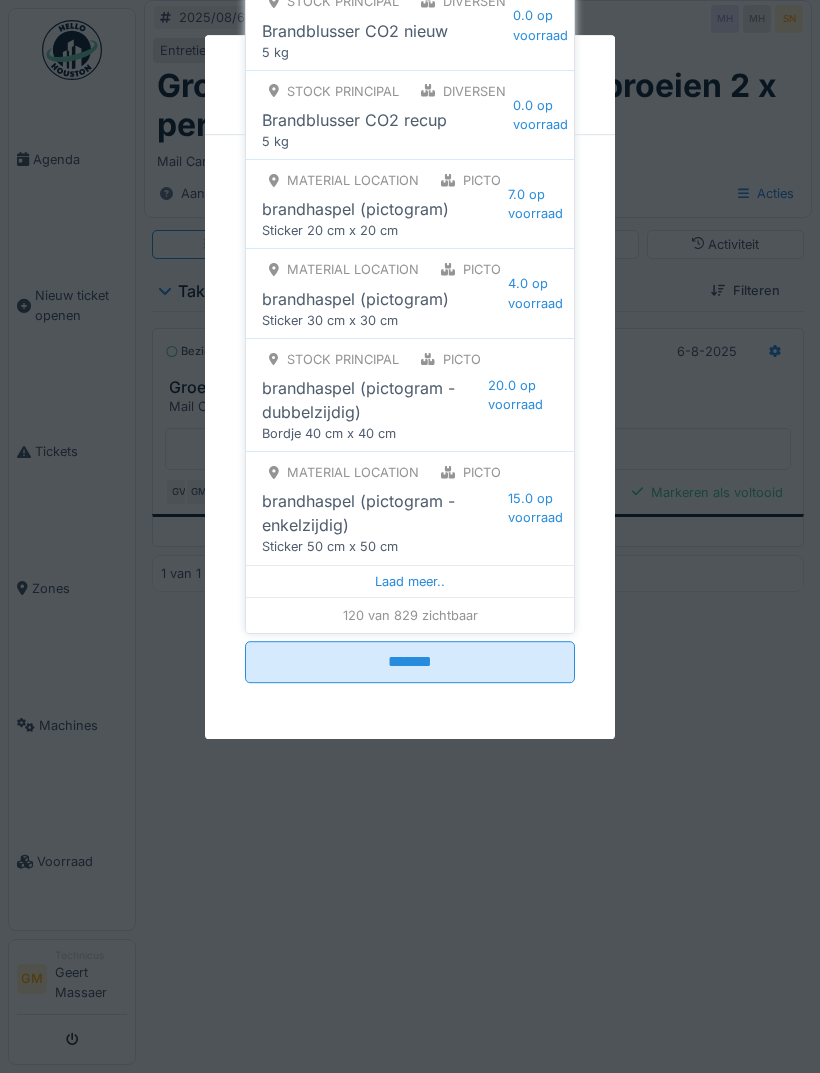 click on "Laad meer.." at bounding box center [410, 581] 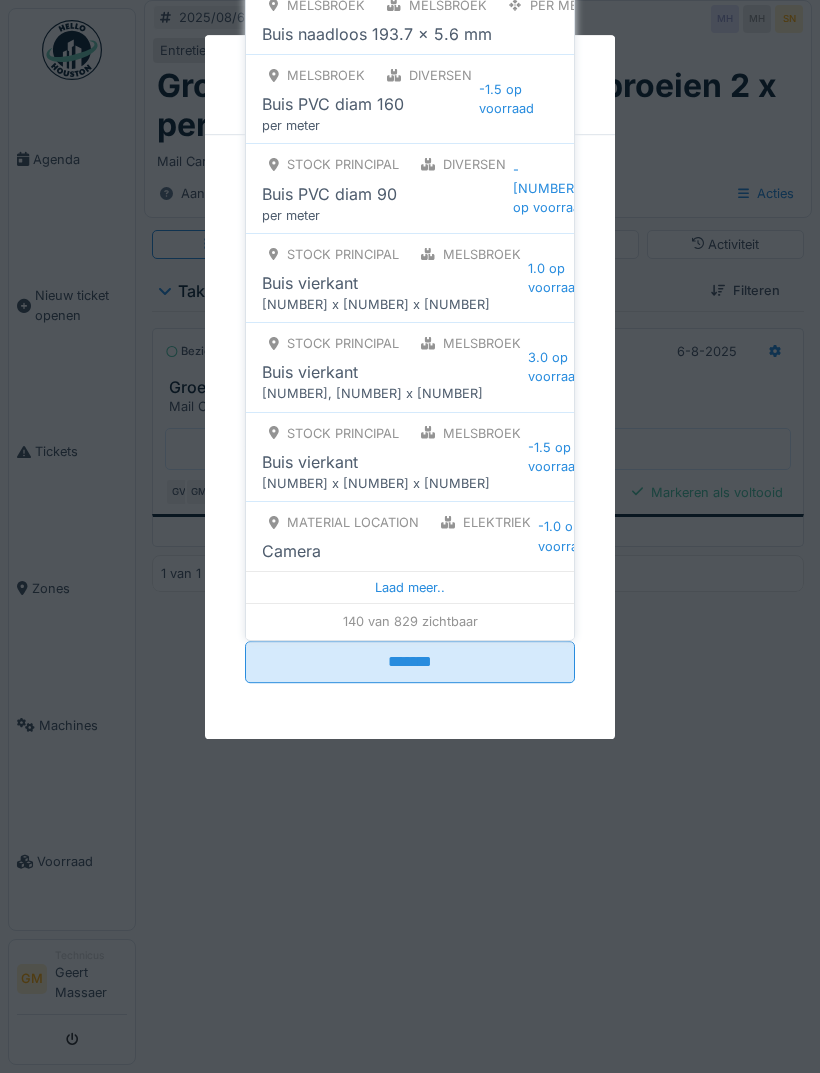 click on "Laad meer.." at bounding box center [410, 587] 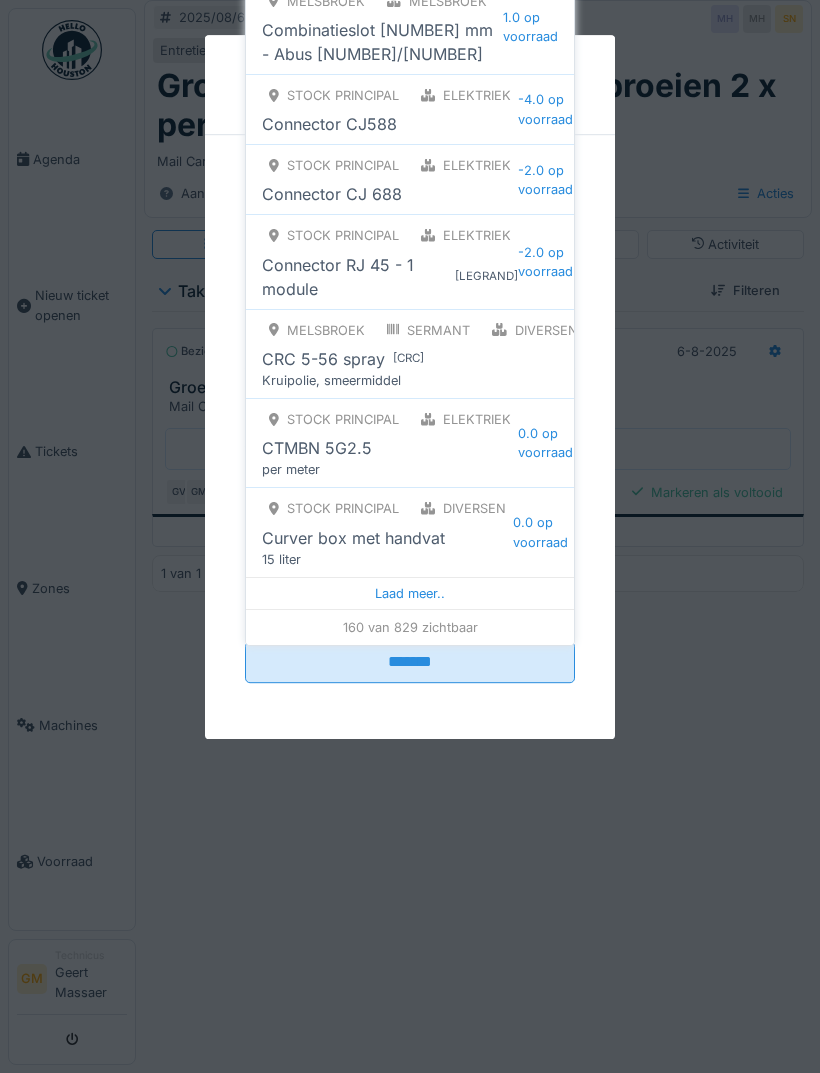 click on "Laad meer.." at bounding box center (410, 593) 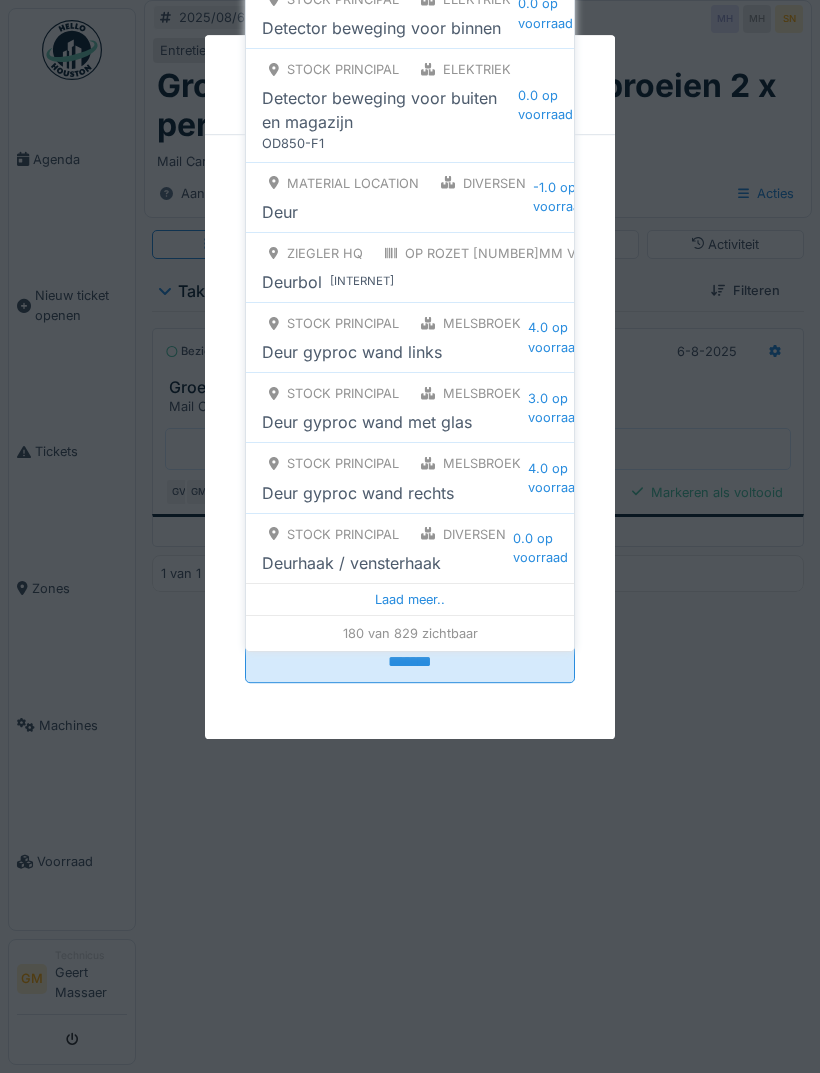 click on "Laad meer.." at bounding box center [410, 599] 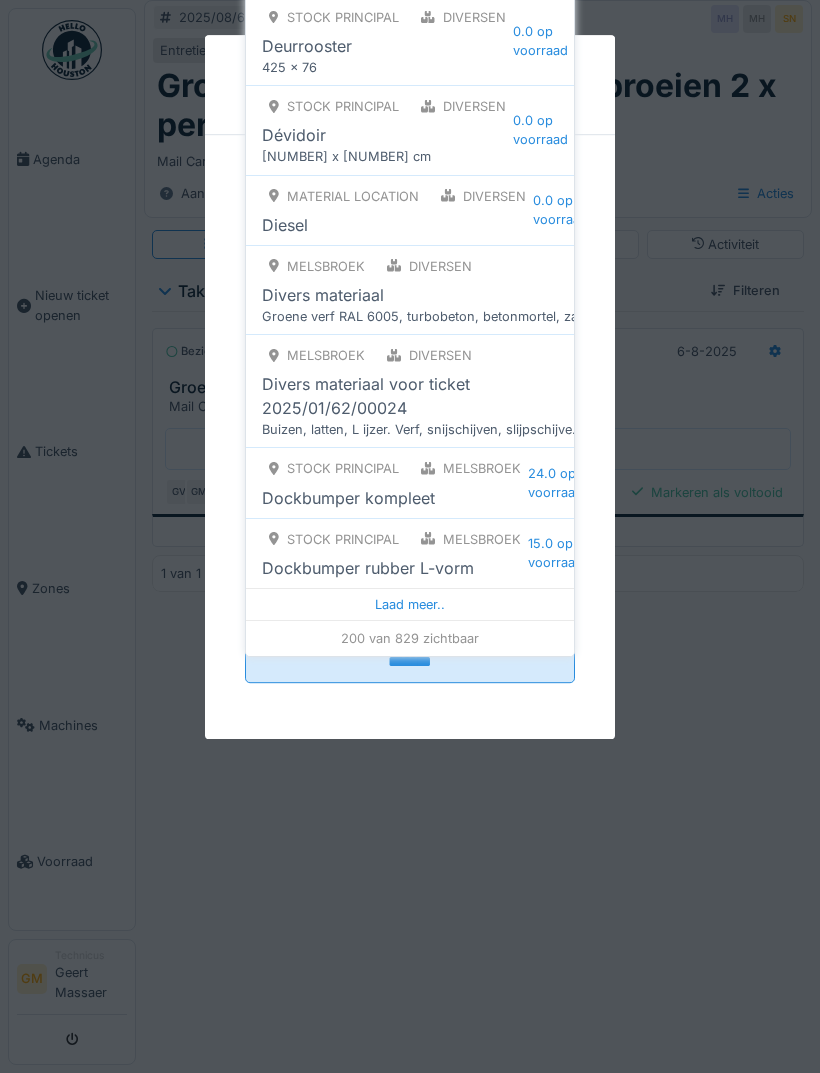 click on "Laad meer.." at bounding box center (410, 604) 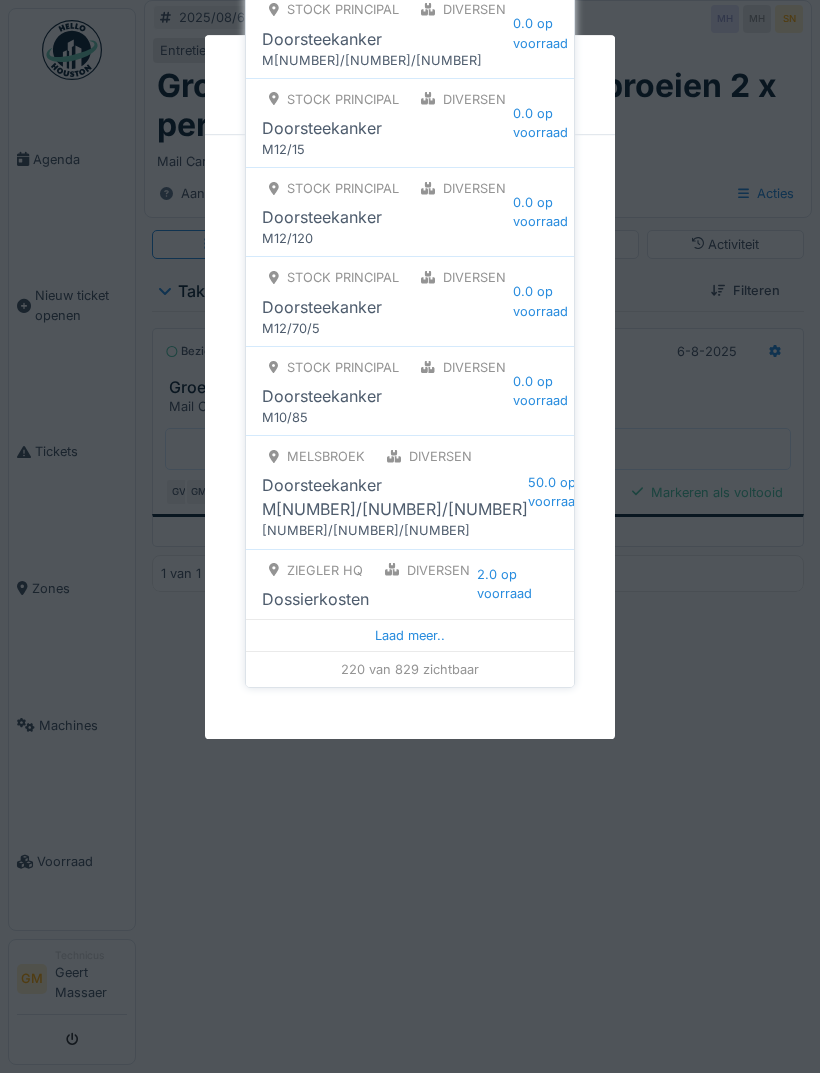 click on "Laad meer.." at bounding box center (410, 635) 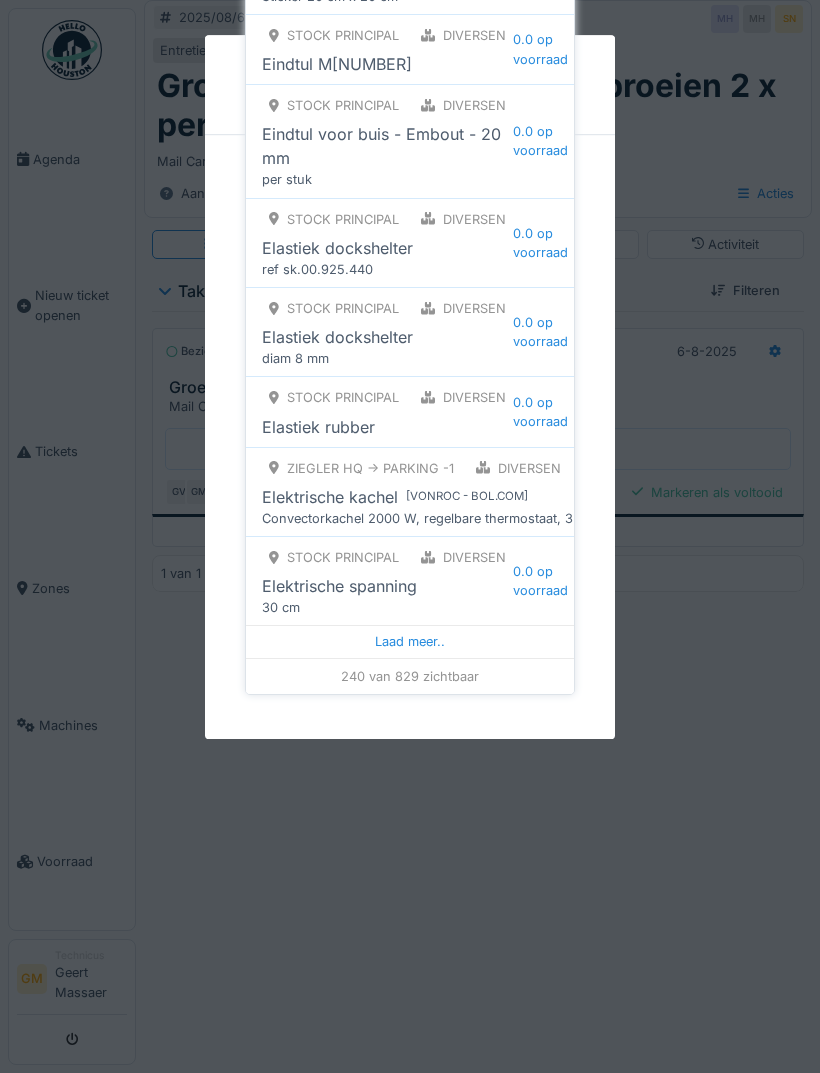 click on "Laad meer.." at bounding box center [410, 641] 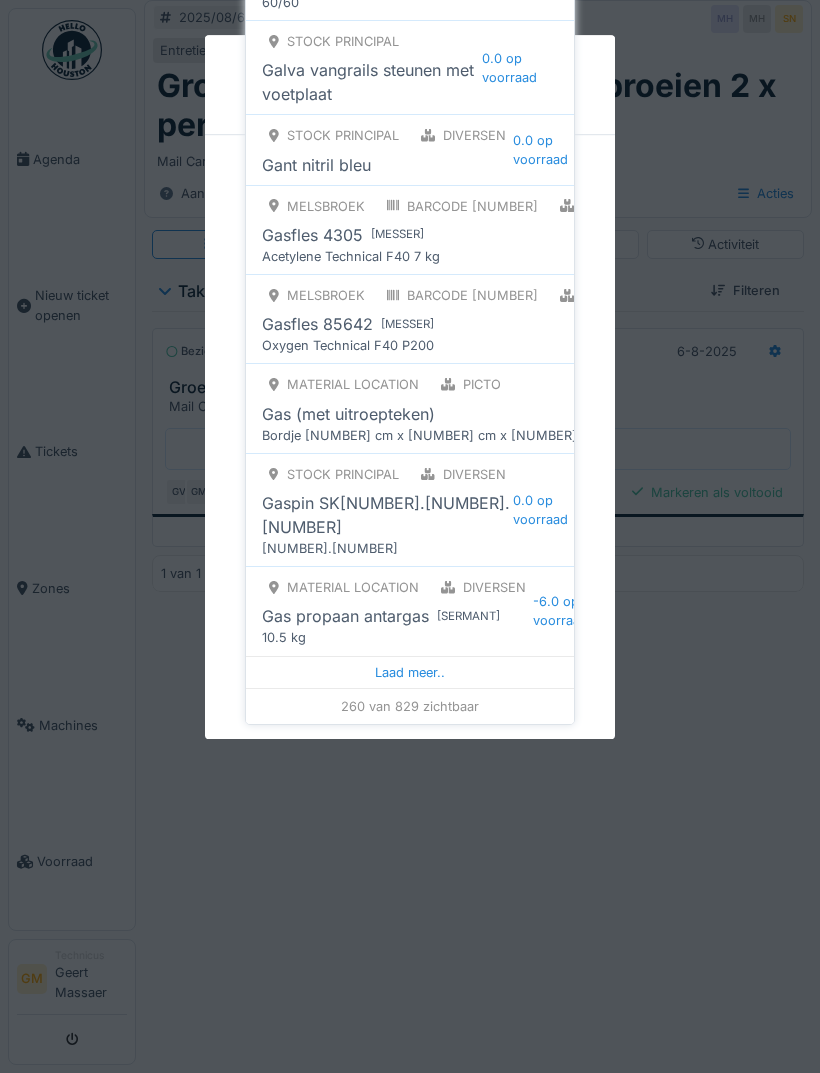 click on "Laad meer.." at bounding box center [410, 672] 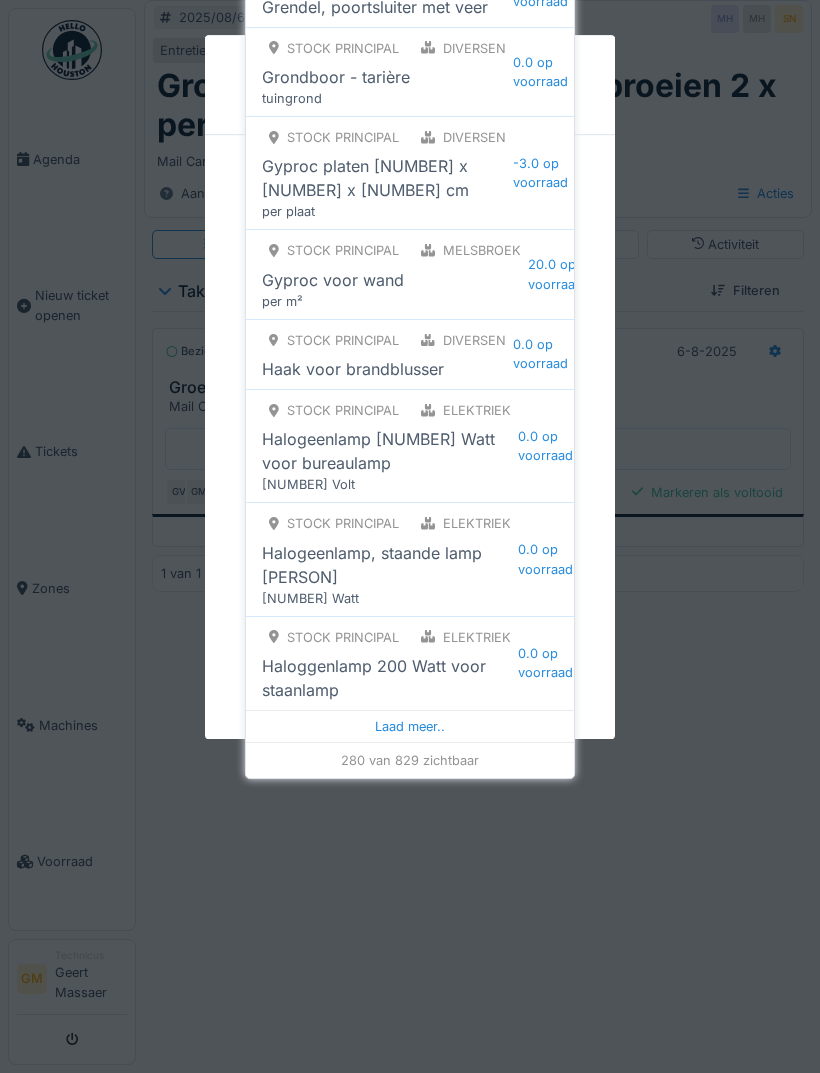 click on "Laad meer.." at bounding box center (410, 726) 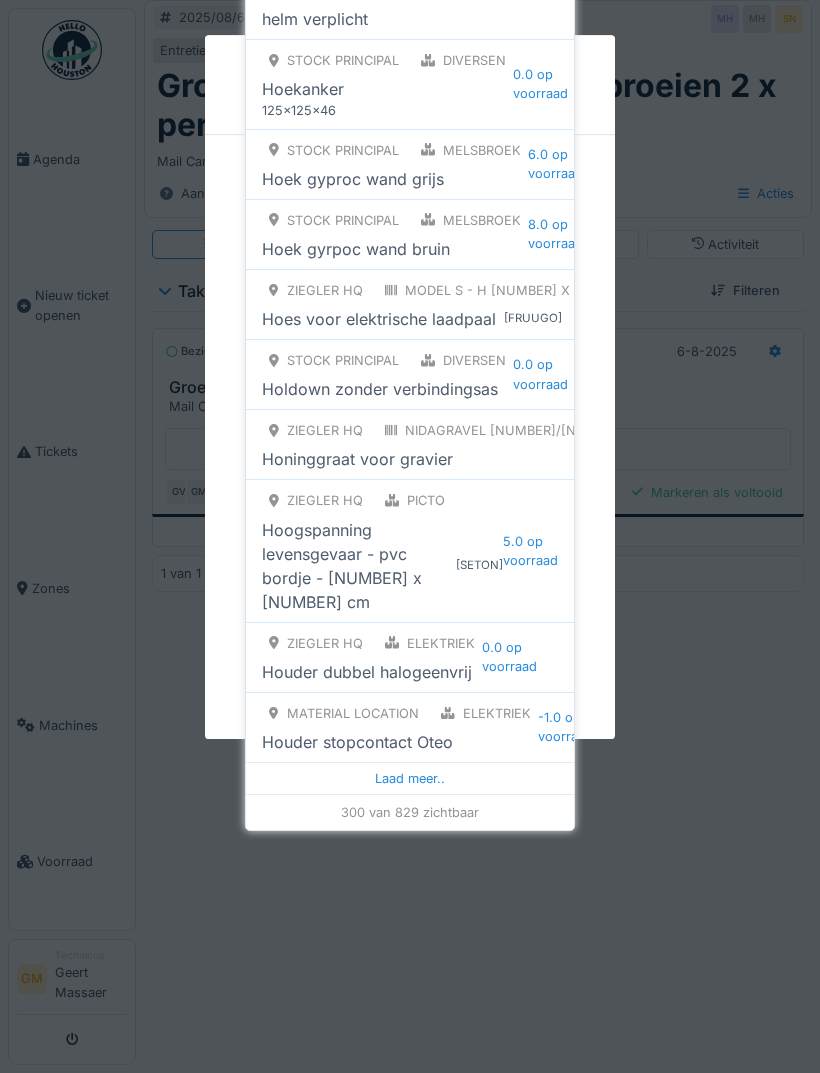 click on "Laad meer.." at bounding box center [410, 778] 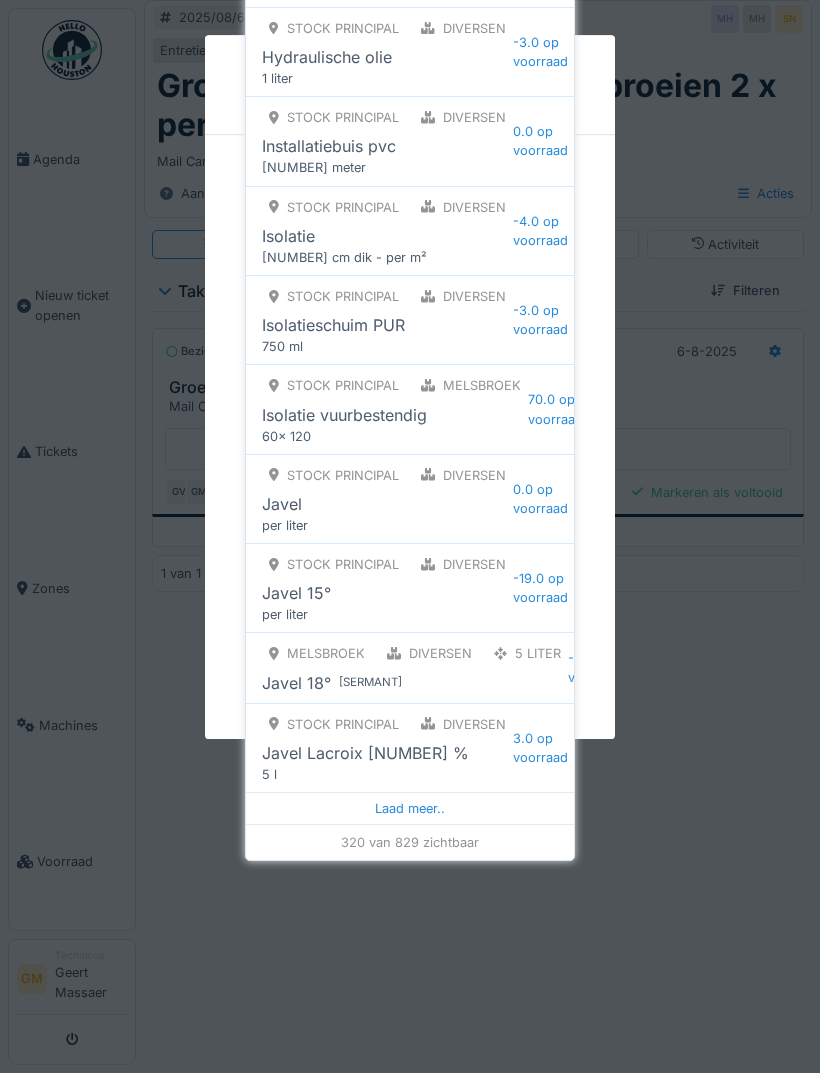 click on "Laad meer.." at bounding box center [410, 808] 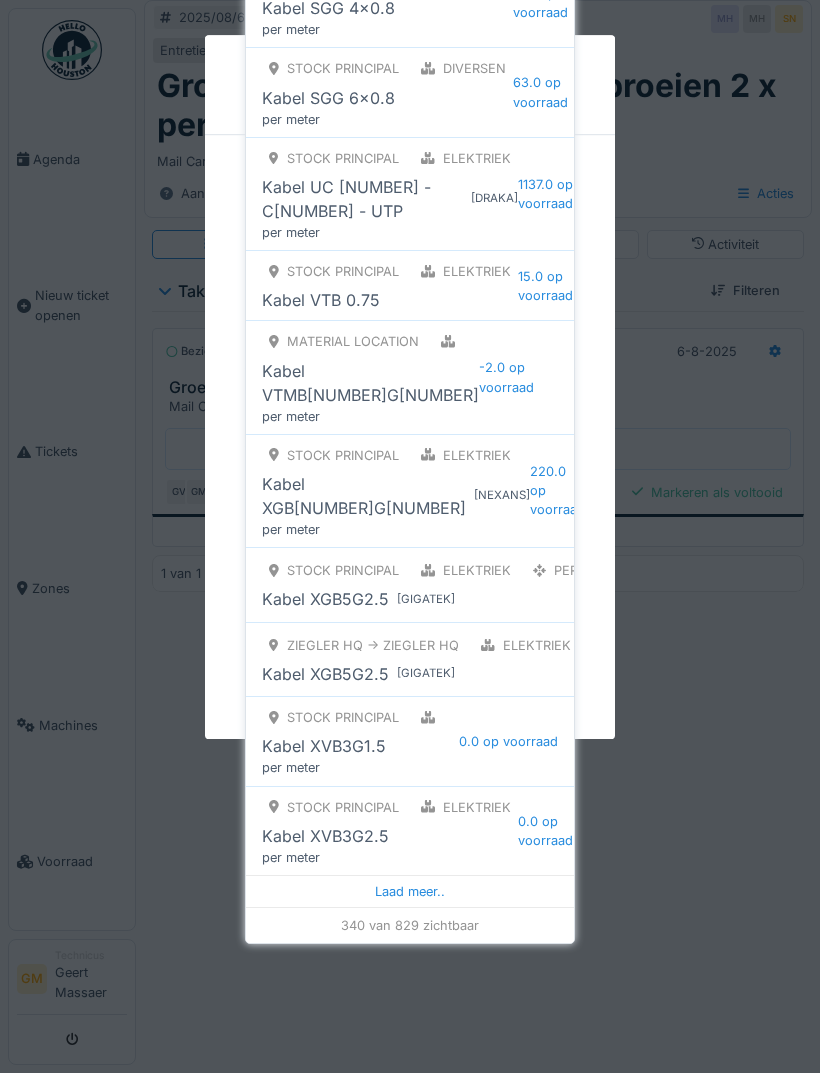click on "Laad meer.." at bounding box center (410, 891) 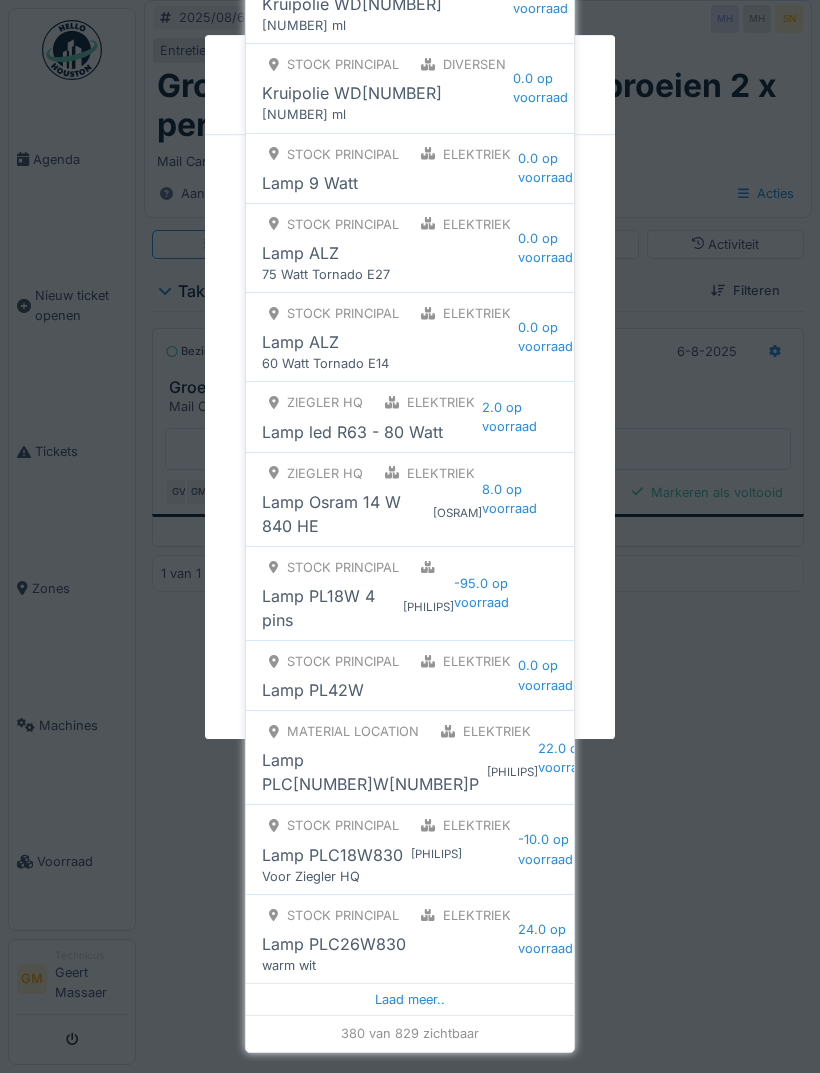 click on "Laad meer.." at bounding box center (410, 999) 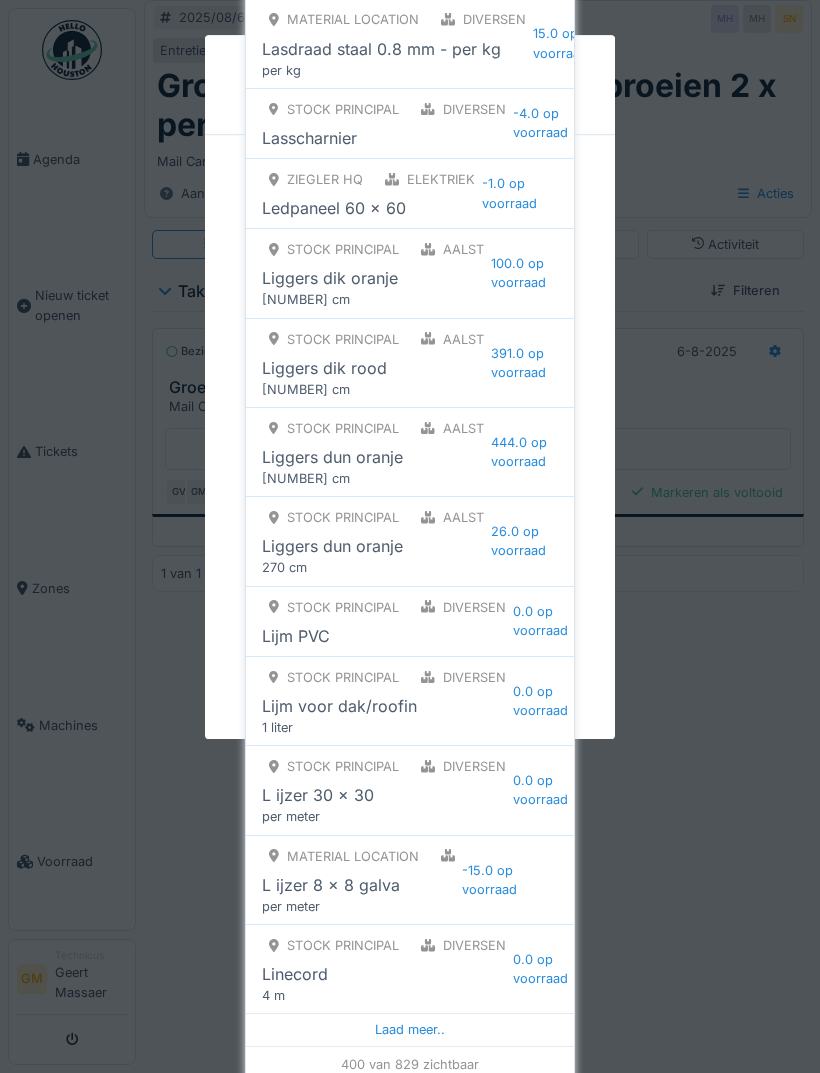 click on "Laad meer.." at bounding box center [410, 1029] 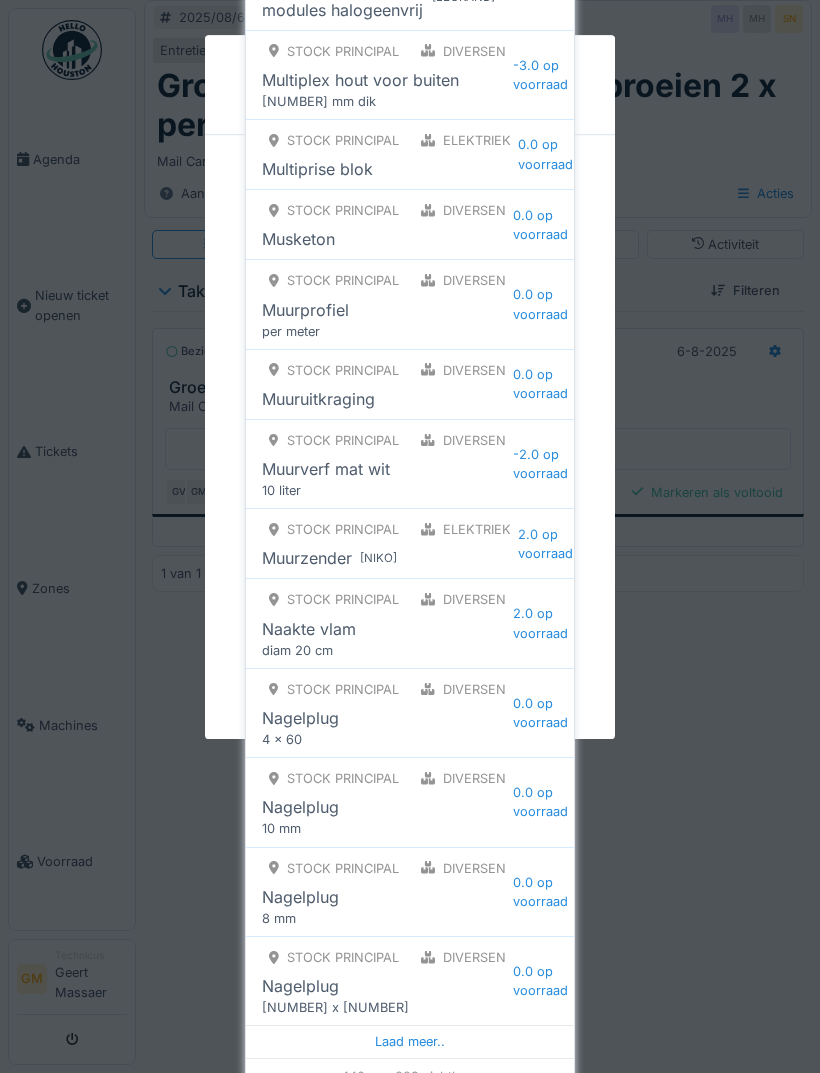 click on "Laad meer.." at bounding box center (410, 1041) 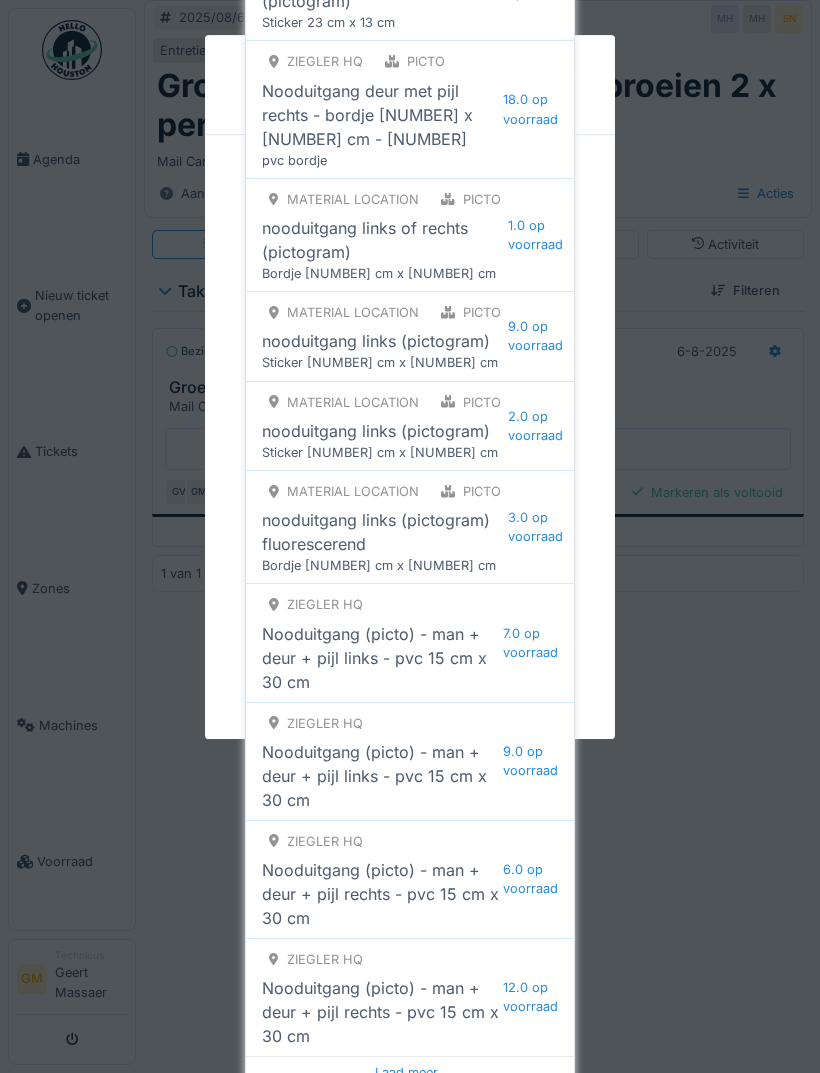 click on "Laad meer.." at bounding box center (410, 1072) 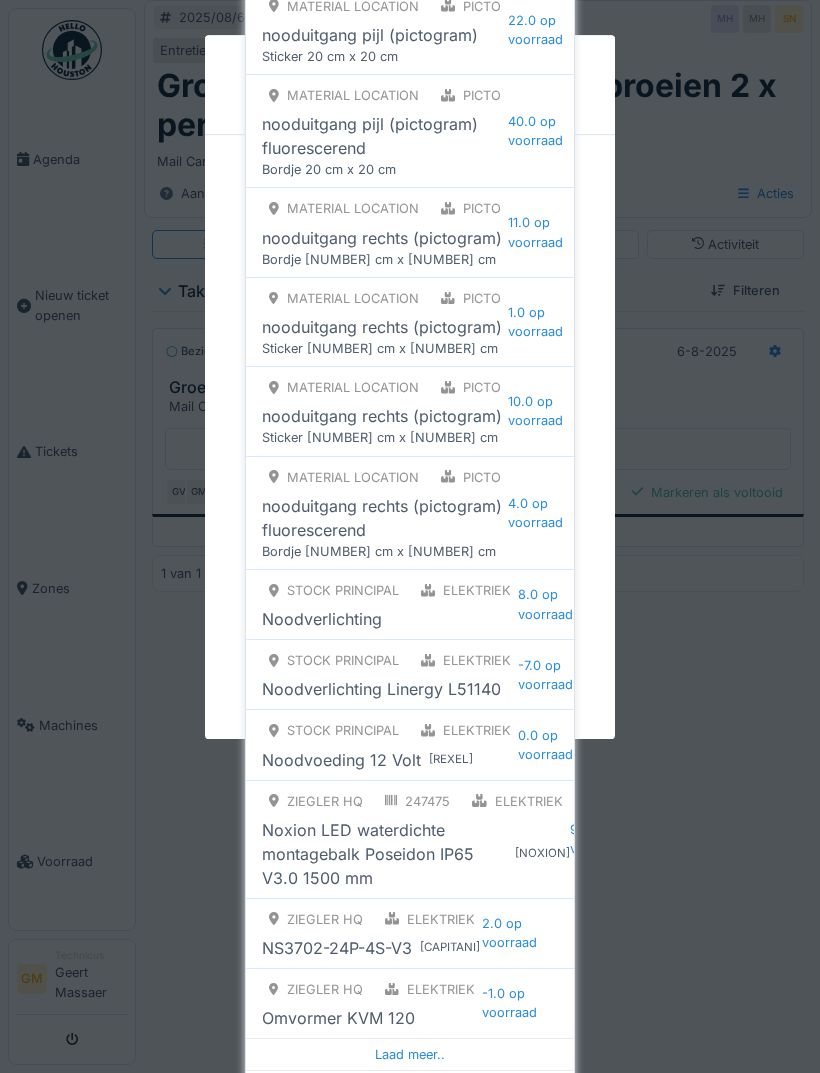click on "Laad meer.." at bounding box center (410, 1054) 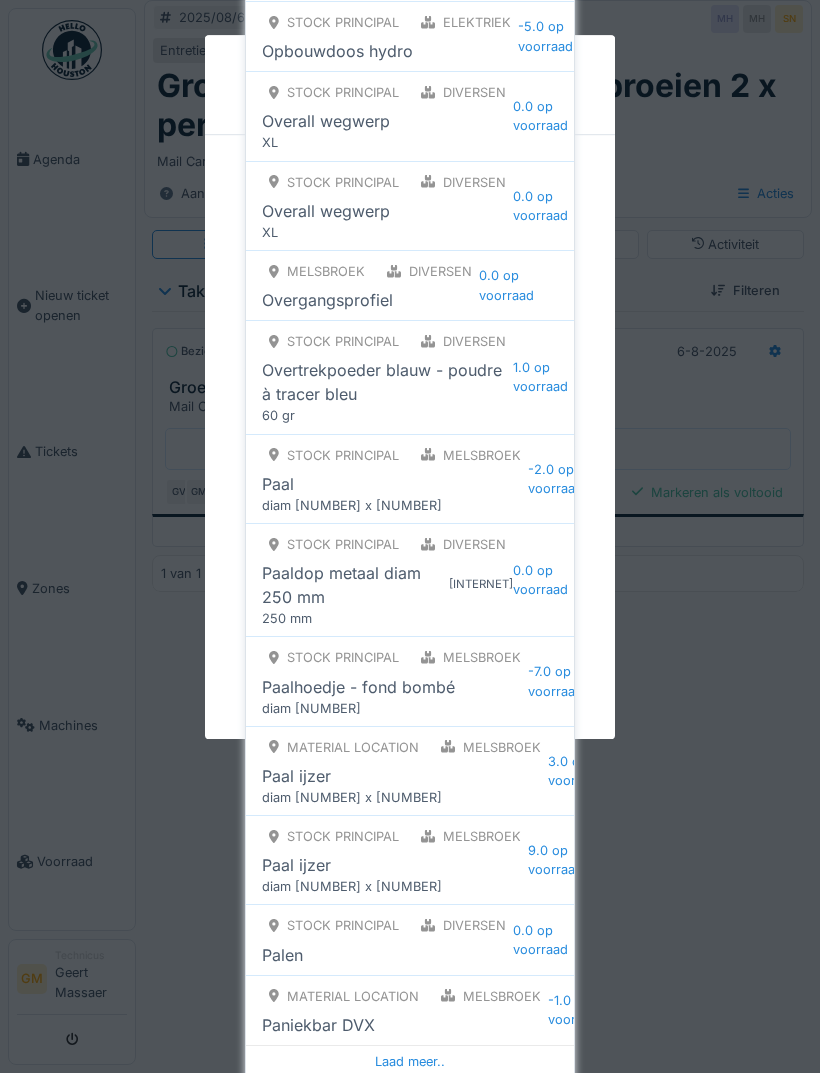 click on "Laad meer.." at bounding box center (410, 1061) 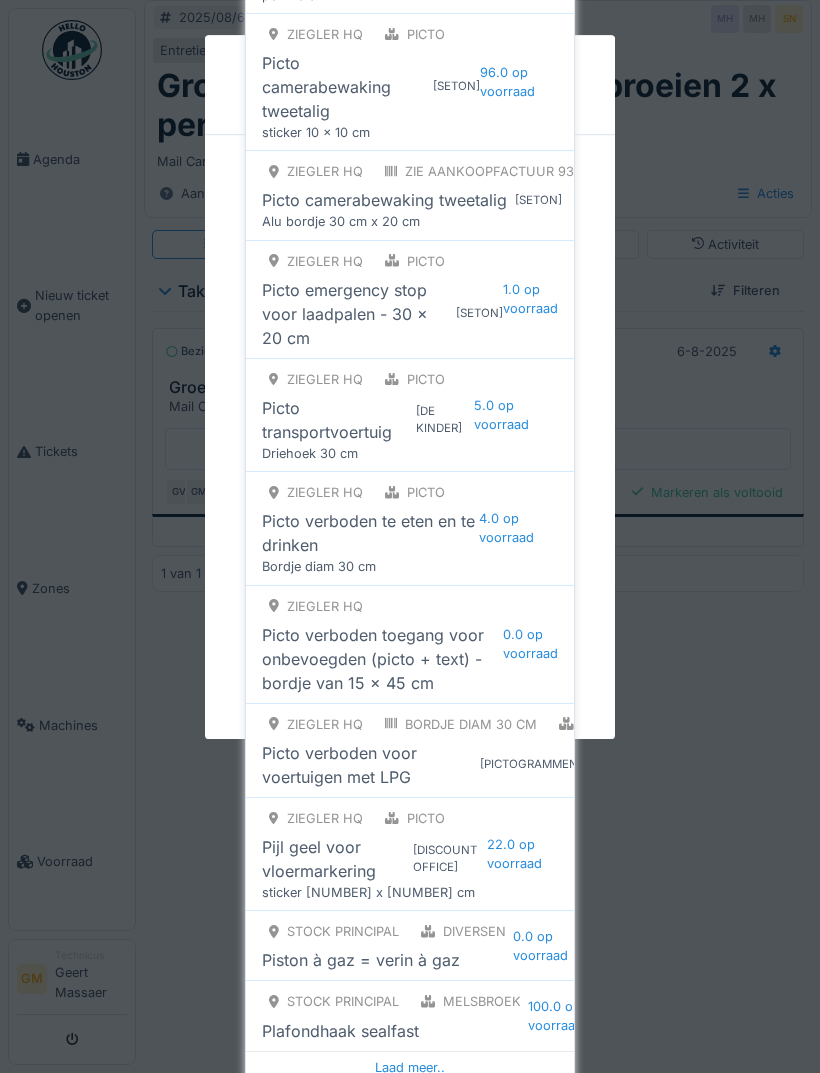 click on "Laad meer.." at bounding box center (410, 1067) 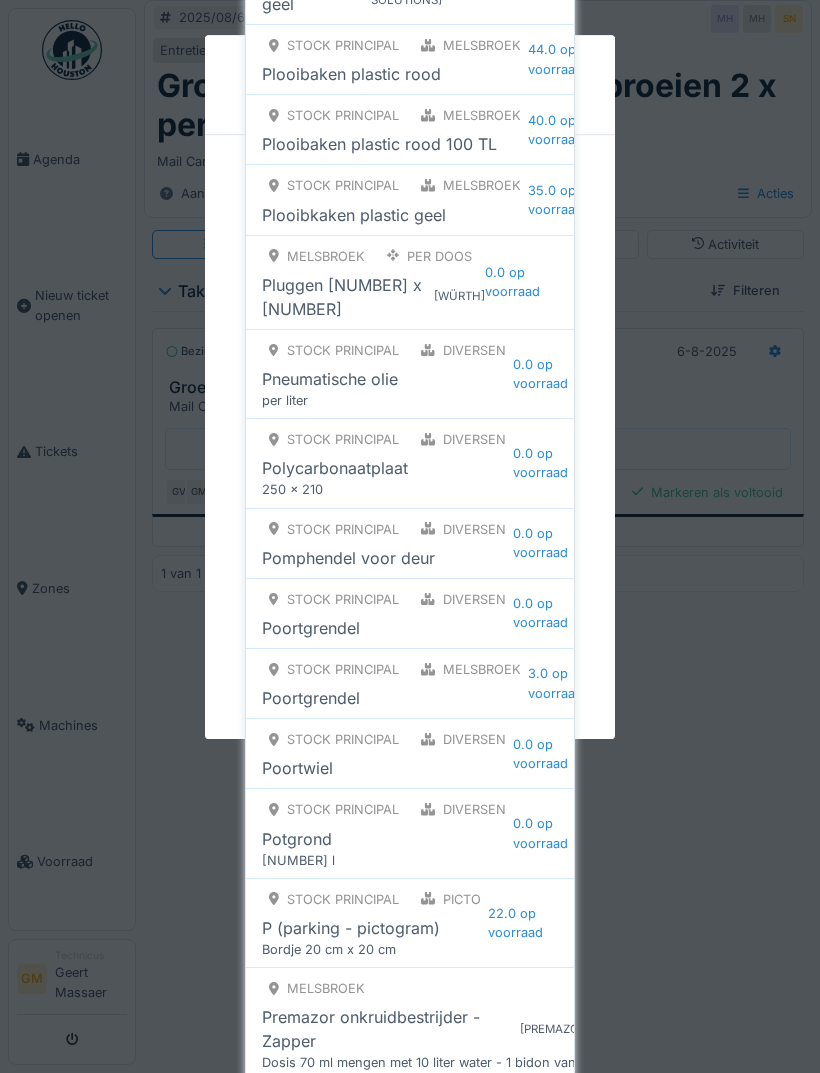 click on "Premazor onkruidbestrijder - Zapper" at bounding box center [387, 1029] 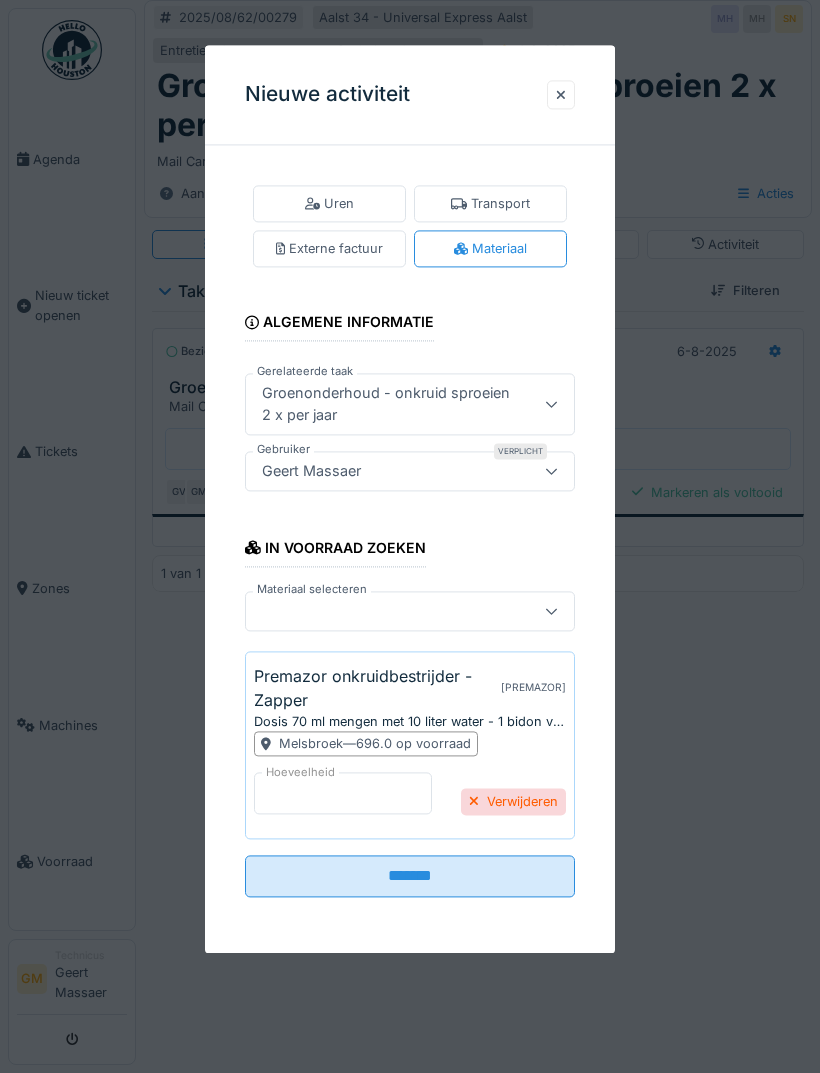 click on "*" at bounding box center [343, 794] 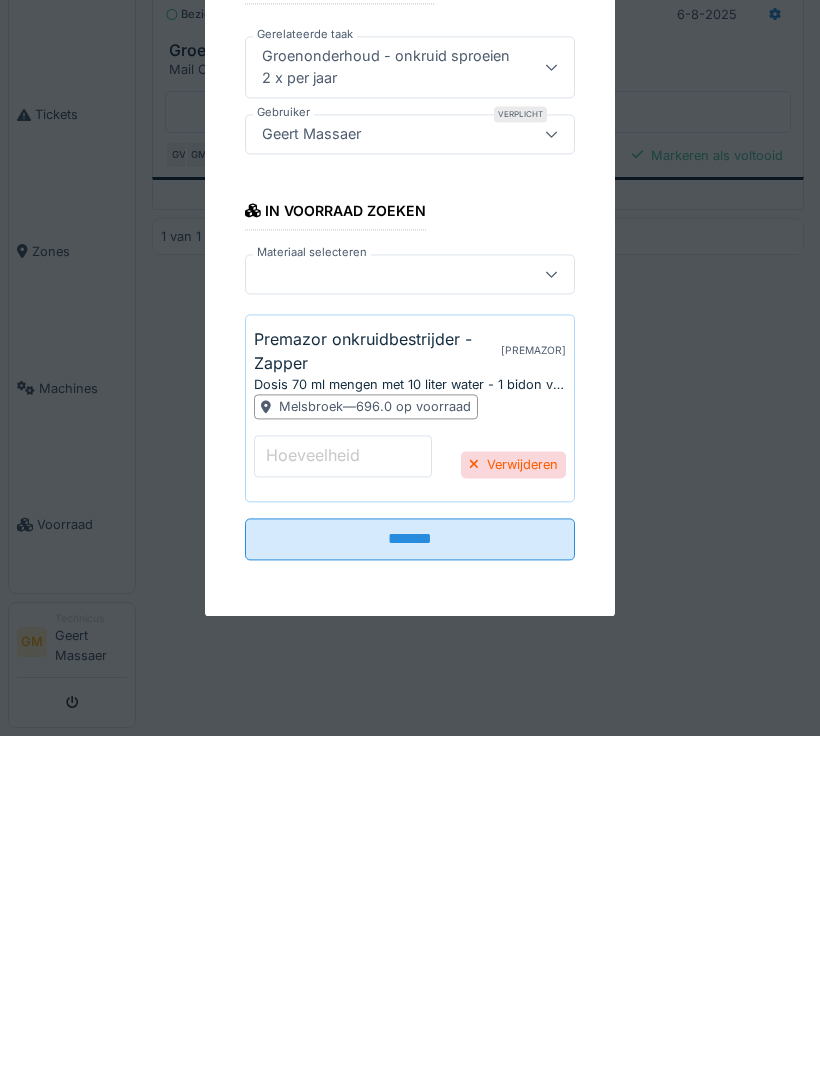 type on "*" 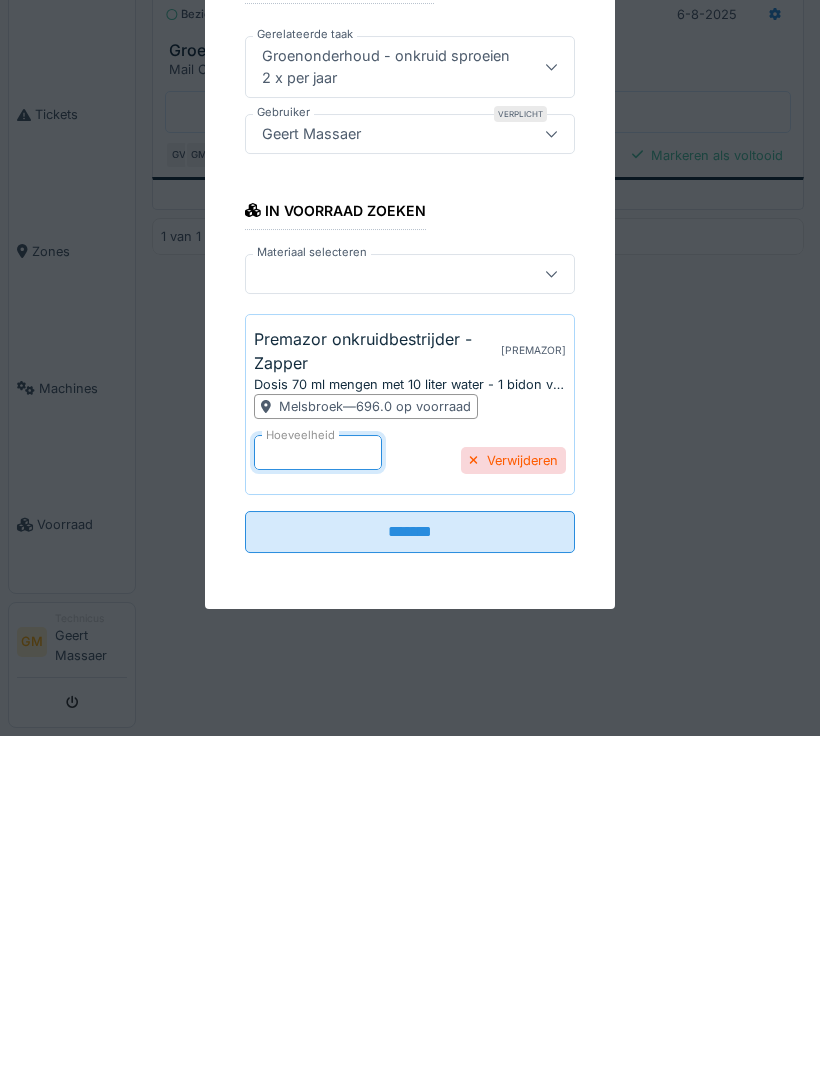 click on "Verwijderen" at bounding box center (513, 797) 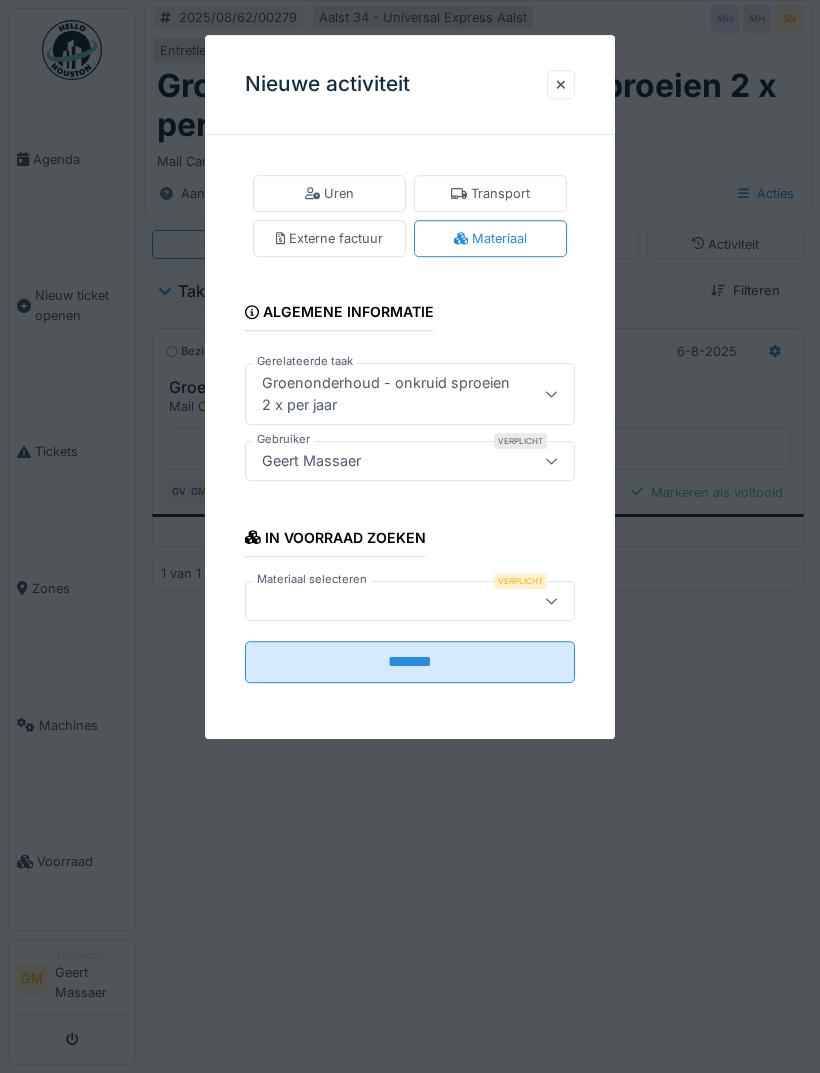 click at bounding box center (561, 84) 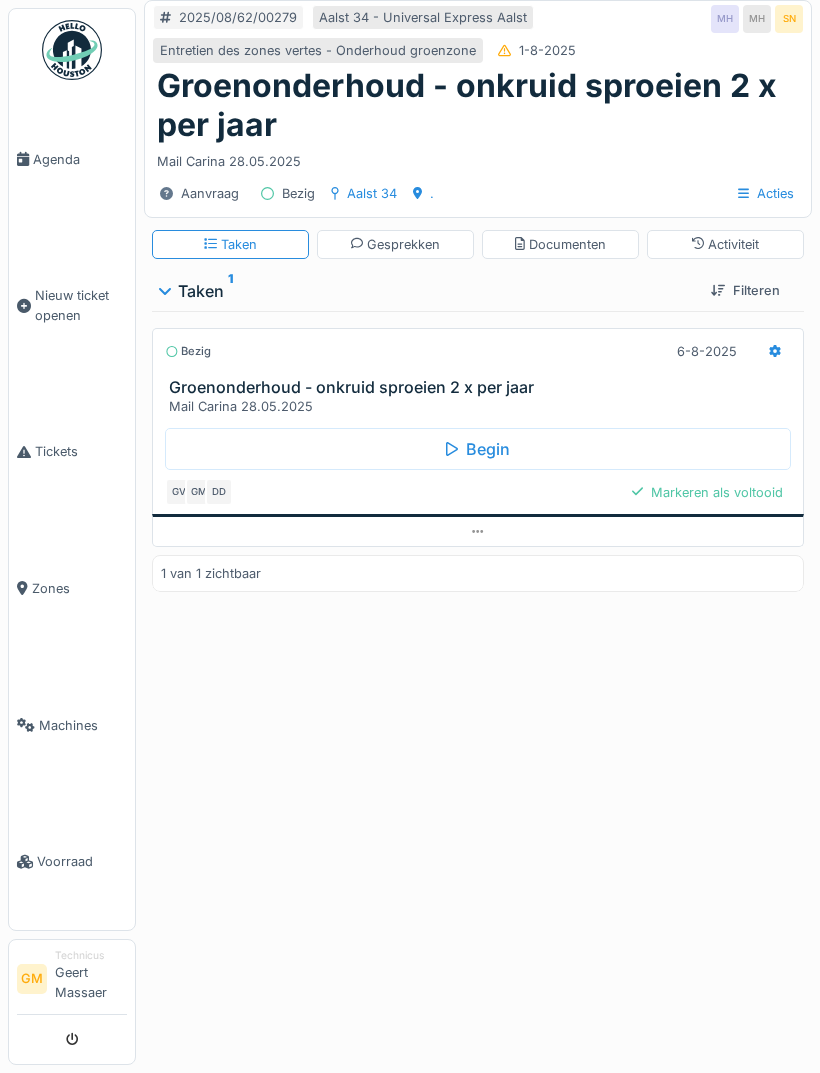 click on "Gesprekken" at bounding box center [396, 244] 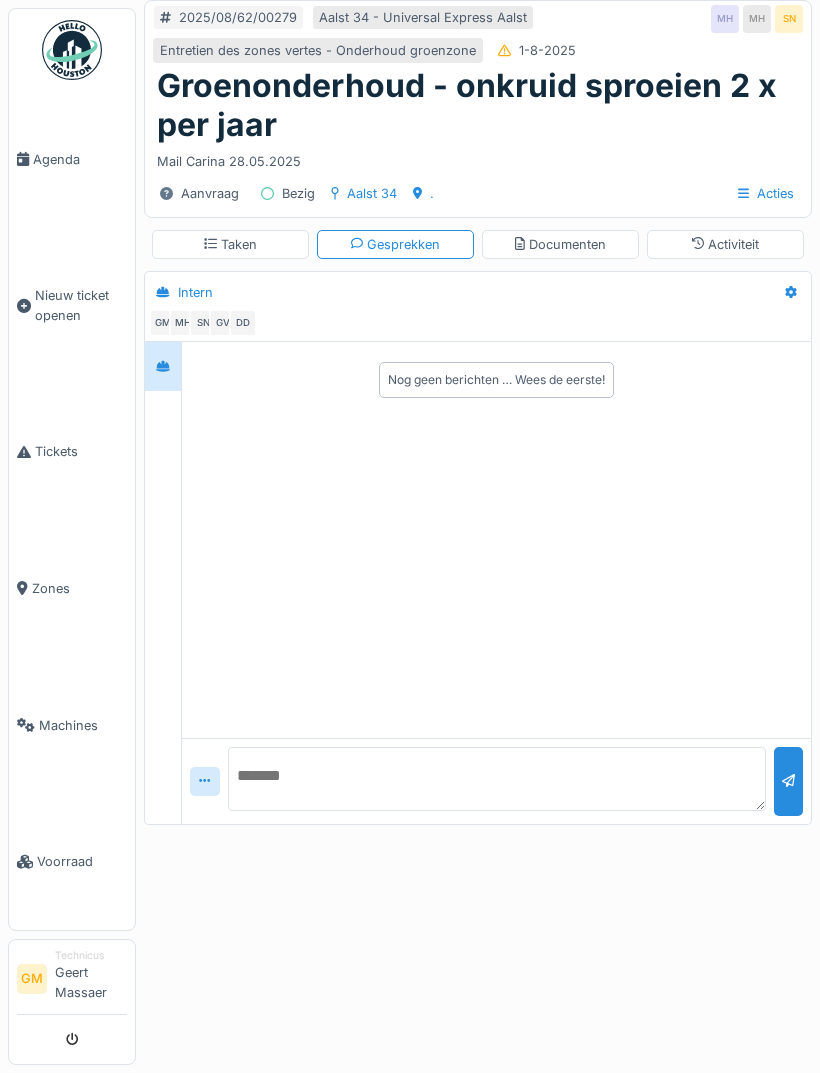 click at bounding box center [497, 779] 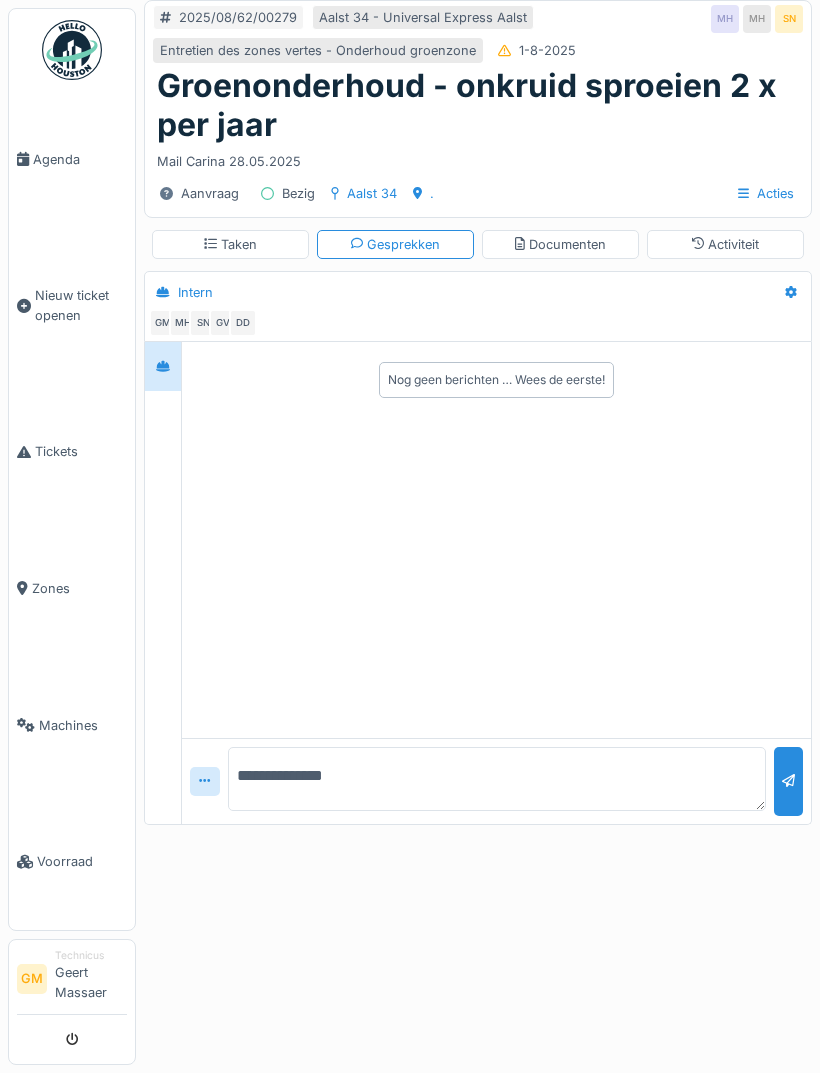 type on "**********" 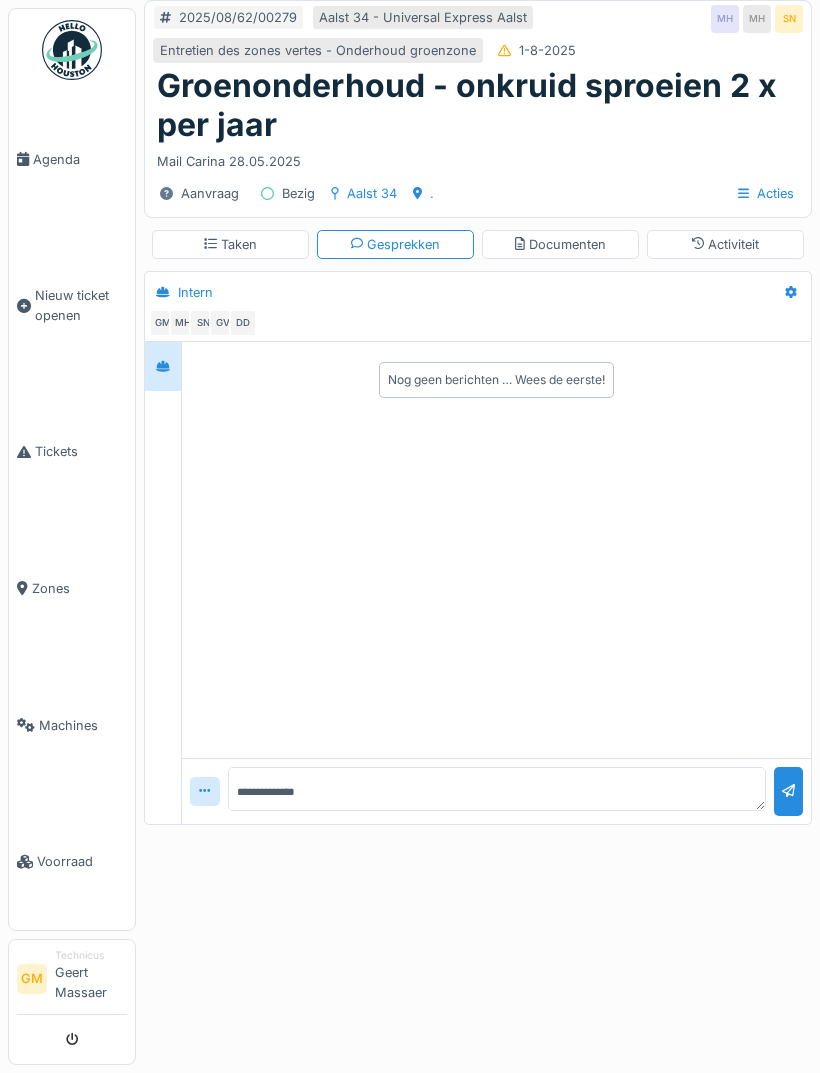 click at bounding box center (788, 791) 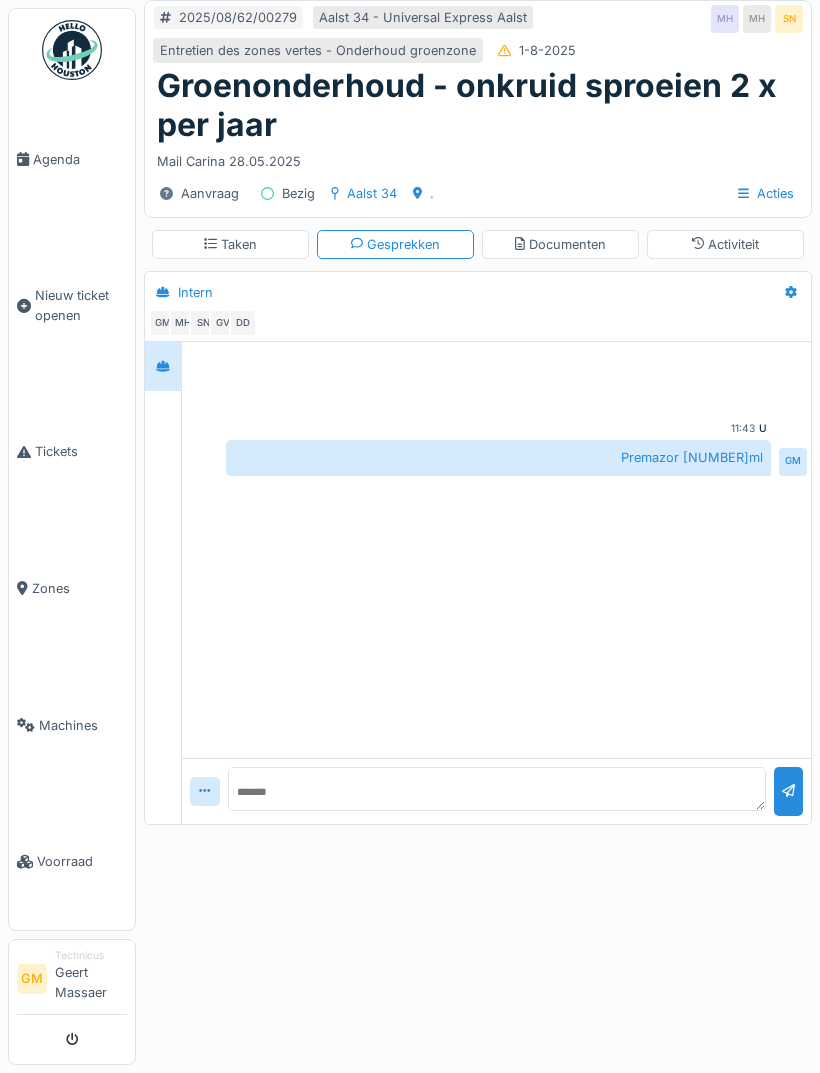 click on "Activiteit" at bounding box center [726, 244] 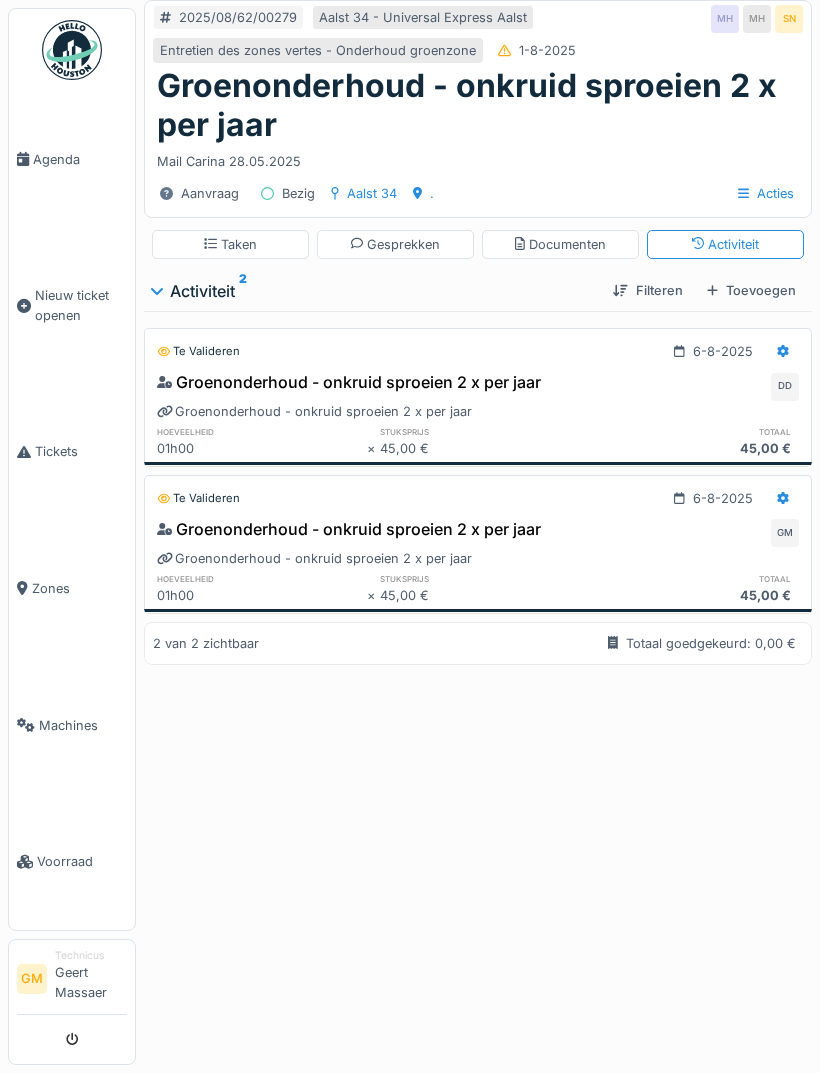 click on "Agenda" at bounding box center [80, 159] 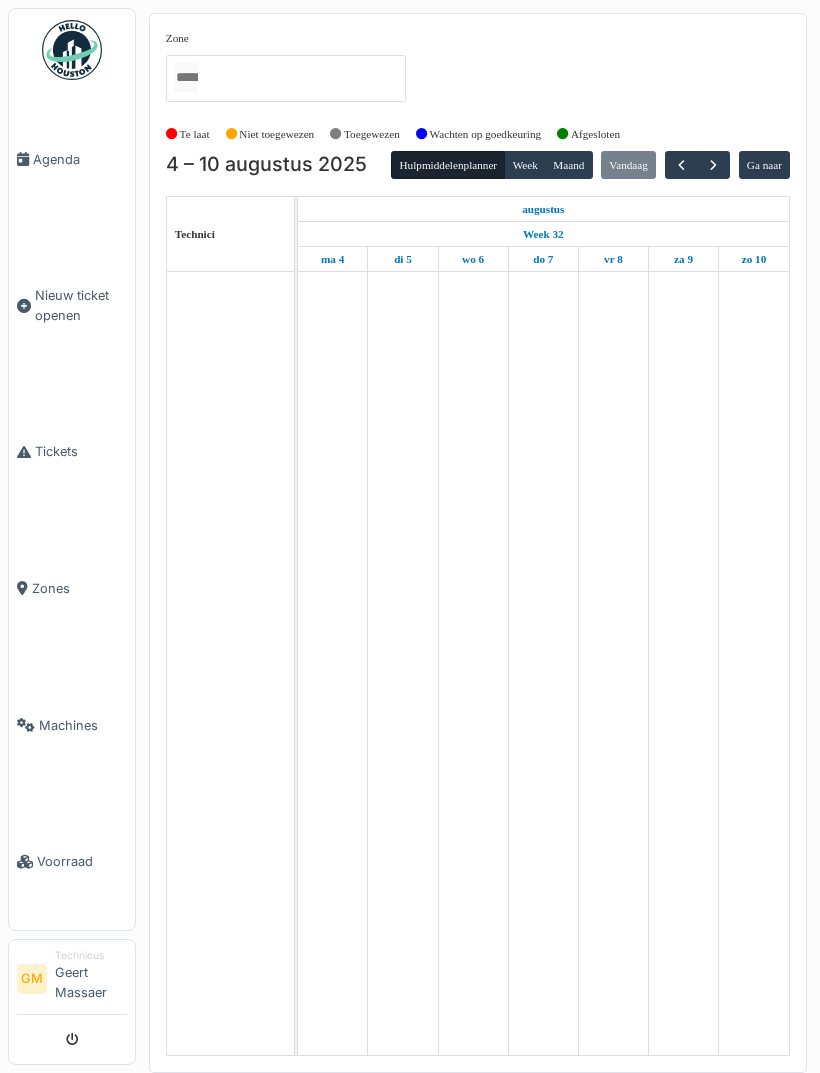 scroll, scrollTop: 0, scrollLeft: 0, axis: both 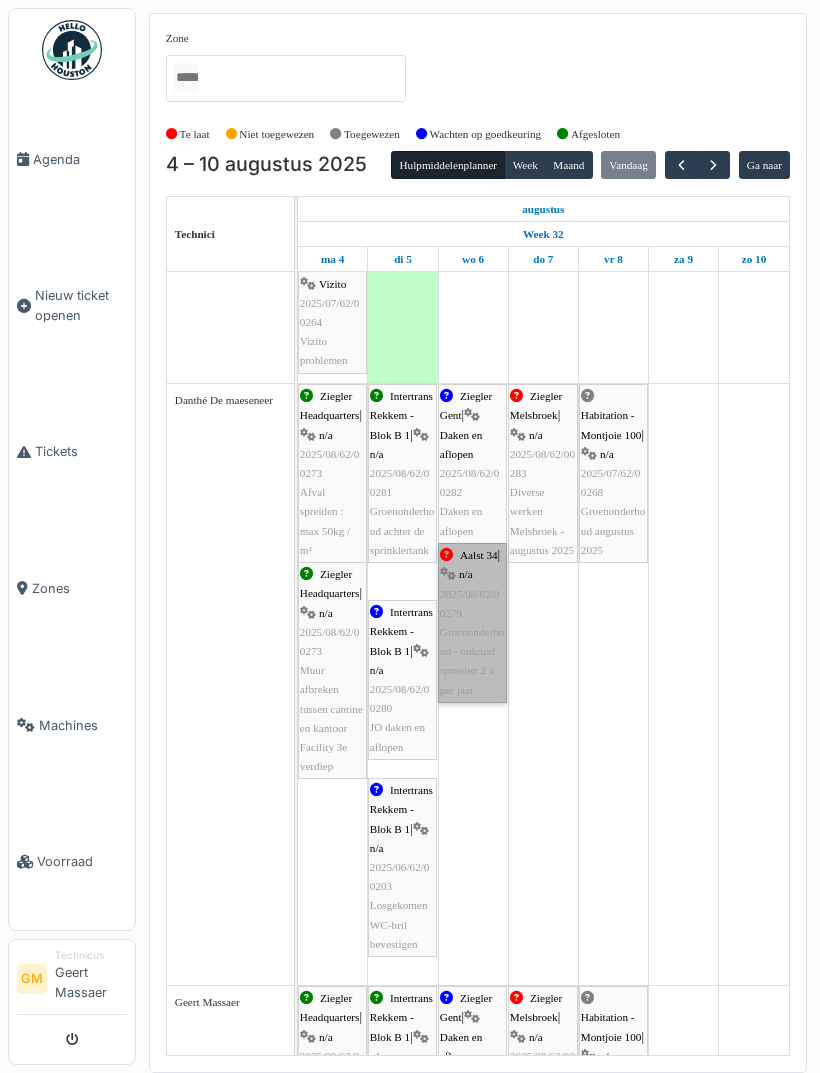 click on "[CITY] [NUMBER]
|     n/a
[LICENSE_PLATE]
Groenonderhoud - onkruid sproeien 2 x per jaar" at bounding box center (472, 623) 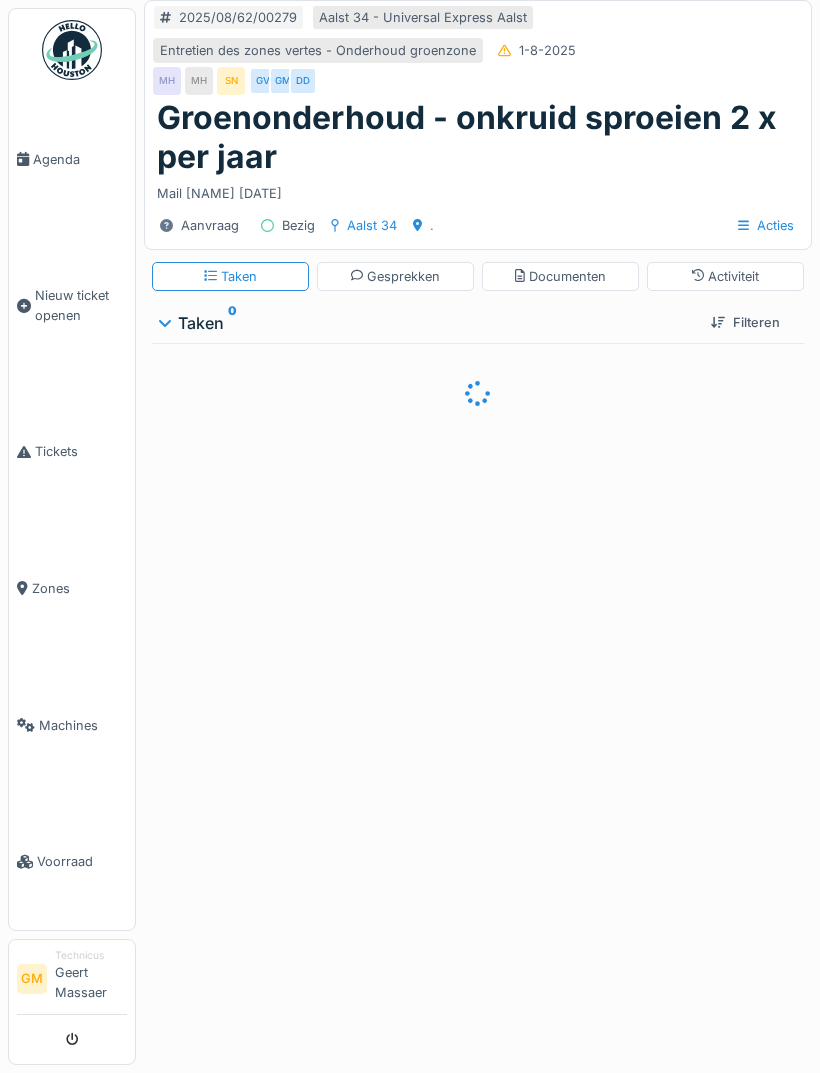 scroll, scrollTop: 0, scrollLeft: 0, axis: both 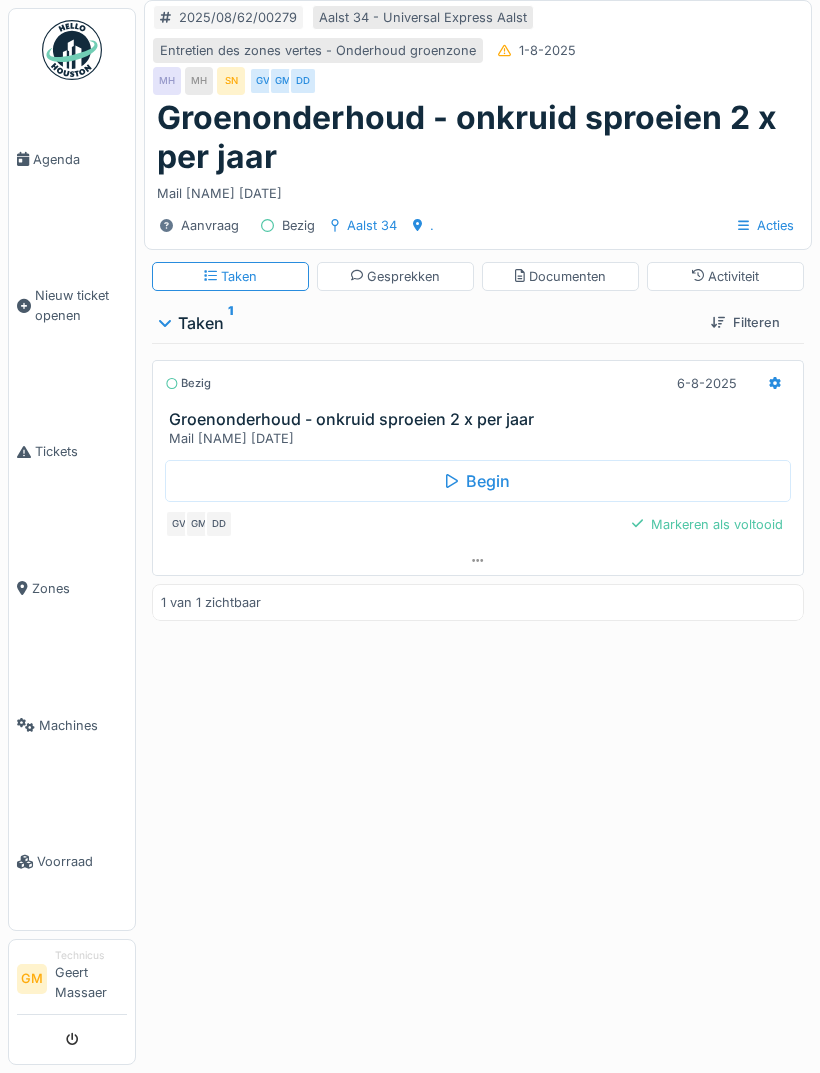 click on "Markeren als voltooid" at bounding box center (707, 524) 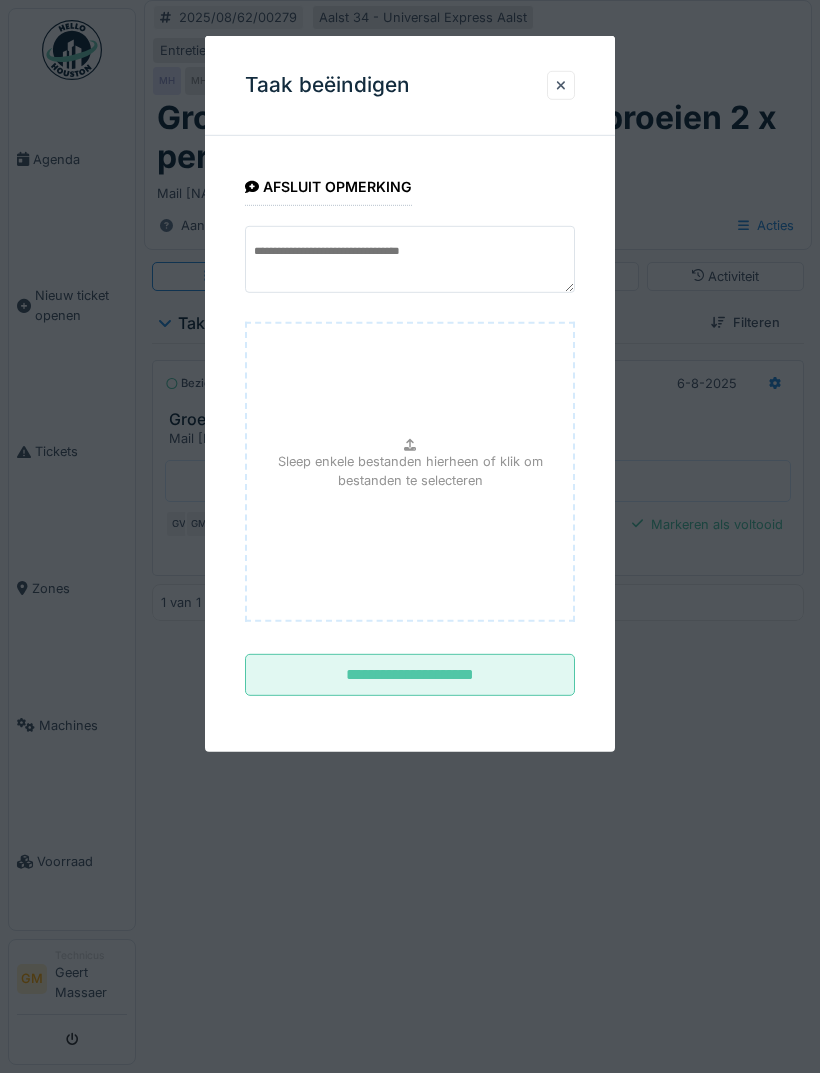 click on "**********" at bounding box center [410, 675] 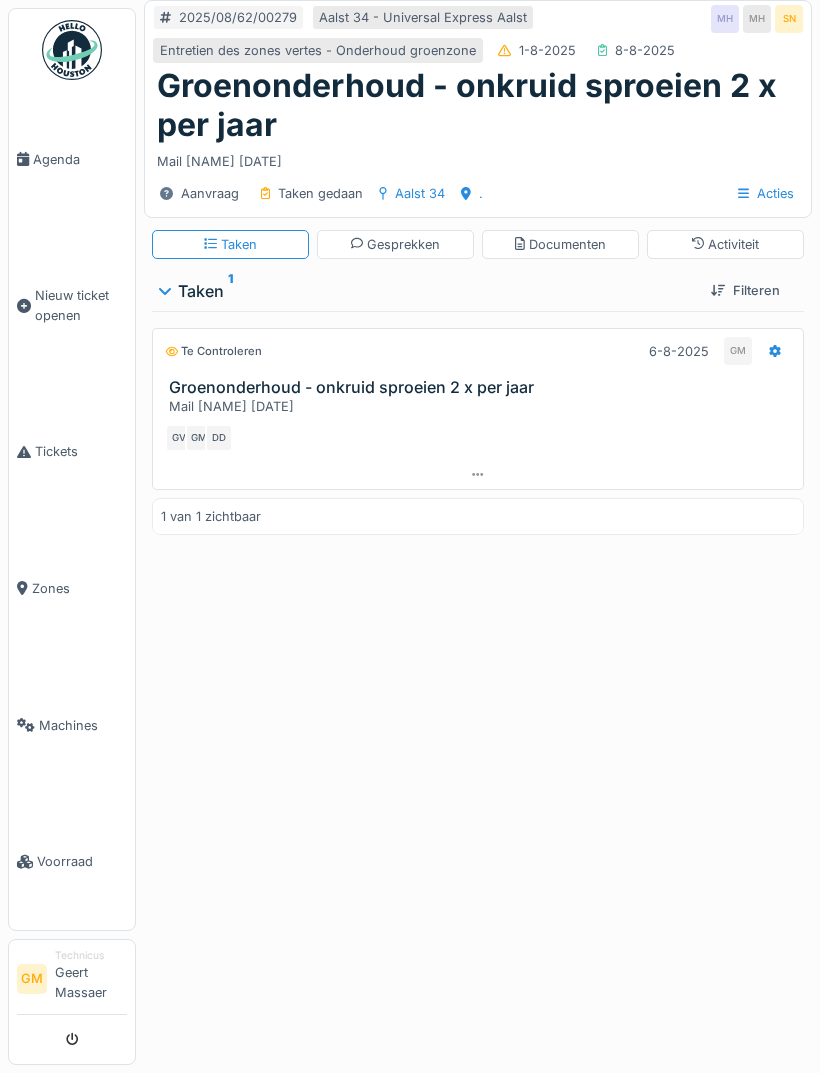 click on "Agenda" at bounding box center [72, 159] 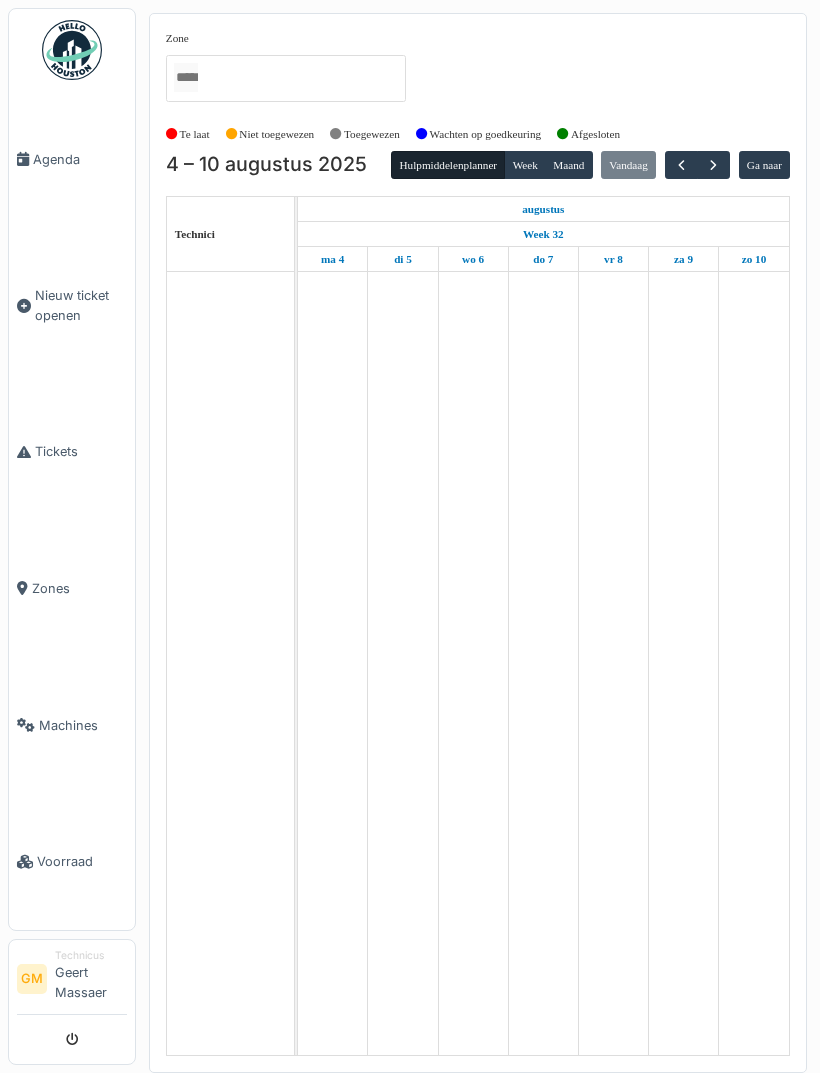 scroll, scrollTop: 0, scrollLeft: 0, axis: both 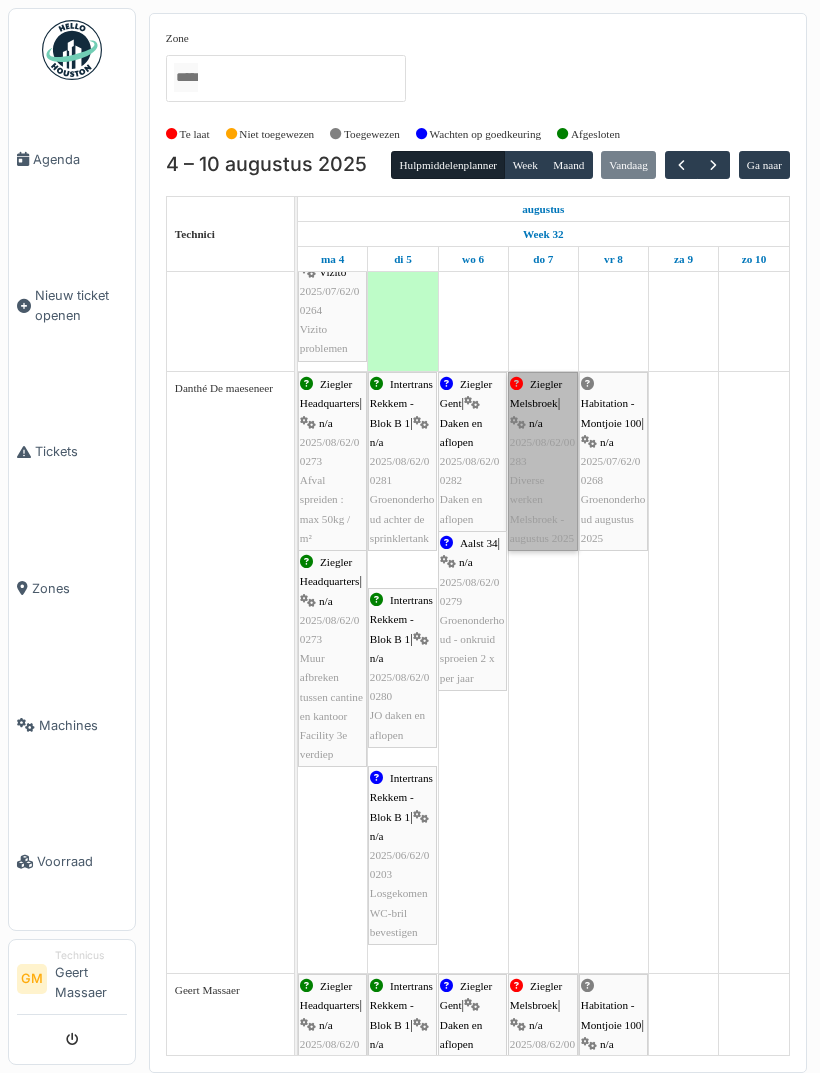 click on "Ziegler Melsbroek
|     n/a
2025/08/62/00283
Diverse werken Melsbroek - augustus 2025" at bounding box center (543, 461) 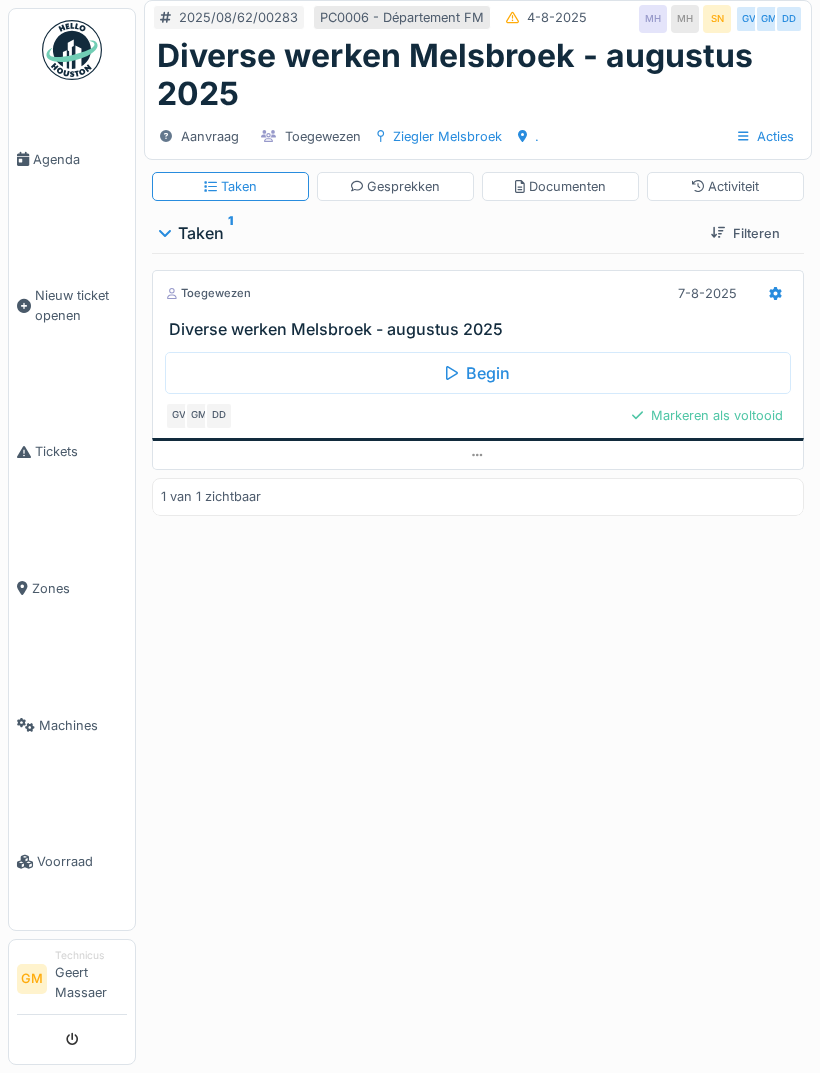 scroll, scrollTop: 0, scrollLeft: 0, axis: both 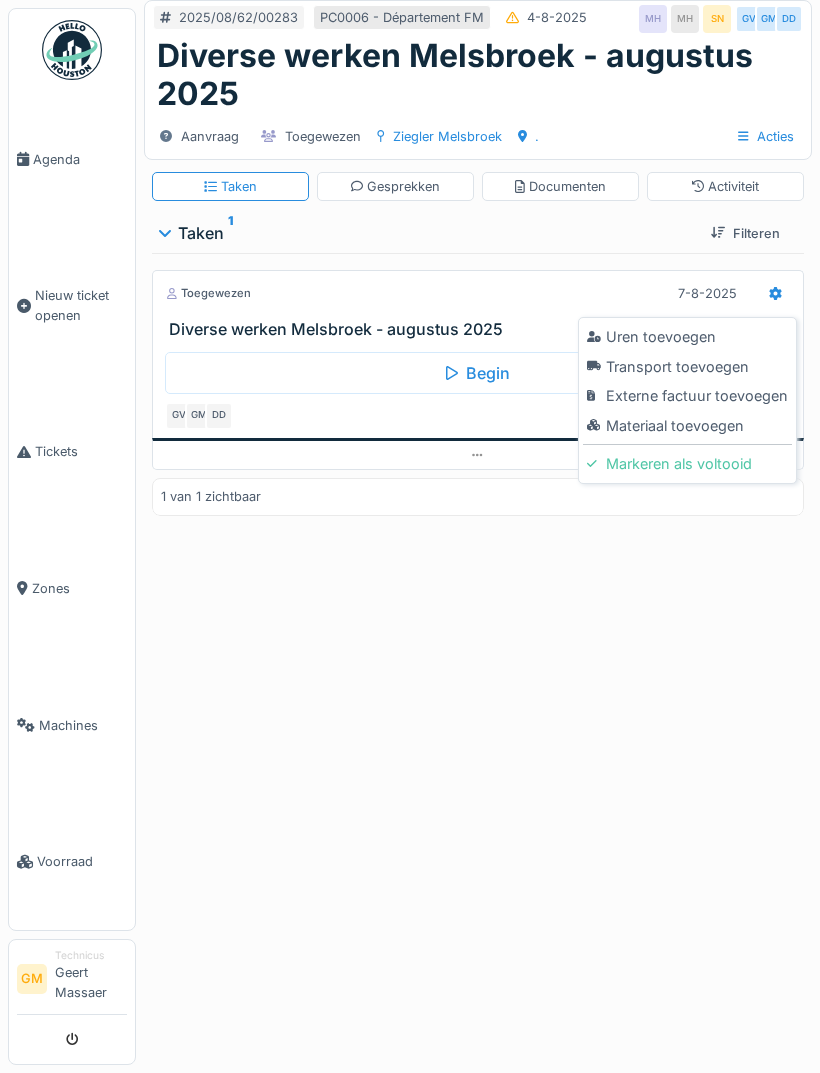 click on "Uren toevoegen" at bounding box center (687, 337) 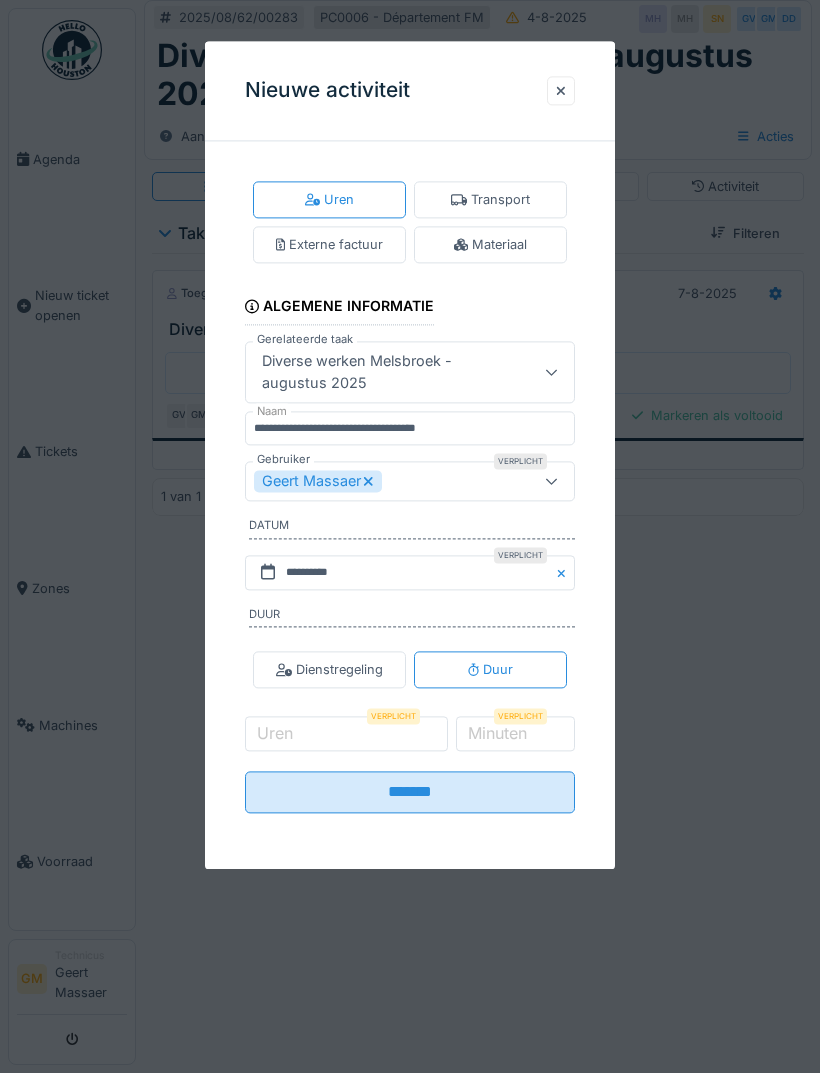 click on "Geert Massaer" at bounding box center (386, 482) 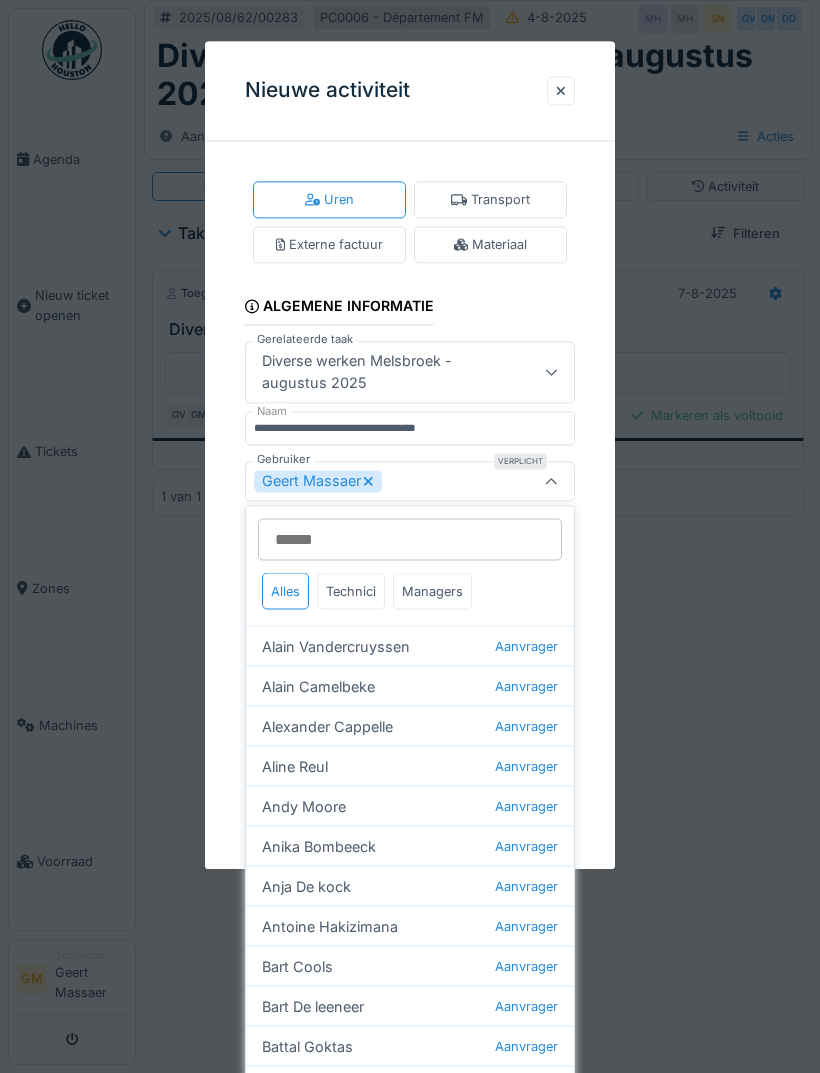 click on "Gebruiker" at bounding box center (410, 540) 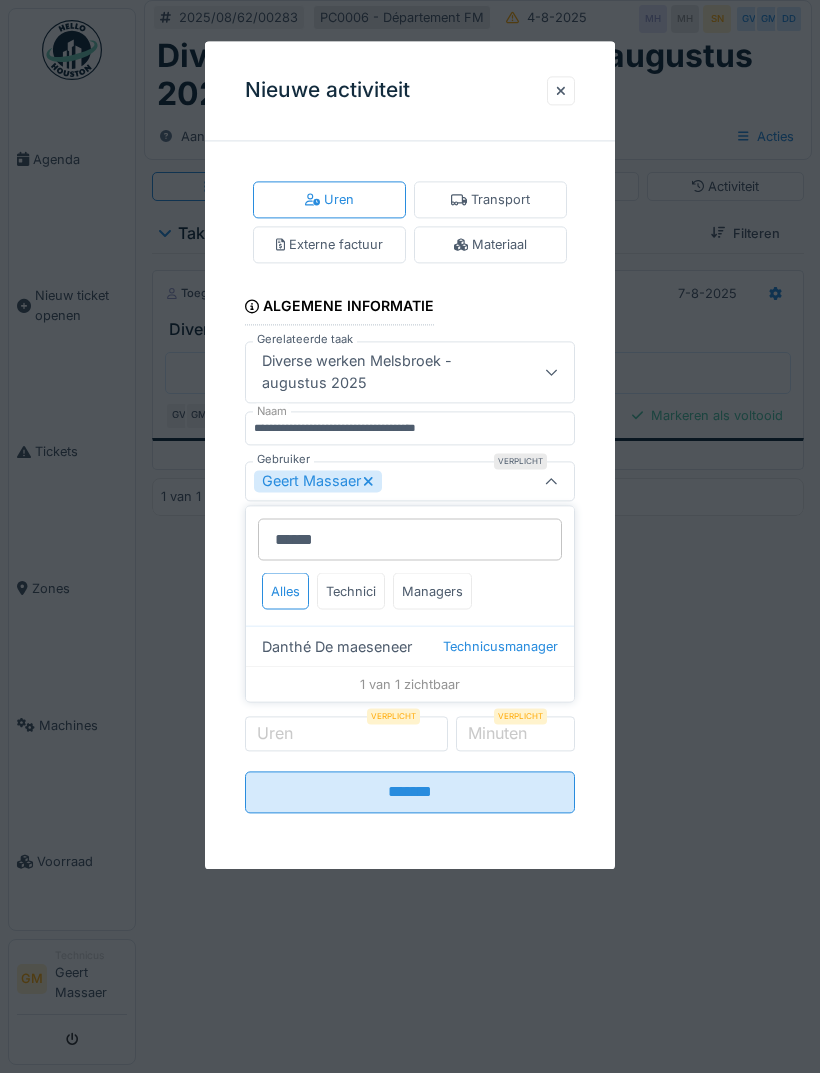 type on "******" 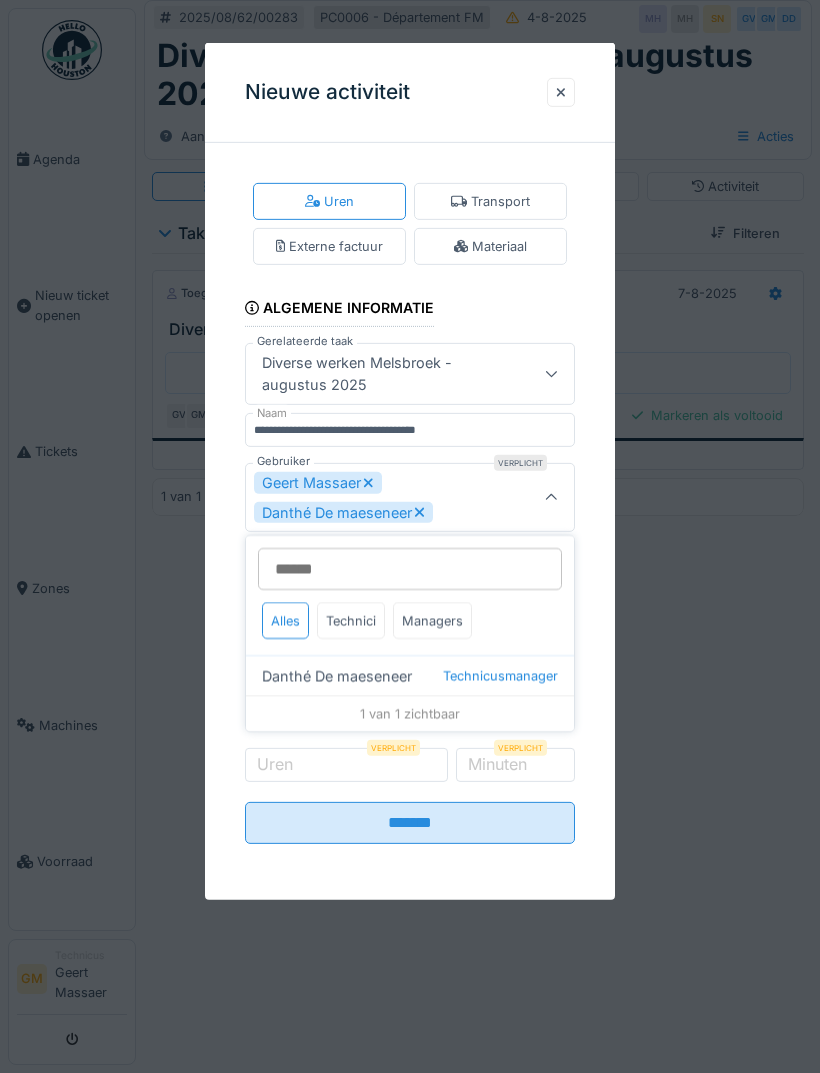 click on "Technici" at bounding box center (351, 620) 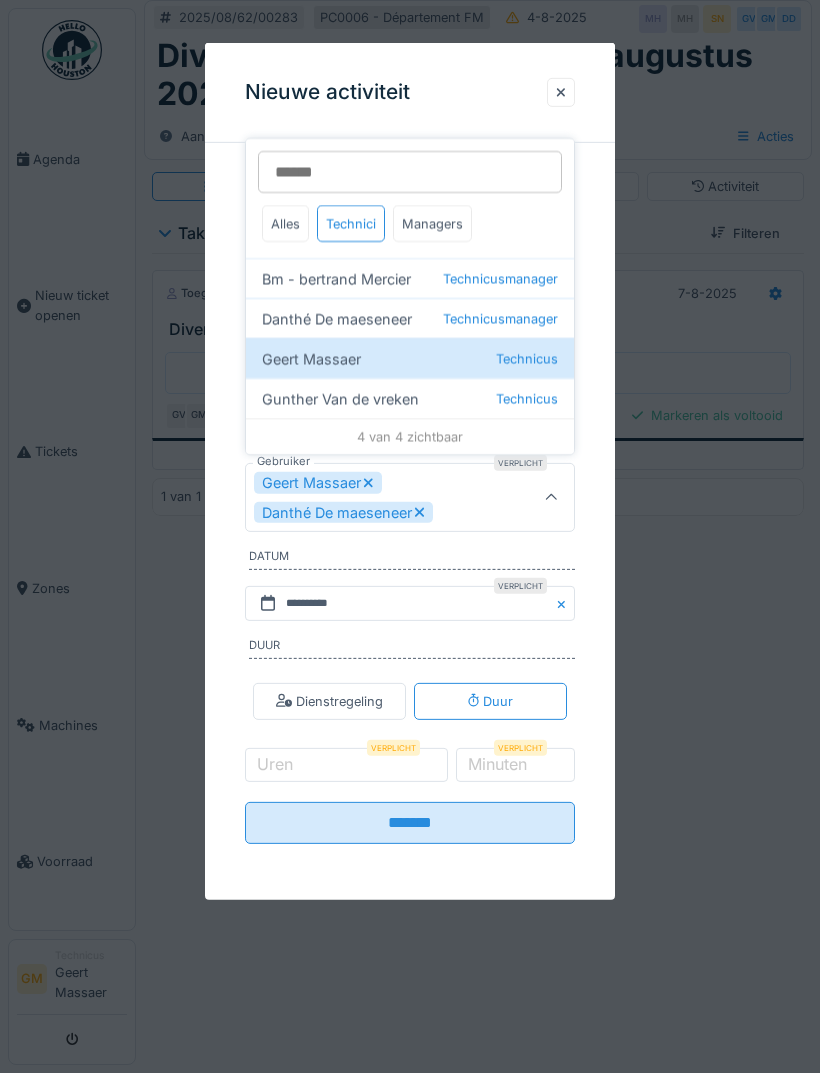 click on "Technicus" at bounding box center (527, 398) 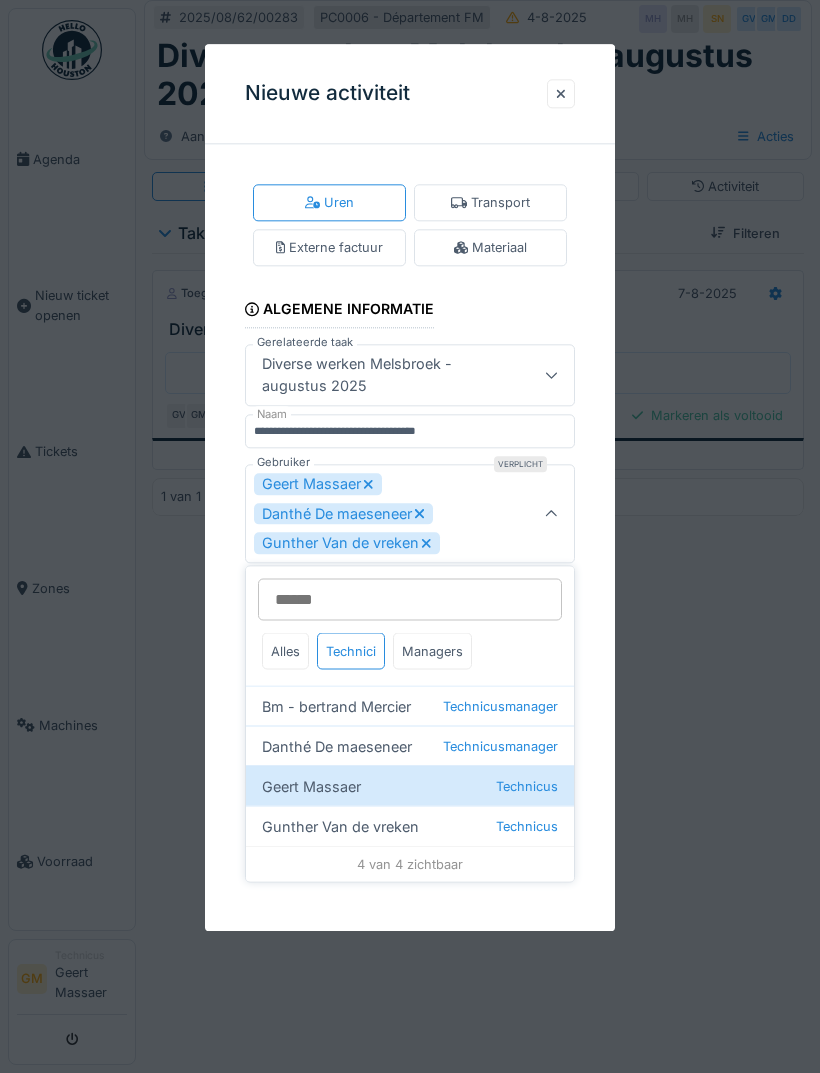 click 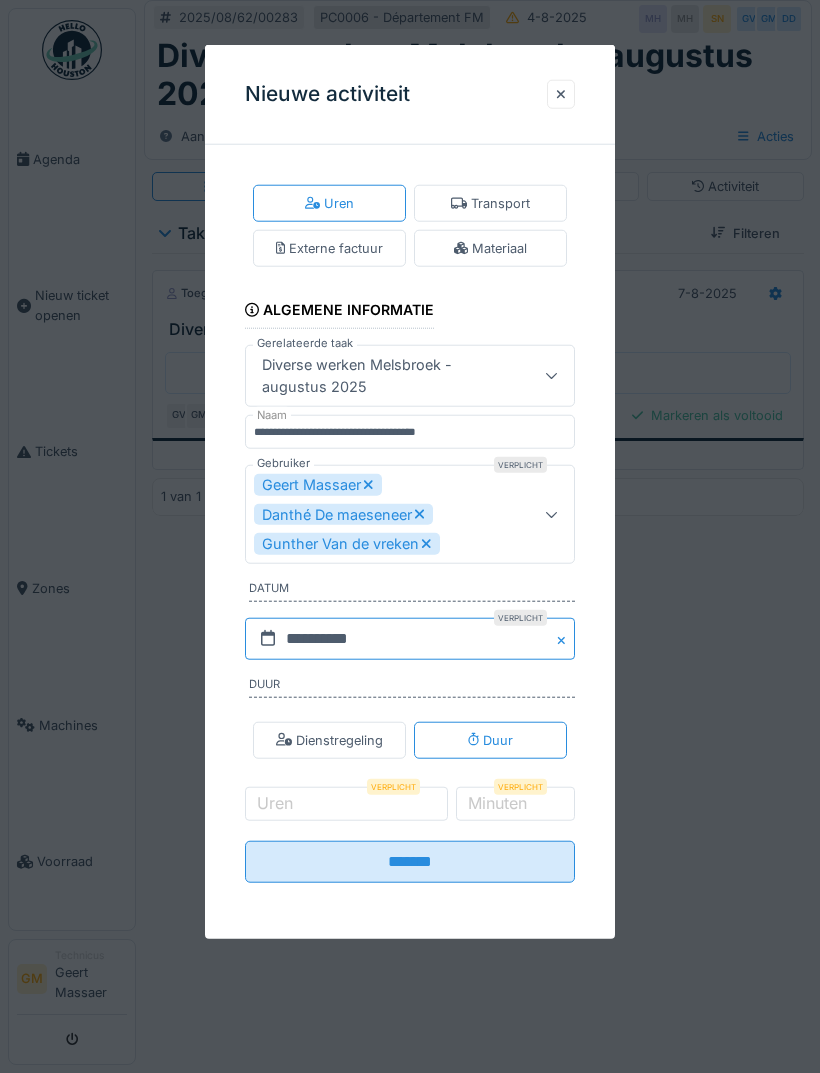 click on "**********" at bounding box center (410, 639) 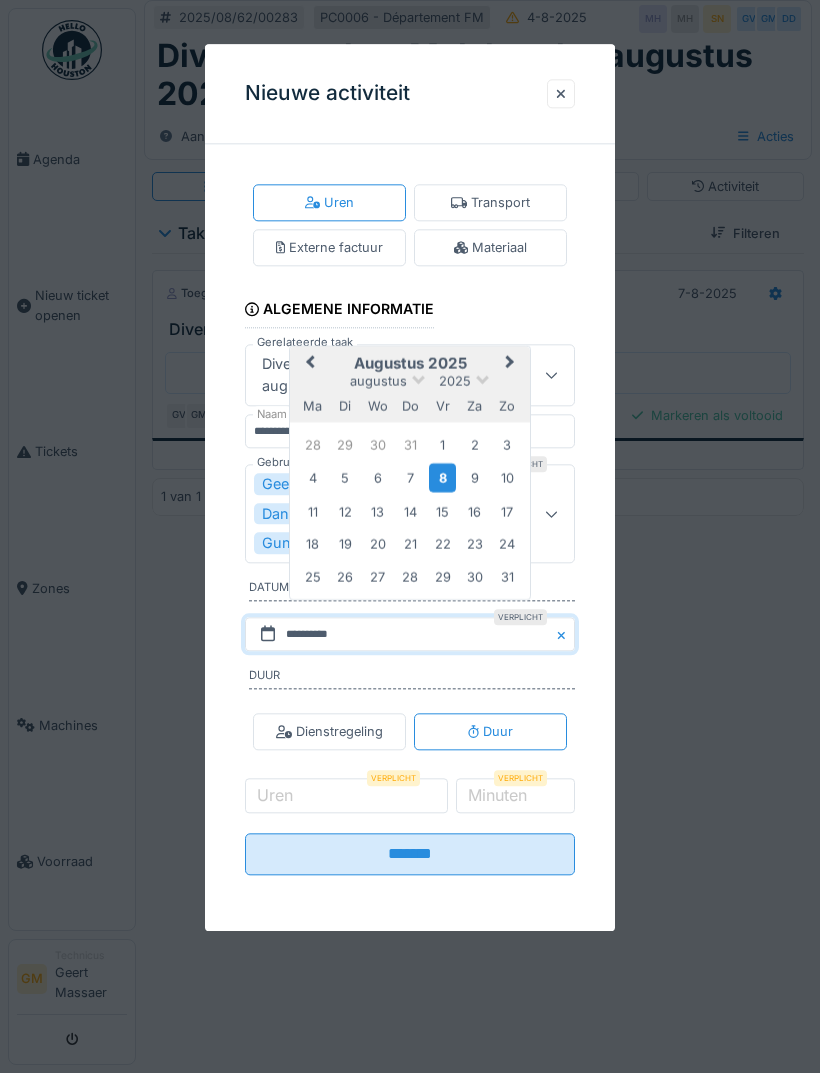 click on "7" at bounding box center (409, 478) 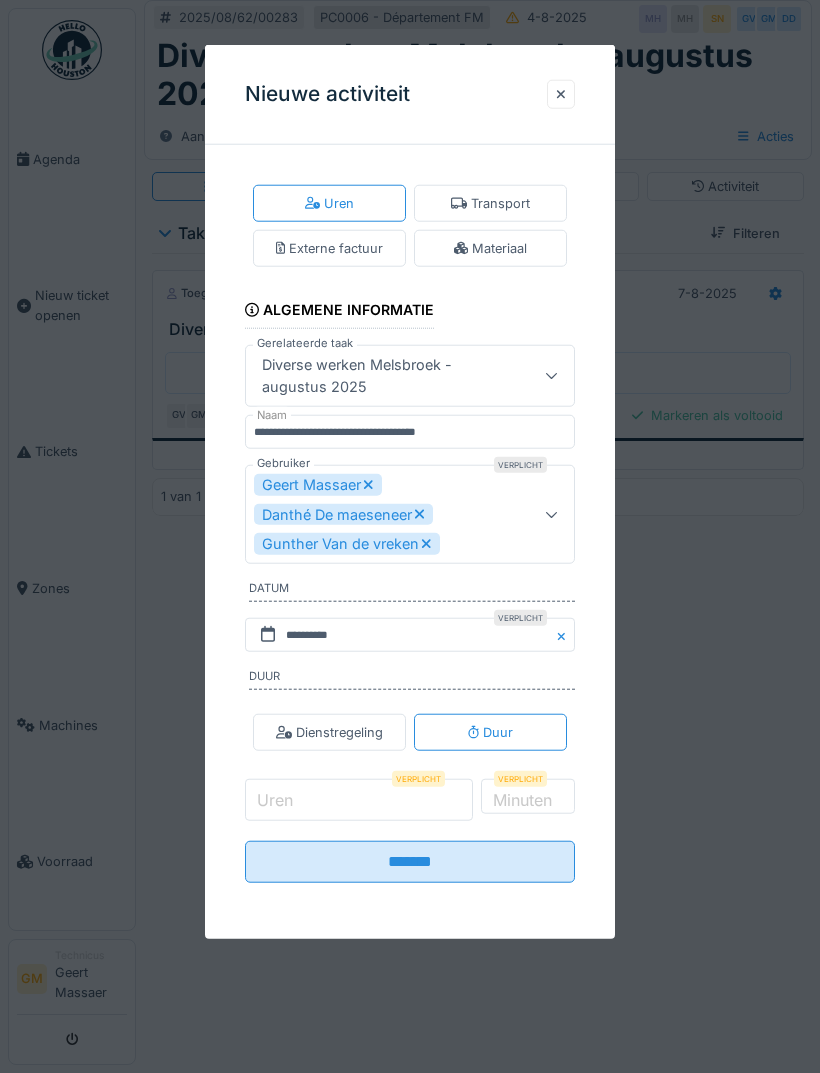 click on "Uren" at bounding box center [359, 800] 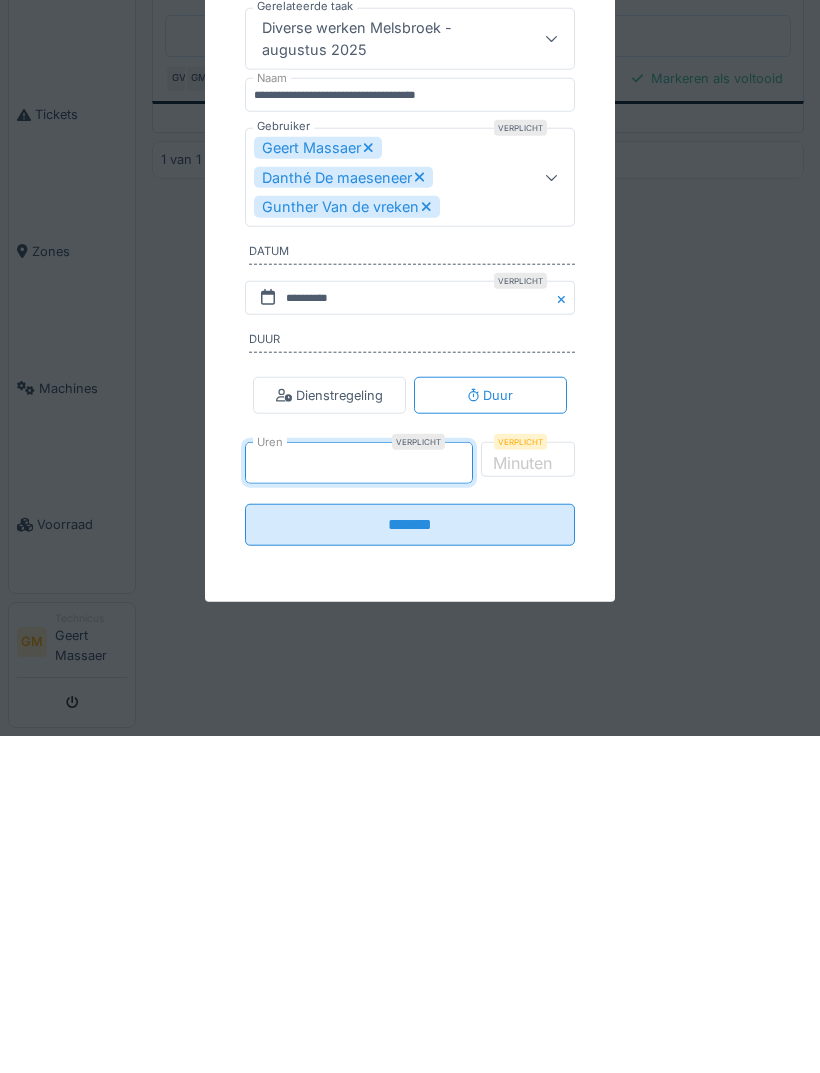 type on "*" 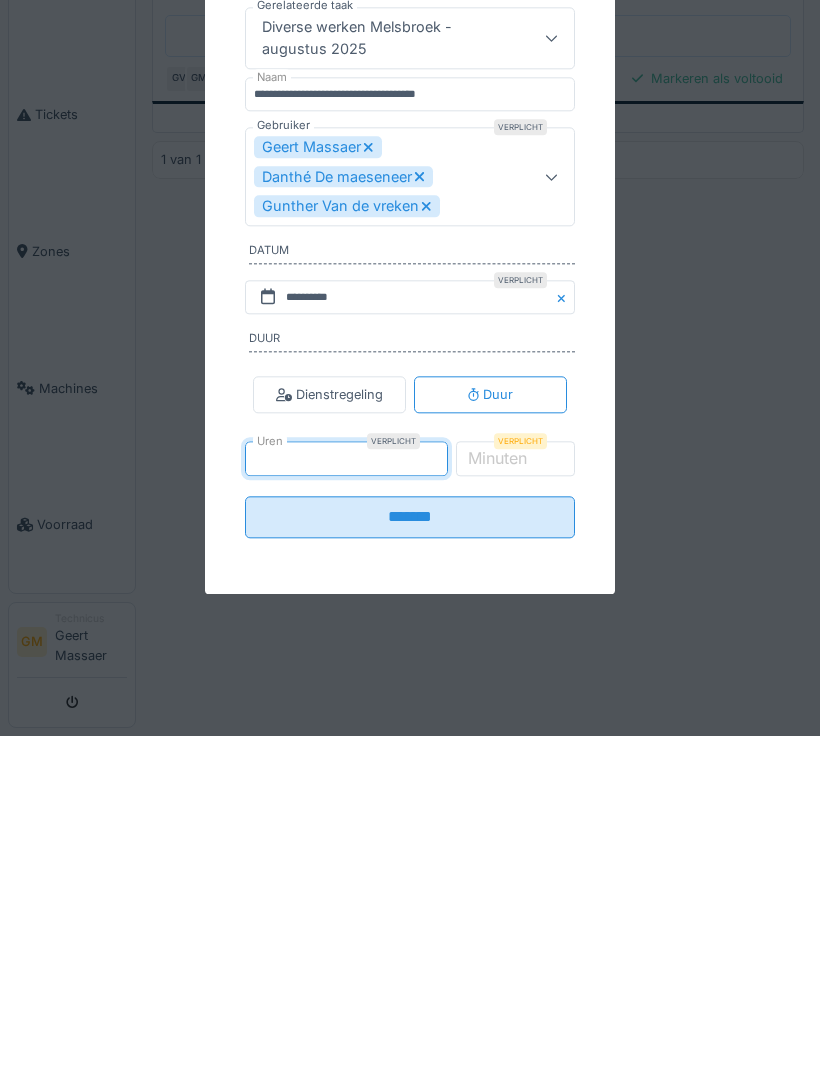 click on "*******" at bounding box center [410, 854] 